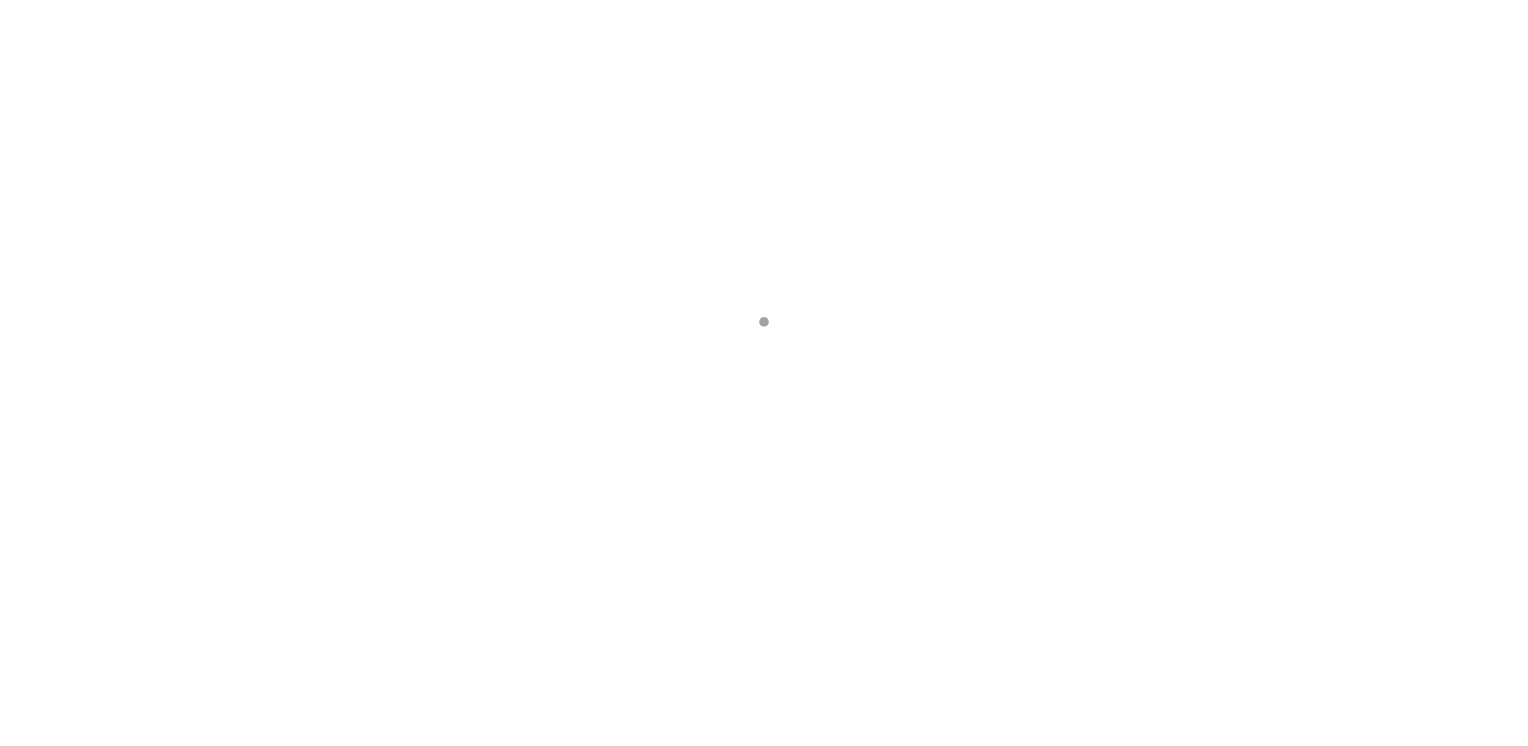 scroll, scrollTop: 0, scrollLeft: 0, axis: both 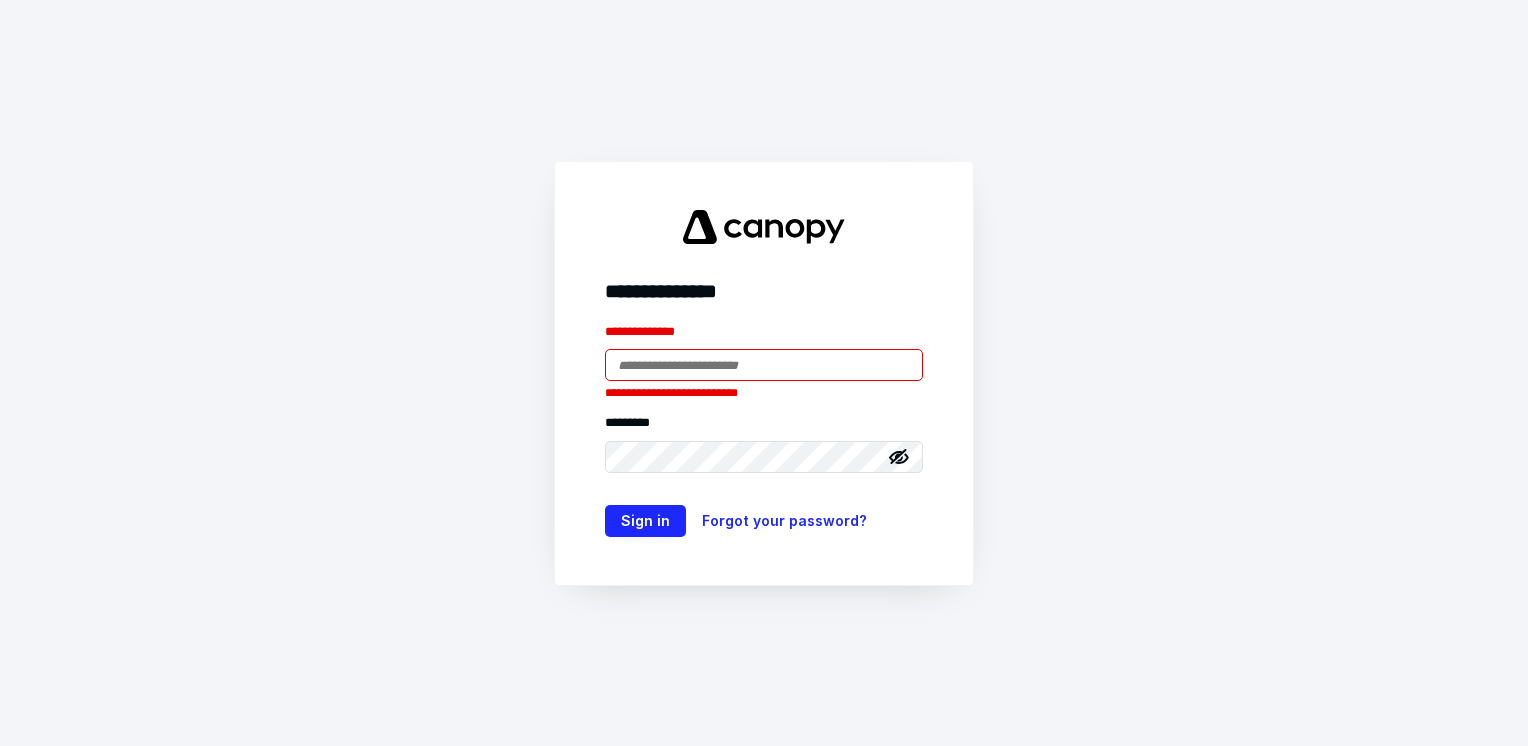 click at bounding box center [764, 365] 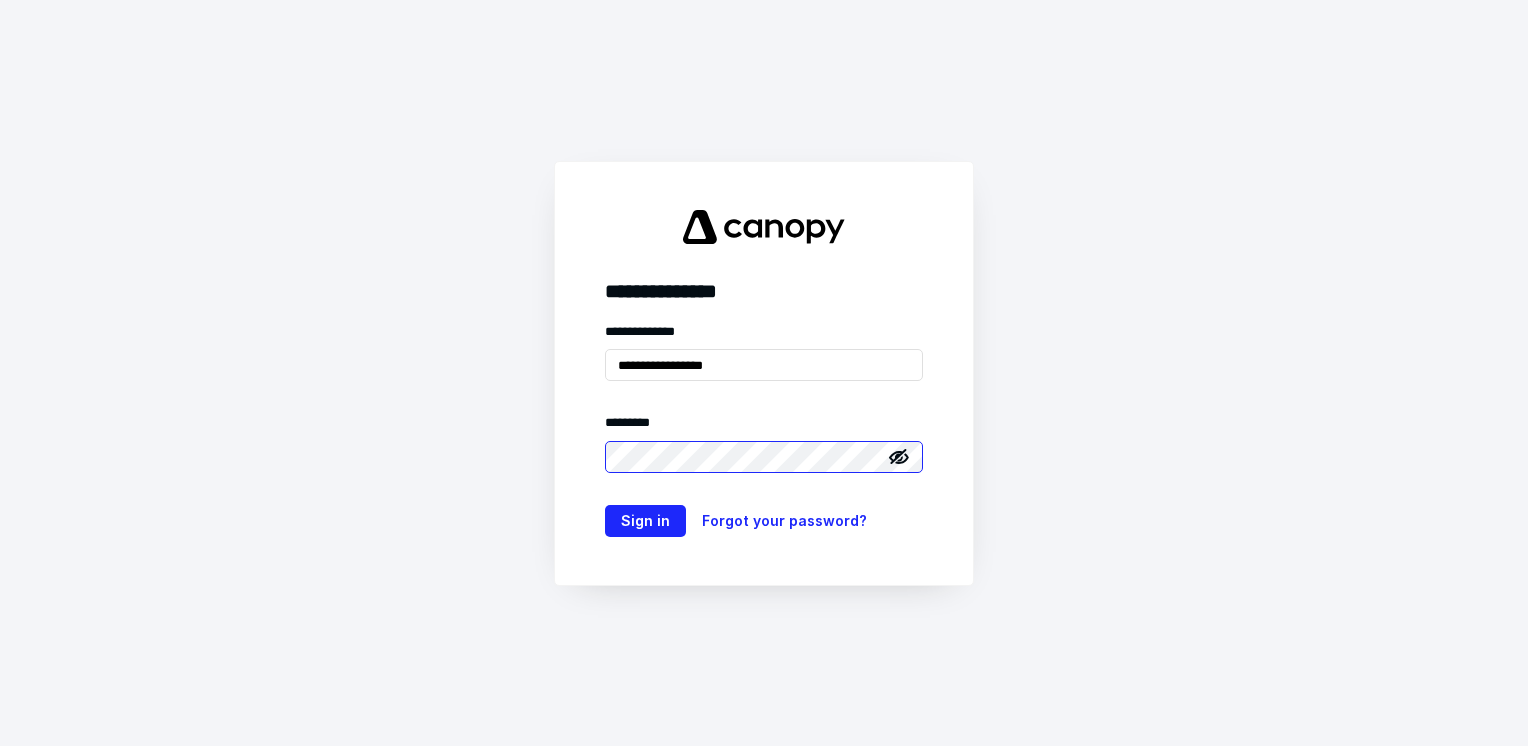 click on "Sign in" at bounding box center (645, 521) 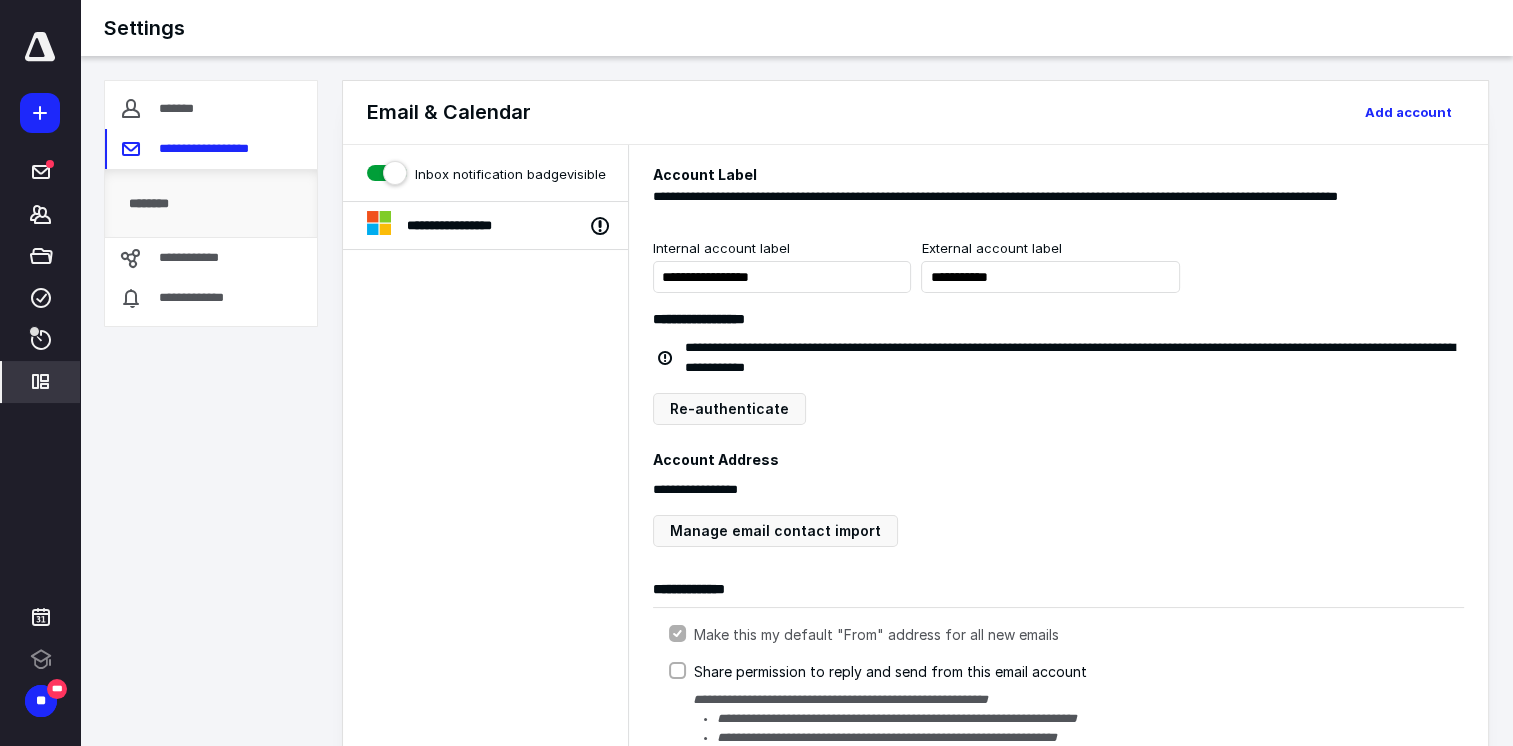 scroll, scrollTop: 0, scrollLeft: 0, axis: both 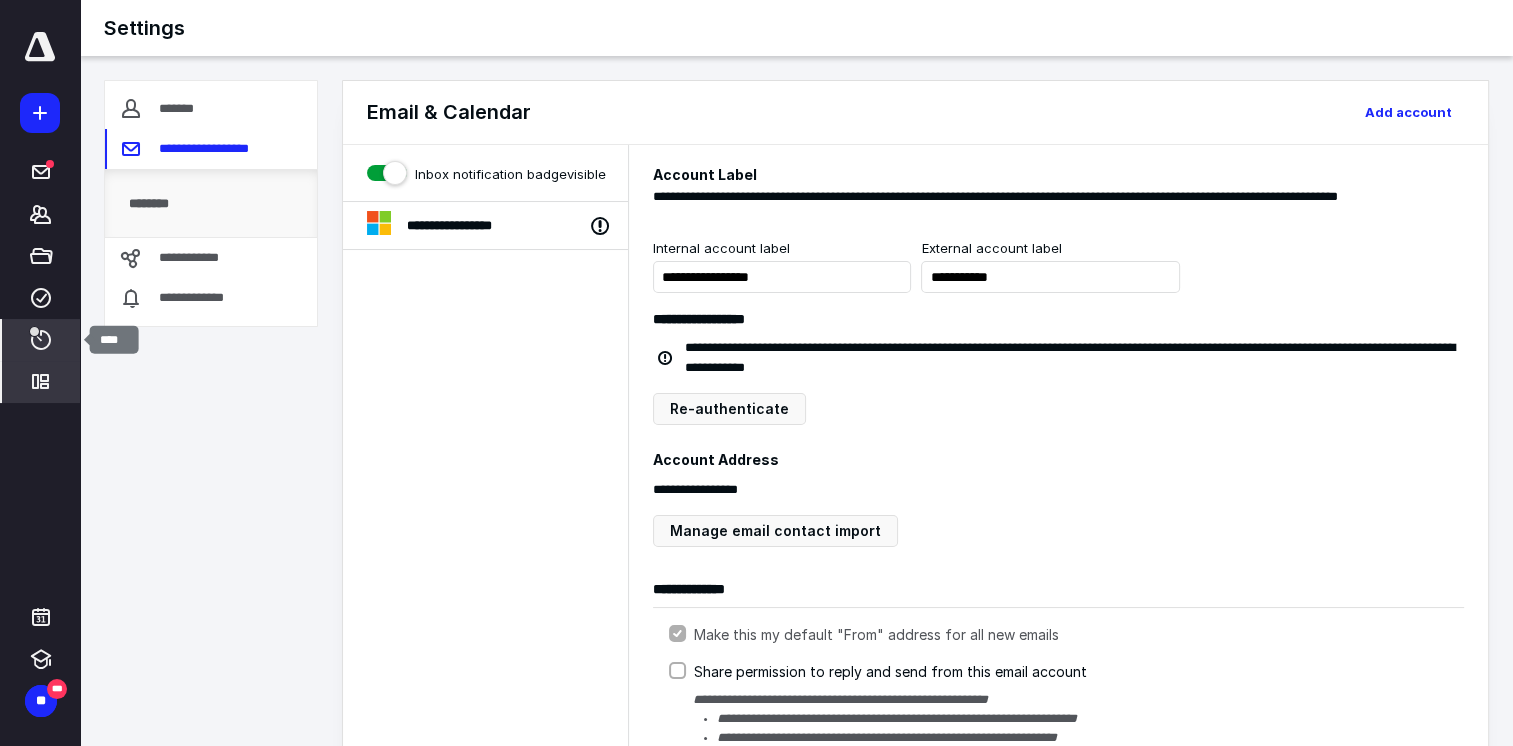 click on "****" at bounding box center [41, 340] 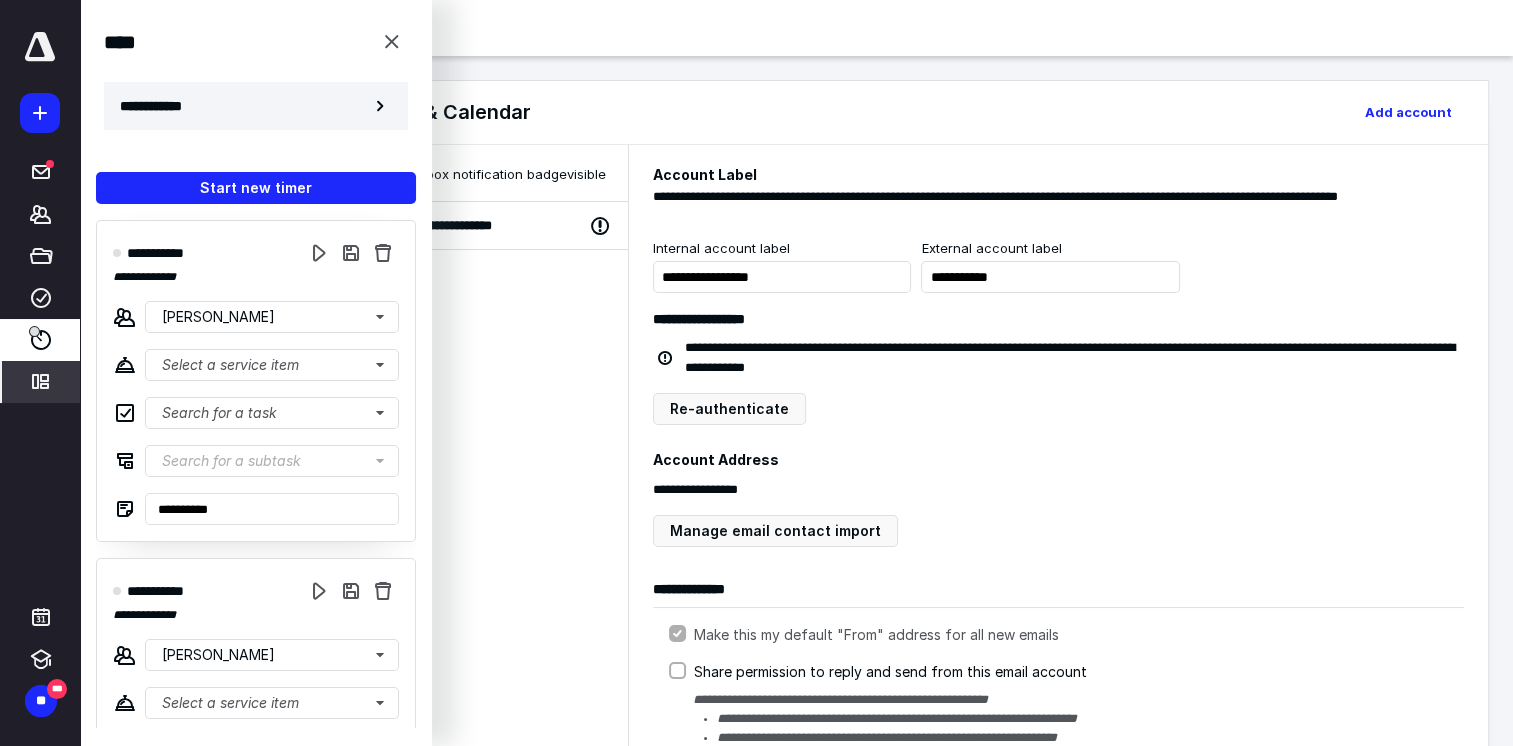 click on "**********" at bounding box center [256, 106] 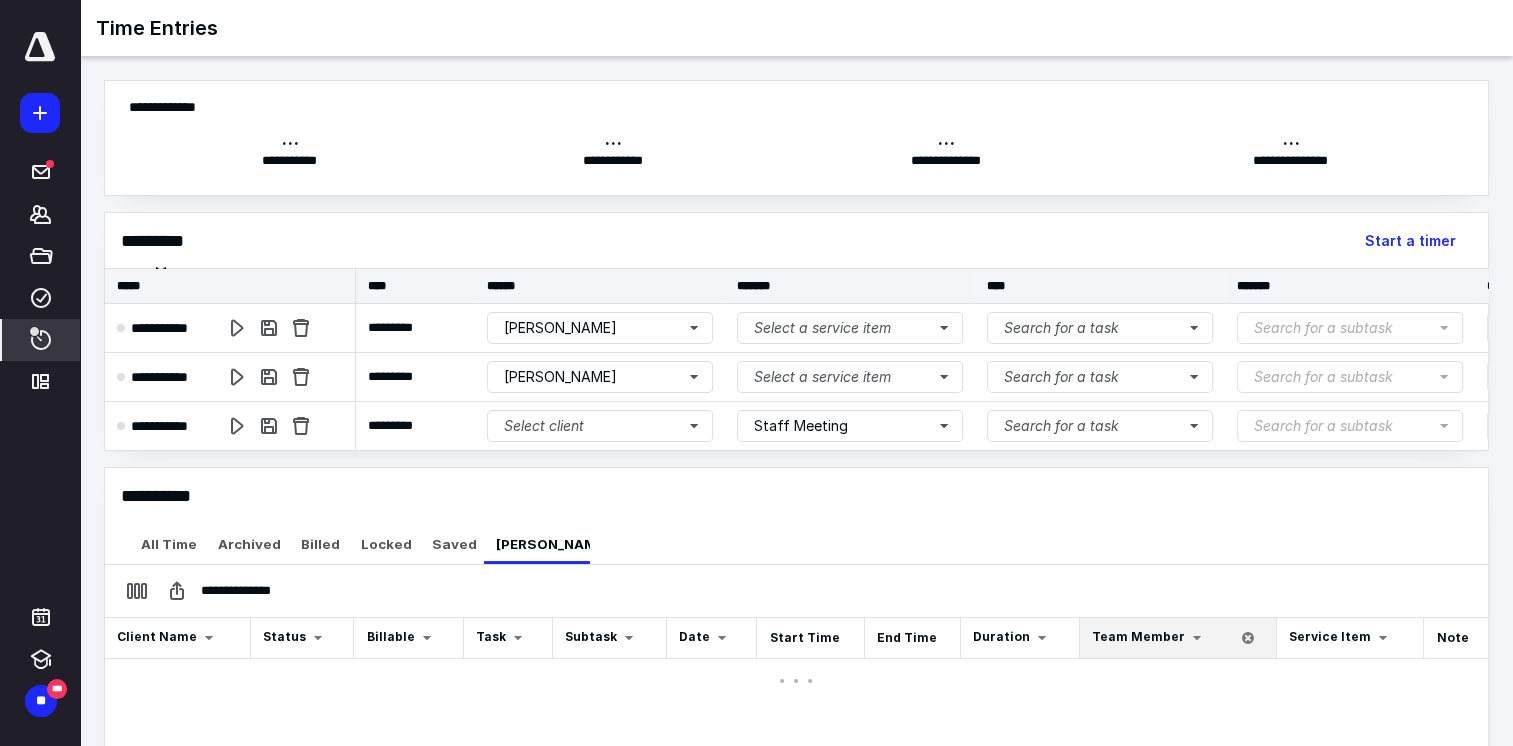 scroll, scrollTop: 0, scrollLeft: 0, axis: both 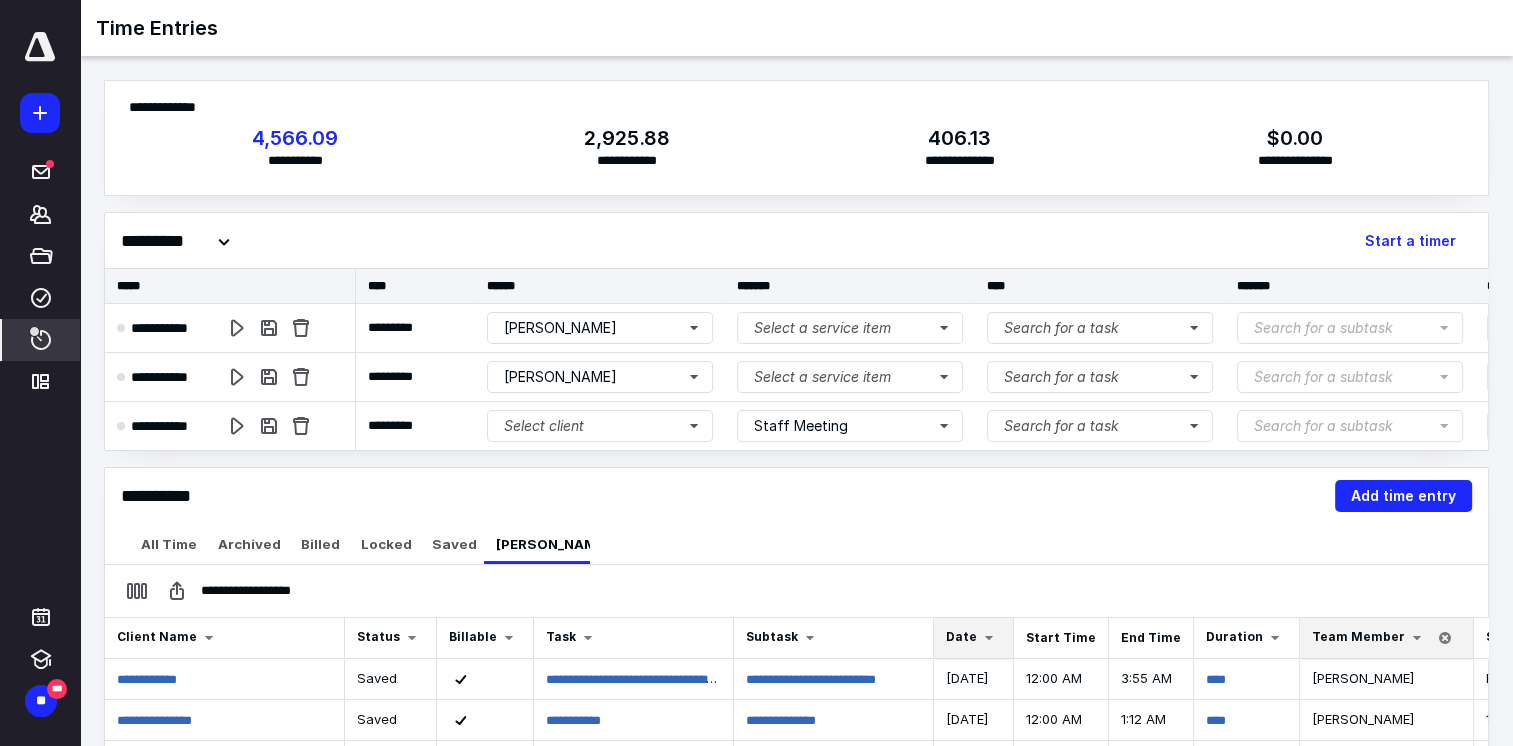 click on "Date" at bounding box center (974, 638) 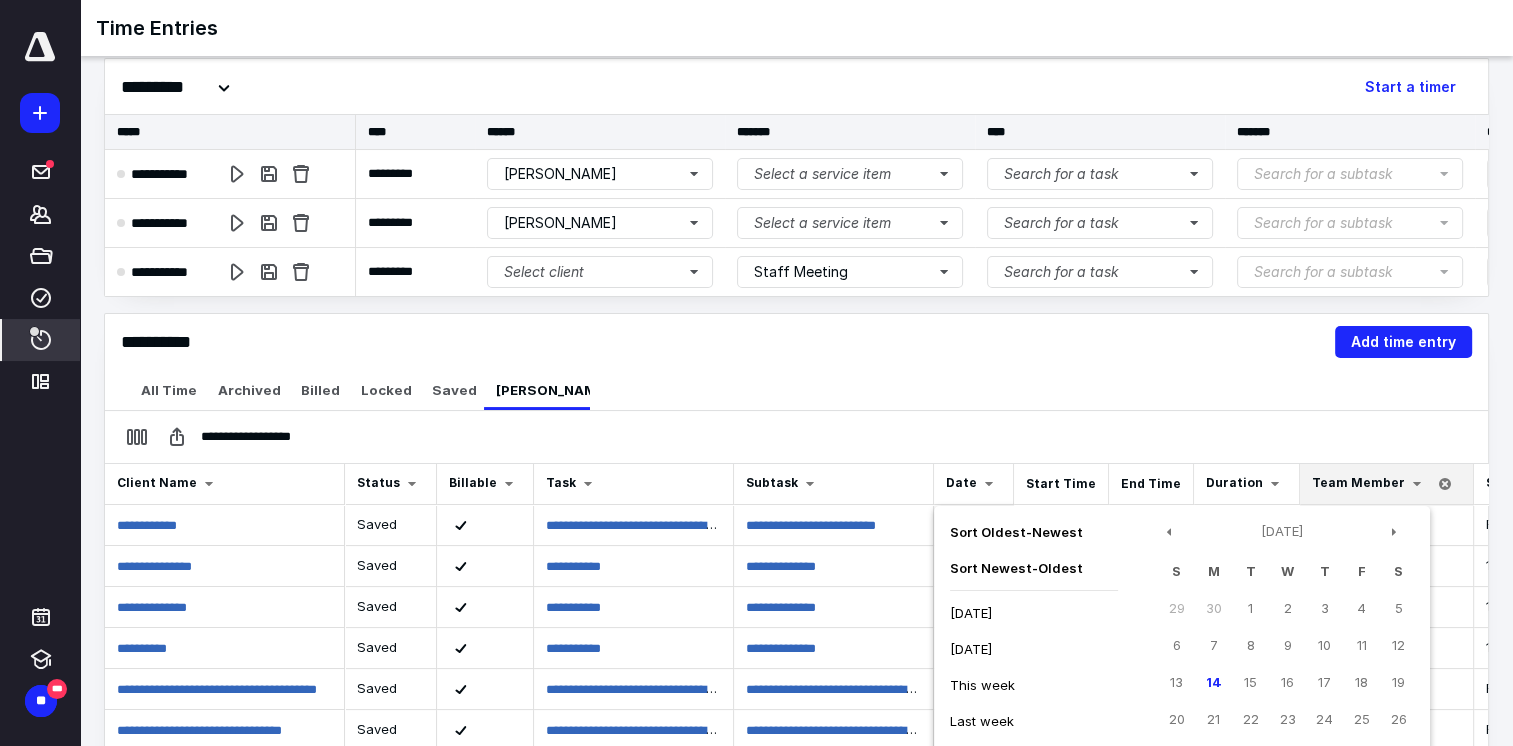 scroll, scrollTop: 155, scrollLeft: 0, axis: vertical 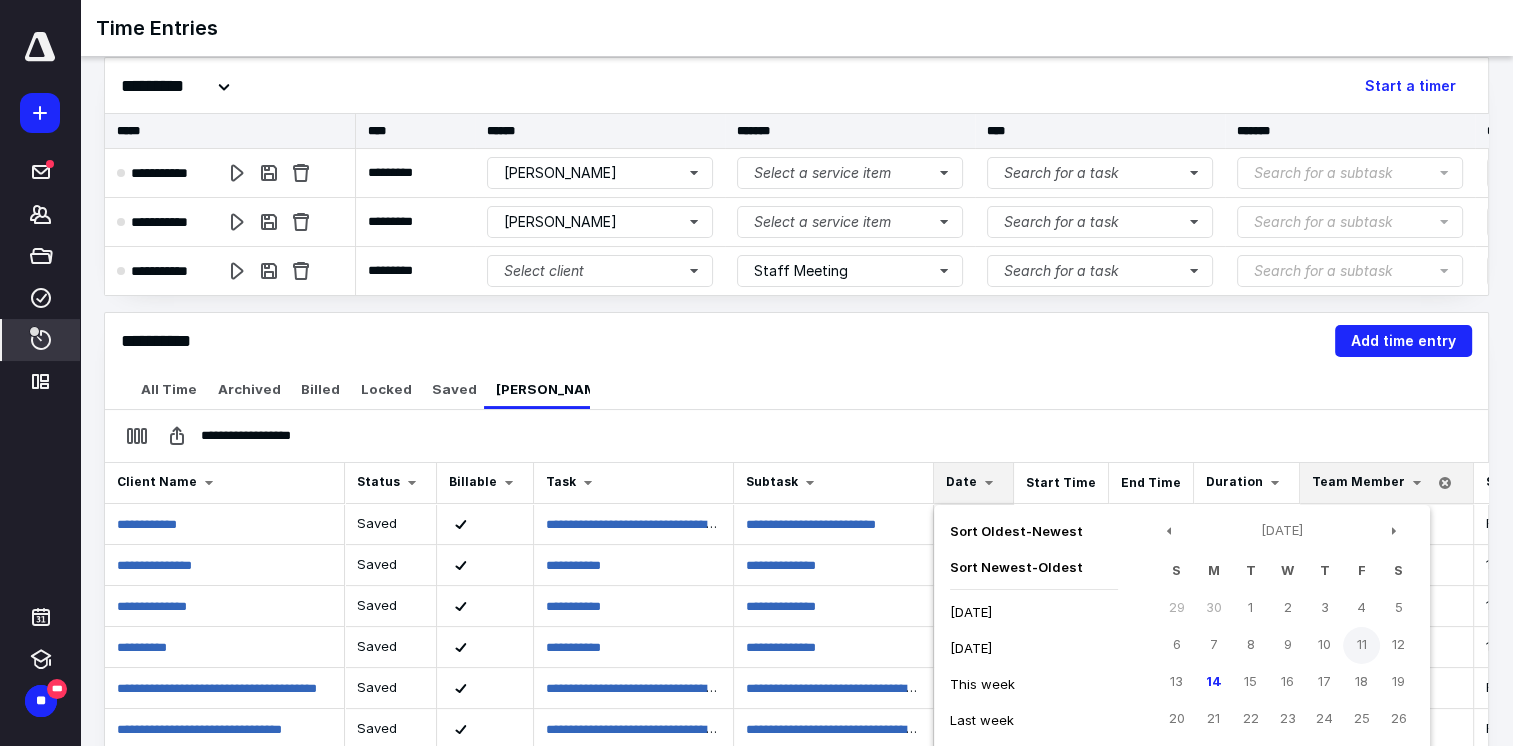 click on "11" at bounding box center [1361, 645] 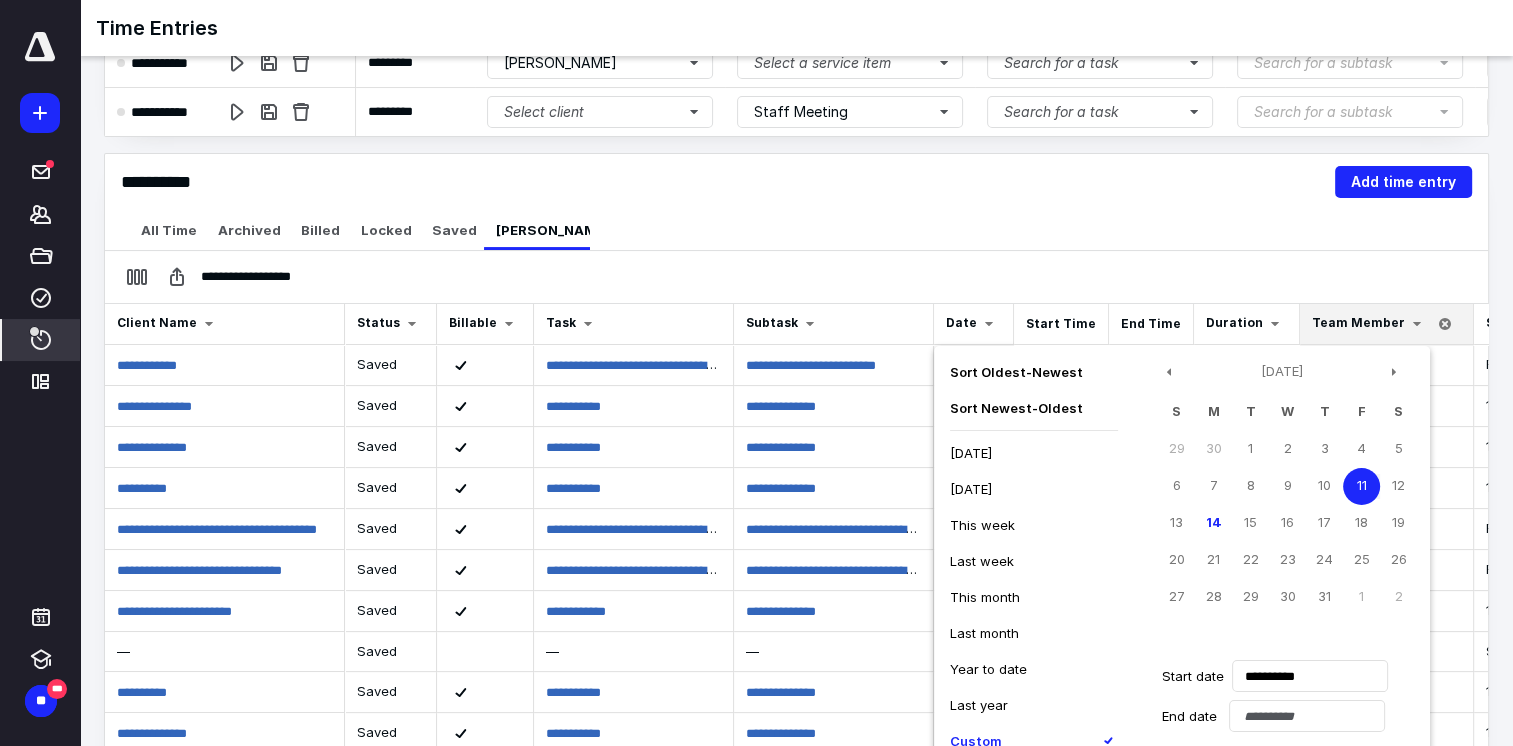 scroll, scrollTop: 391, scrollLeft: 0, axis: vertical 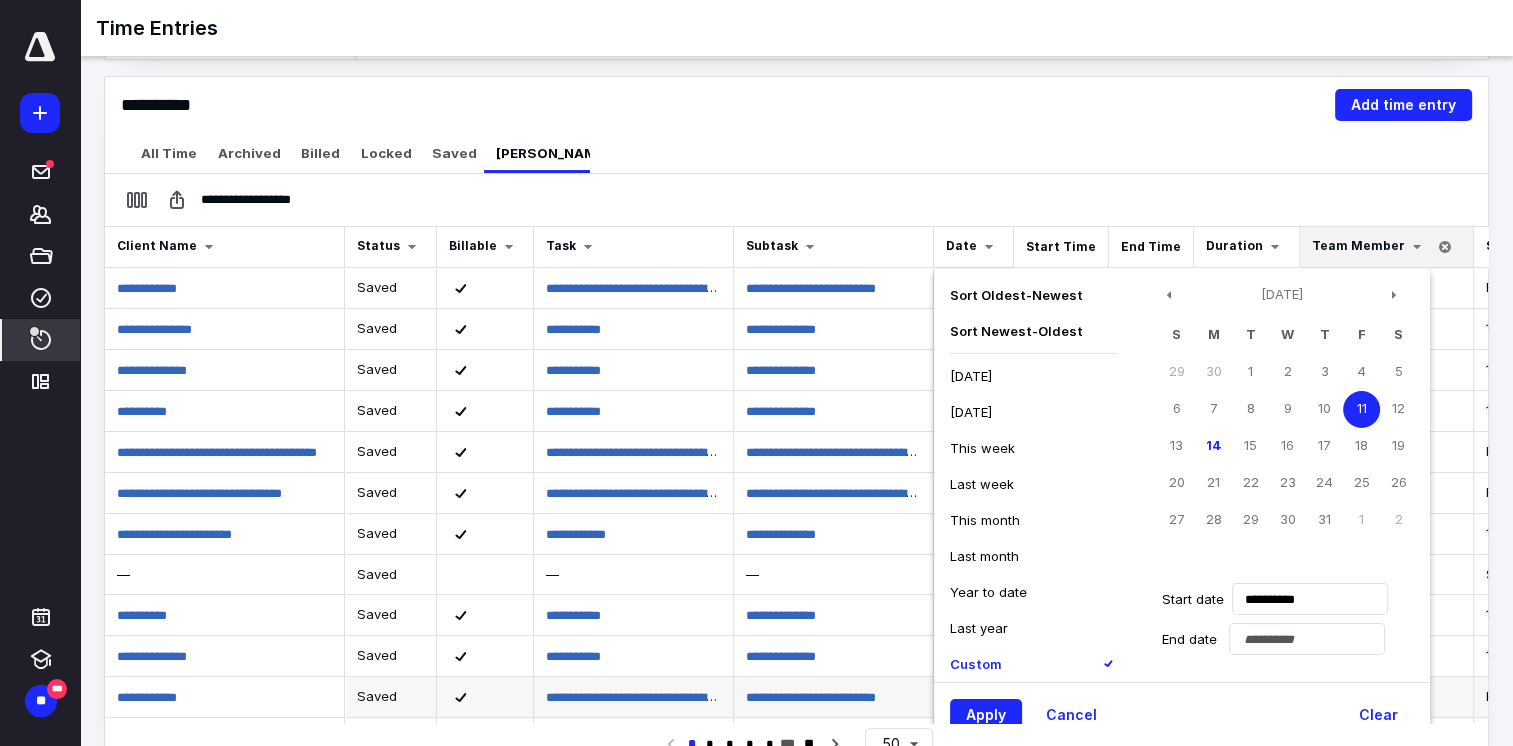 click on "Apply" at bounding box center (986, 715) 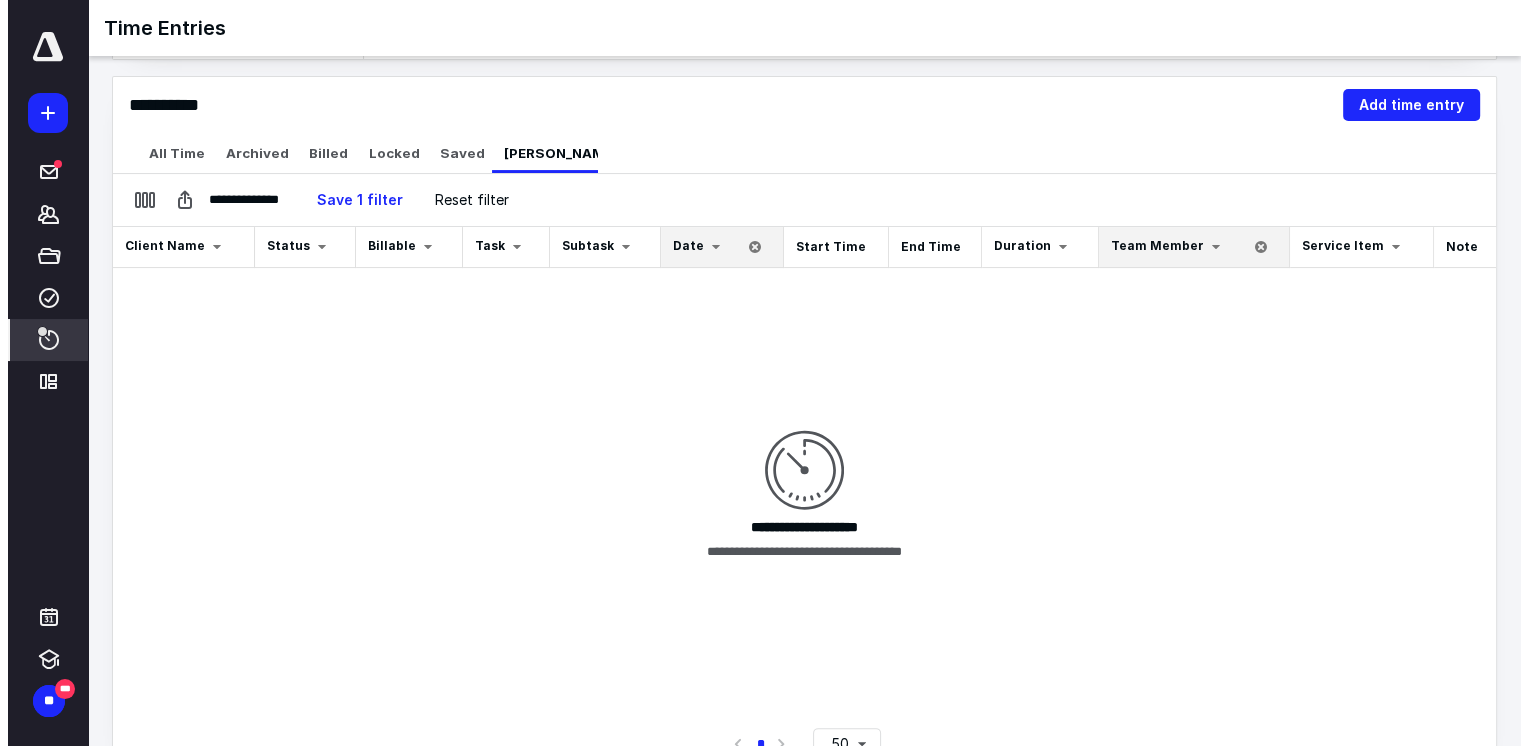 scroll, scrollTop: 0, scrollLeft: 0, axis: both 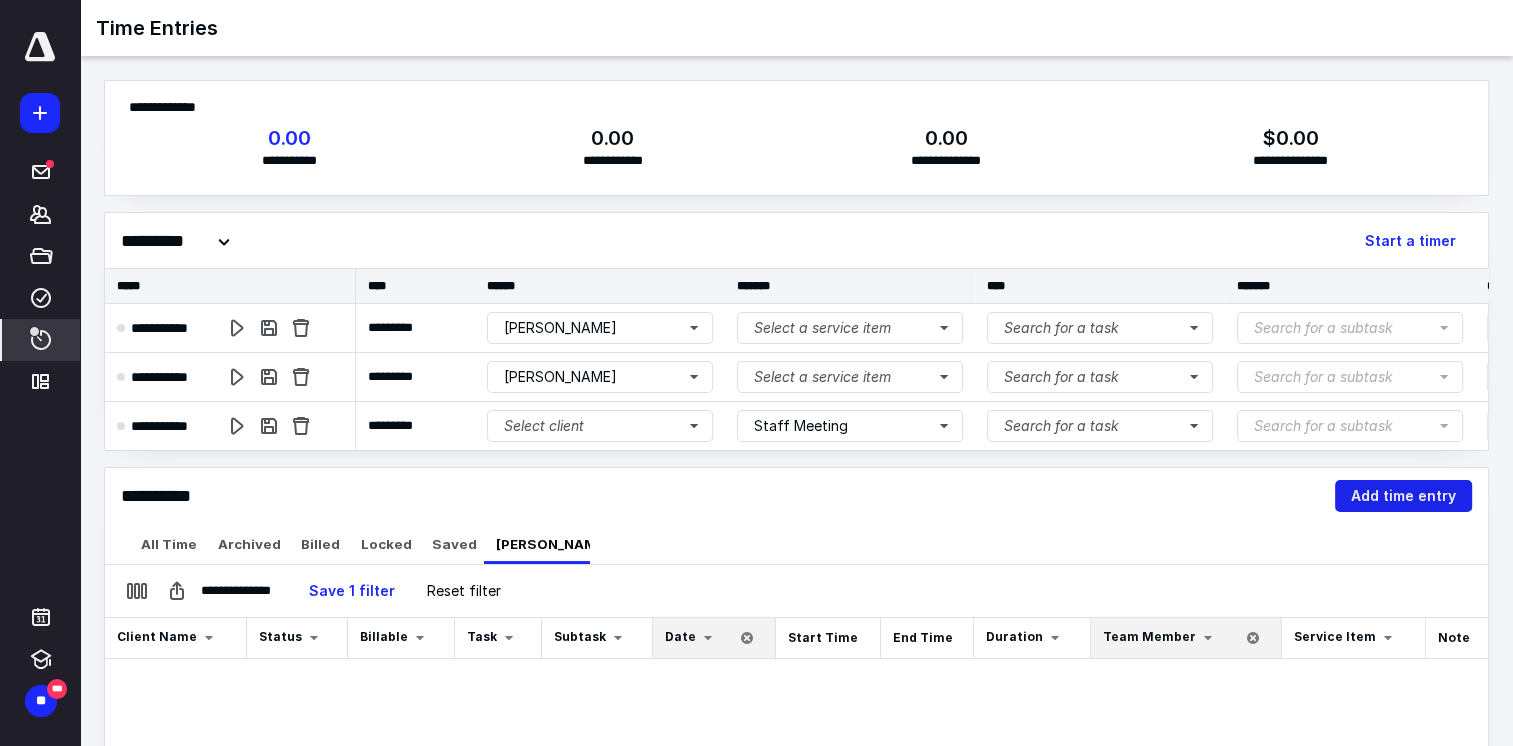 click on "Add time entry" at bounding box center (1403, 496) 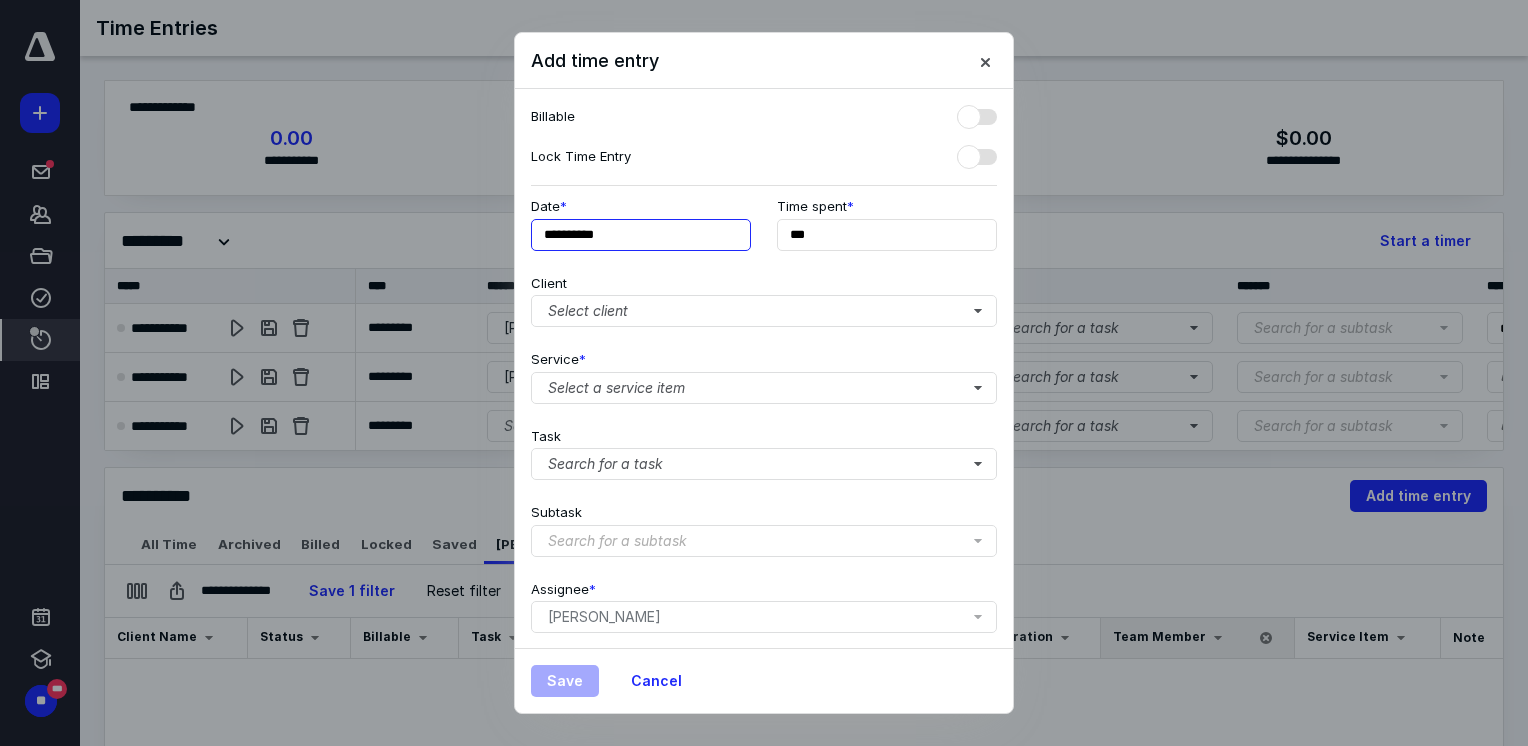 click on "**********" at bounding box center [641, 235] 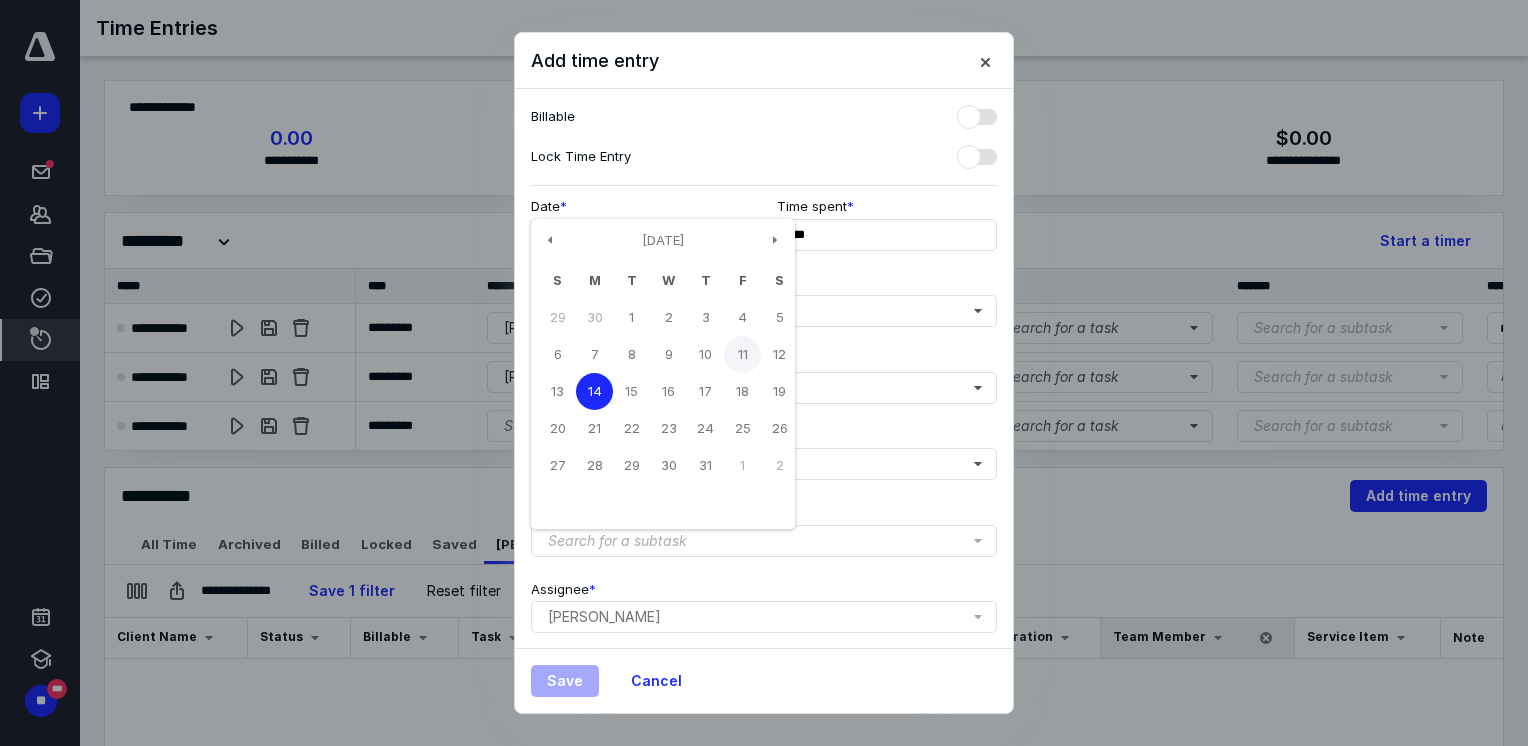 click on "11" at bounding box center (742, 354) 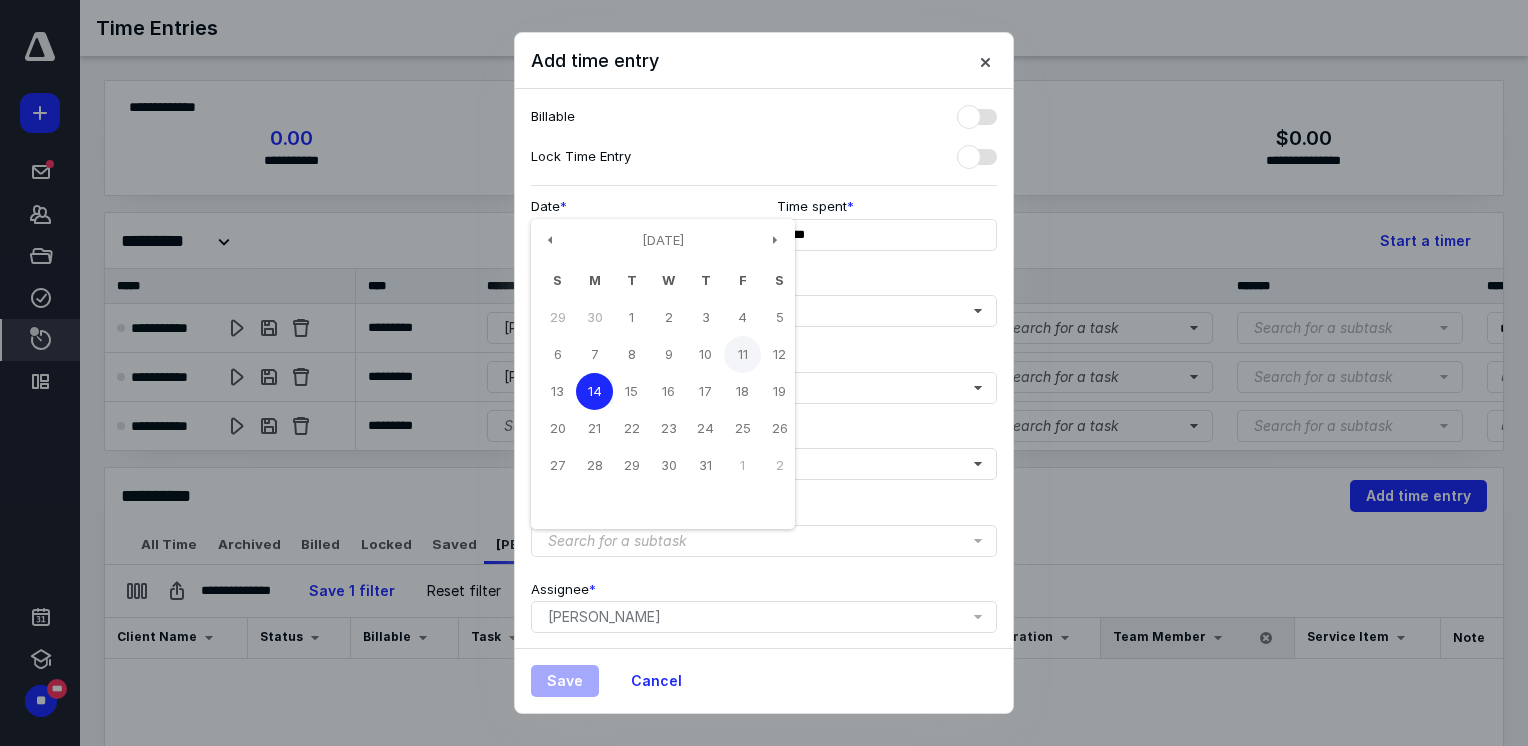type on "**********" 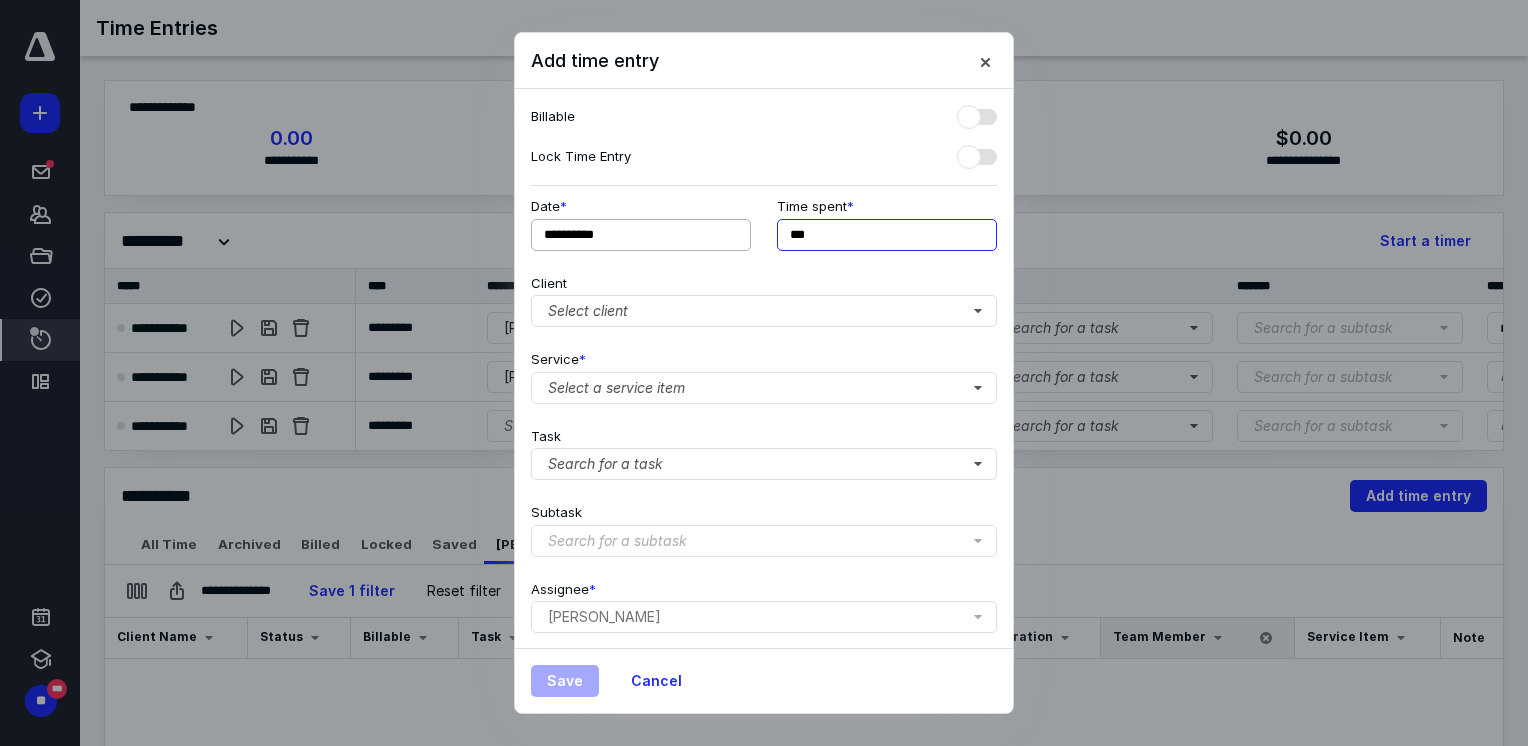 drag, startPoint x: 832, startPoint y: 237, endPoint x: 696, endPoint y: 234, distance: 136.03308 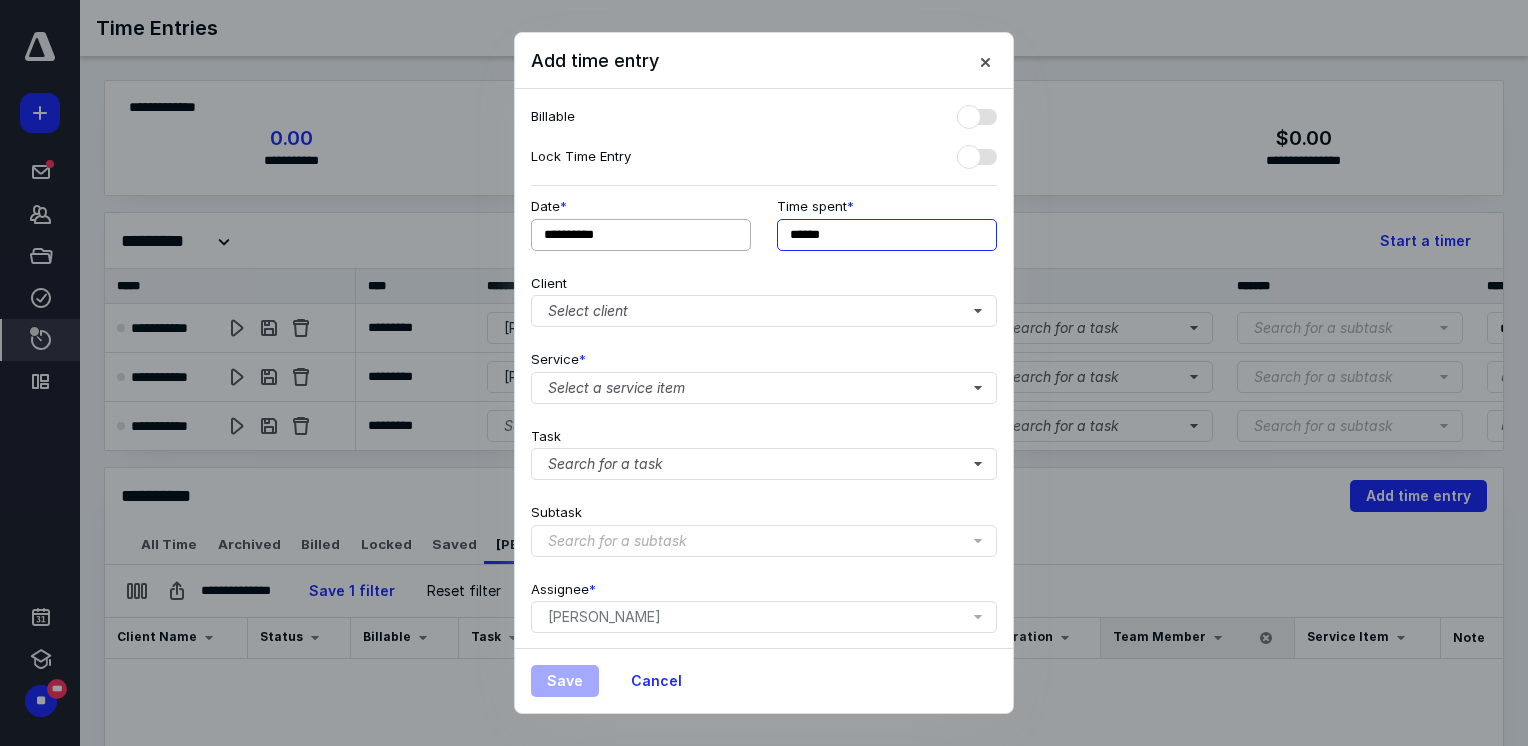 type on "******" 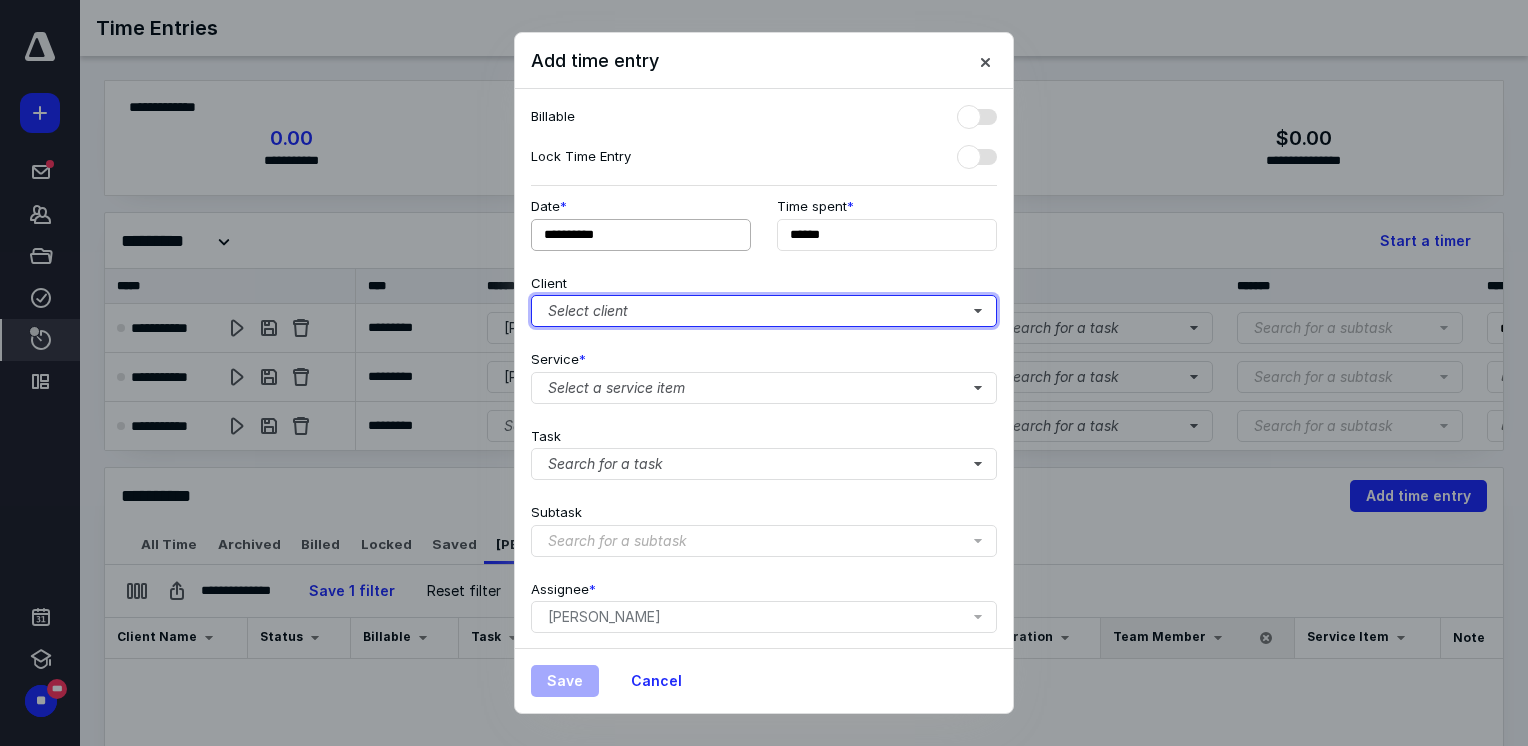 type 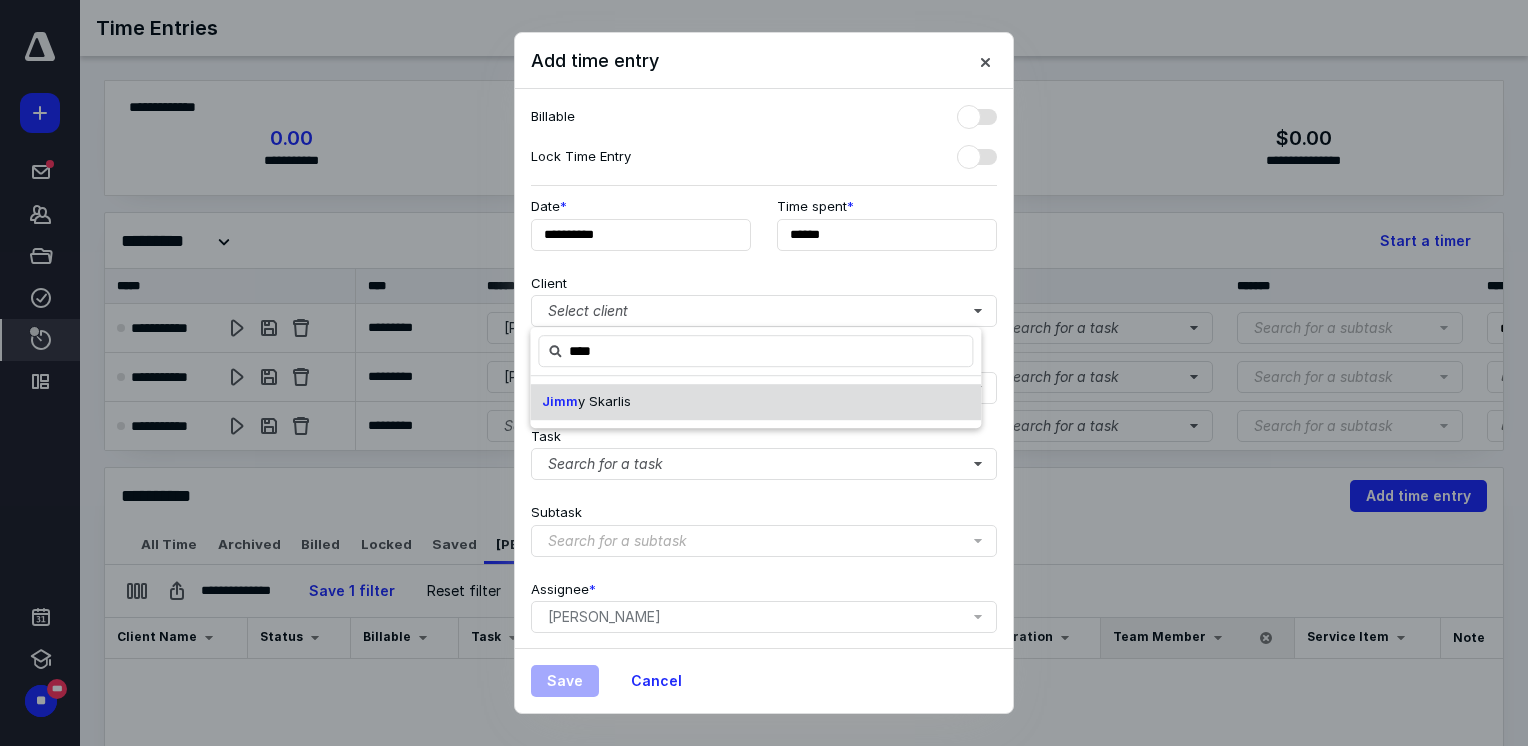 click on "y Skarlis" at bounding box center [604, 401] 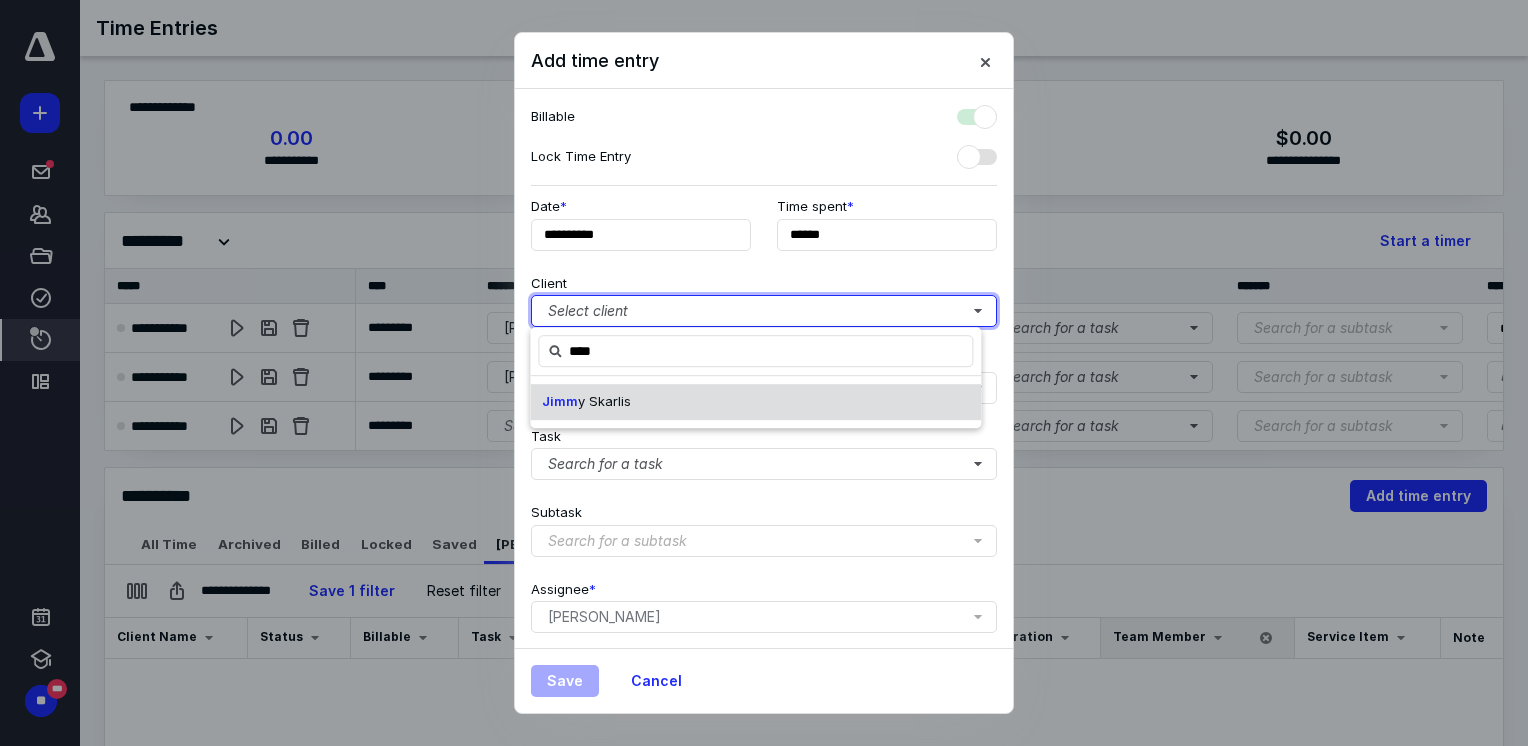 checkbox on "true" 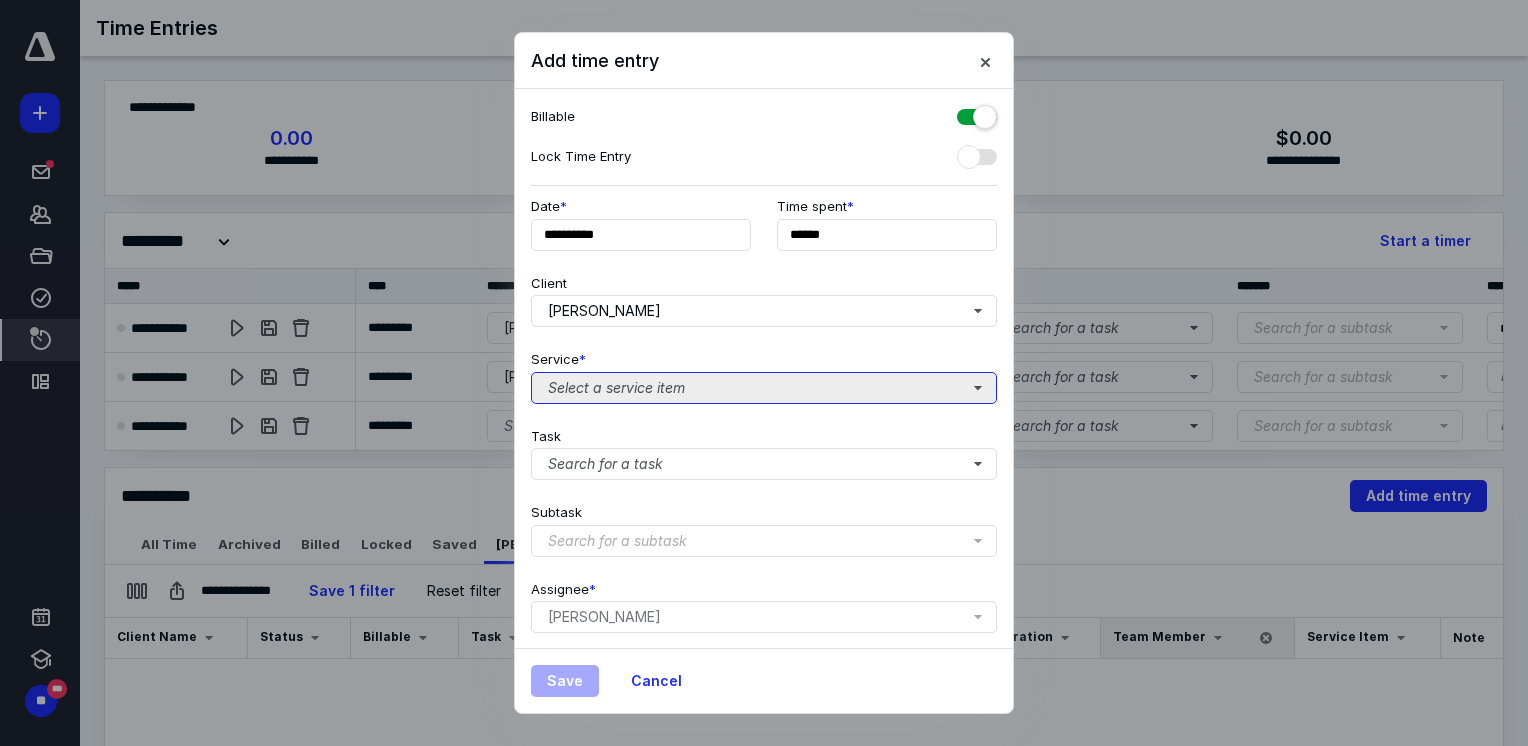 click on "Select a service item" at bounding box center [764, 388] 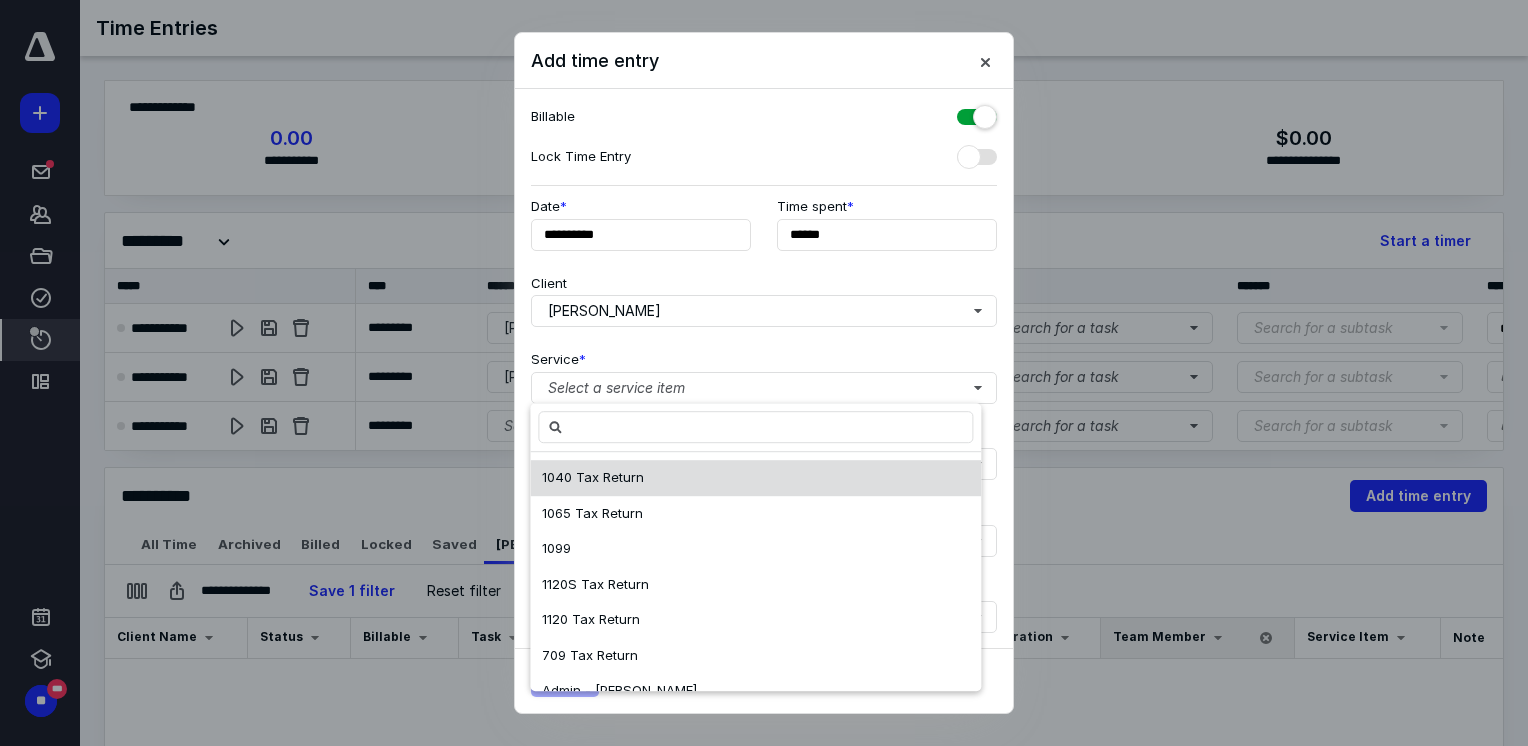 click on "1040 Tax Return" at bounding box center [593, 477] 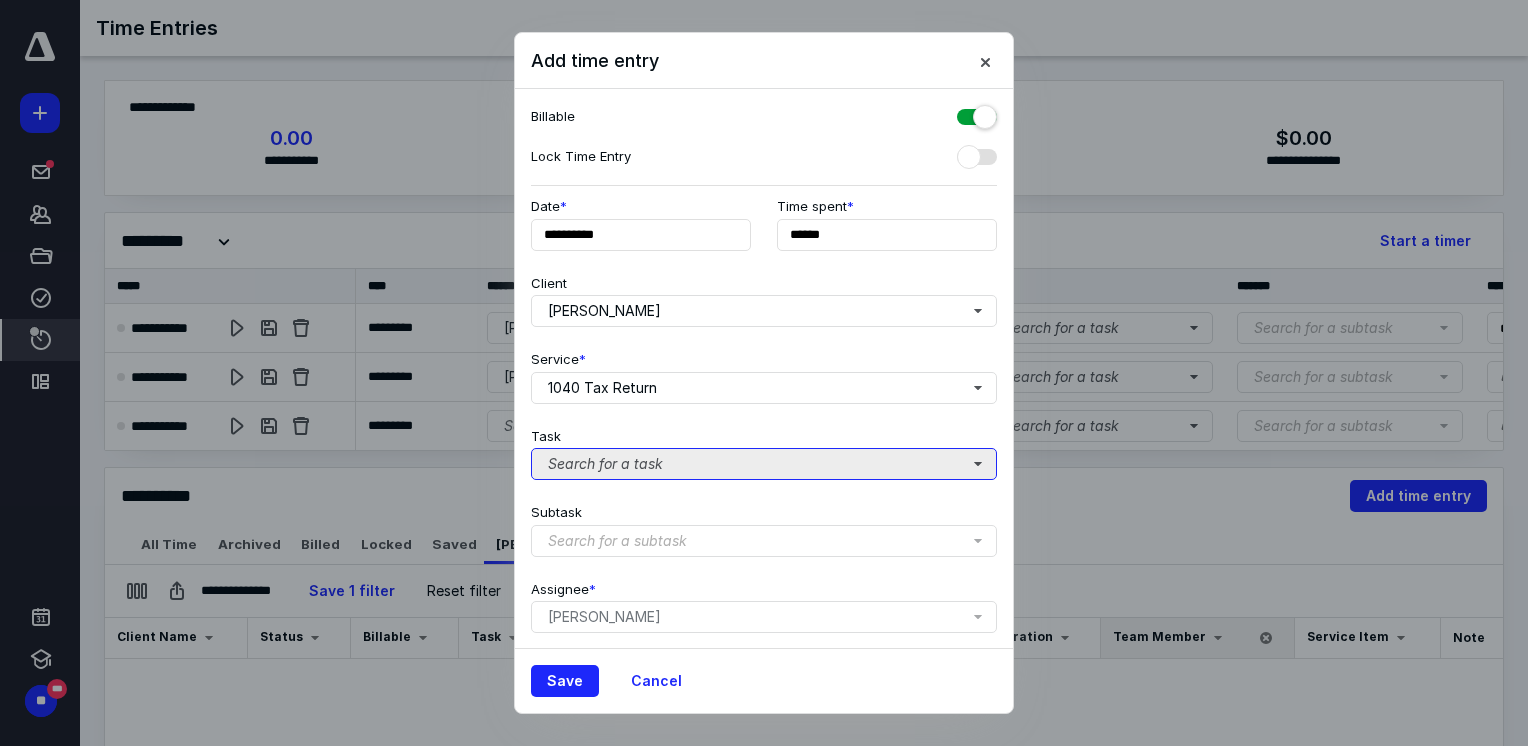 click on "Search for a task" at bounding box center [764, 464] 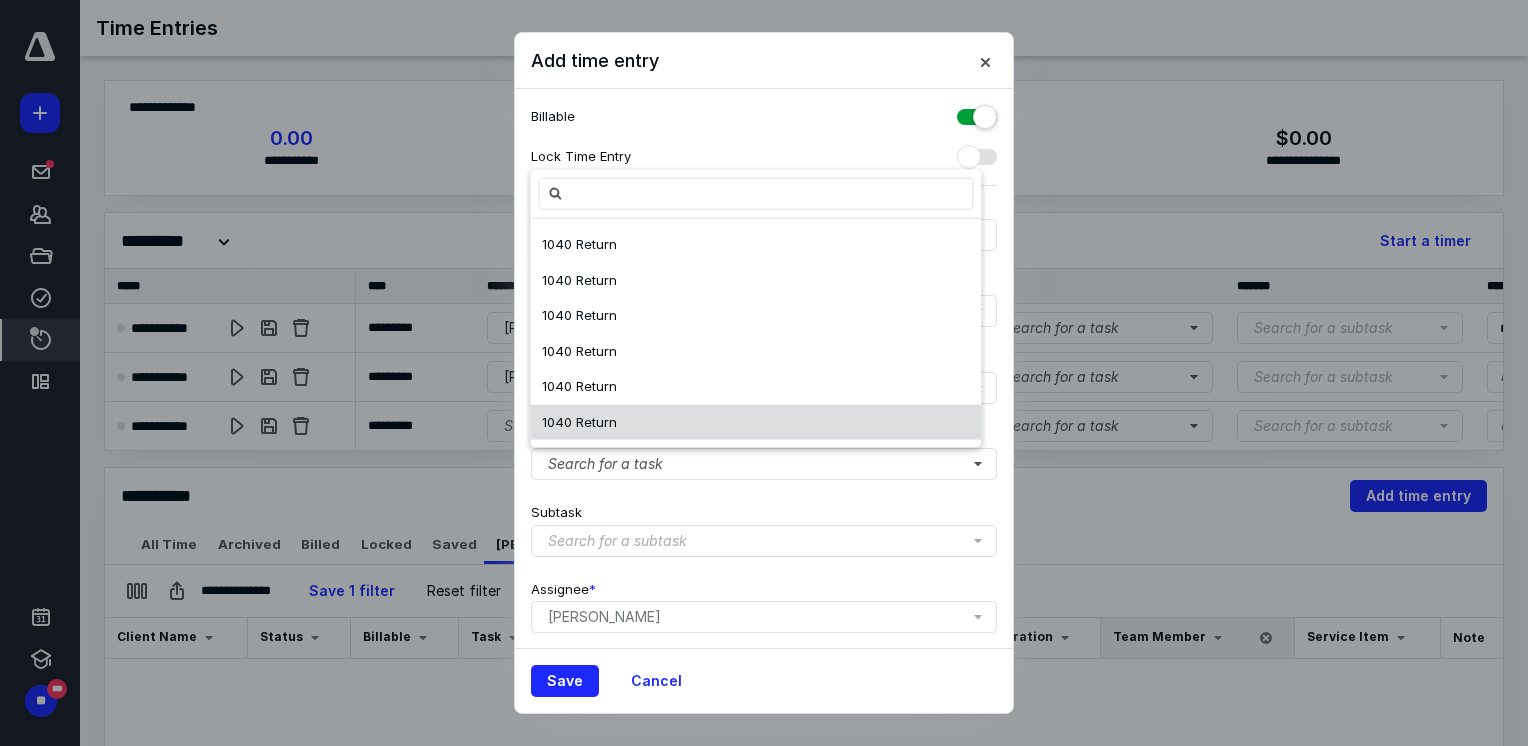 click on "1040 Return" at bounding box center (755, 422) 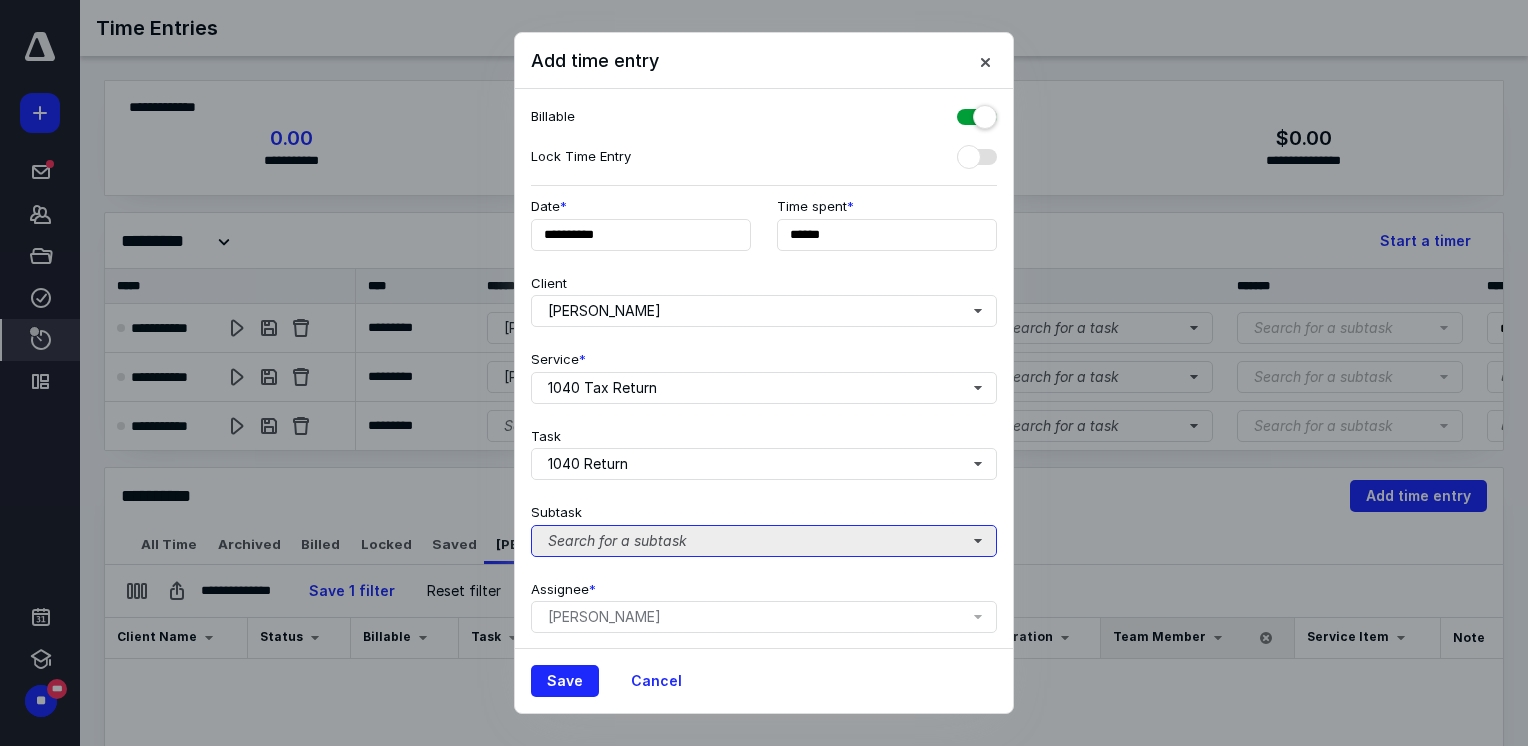 click on "Search for a subtask" at bounding box center [764, 541] 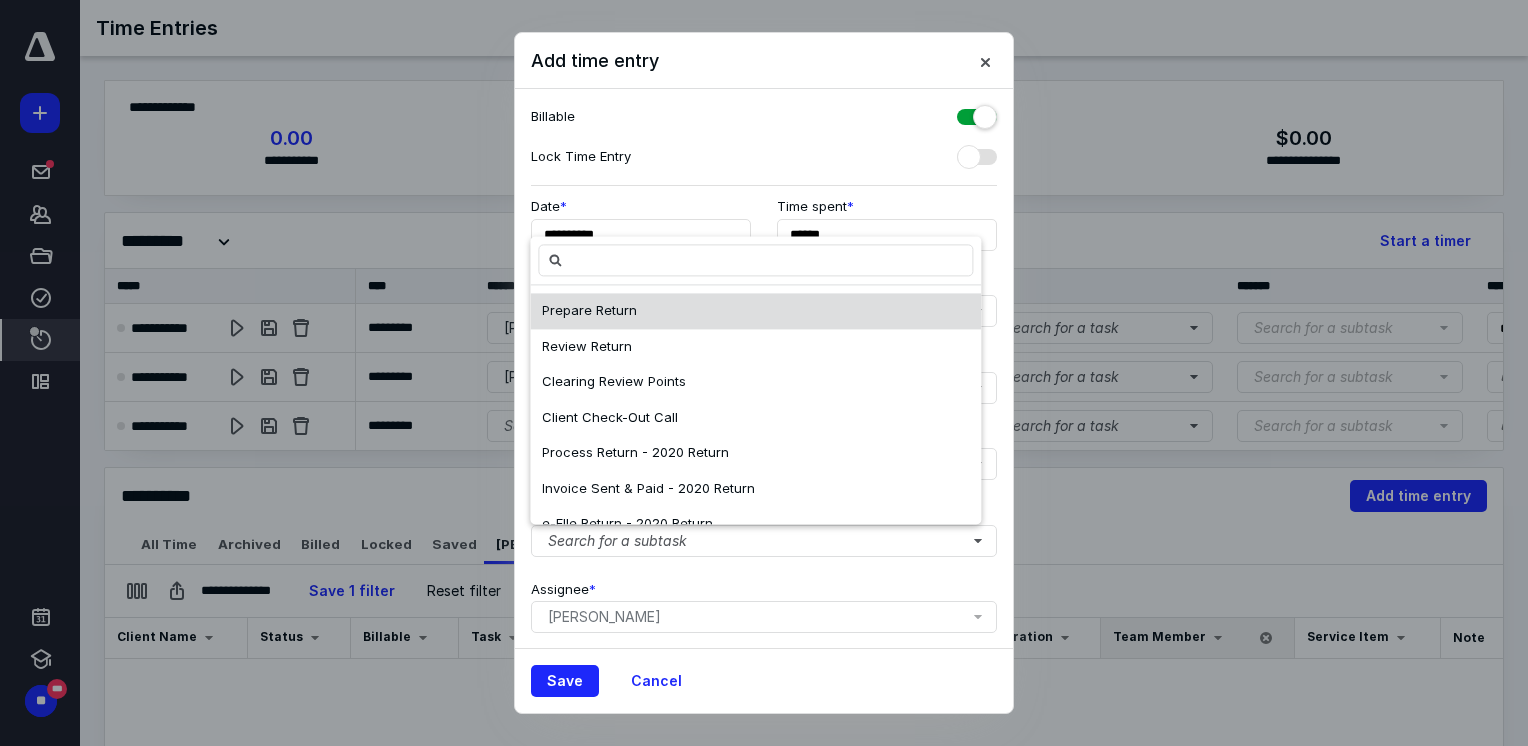 click on "Prepare Return" at bounding box center [755, 312] 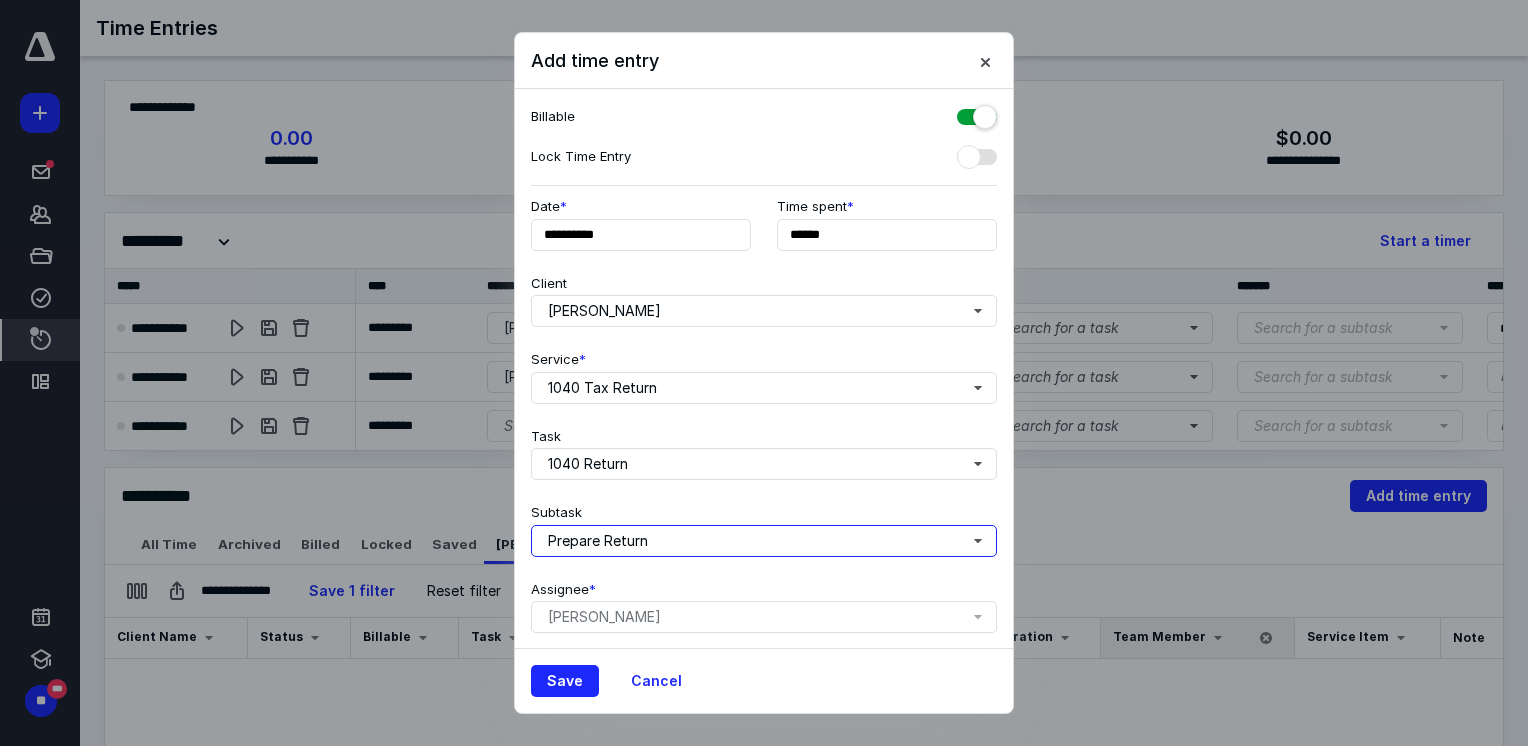 scroll, scrollTop: 68, scrollLeft: 0, axis: vertical 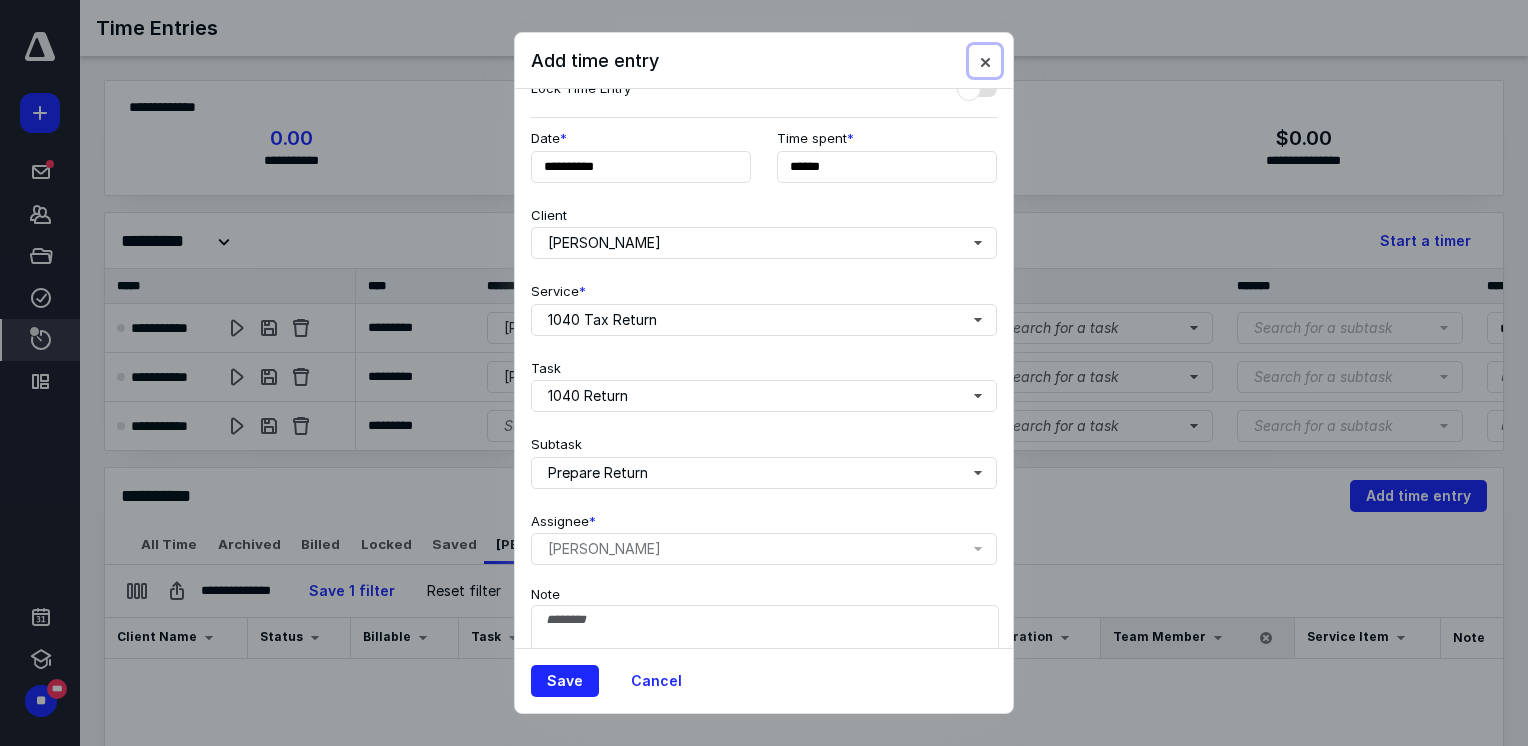 type 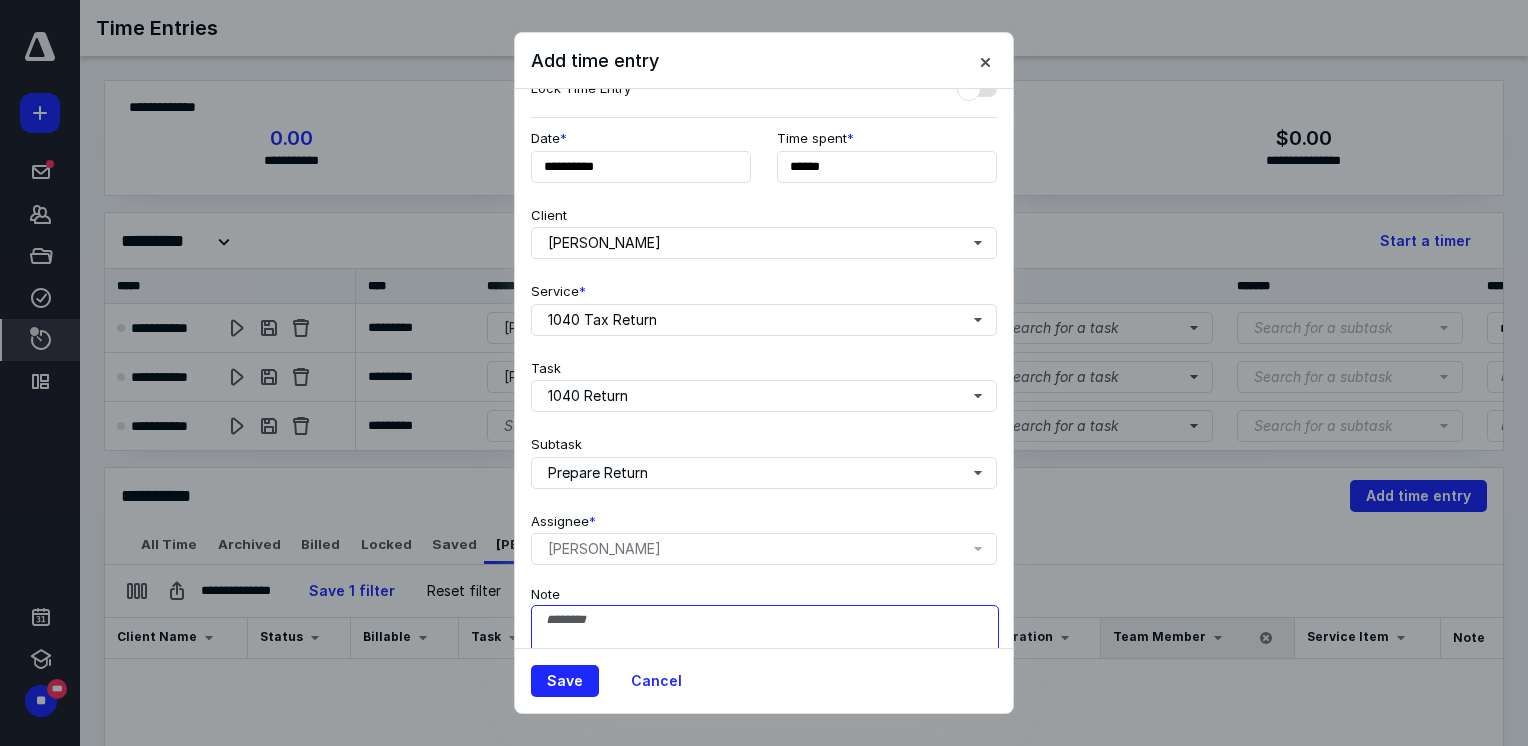 click on "Note" at bounding box center [765, 655] 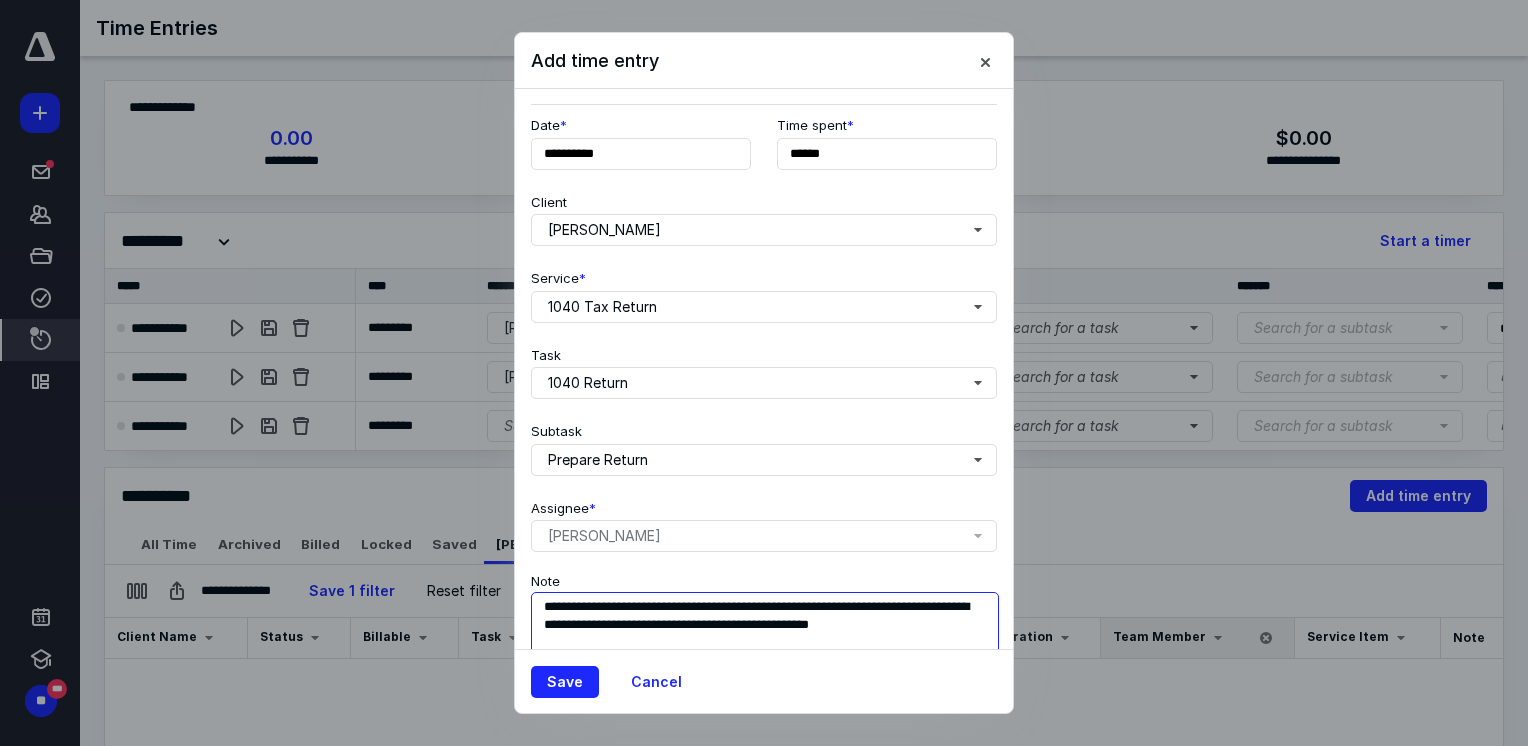 scroll, scrollTop: 99, scrollLeft: 0, axis: vertical 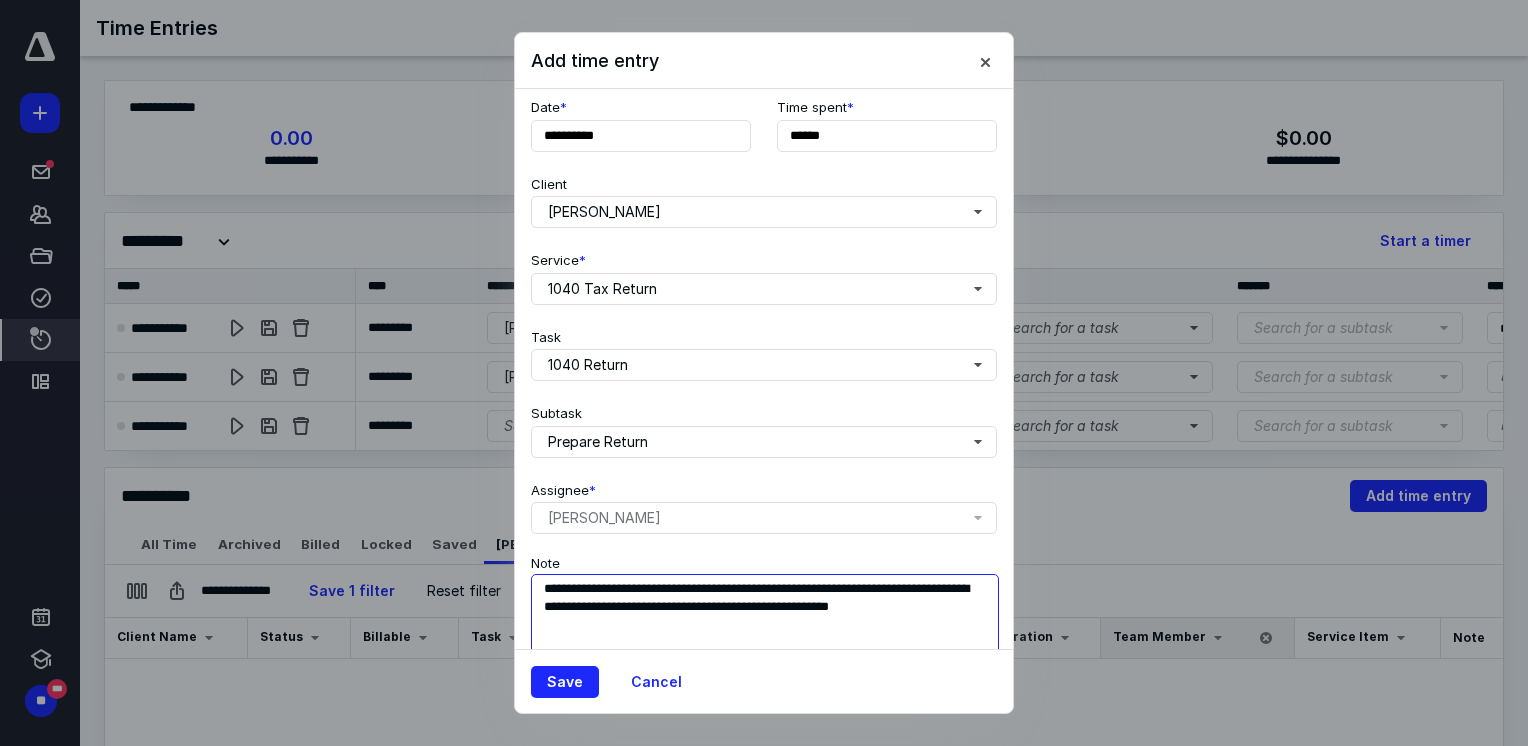 type on "**********" 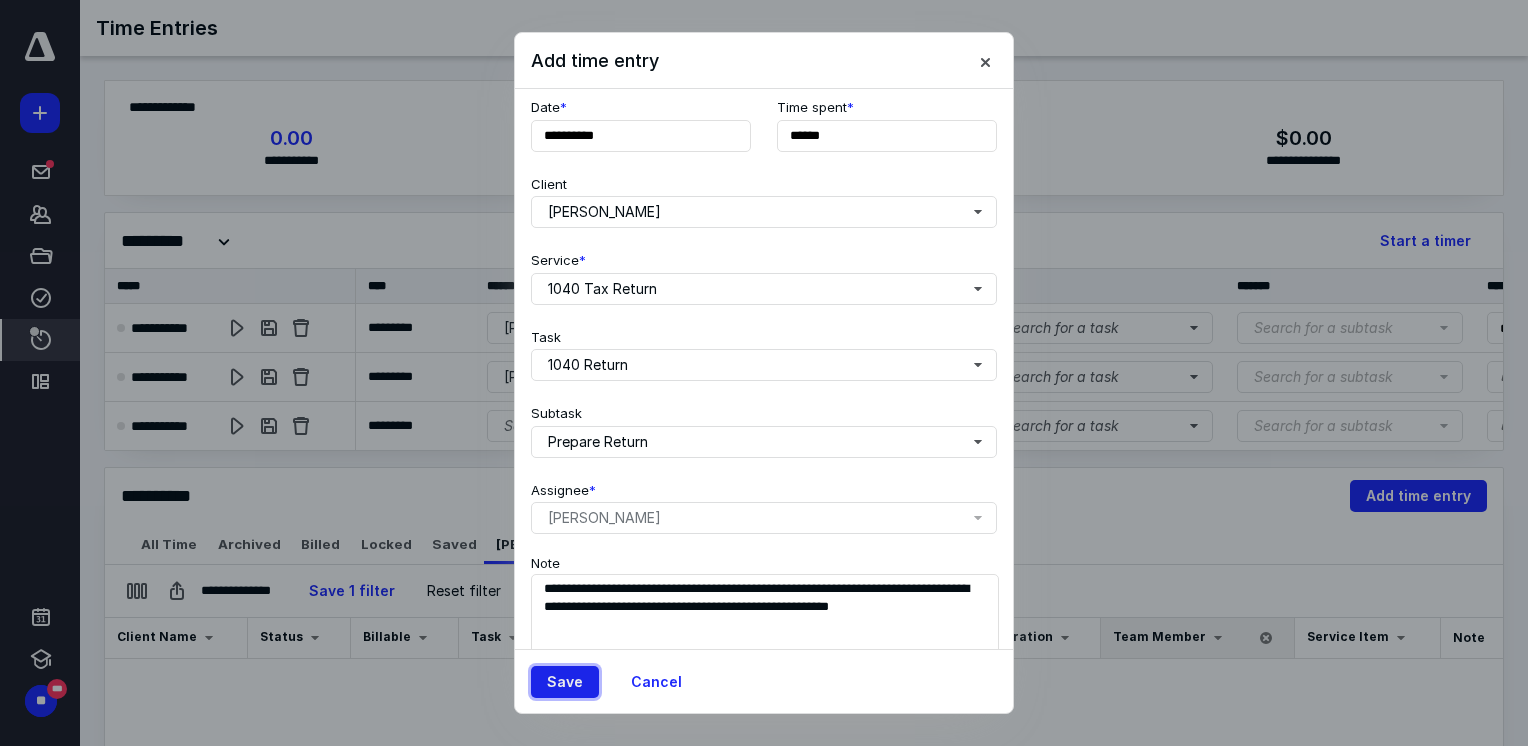 click on "Save" at bounding box center (565, 682) 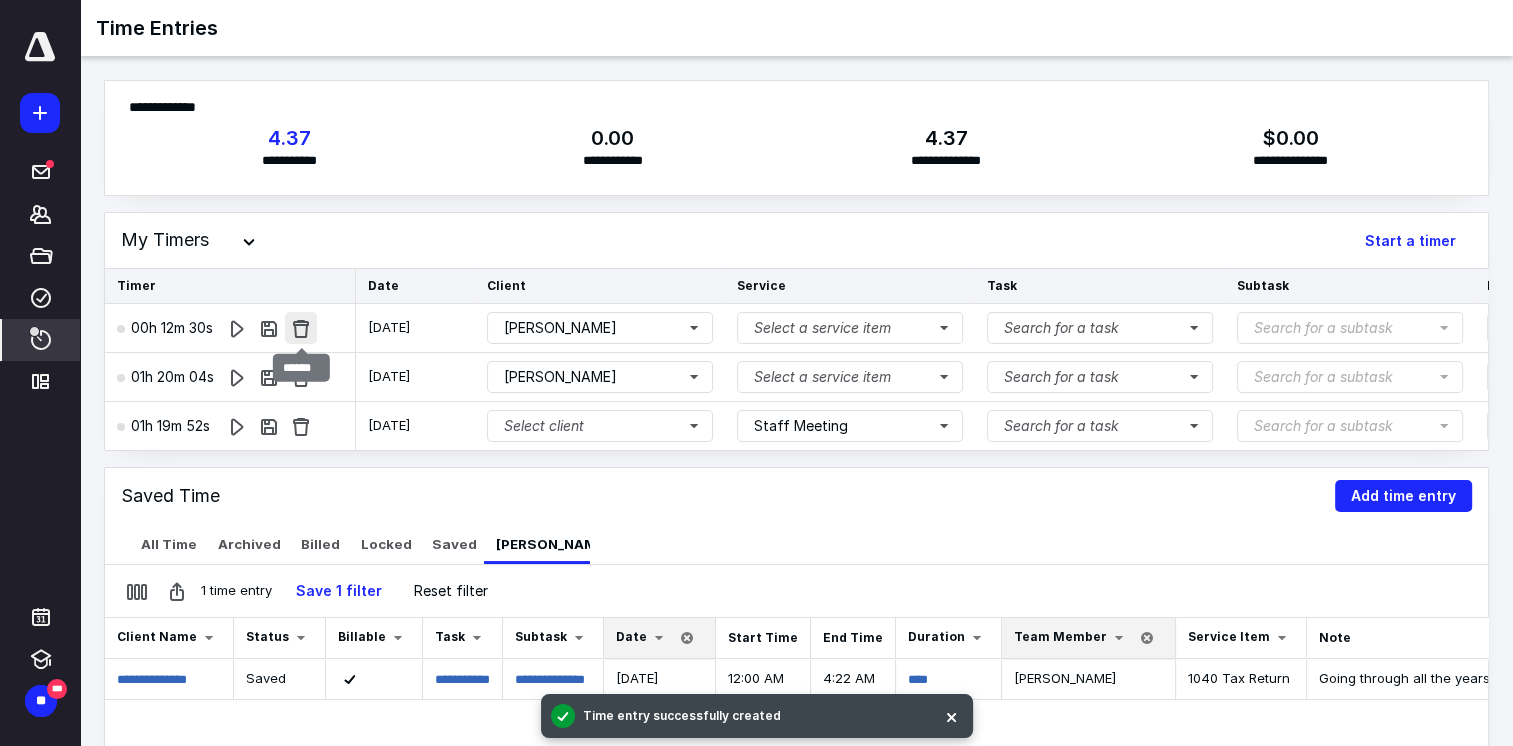 click at bounding box center [301, 328] 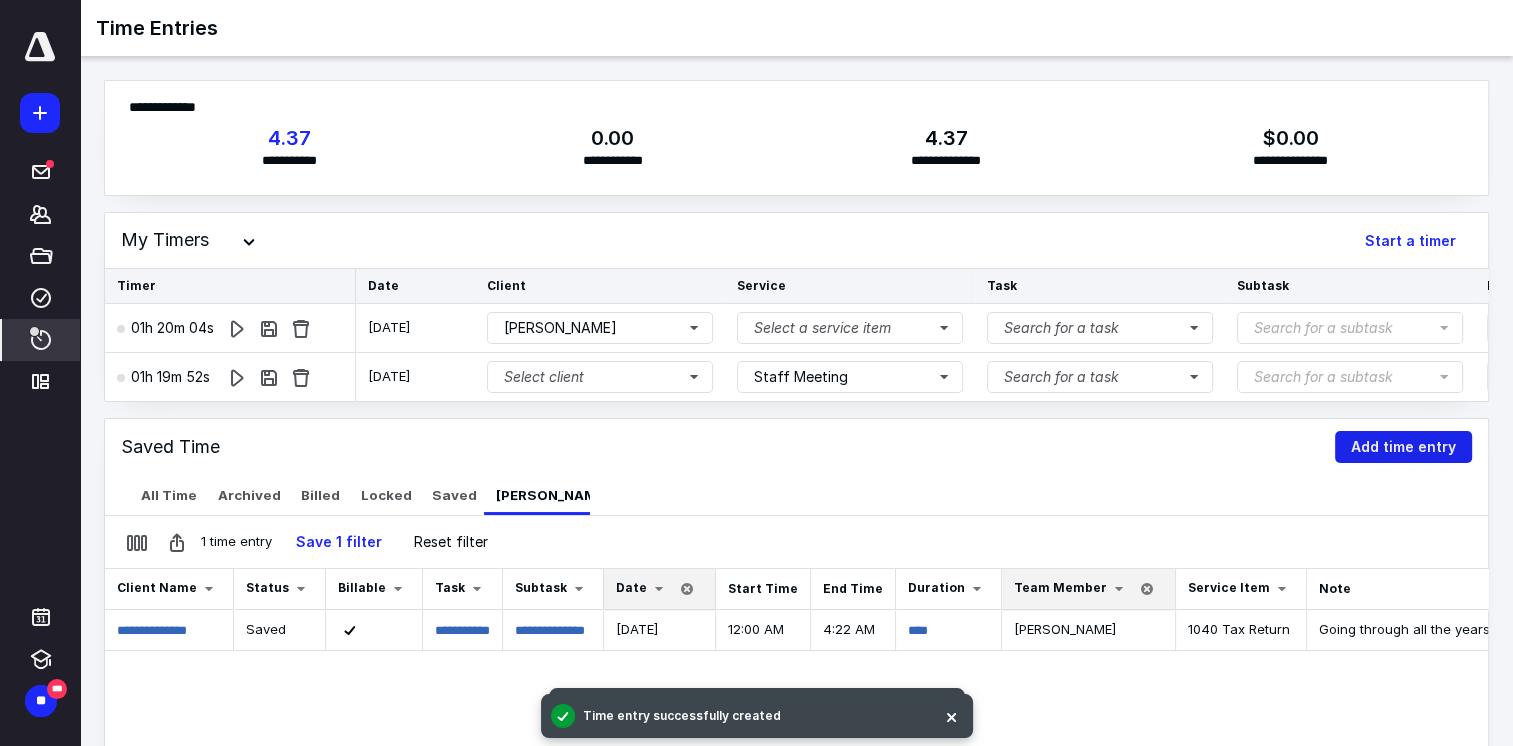 click on "Add time entry" at bounding box center (1403, 447) 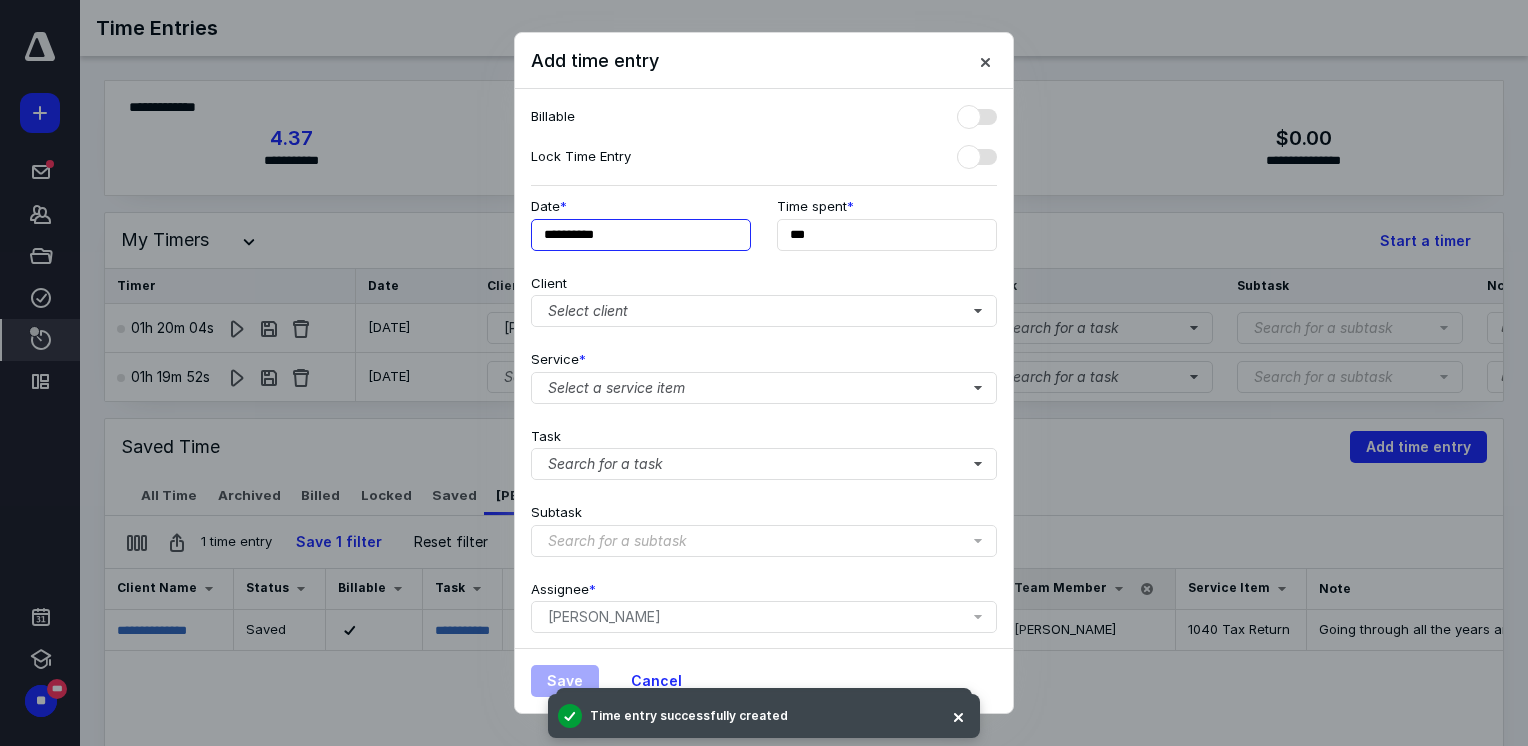 click on "**********" at bounding box center (641, 235) 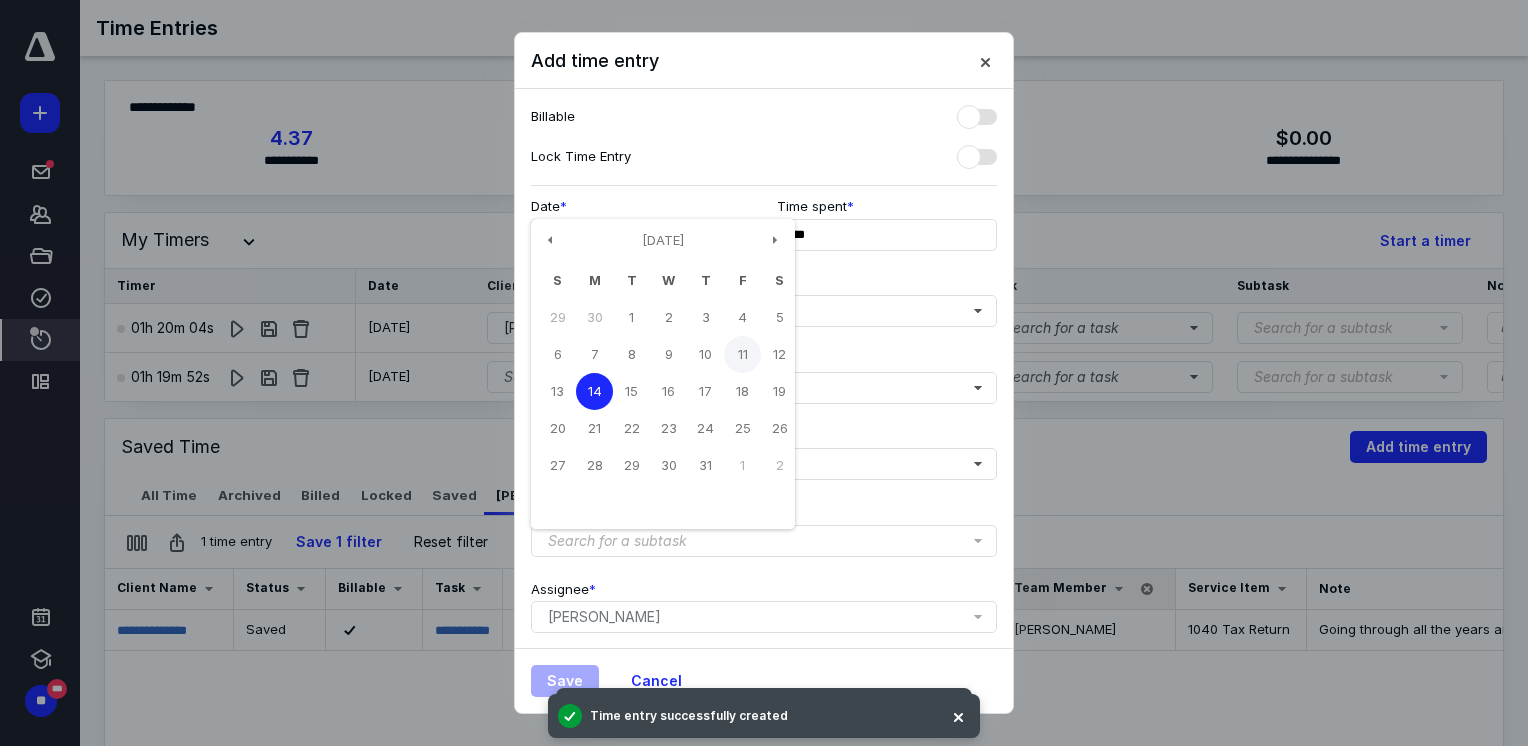 click on "11" at bounding box center (742, 354) 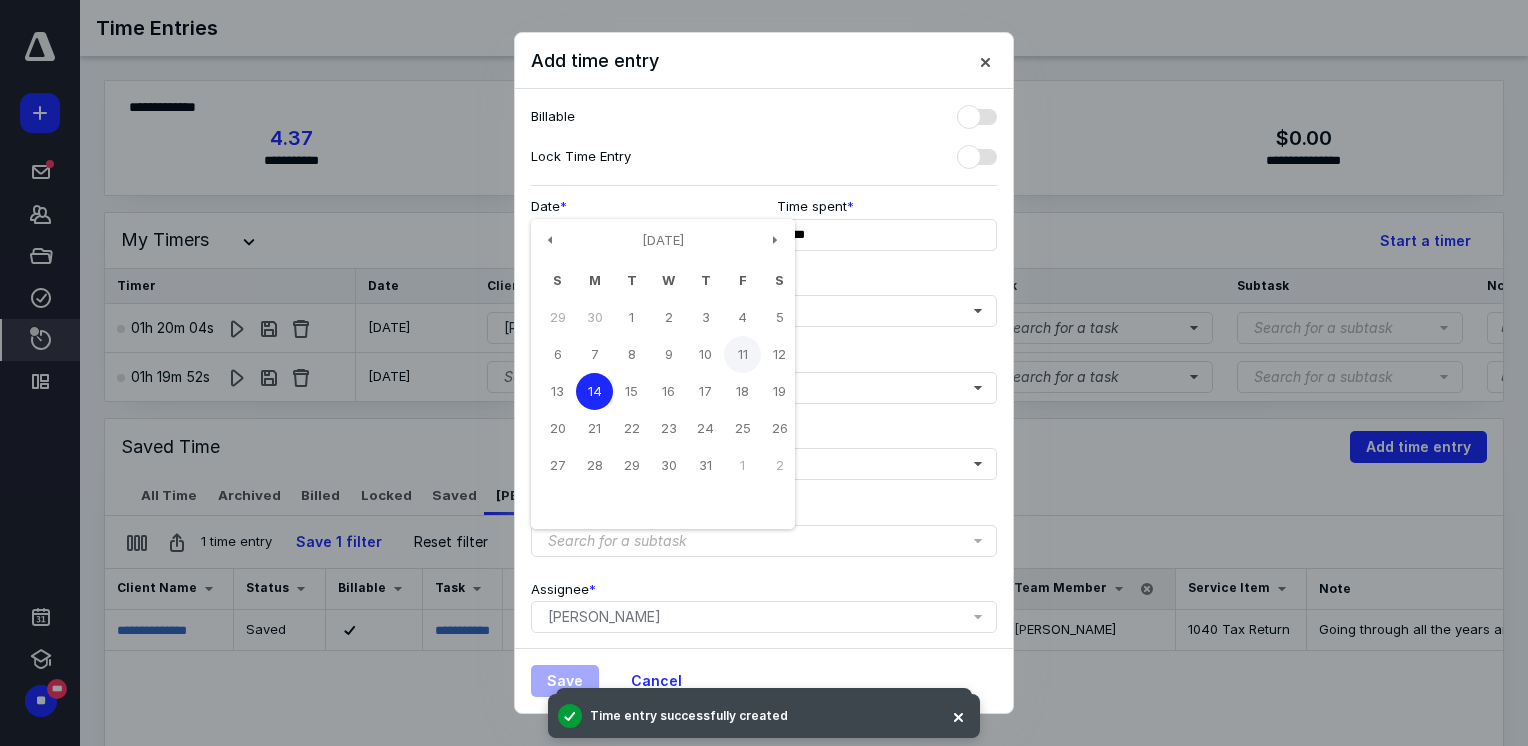 type on "**********" 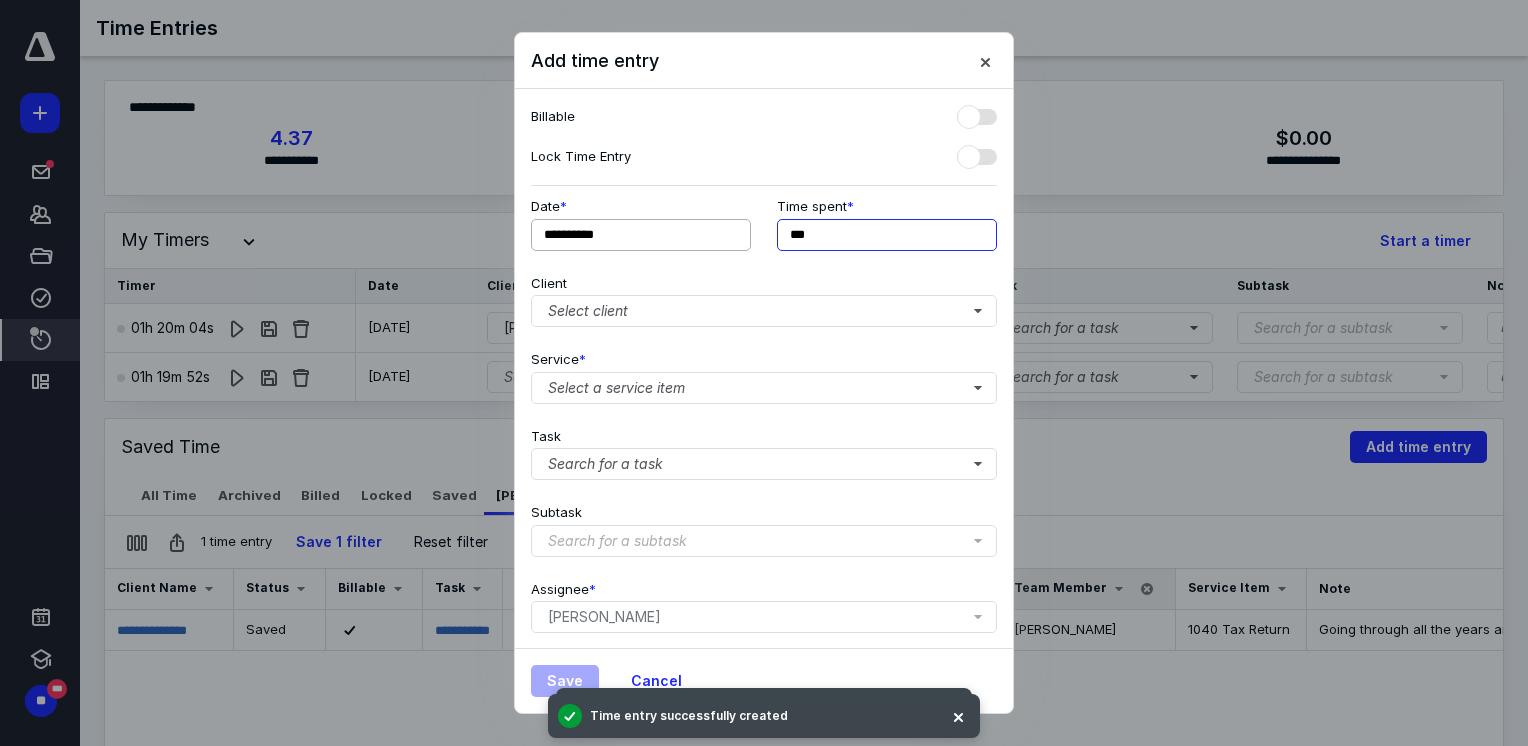 drag, startPoint x: 836, startPoint y: 239, endPoint x: 735, endPoint y: 238, distance: 101.00495 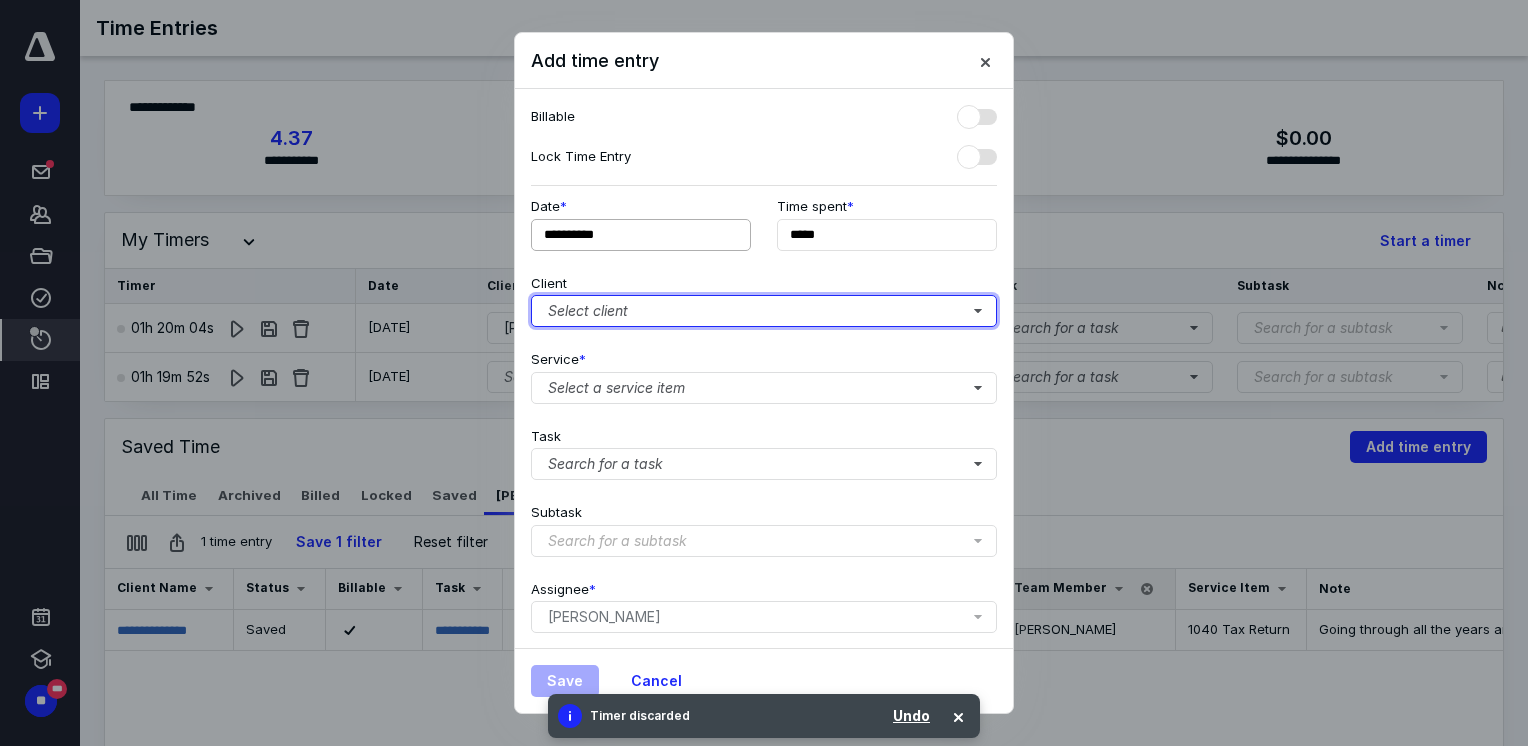 type on "******" 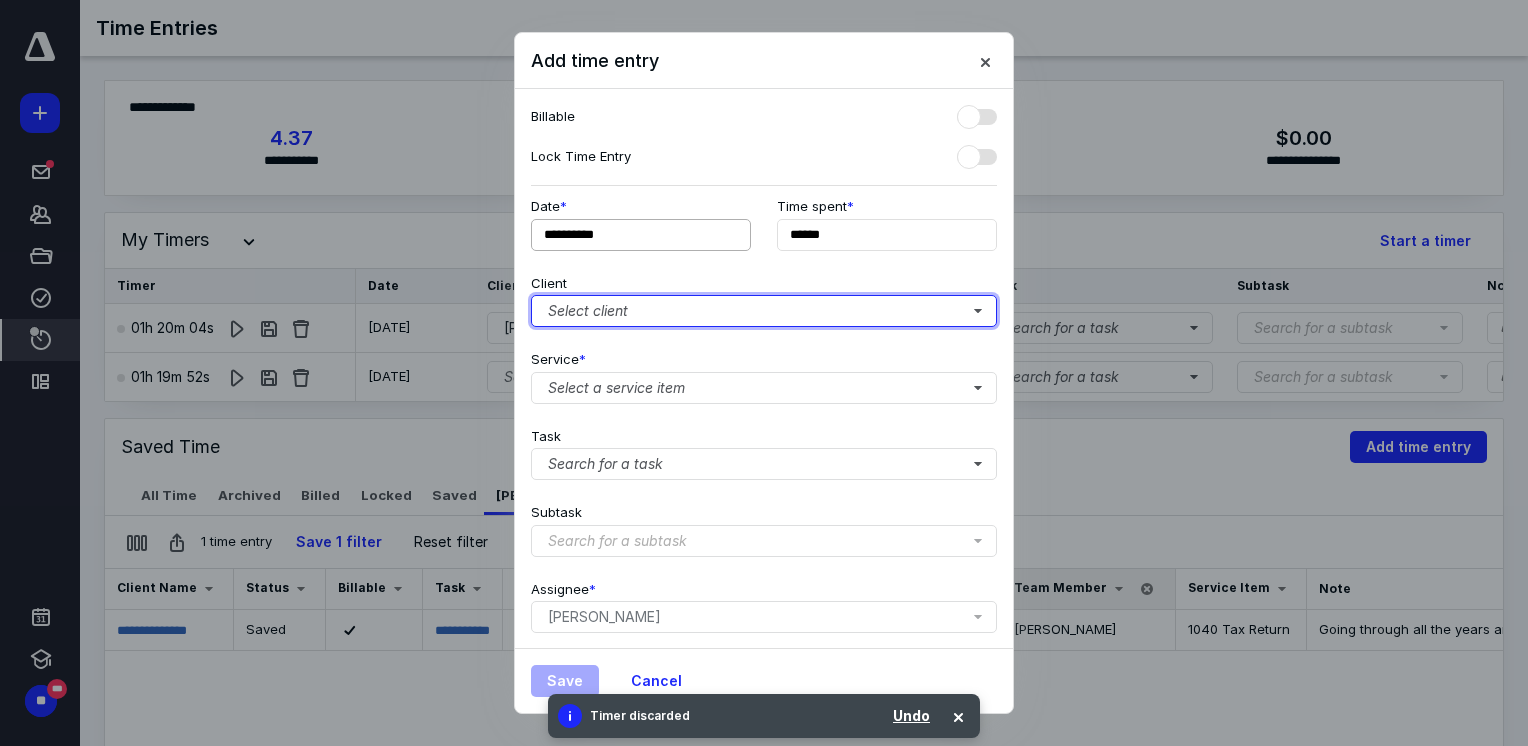 type 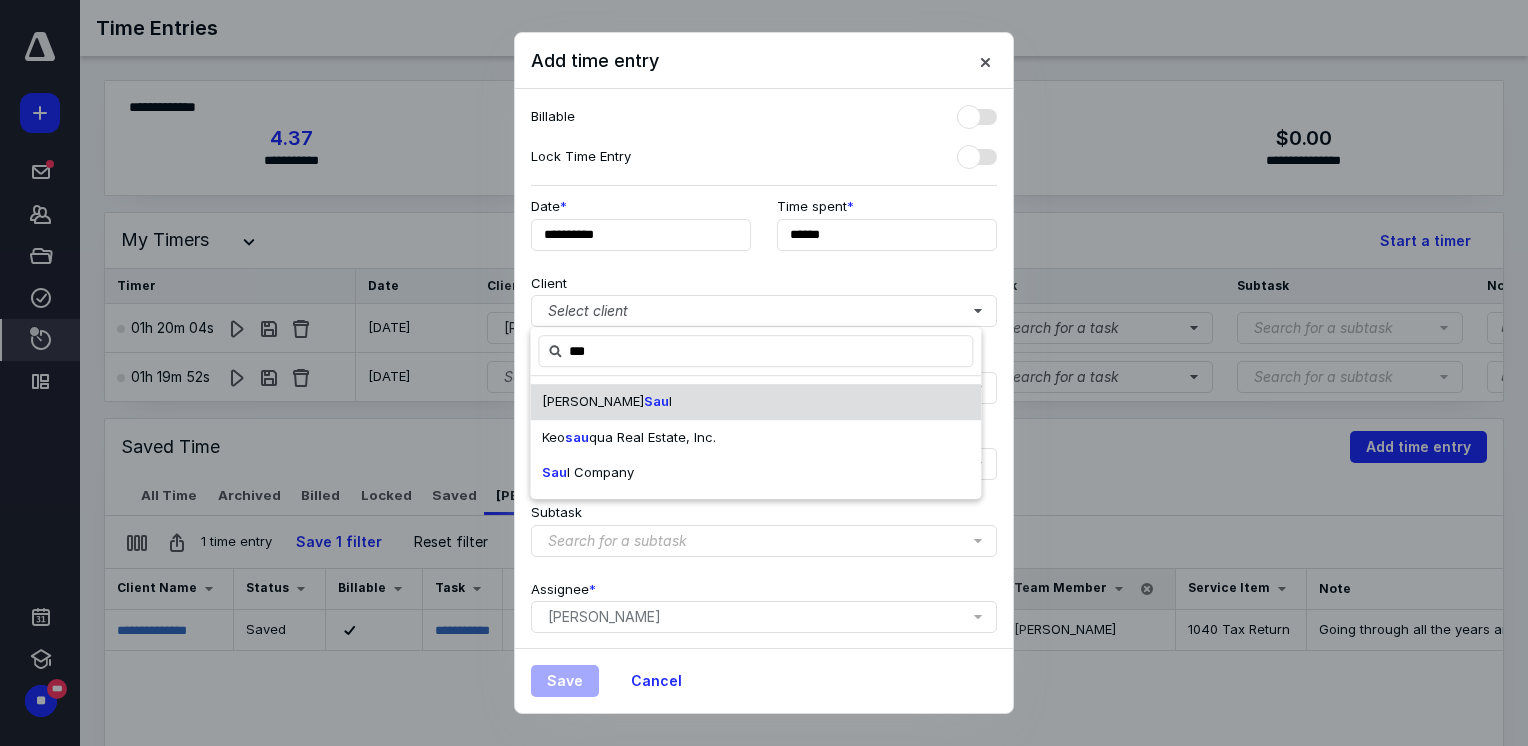 click on "l" at bounding box center [670, 401] 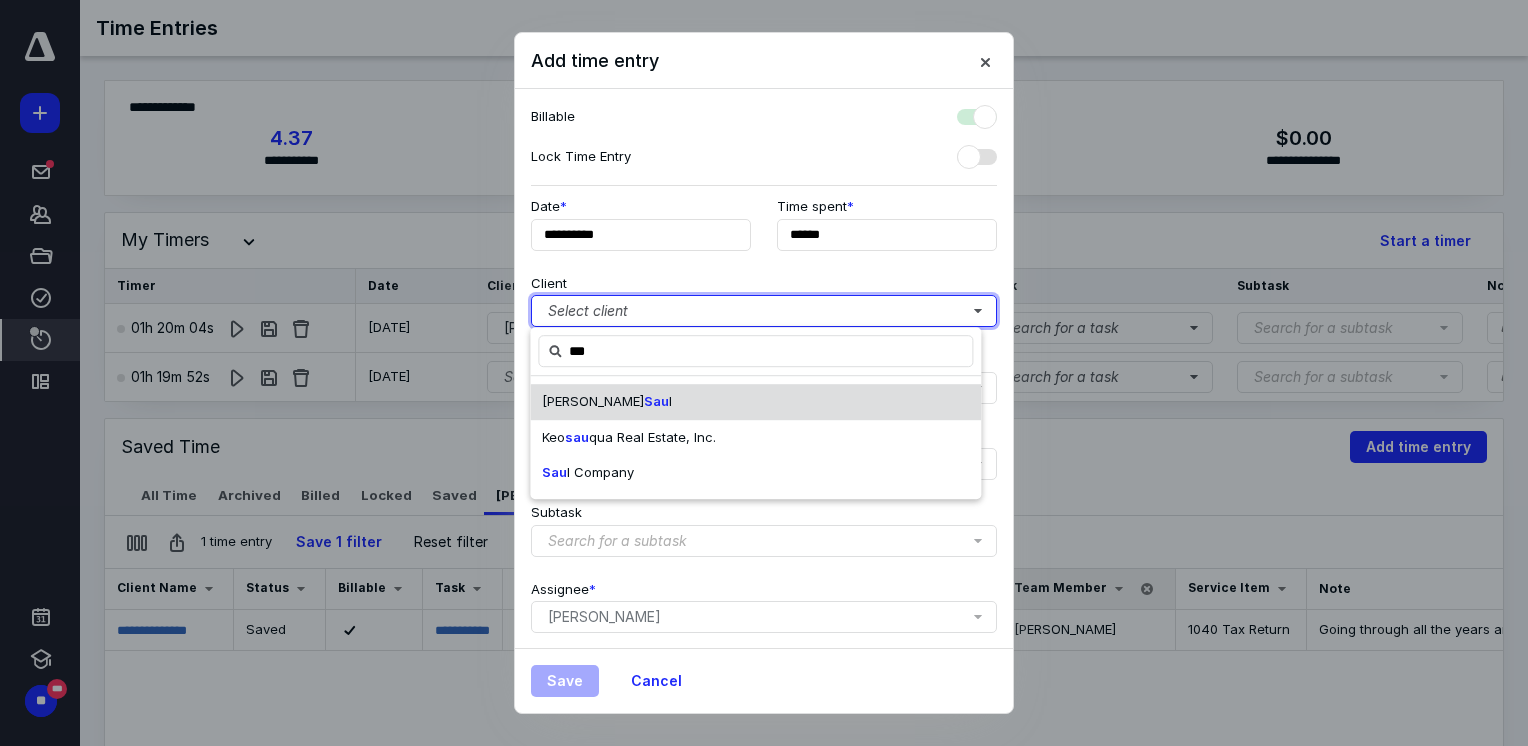 checkbox on "true" 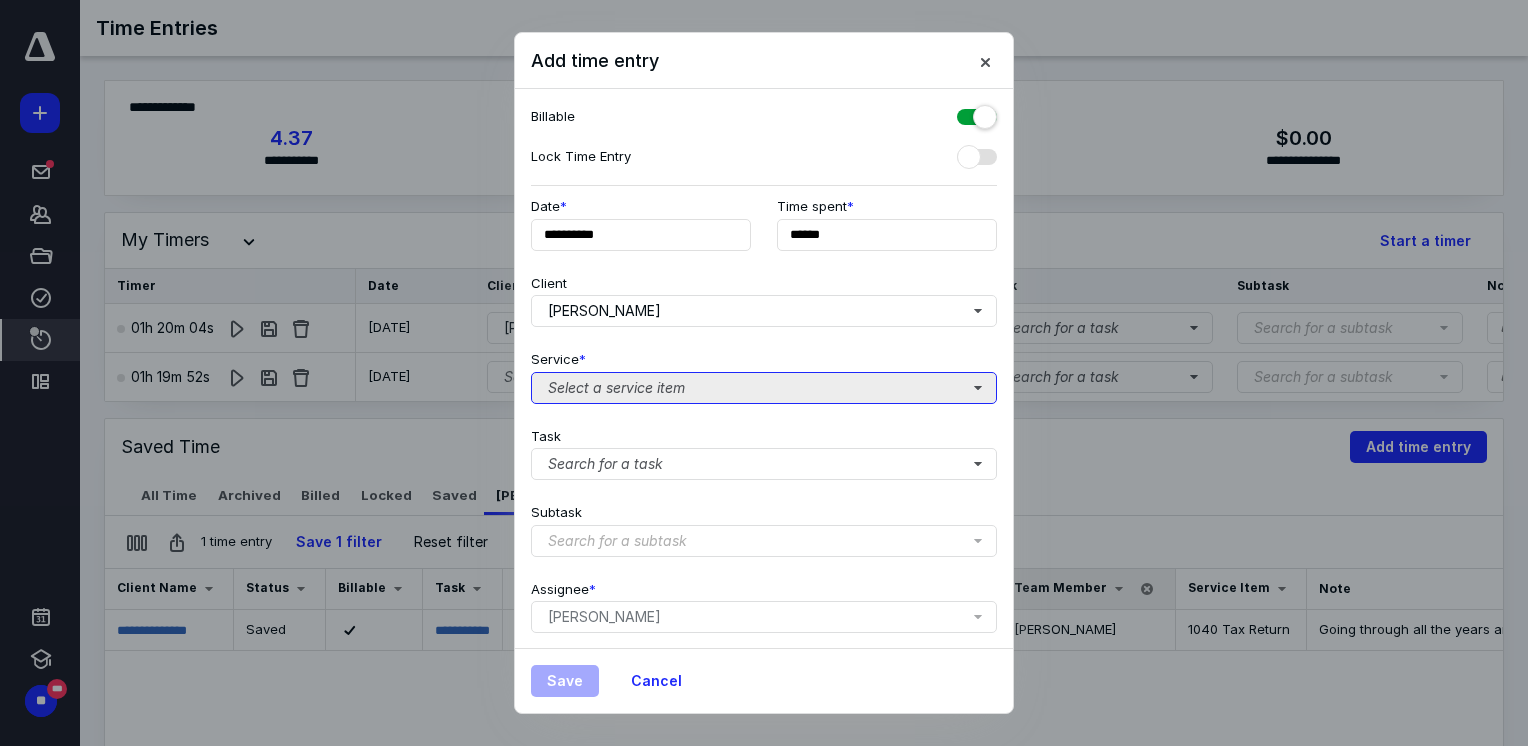 click on "Select a service item" at bounding box center (764, 388) 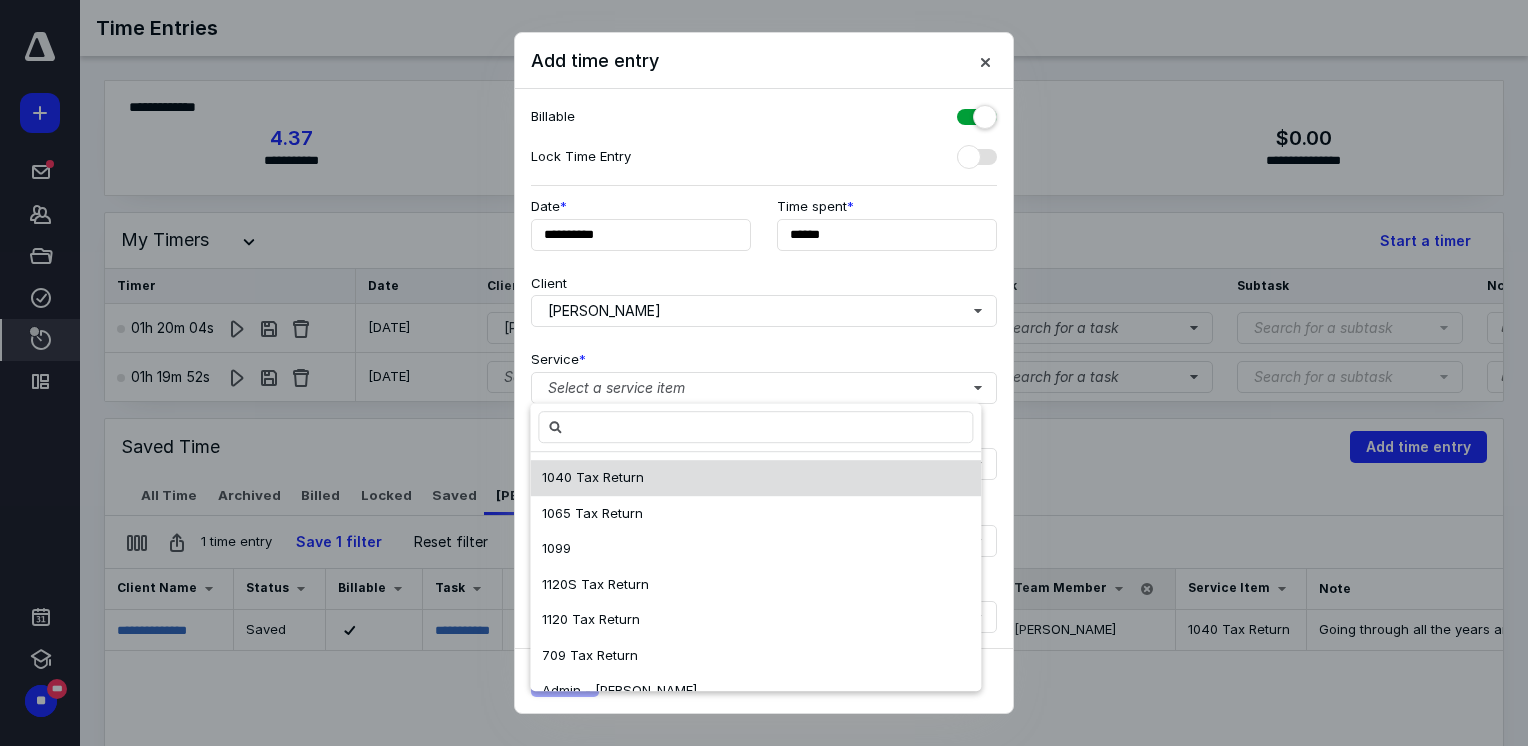 click on "1040 Tax Return" at bounding box center [593, 477] 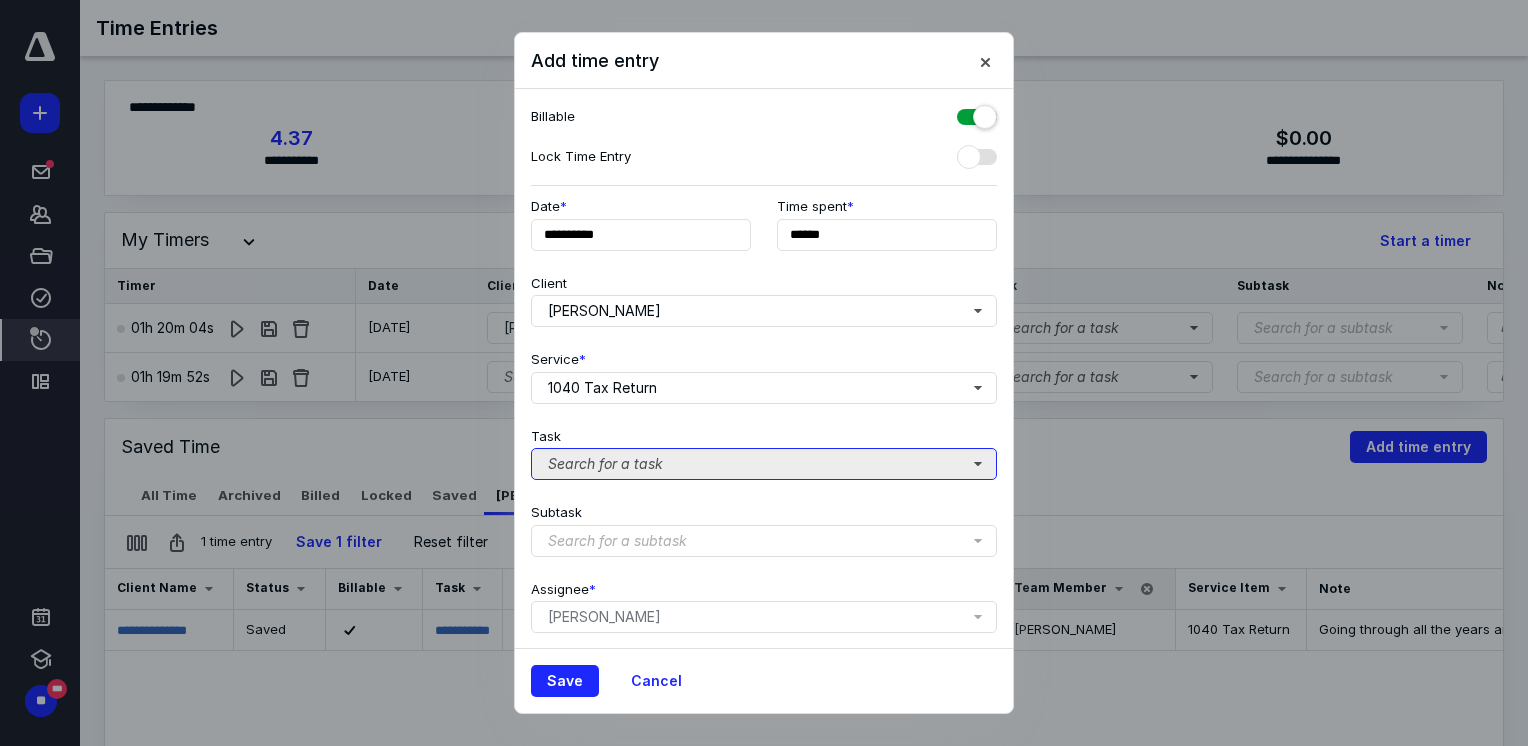 click on "Search for a task" at bounding box center [764, 464] 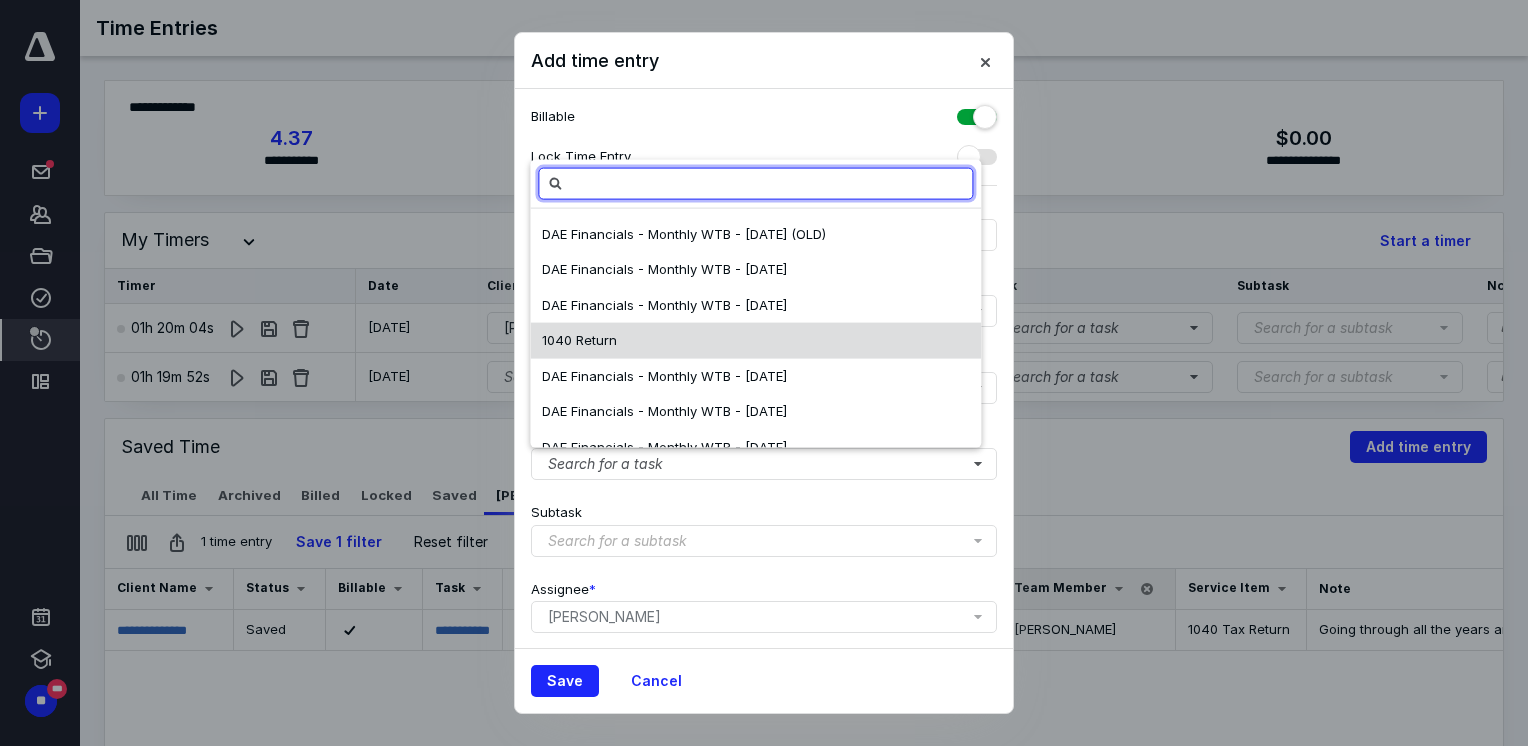 click on "1040 Return" at bounding box center [755, 341] 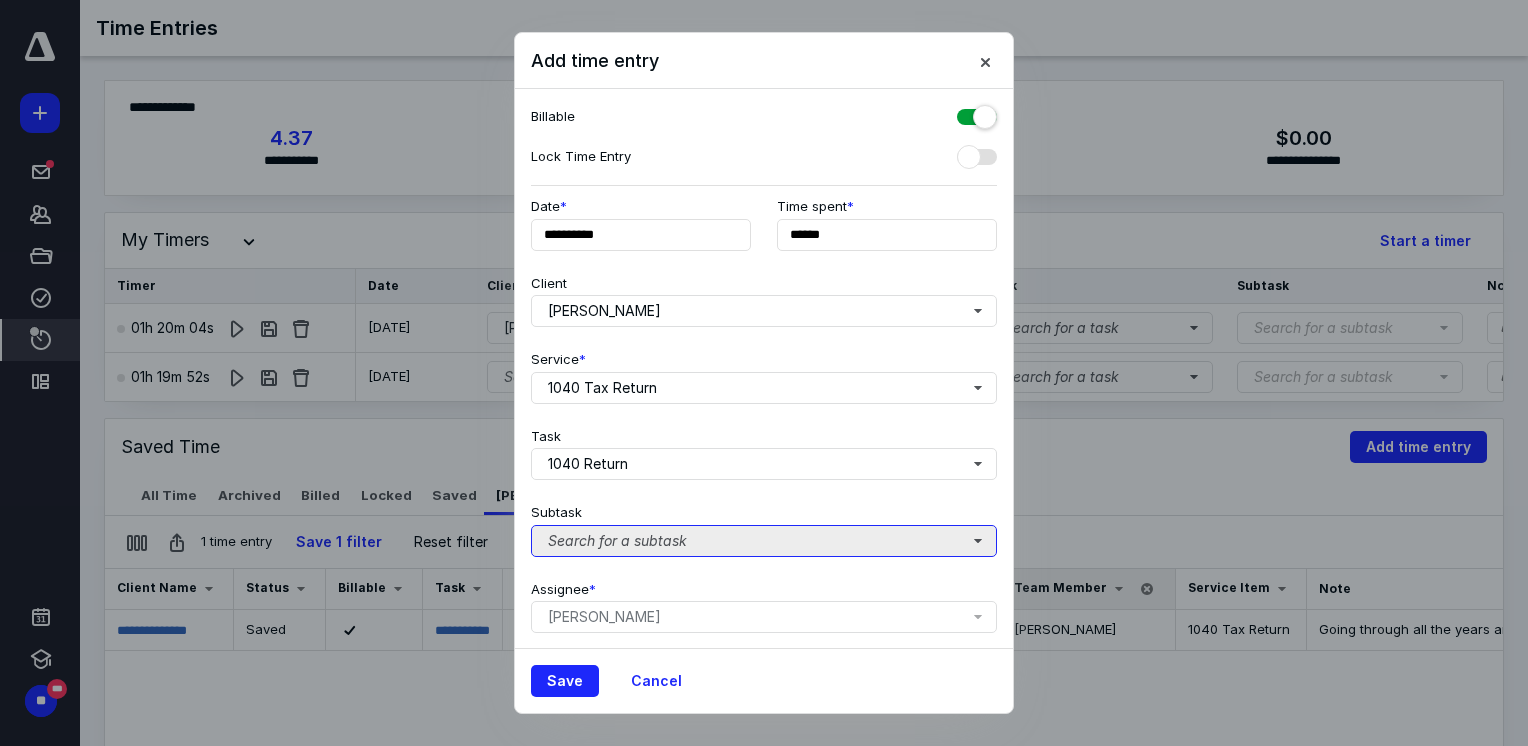 click on "Search for a subtask" at bounding box center [764, 541] 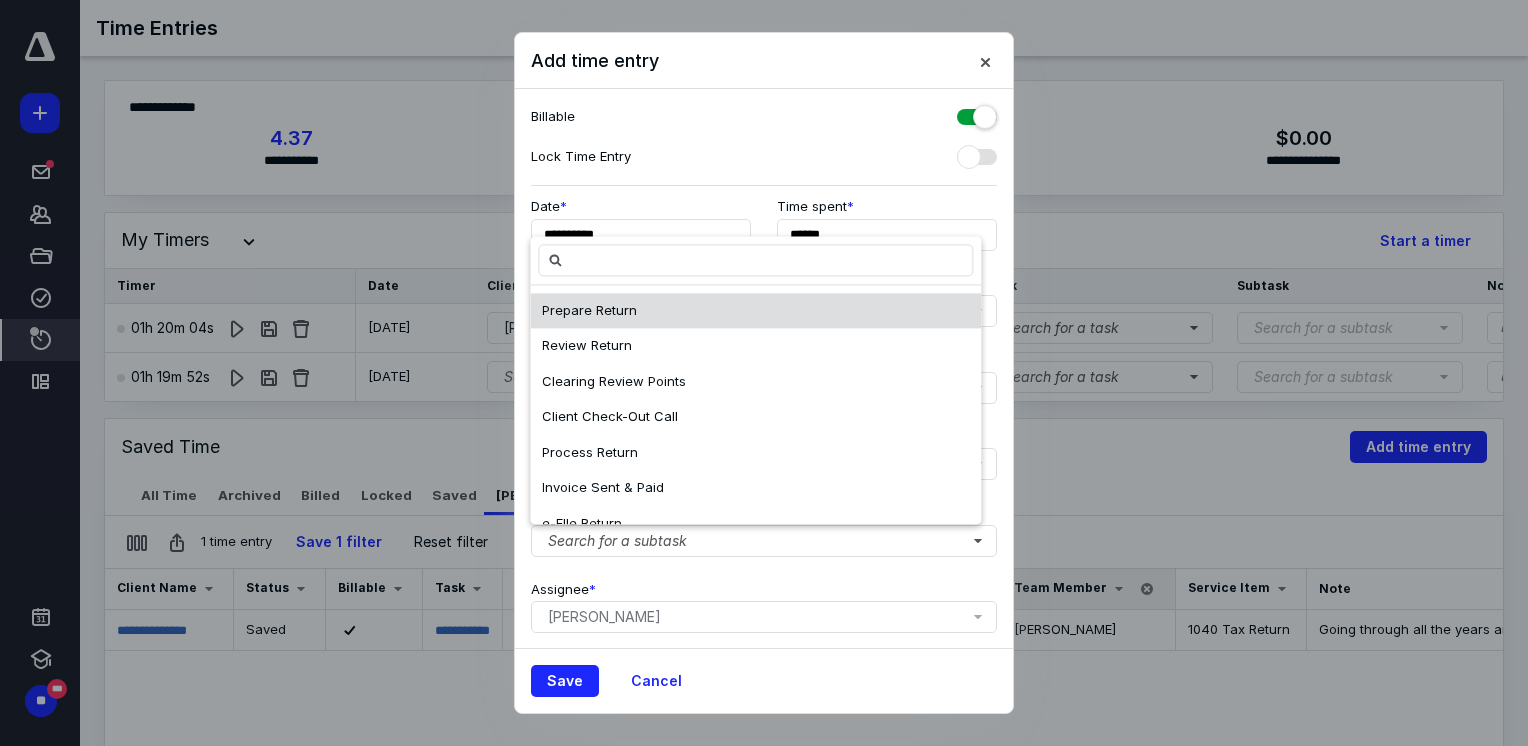 click on "Prepare Return" at bounding box center (589, 310) 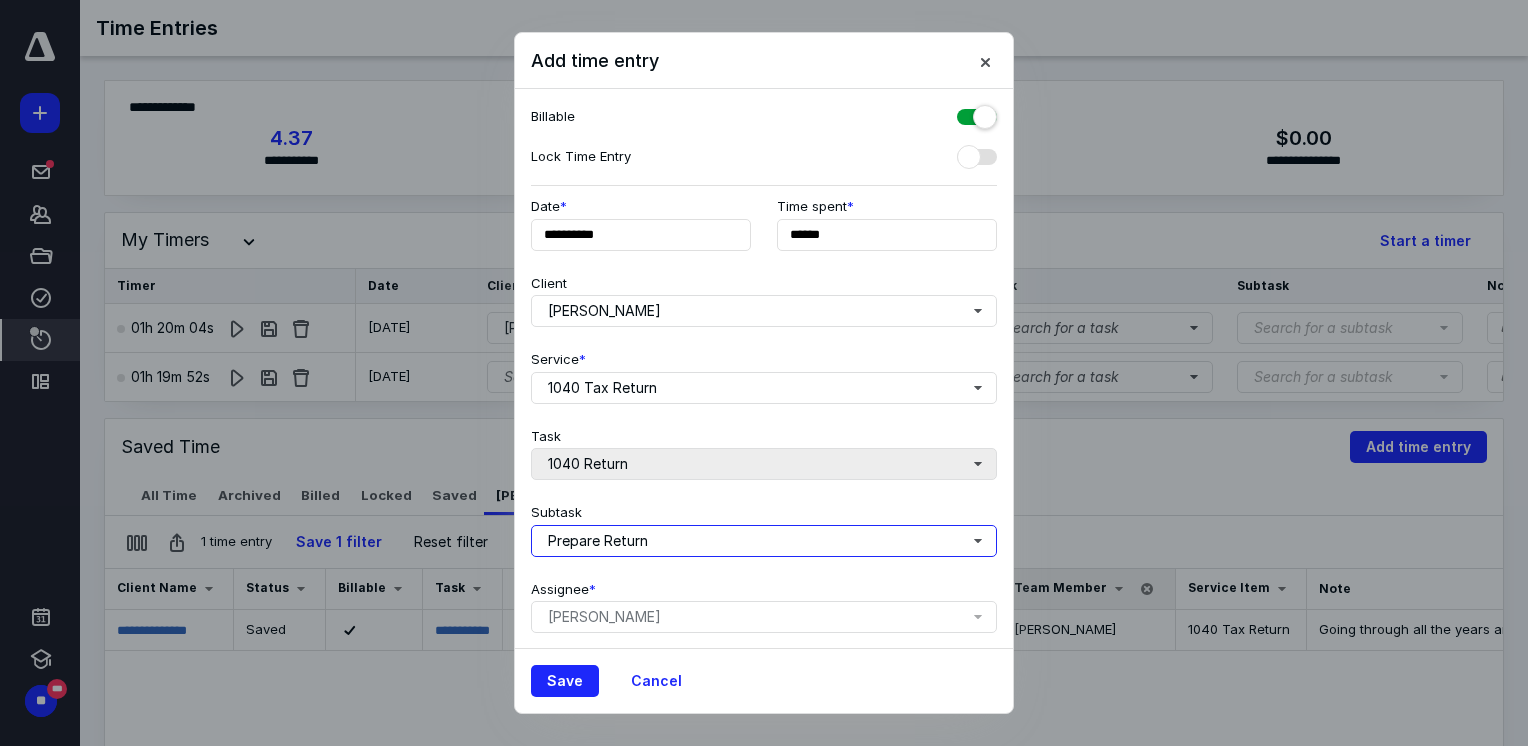 scroll, scrollTop: 154, scrollLeft: 0, axis: vertical 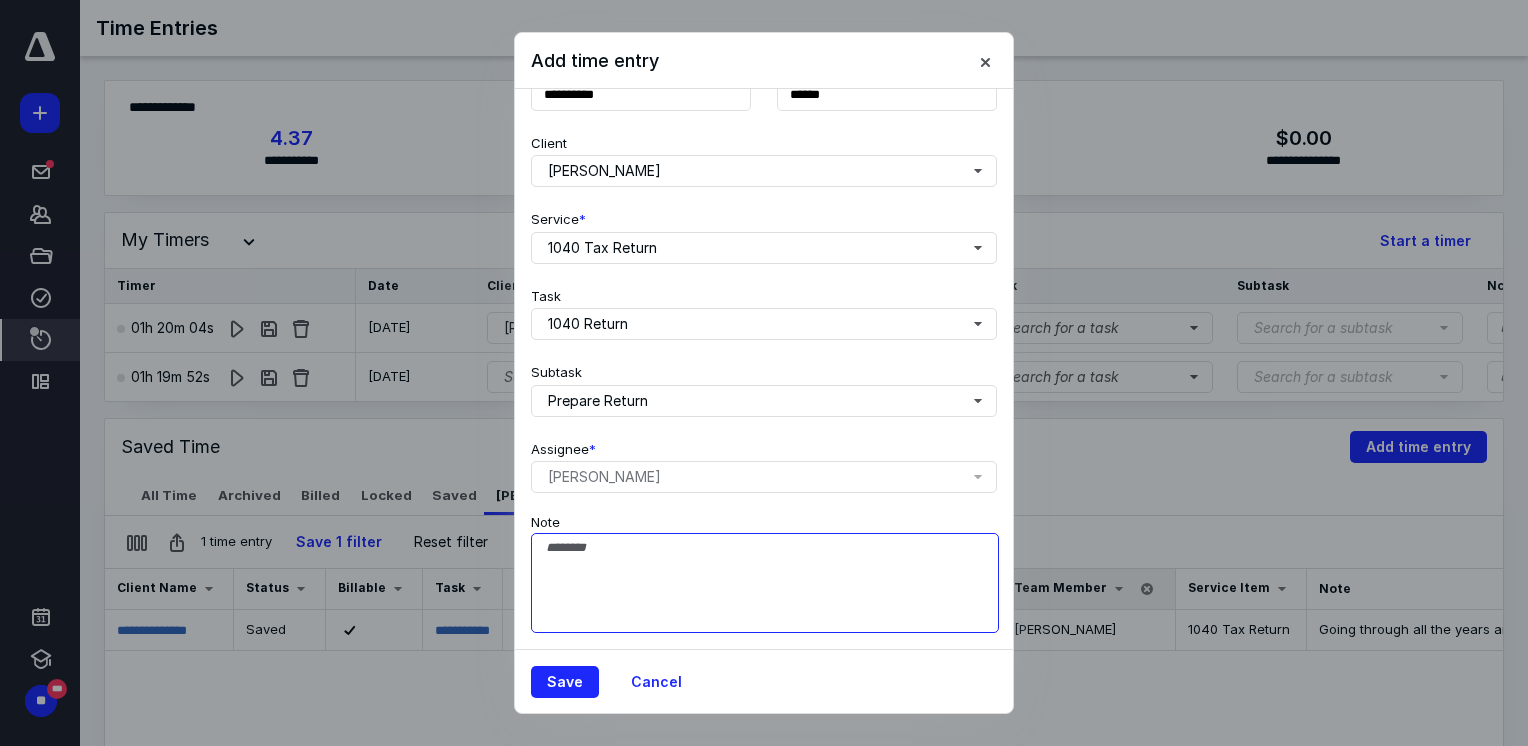 click on "Note" at bounding box center [765, 583] 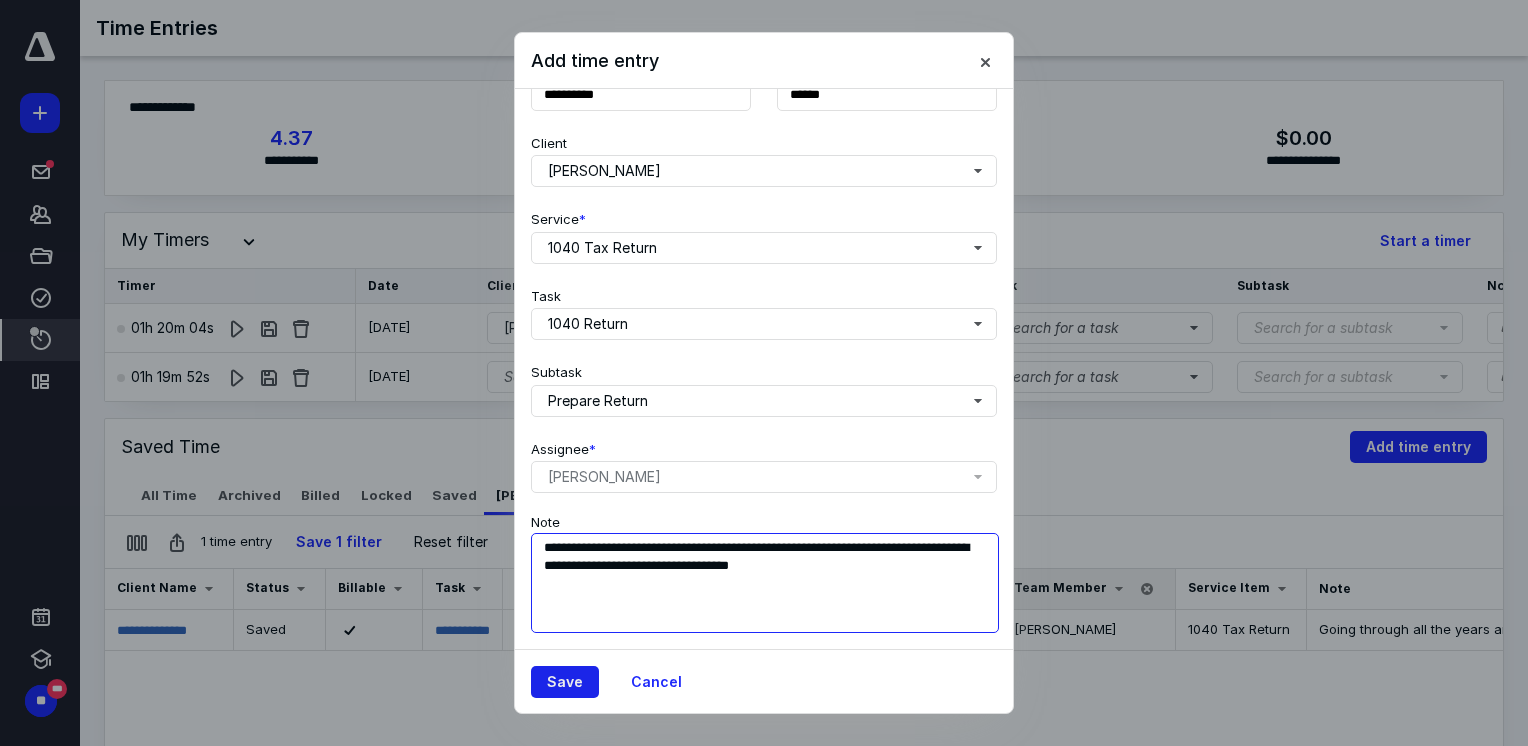 type on "**********" 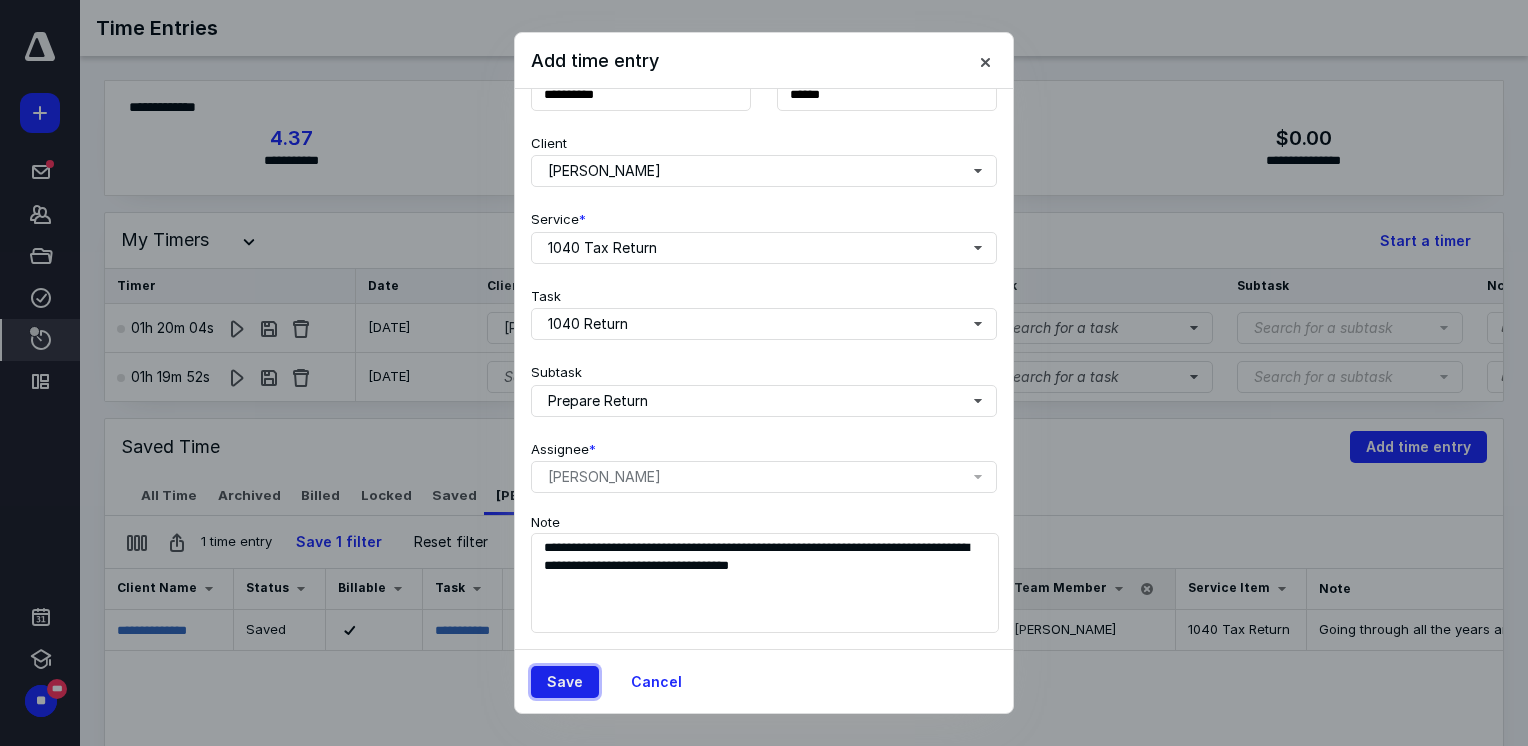 click on "Save" at bounding box center [565, 682] 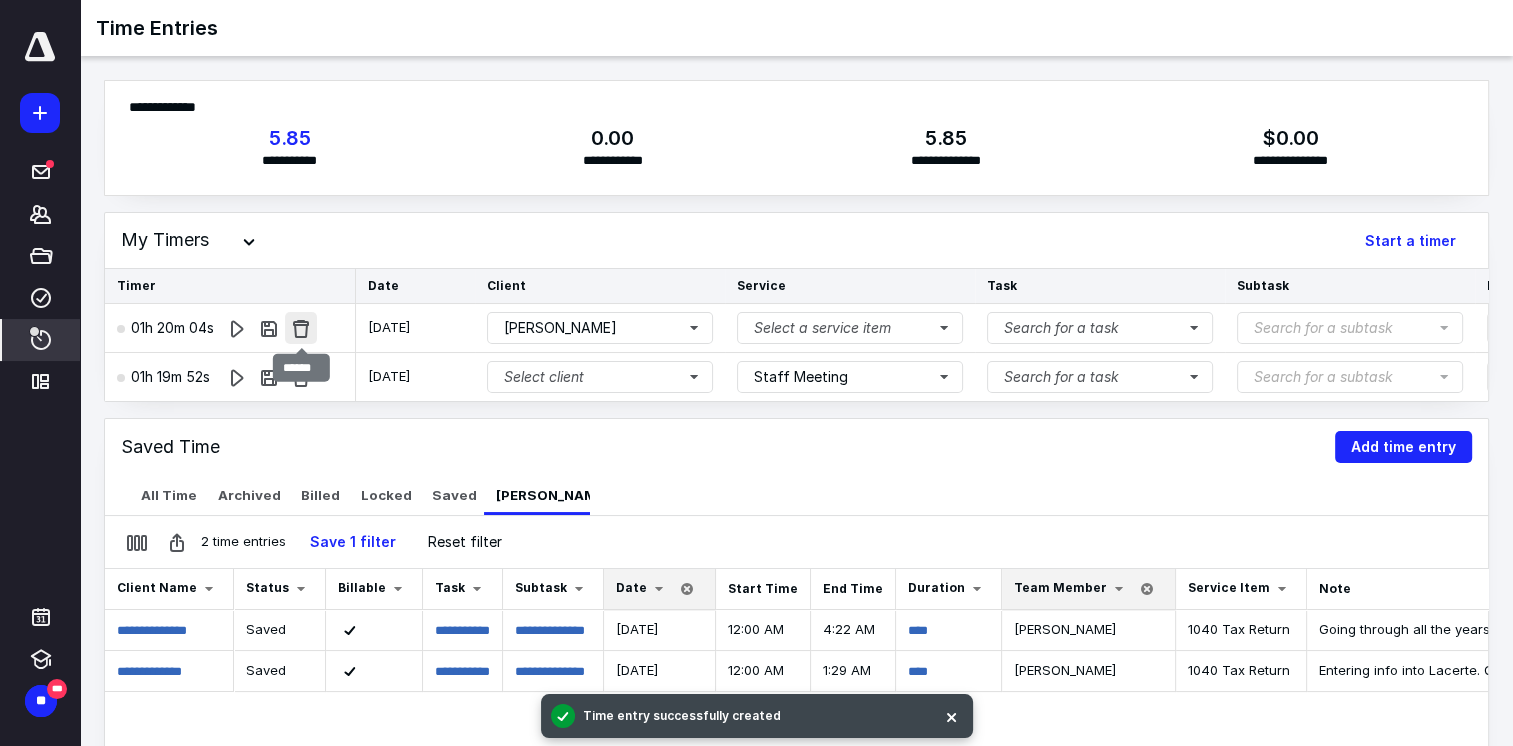 click at bounding box center (301, 328) 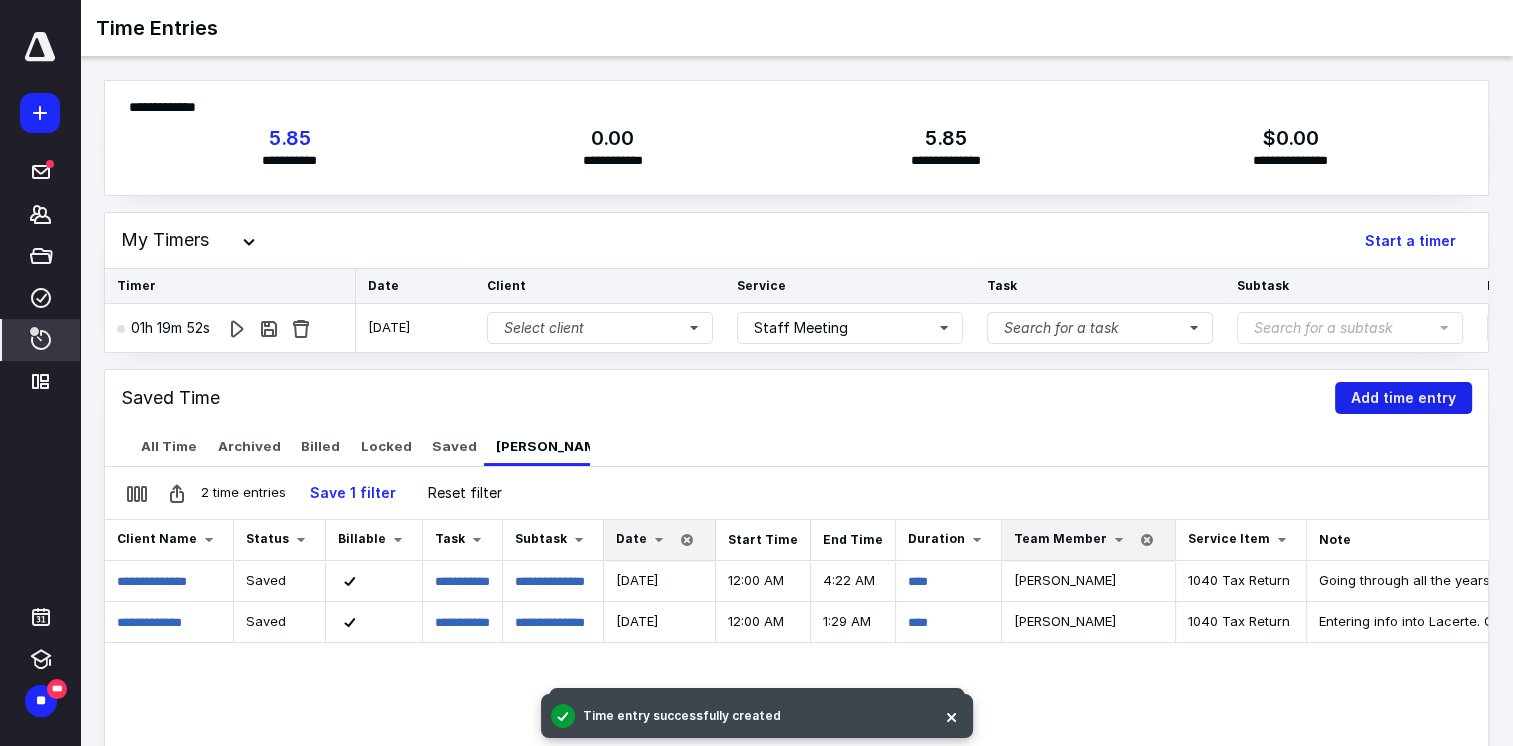 click on "Add time entry" at bounding box center (1403, 398) 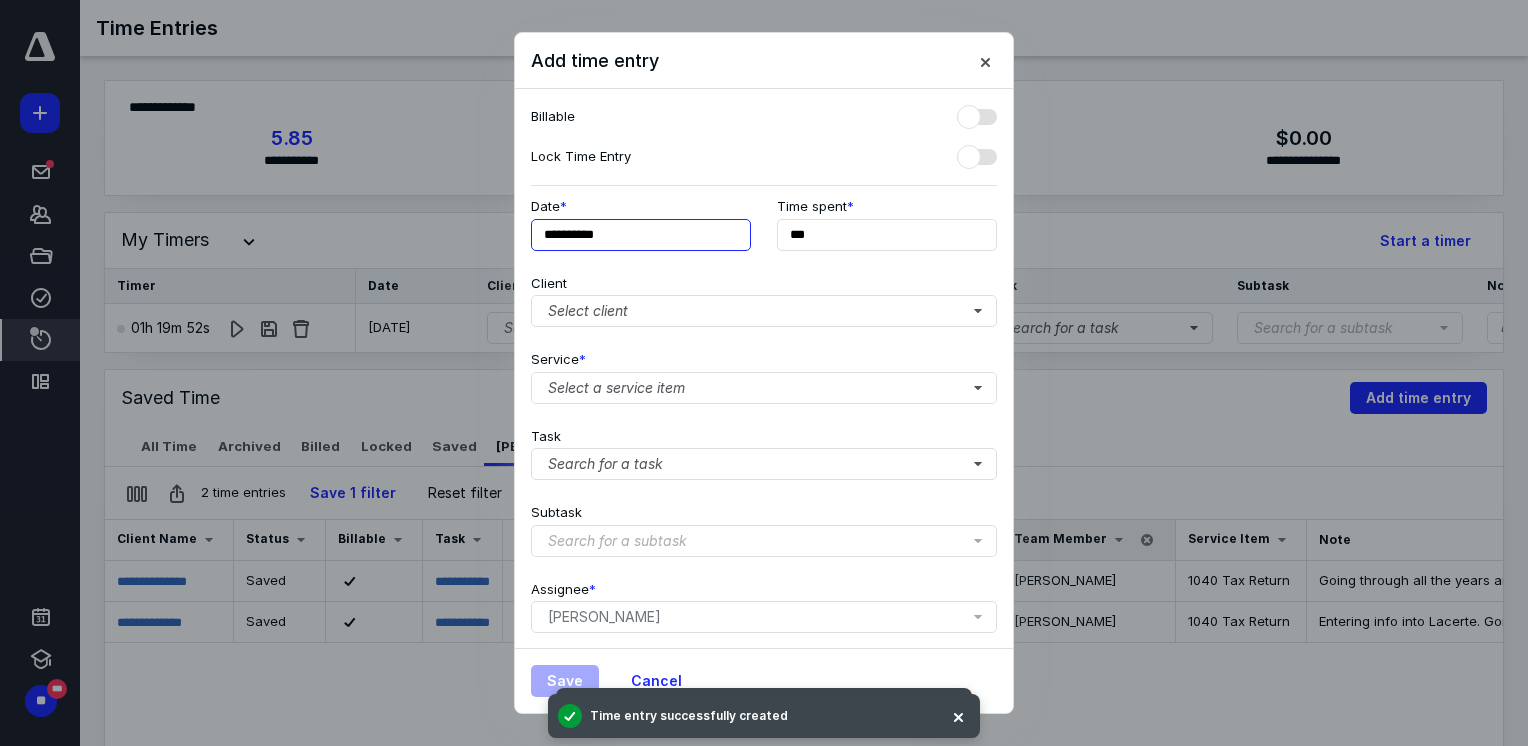 click on "**********" at bounding box center (641, 235) 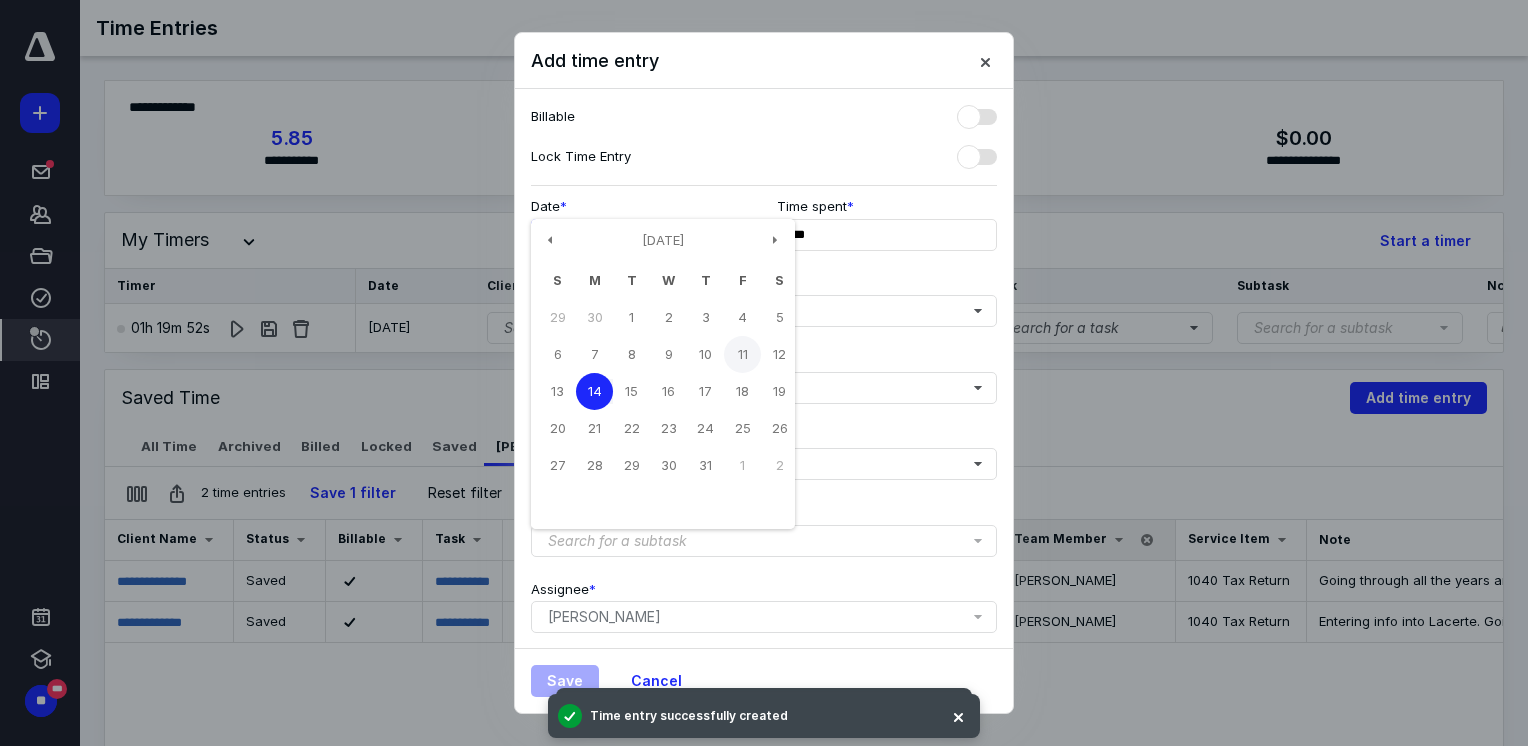 click on "11" at bounding box center (742, 354) 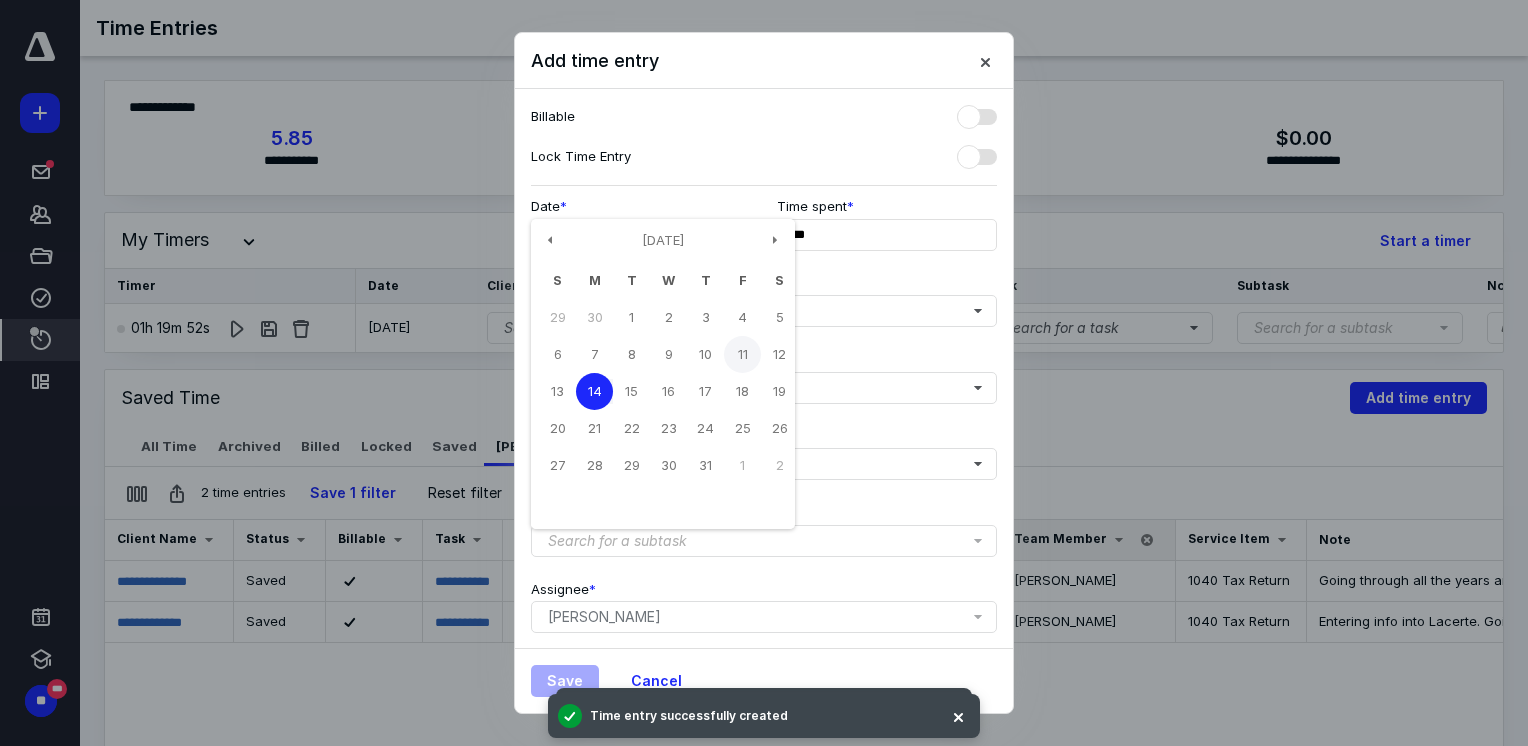 type on "**********" 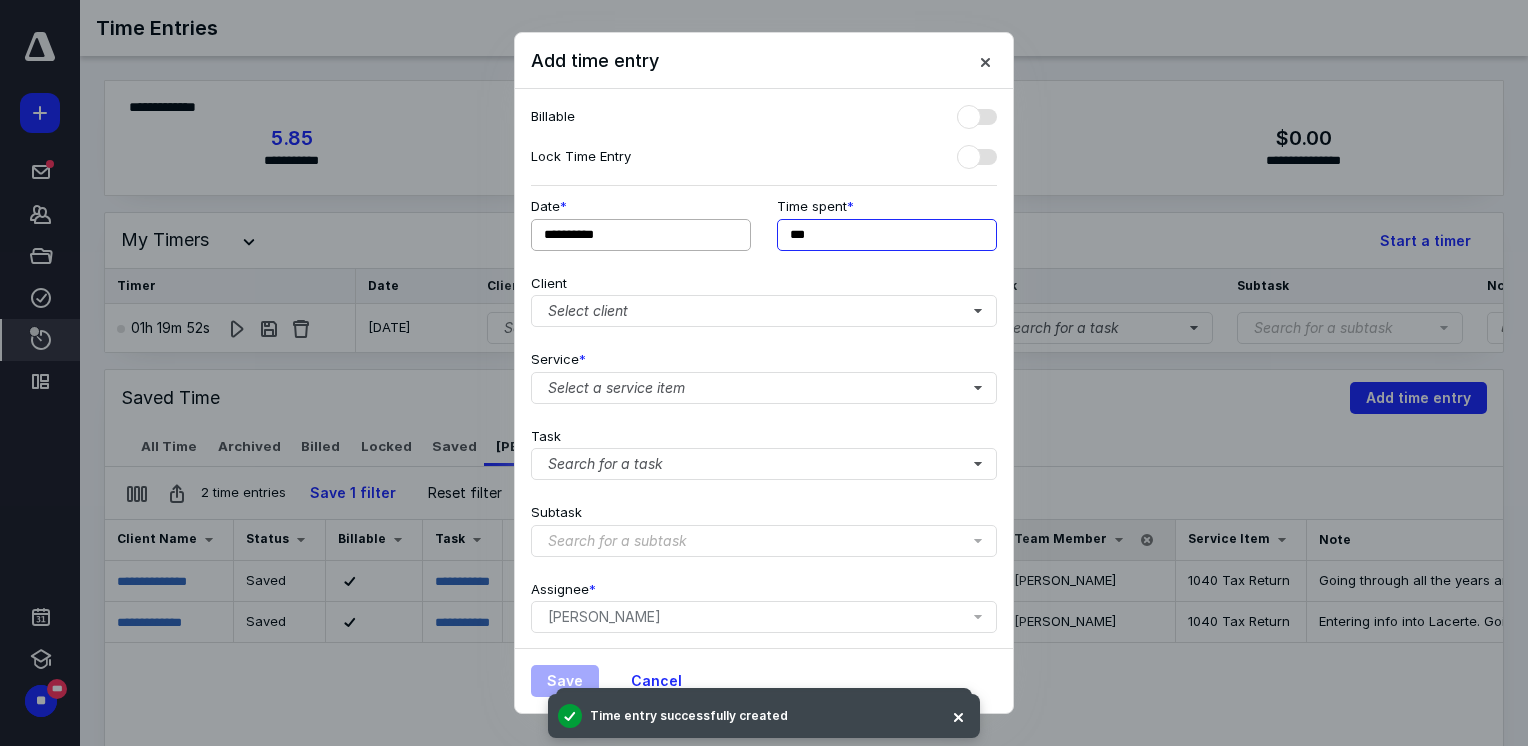 drag, startPoint x: 832, startPoint y: 238, endPoint x: 690, endPoint y: 238, distance: 142 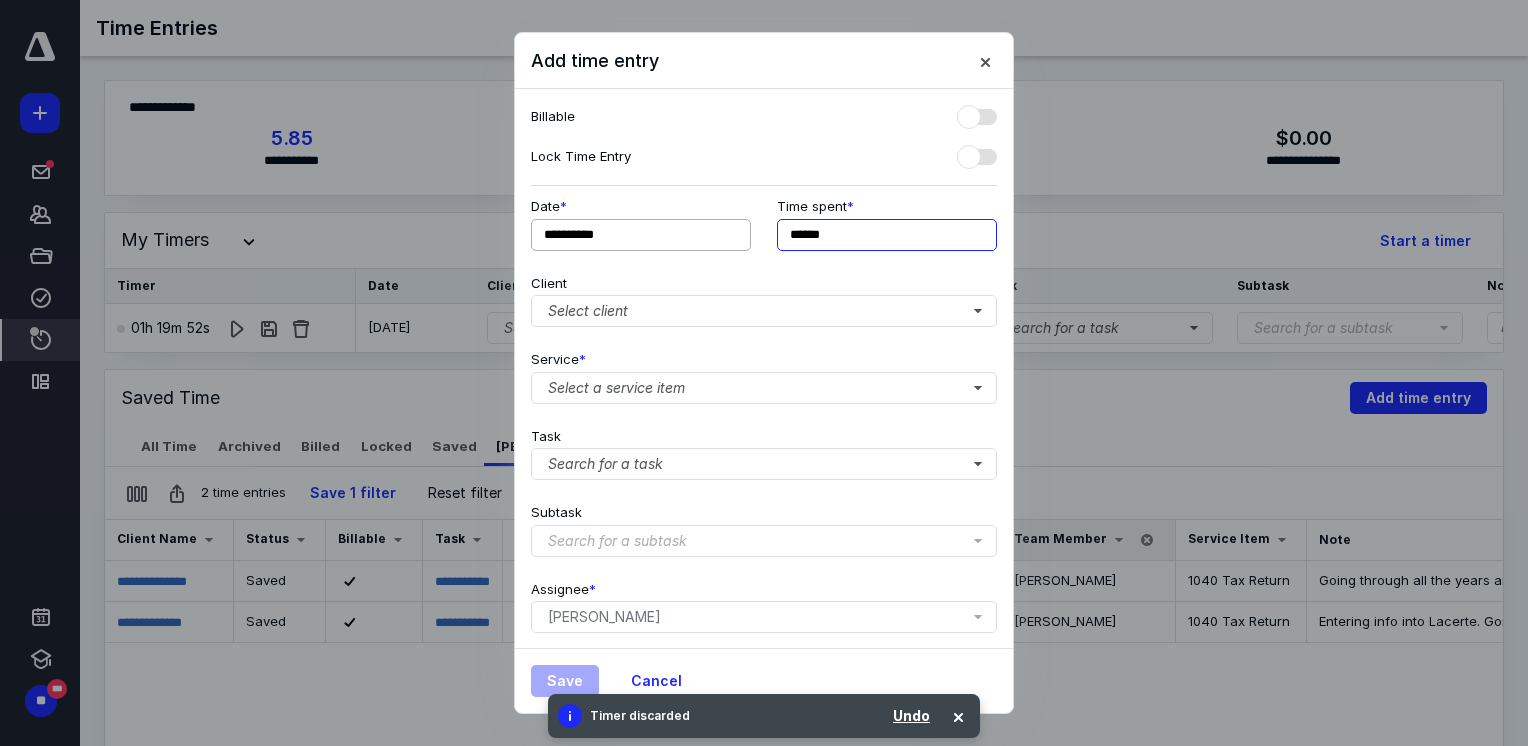 type on "******" 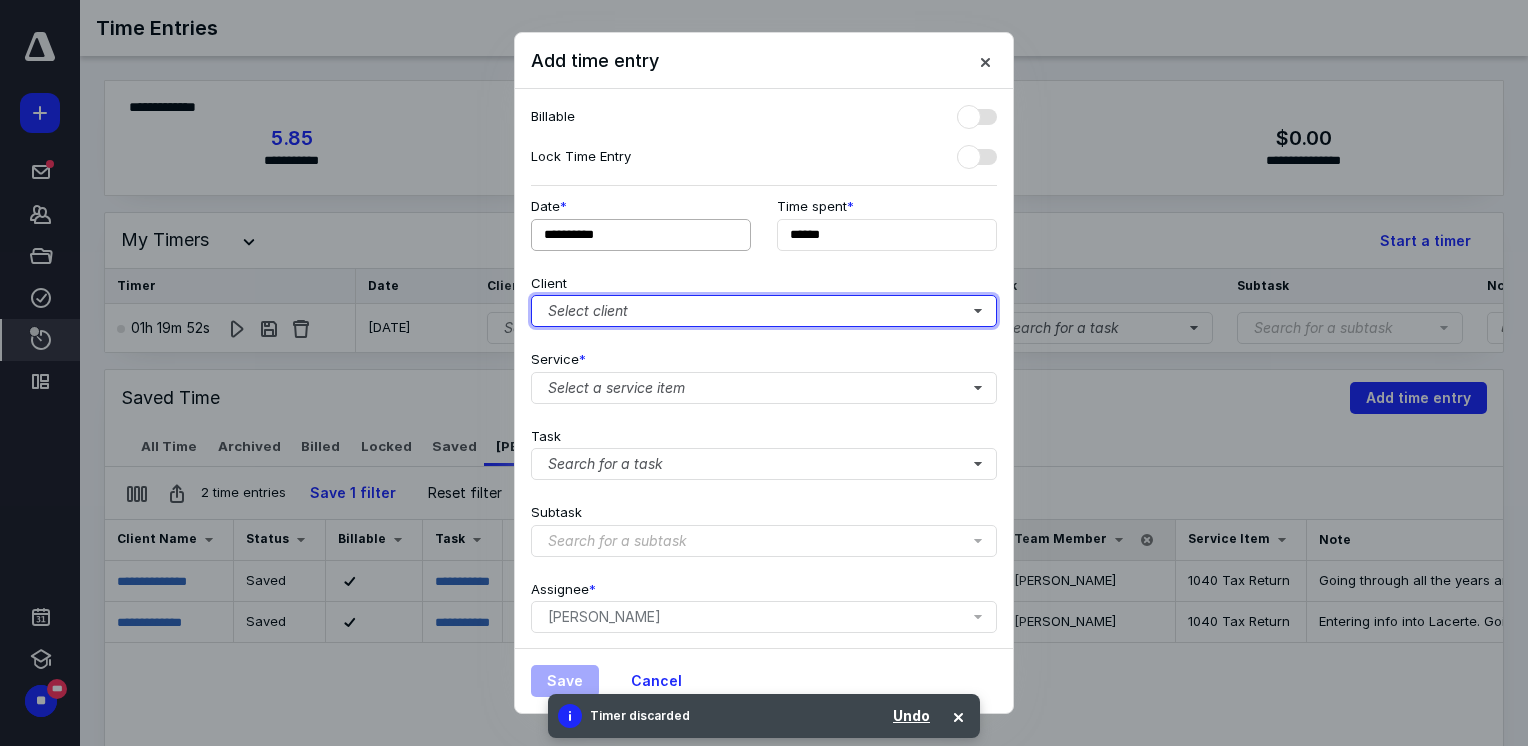 type 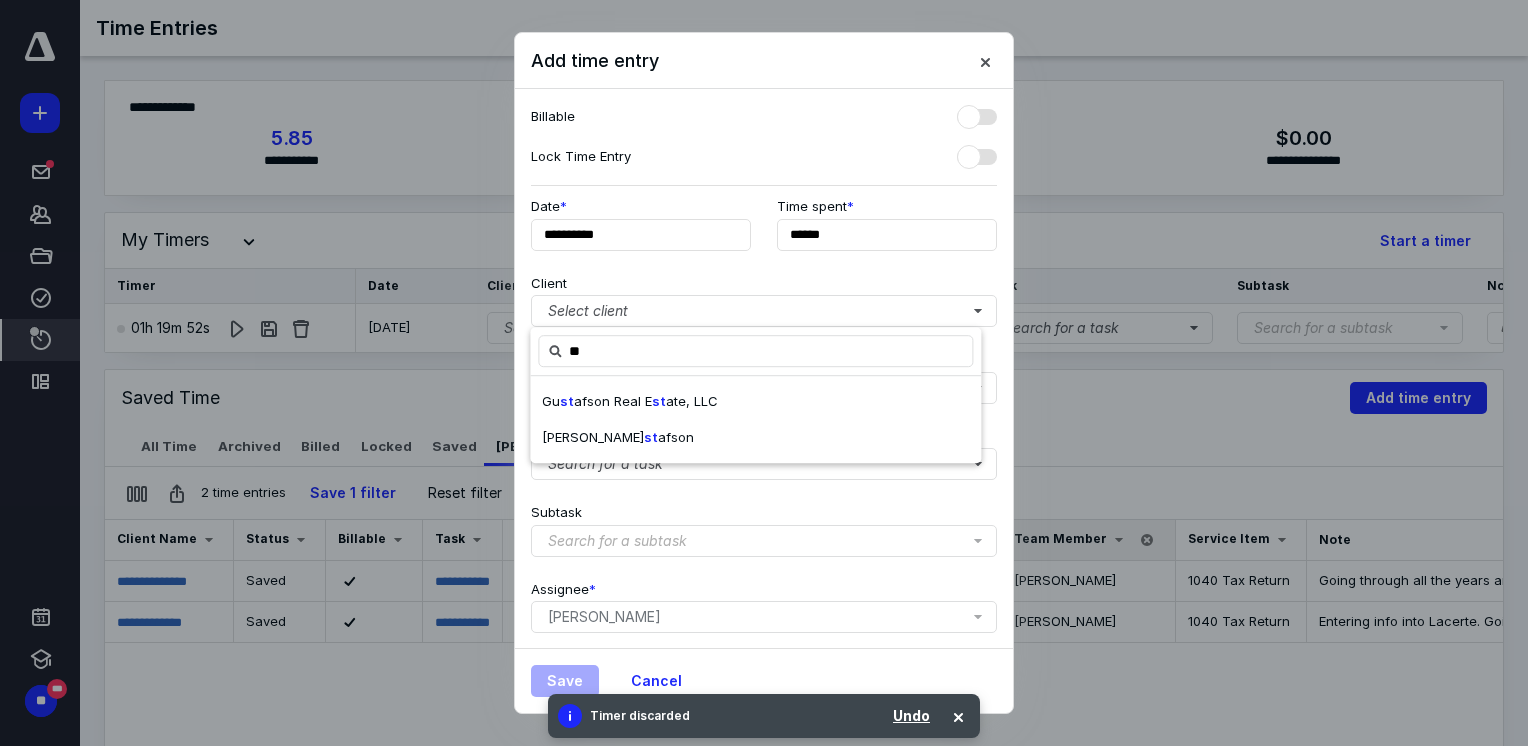 type on "*" 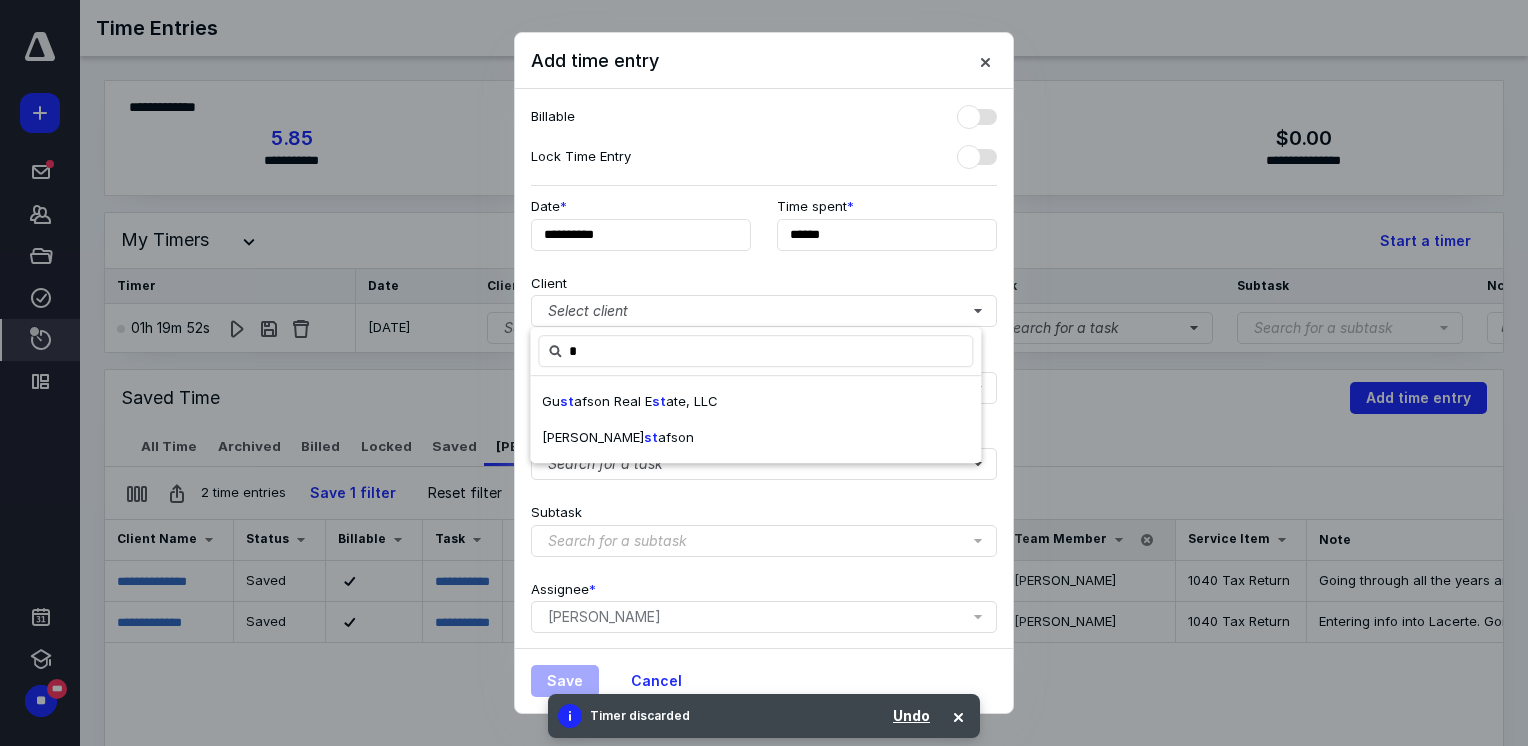 type 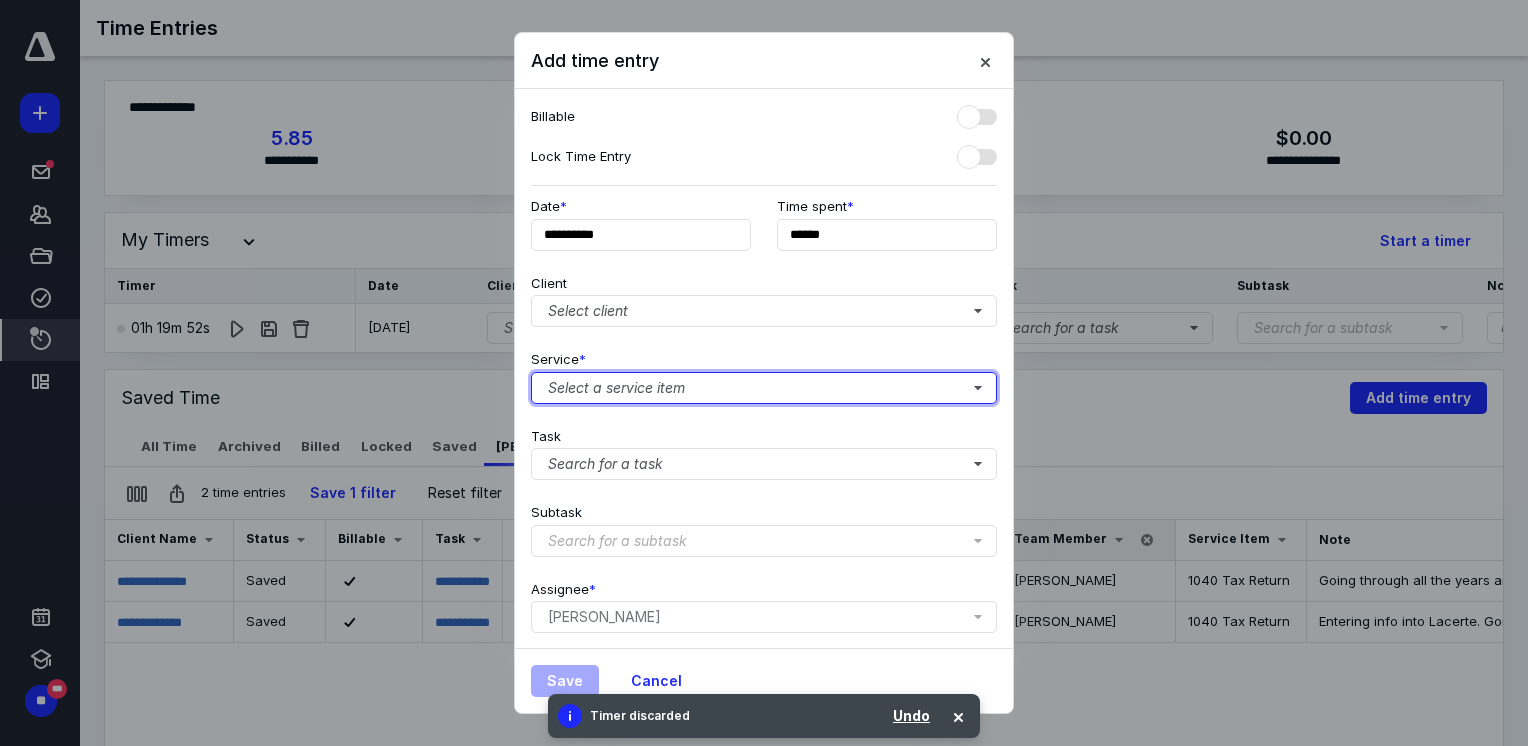 type 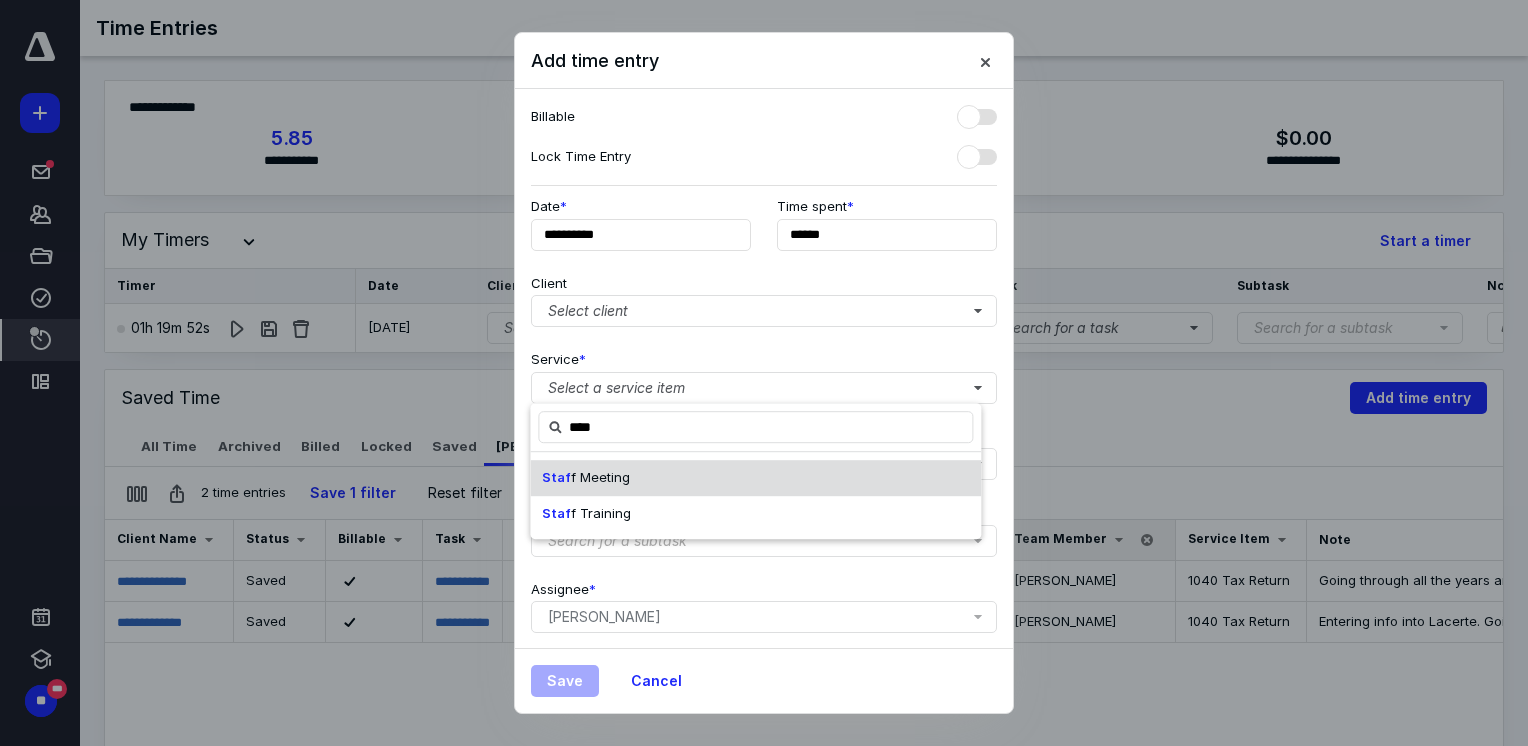 click on "f Meeting" at bounding box center [600, 477] 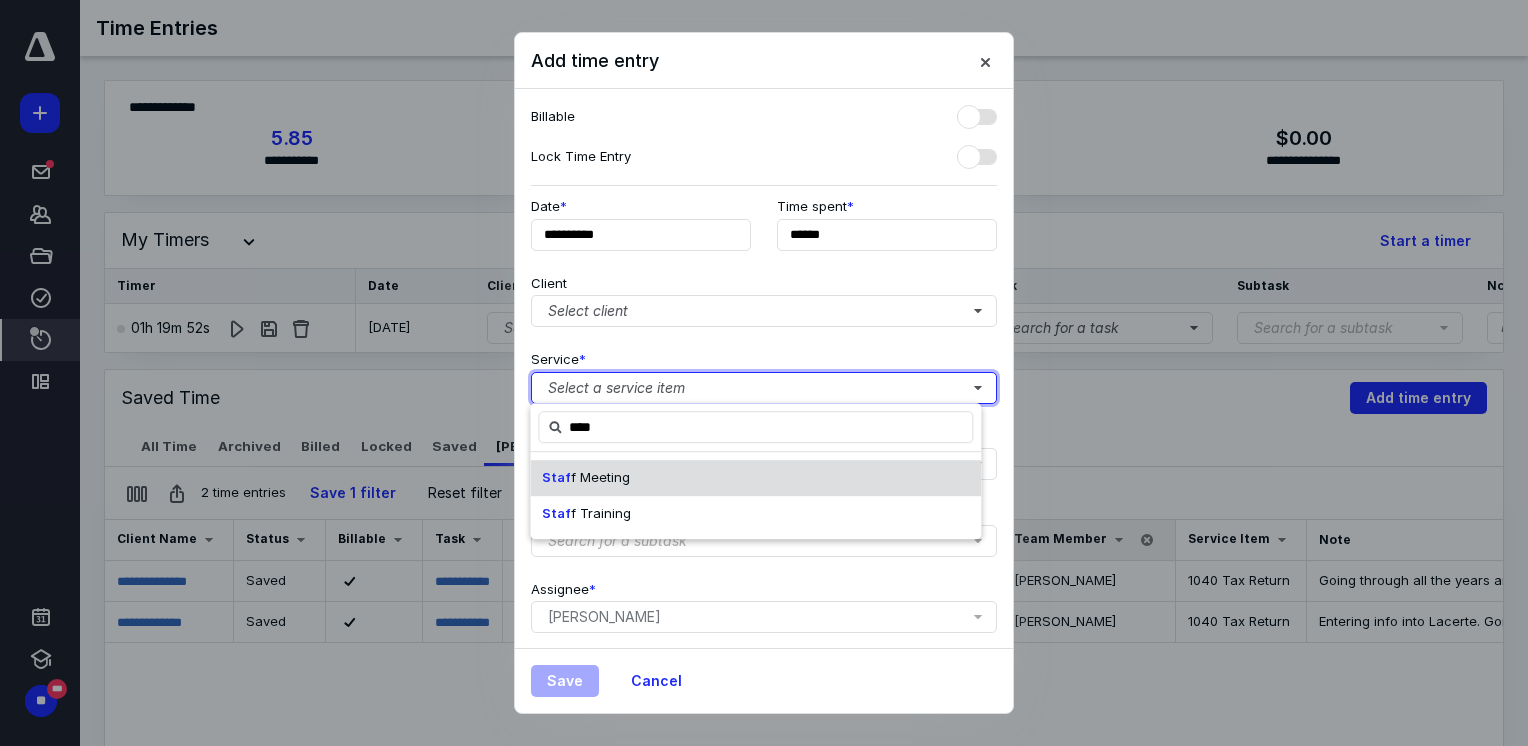 type 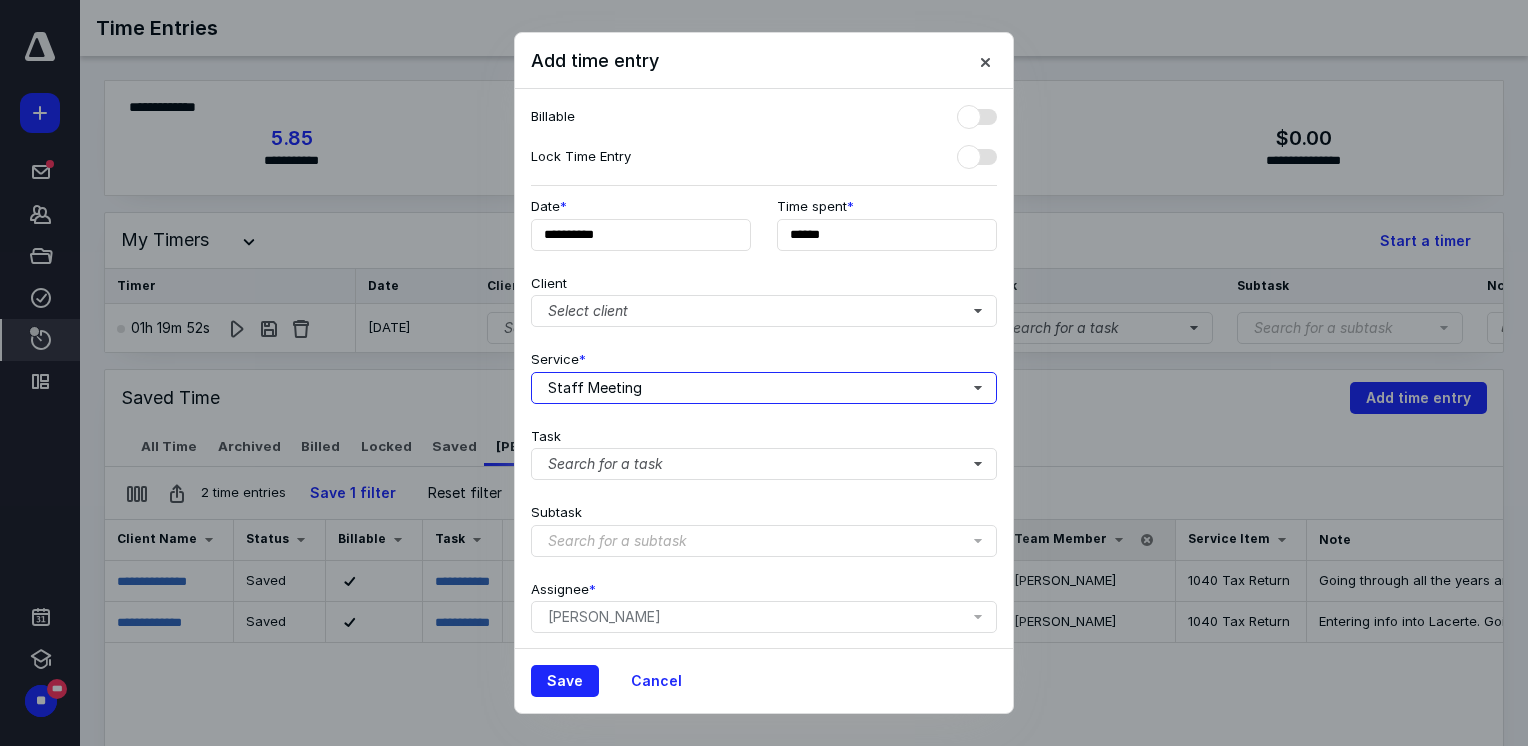 scroll, scrollTop: 154, scrollLeft: 0, axis: vertical 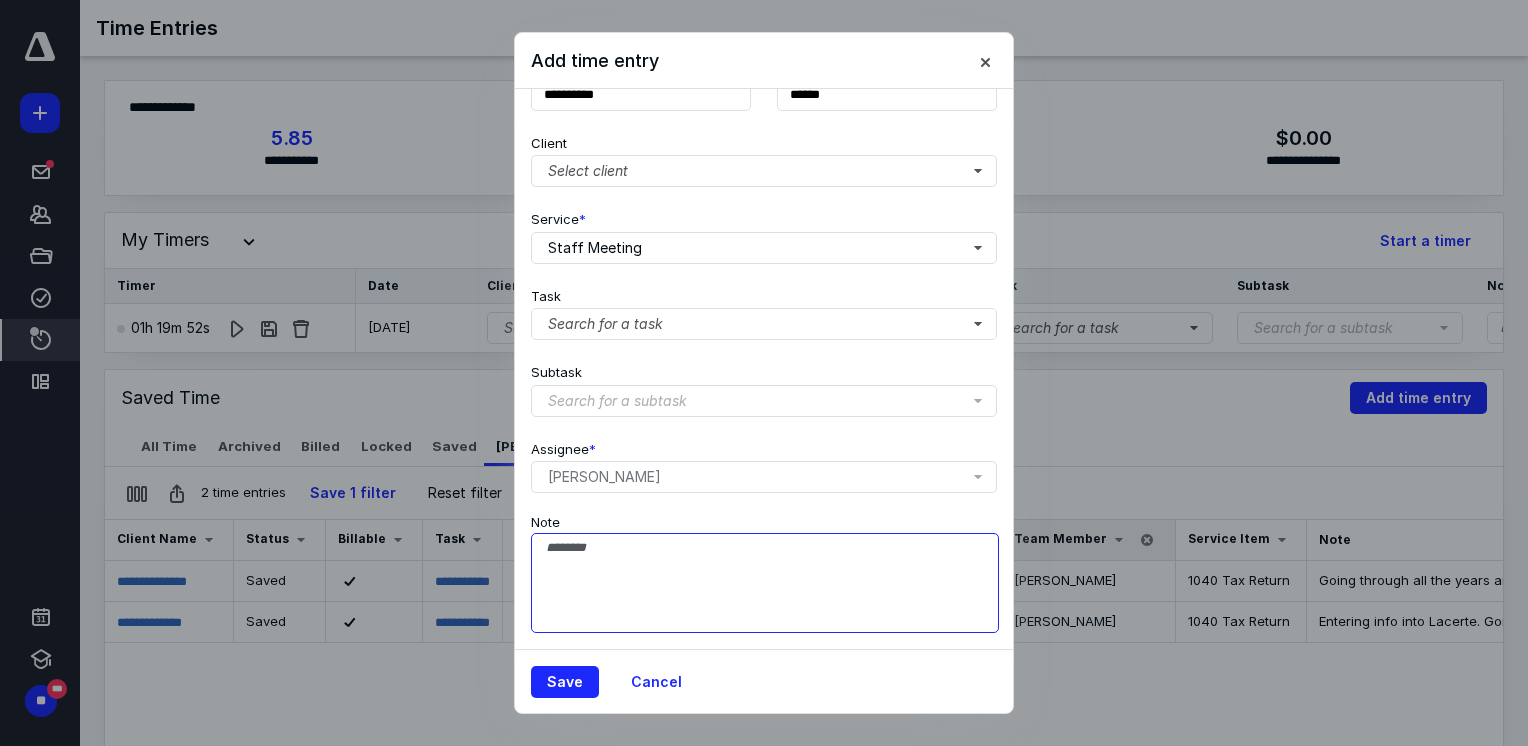 click on "Note" at bounding box center [765, 583] 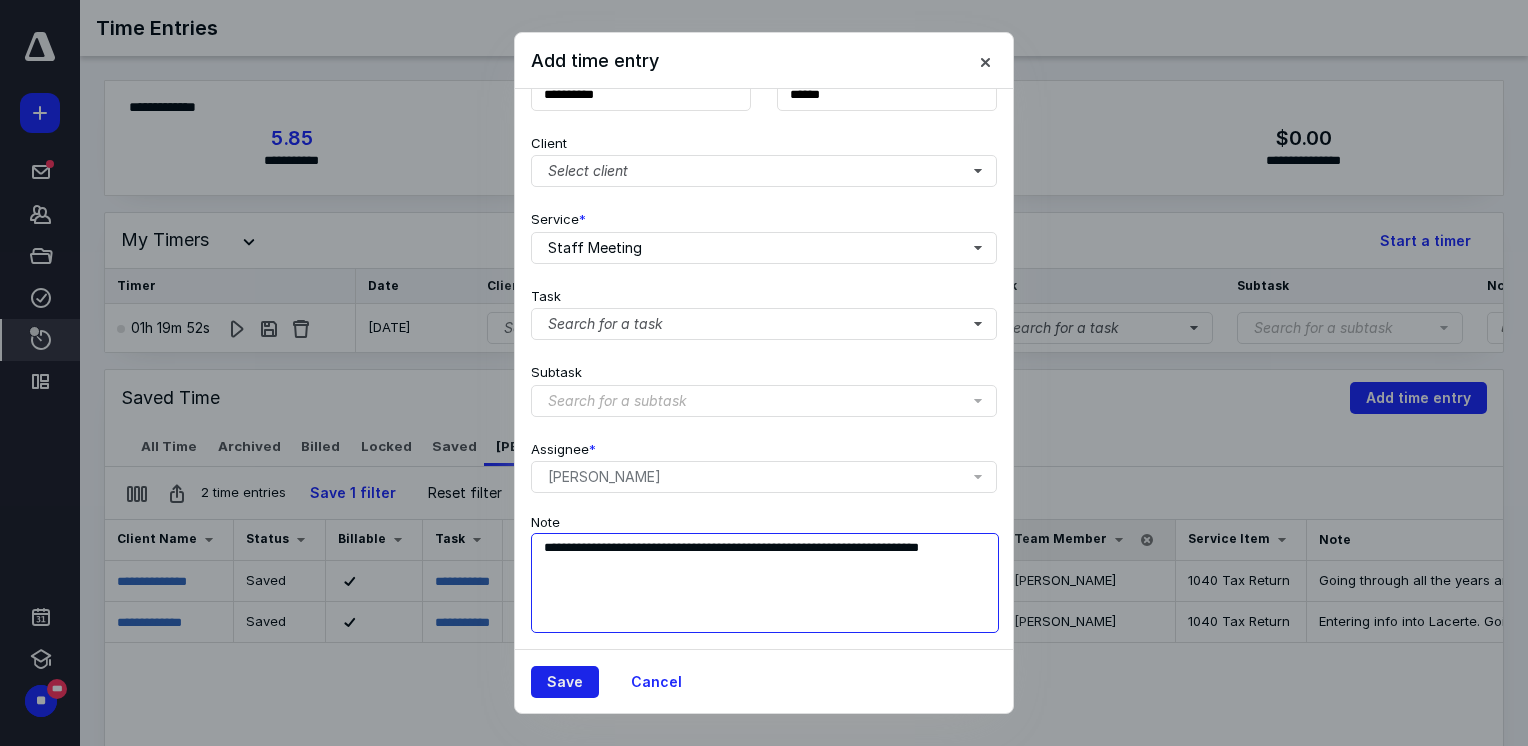 type on "**********" 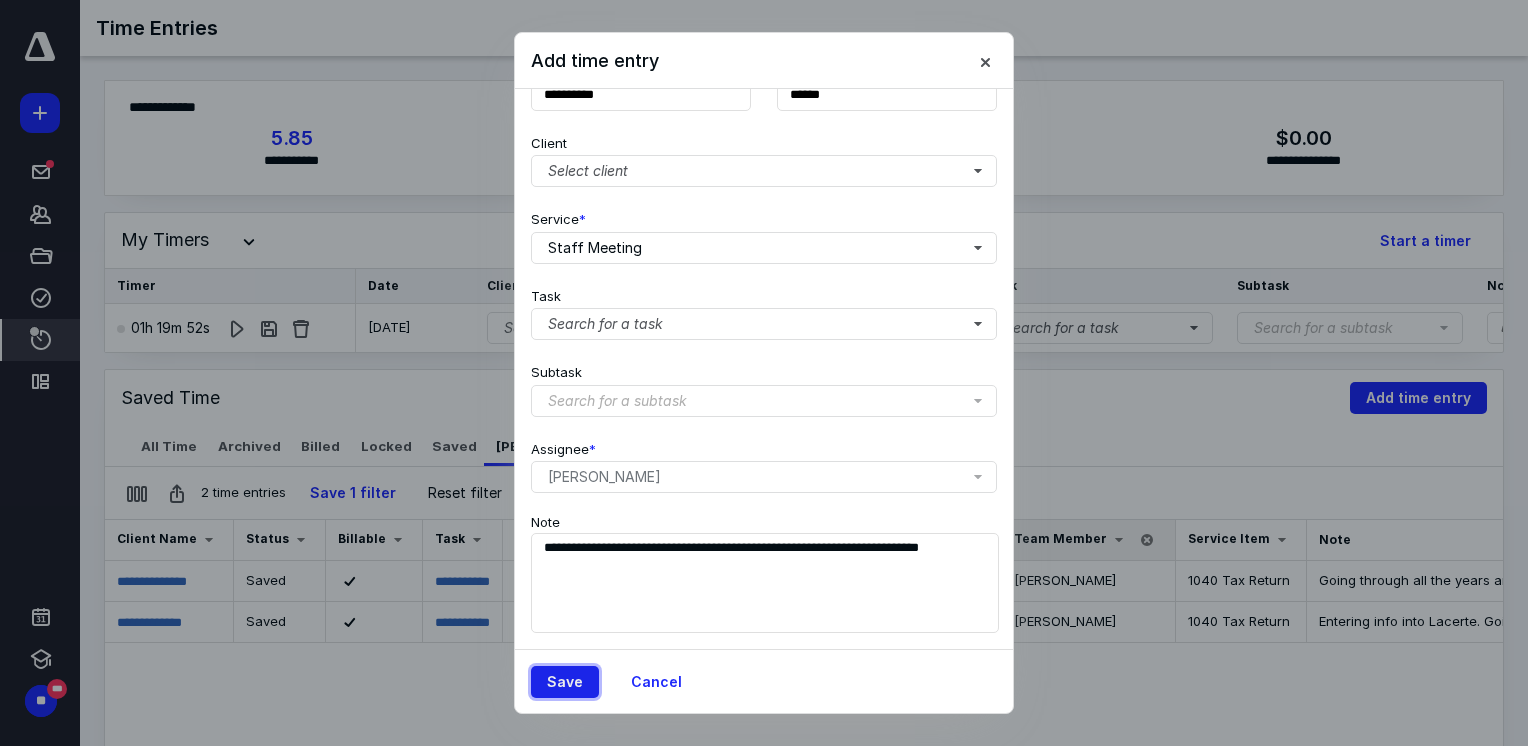 click on "Save" at bounding box center (565, 682) 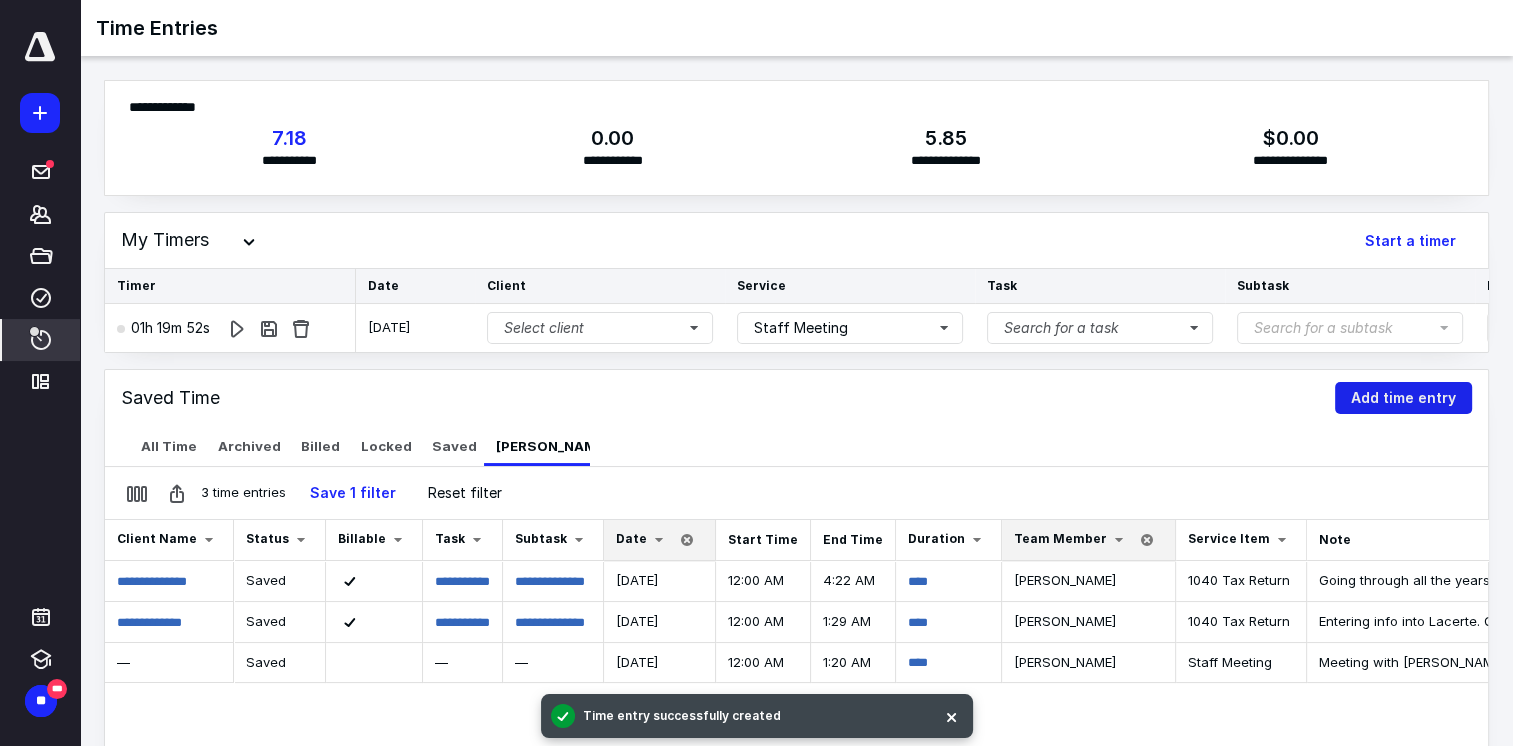 click on "Add time entry" at bounding box center [1403, 398] 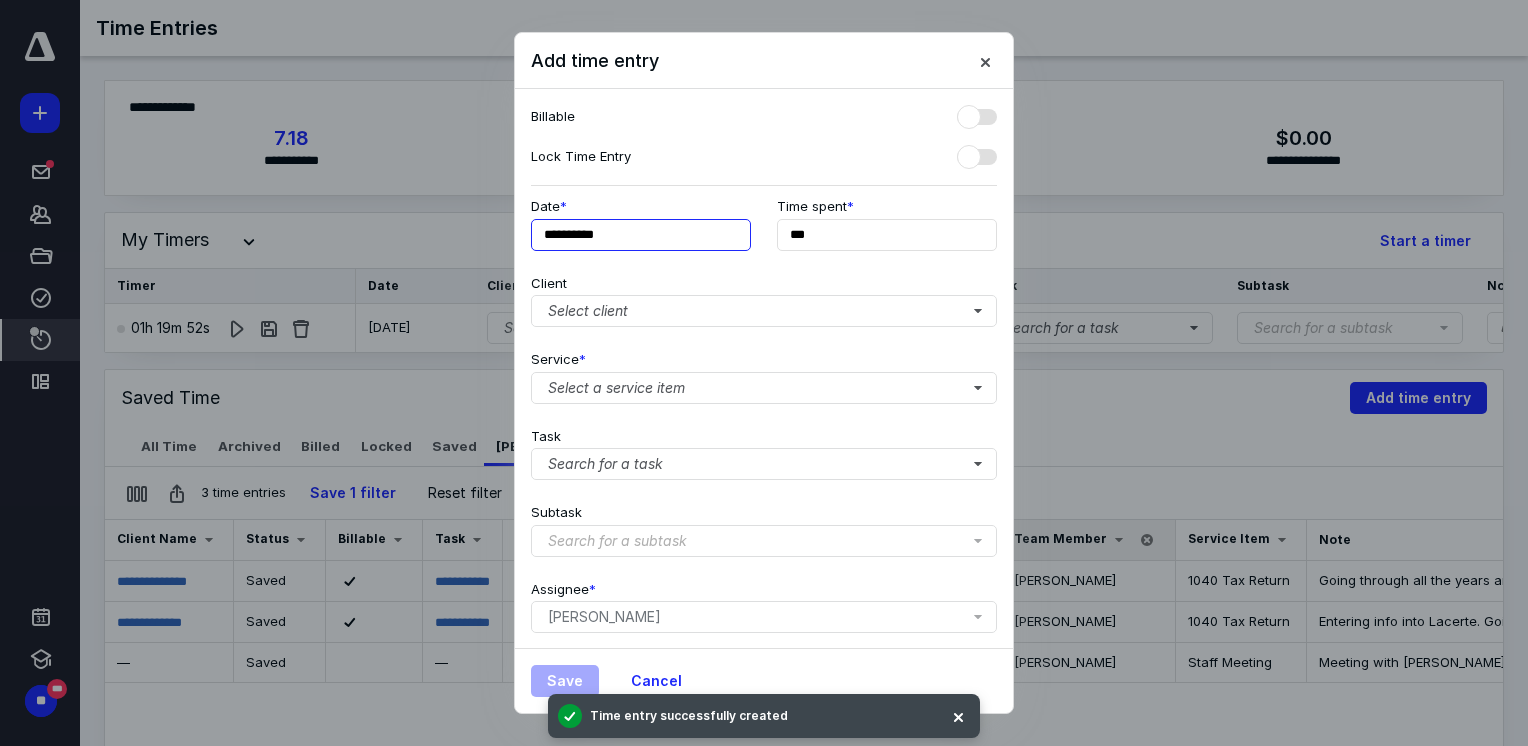 click on "**********" at bounding box center [641, 235] 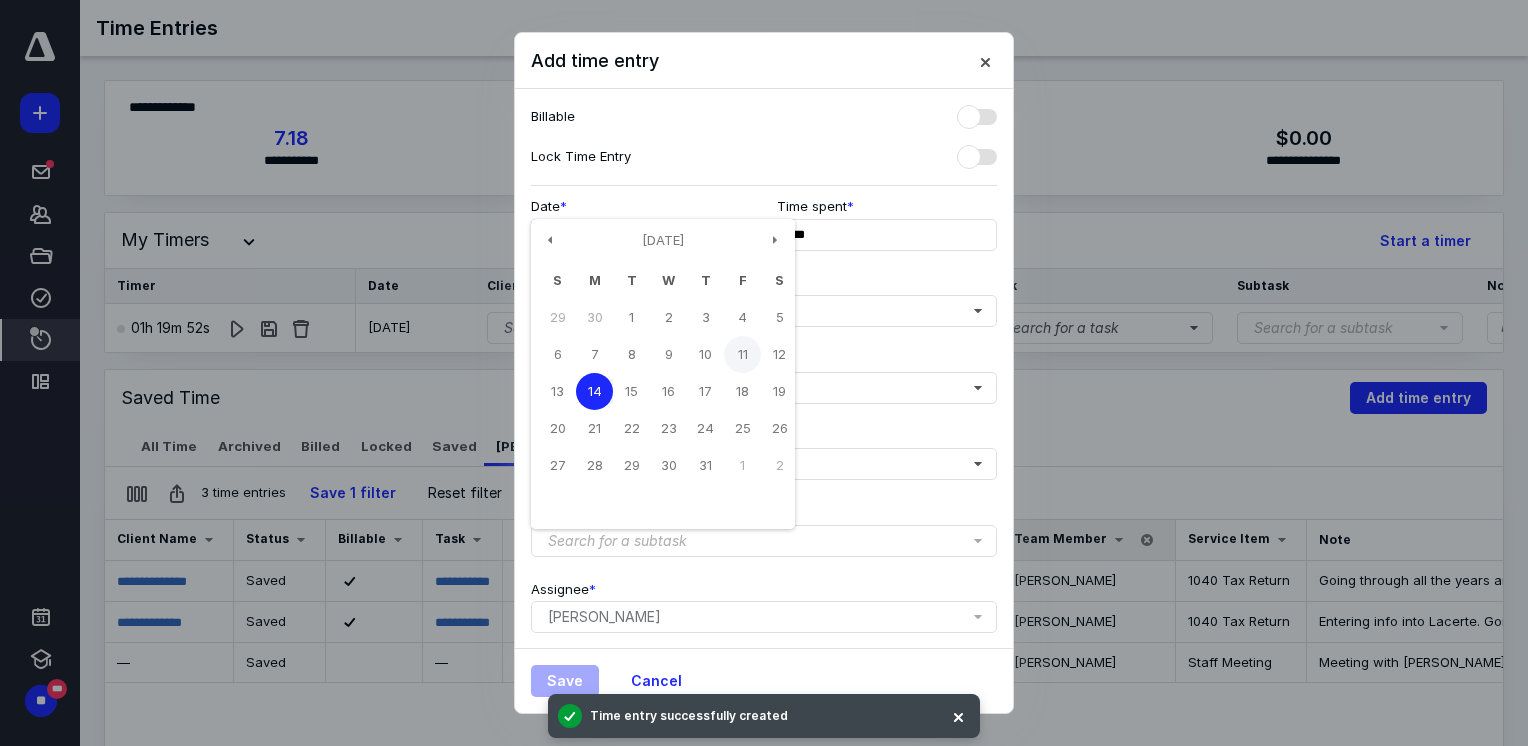 click on "11" at bounding box center (742, 354) 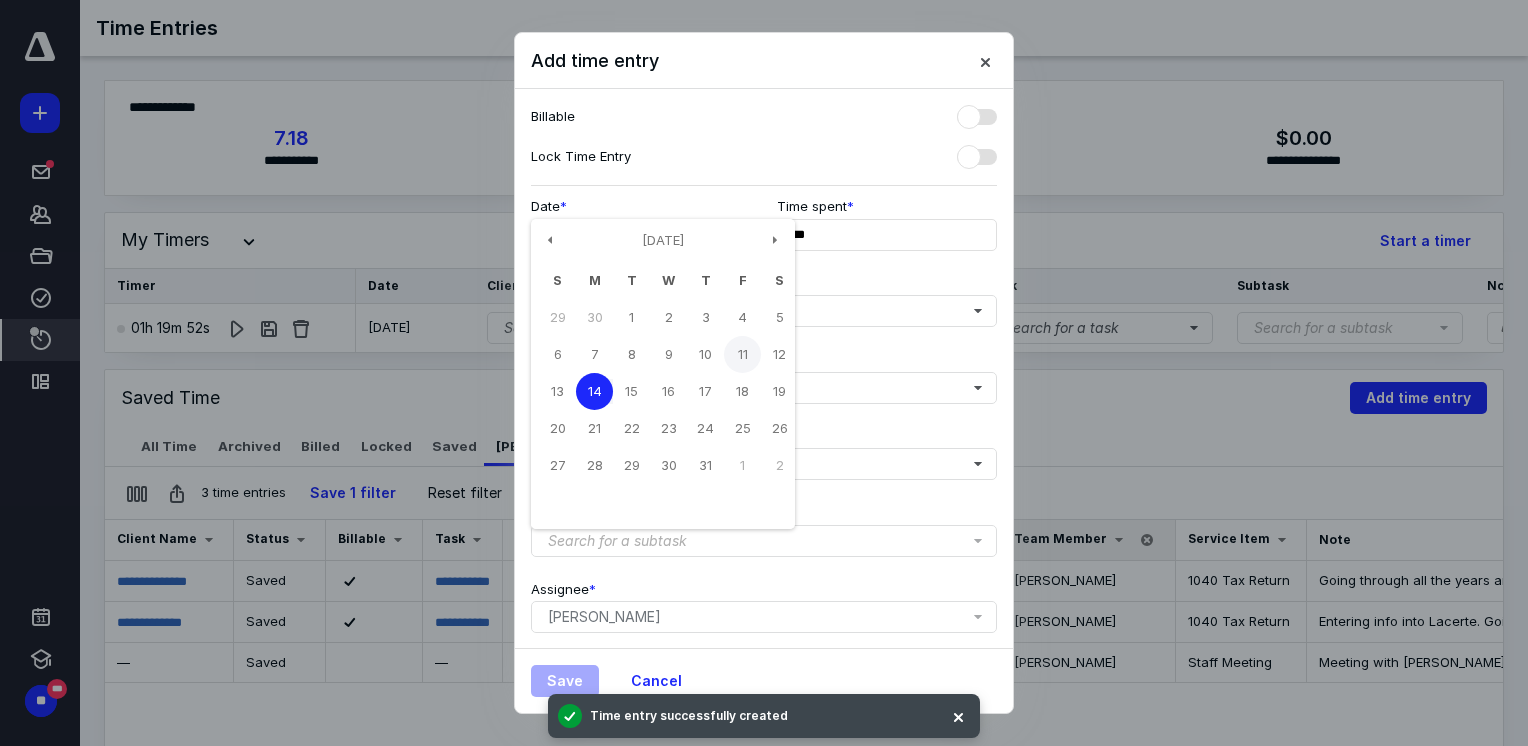 type on "**********" 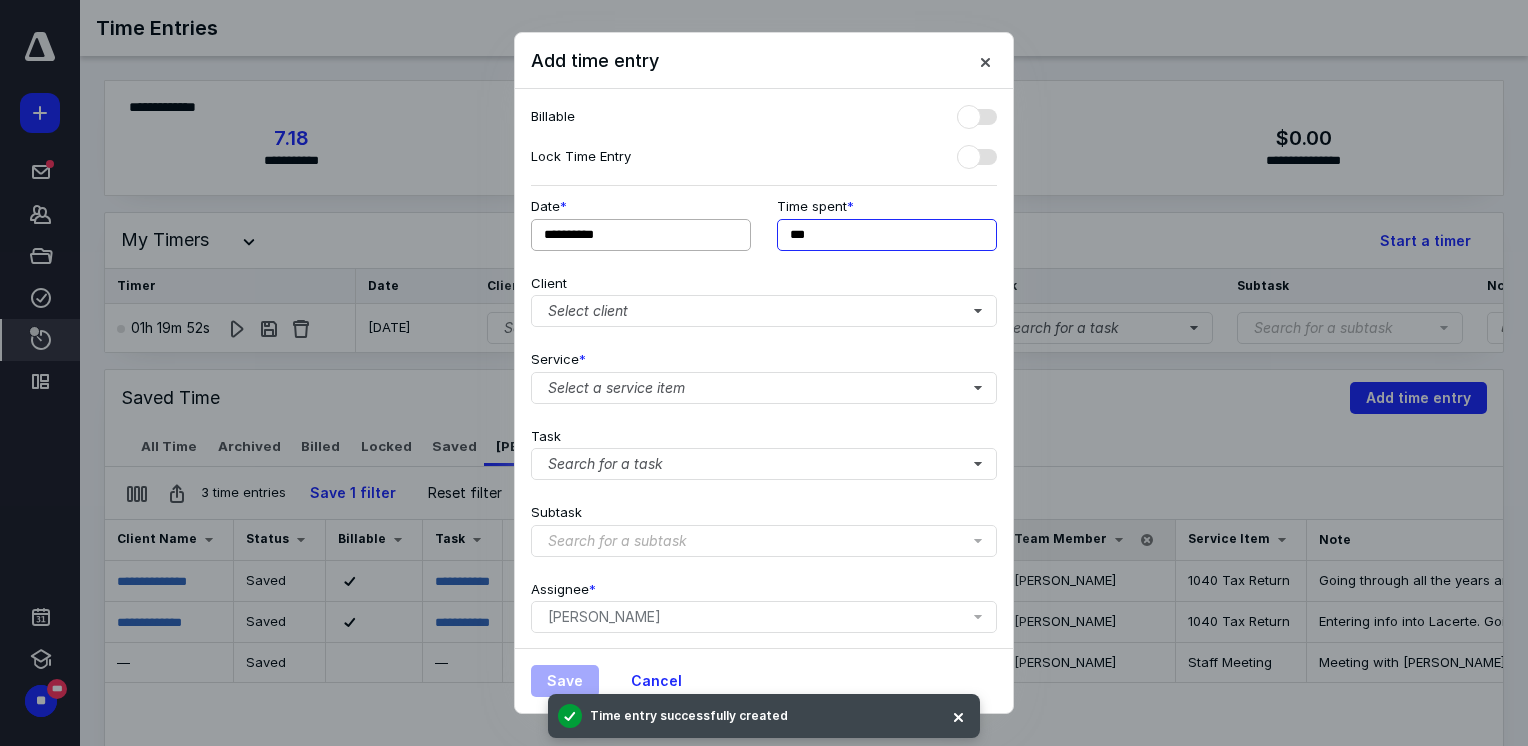 drag, startPoint x: 838, startPoint y: 238, endPoint x: 661, endPoint y: 228, distance: 177.28226 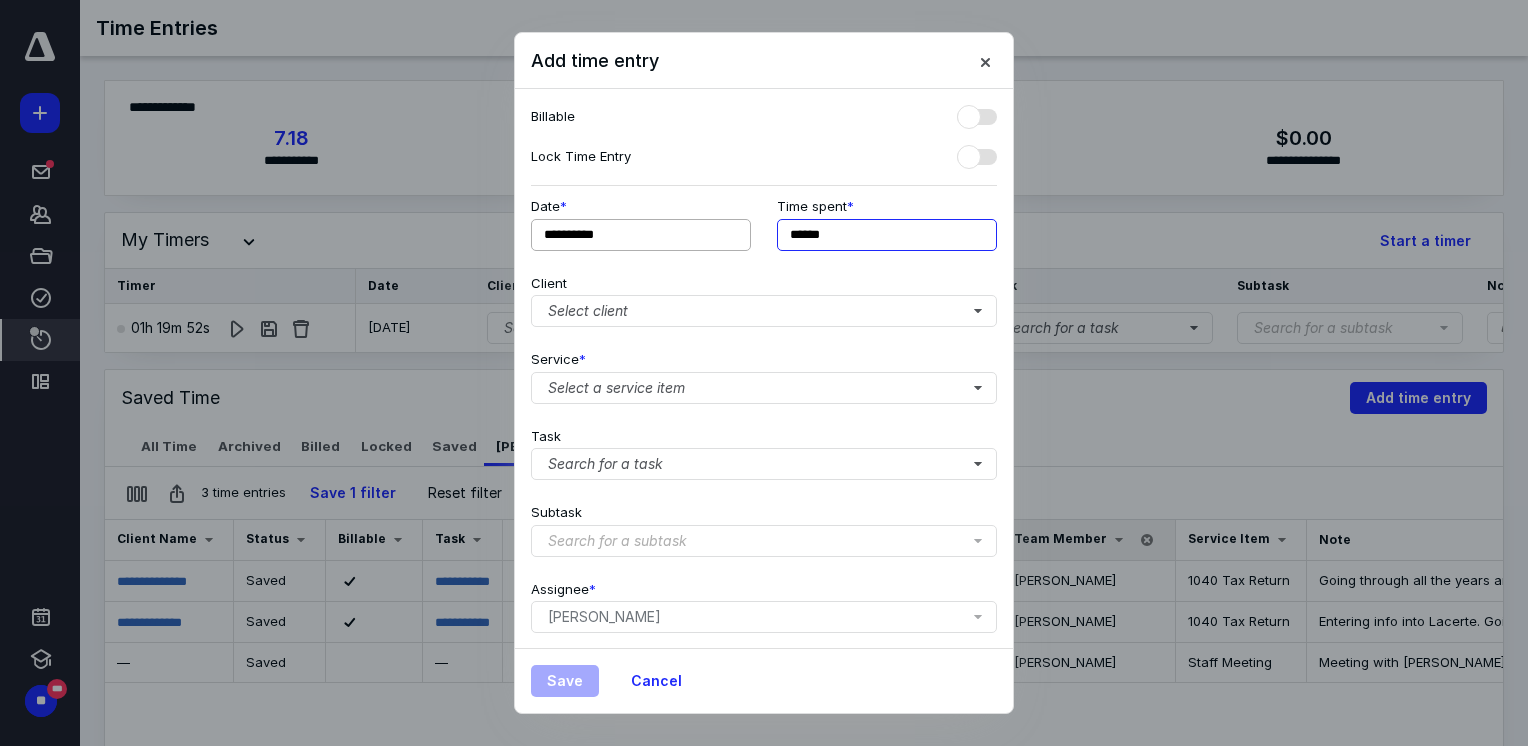 type on "******" 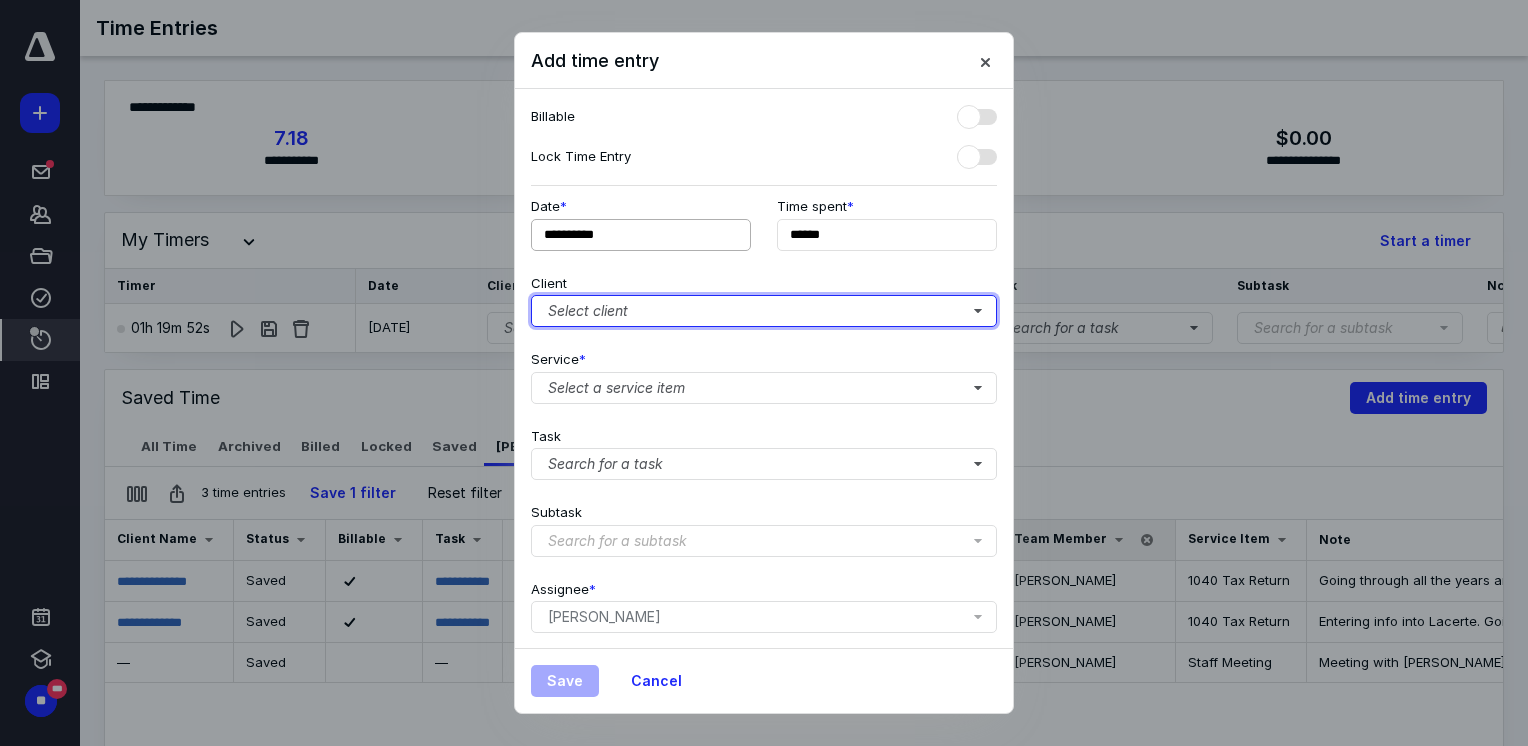 type 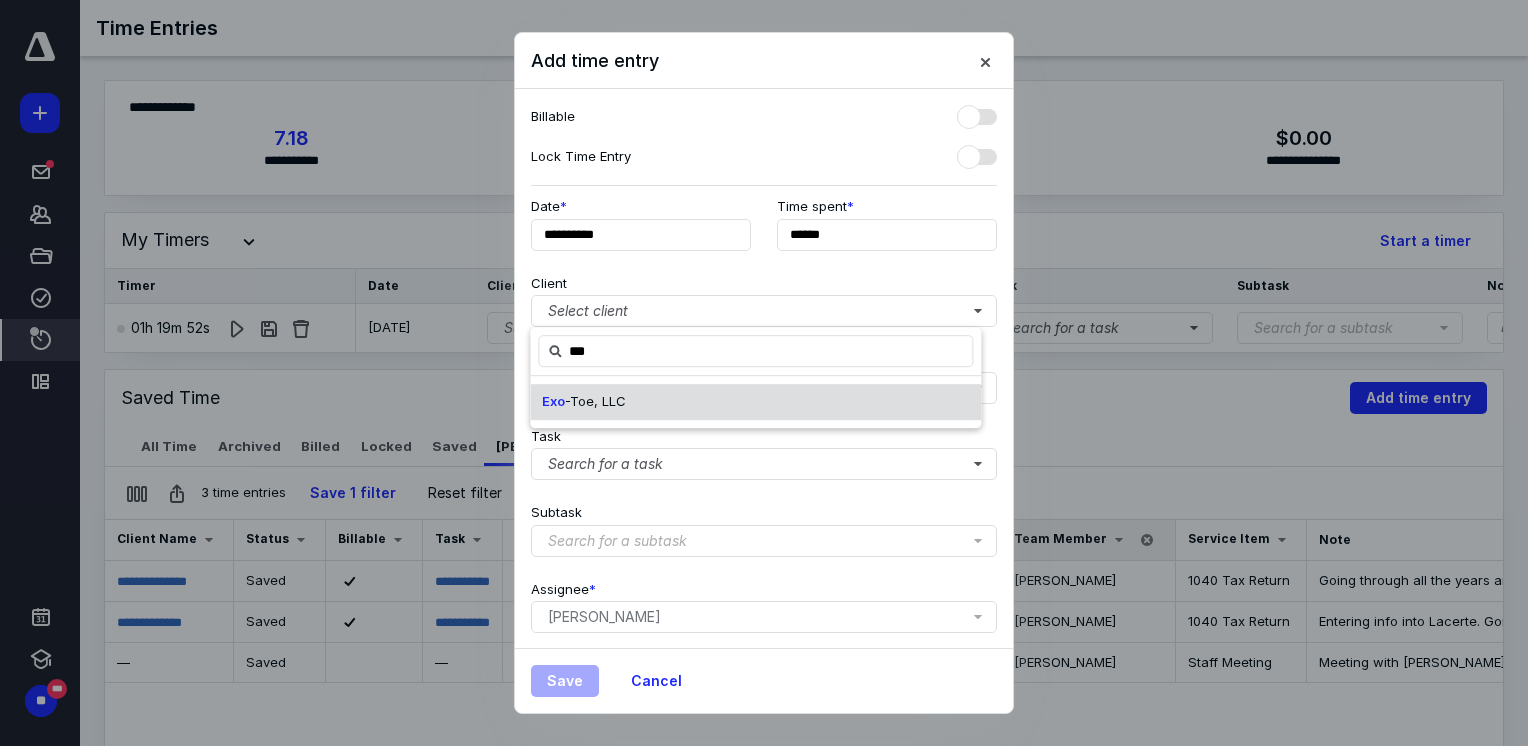 click on "-Toe, LLC" at bounding box center [595, 401] 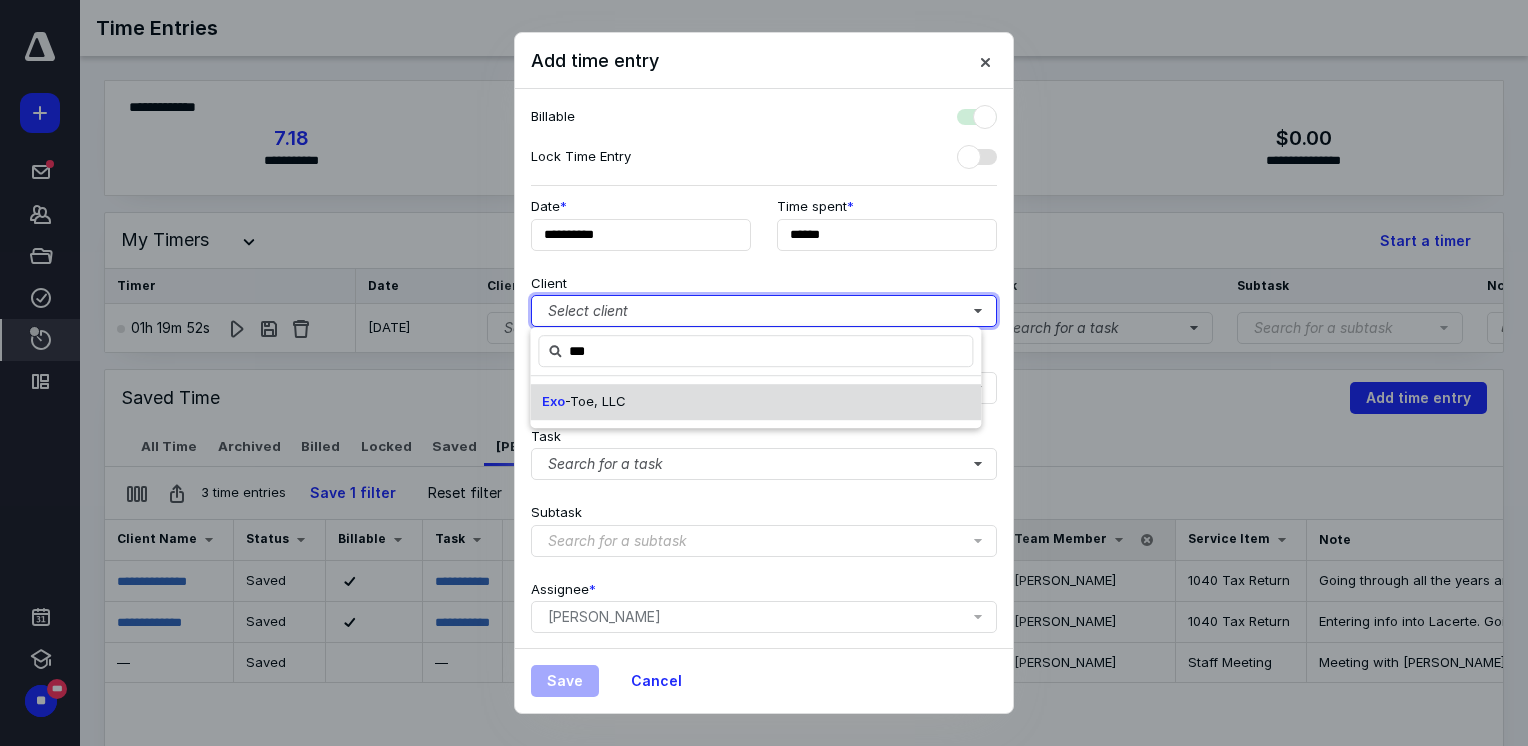checkbox on "true" 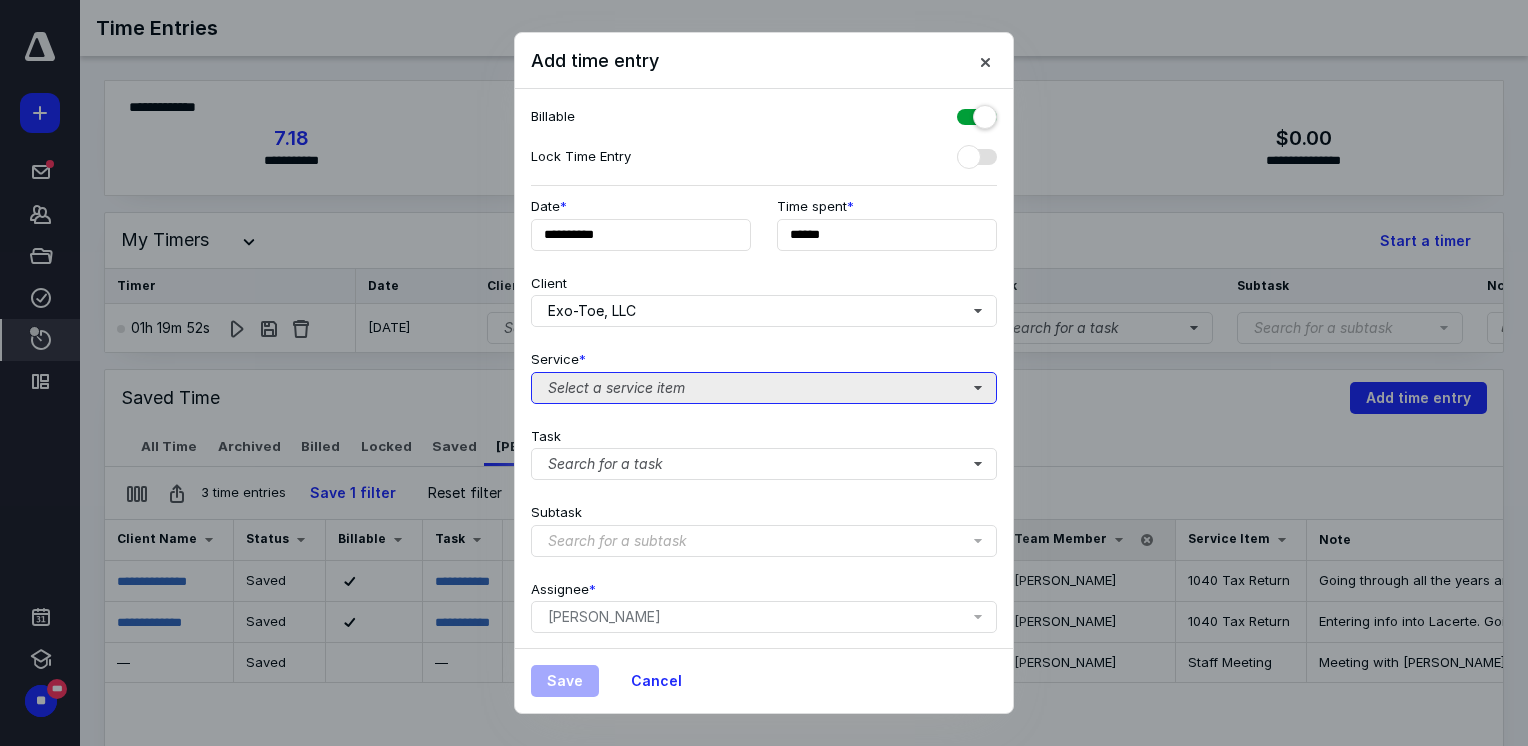 click on "Select a service item" at bounding box center [764, 388] 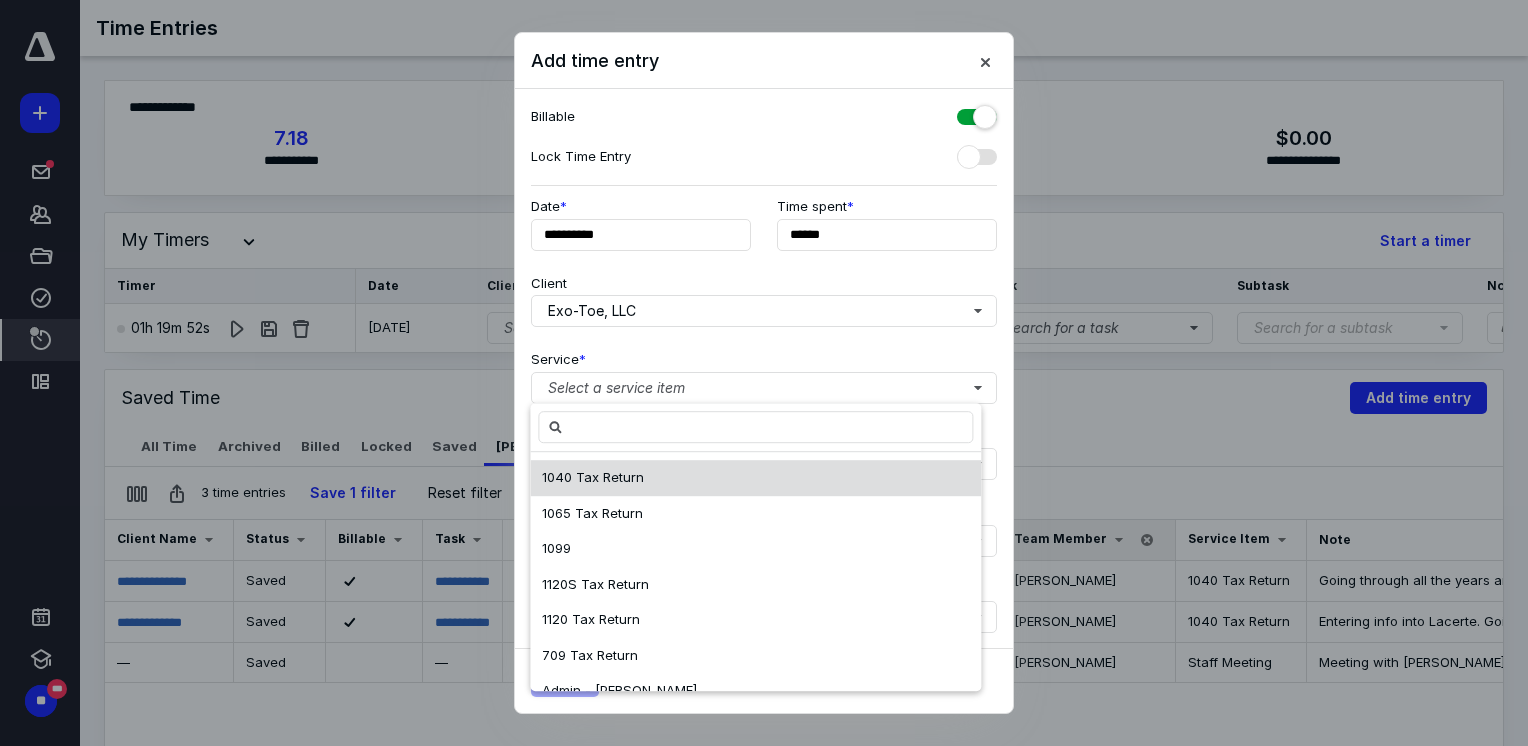 click on "1040 Tax Return" at bounding box center [593, 477] 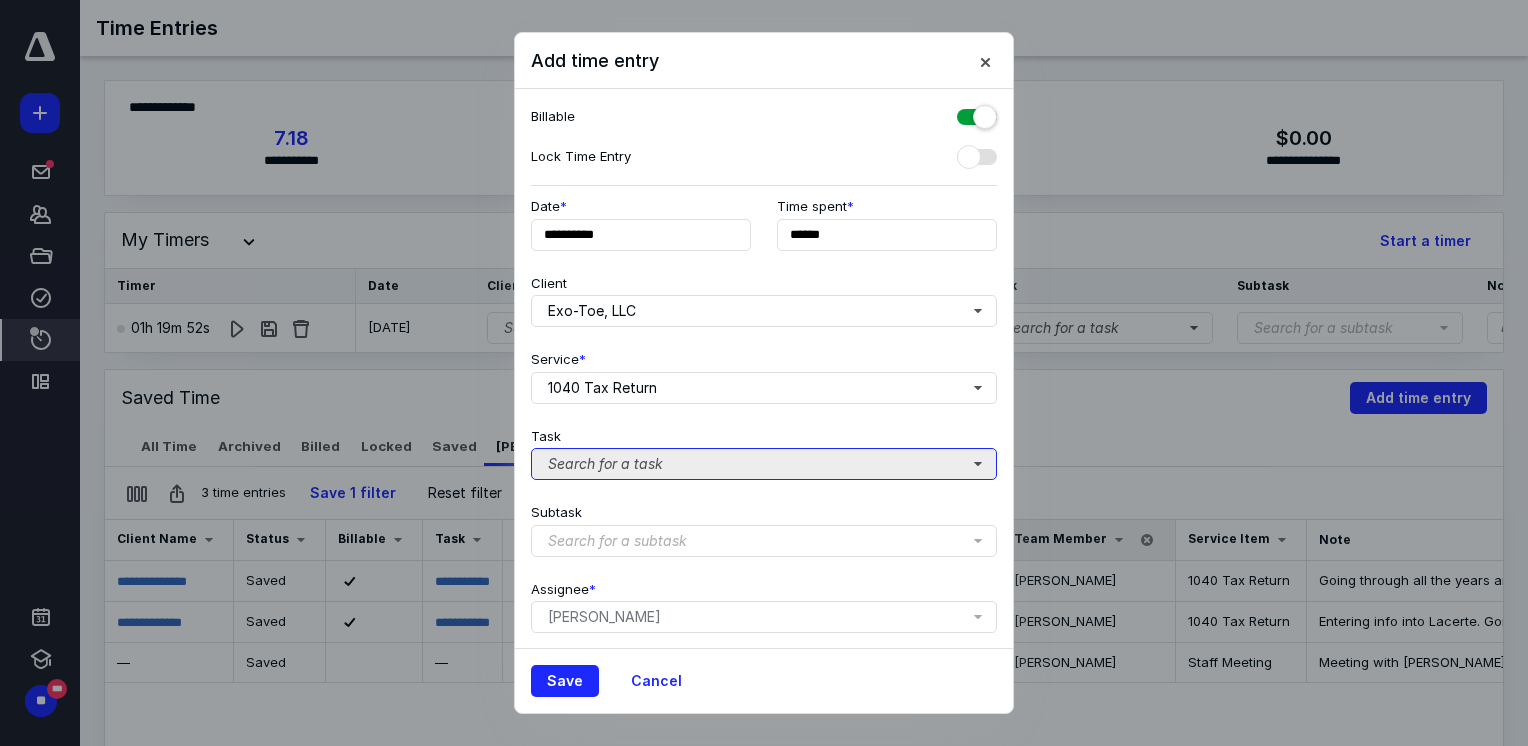 click on "Search for a task" at bounding box center (764, 464) 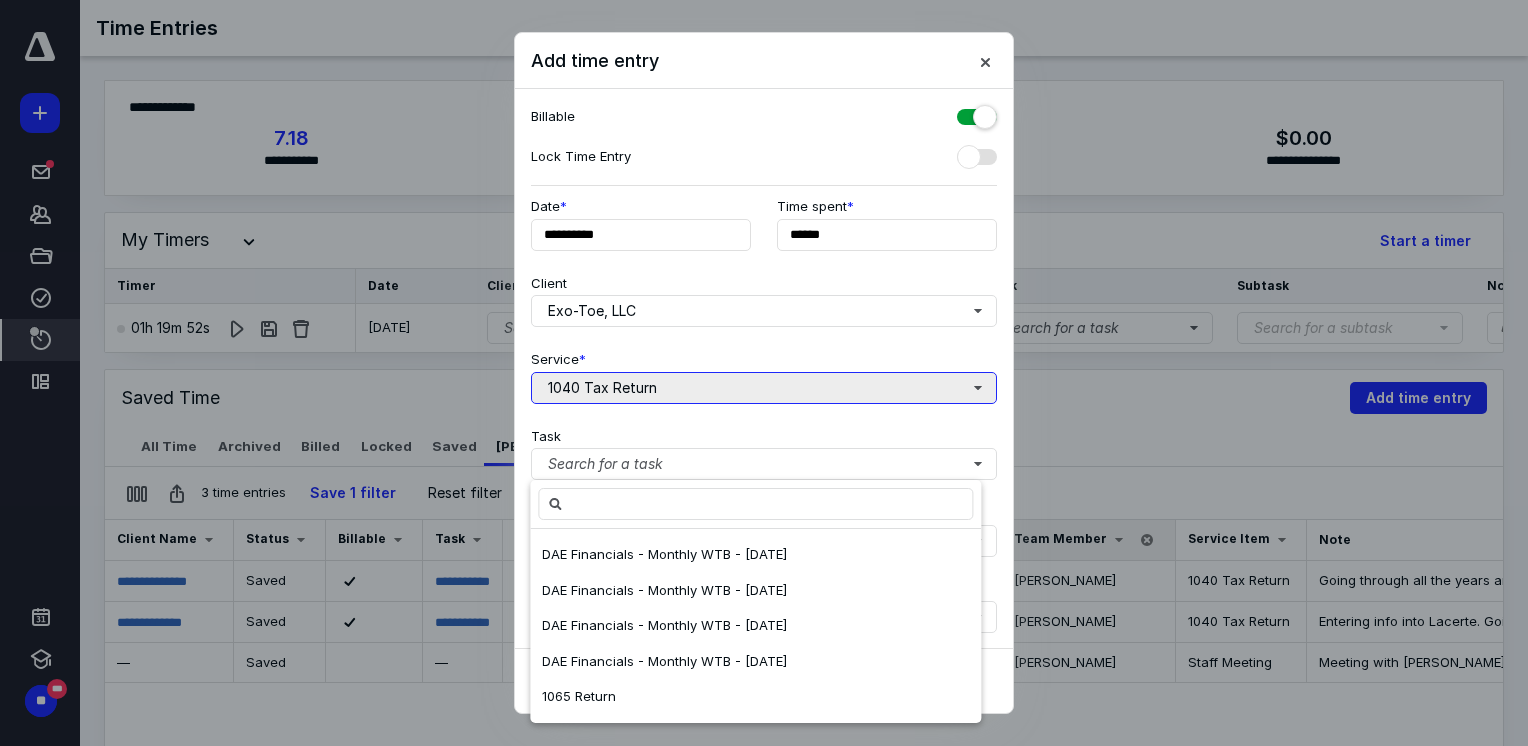 click on "1040 Tax Return" at bounding box center (764, 388) 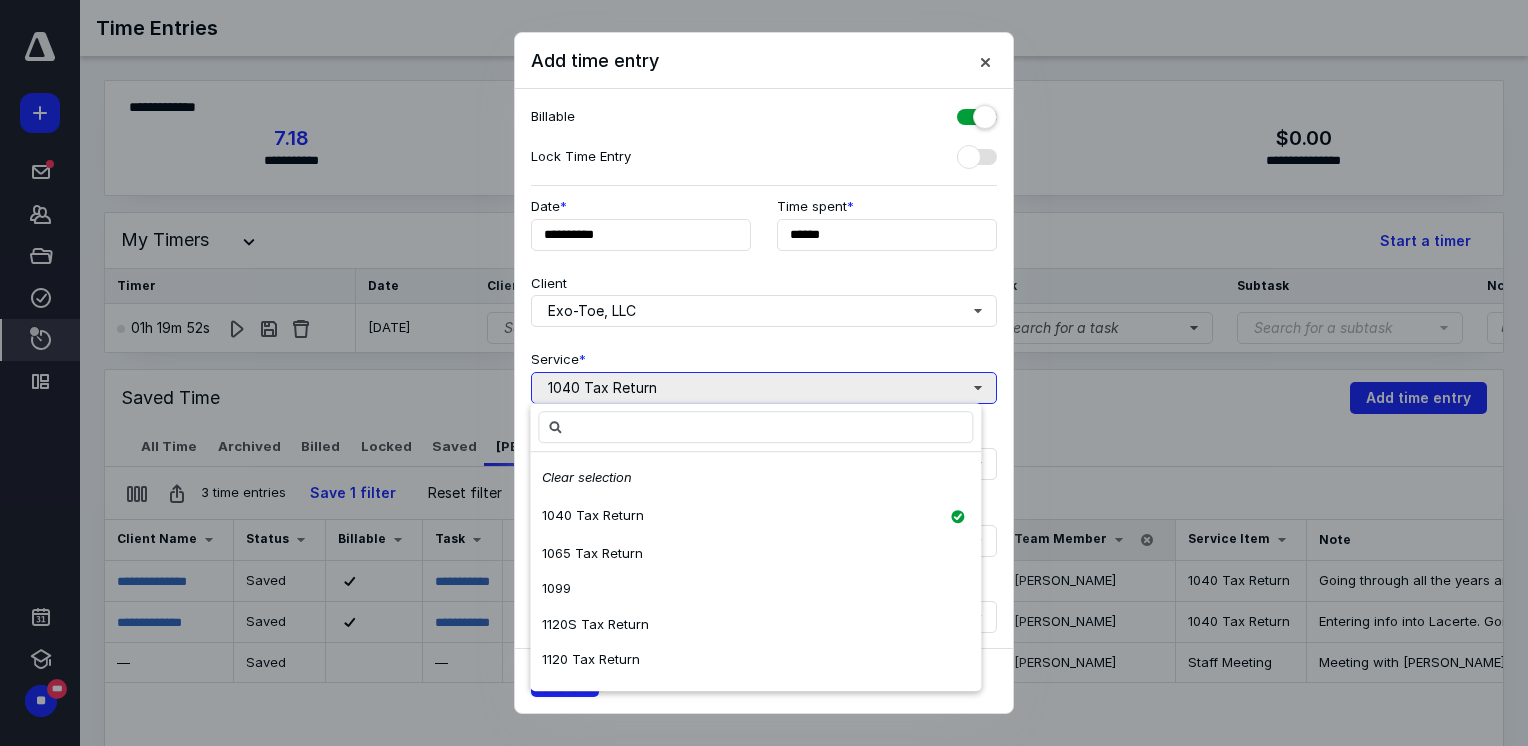 click on "1040 Tax Return" at bounding box center [764, 388] 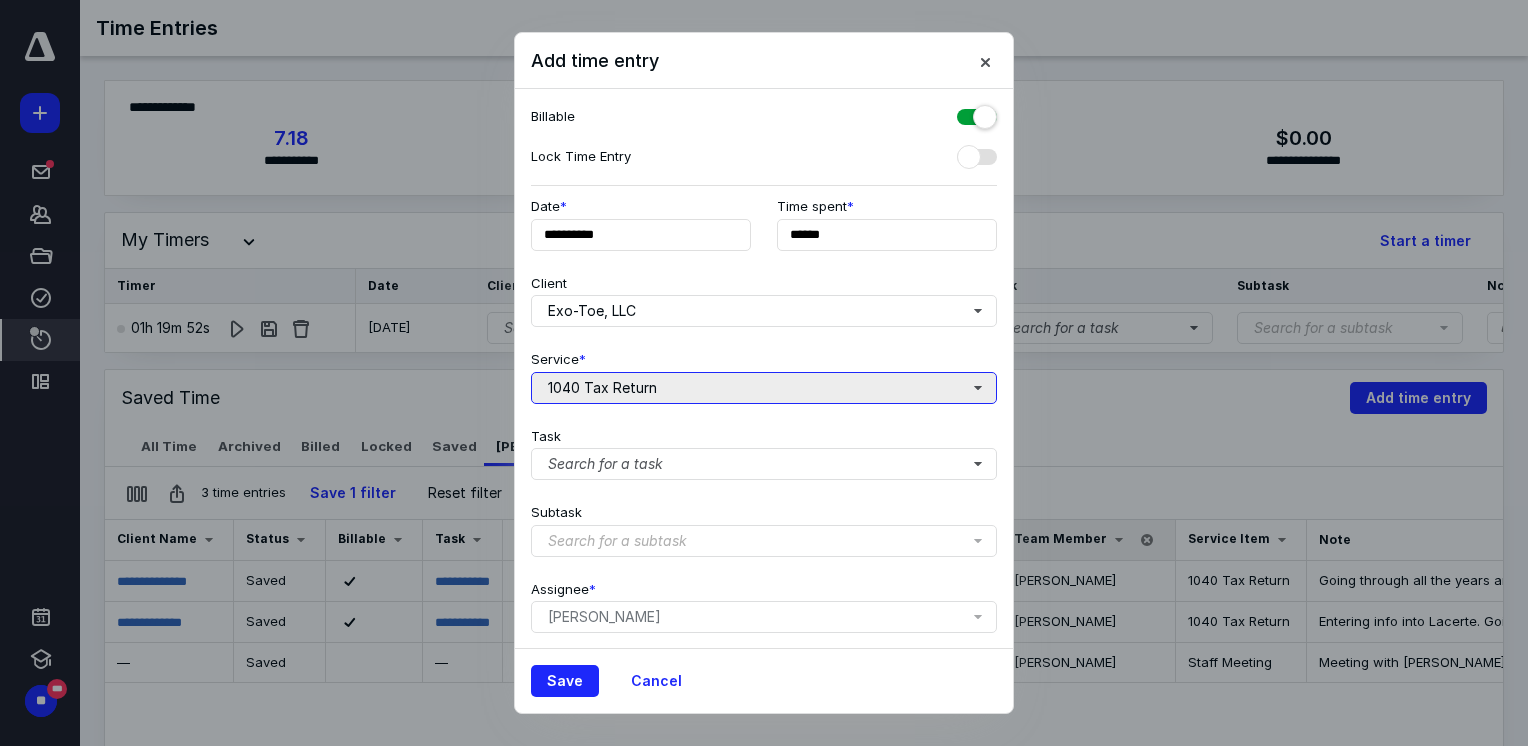 click on "1040 Tax Return" at bounding box center (764, 388) 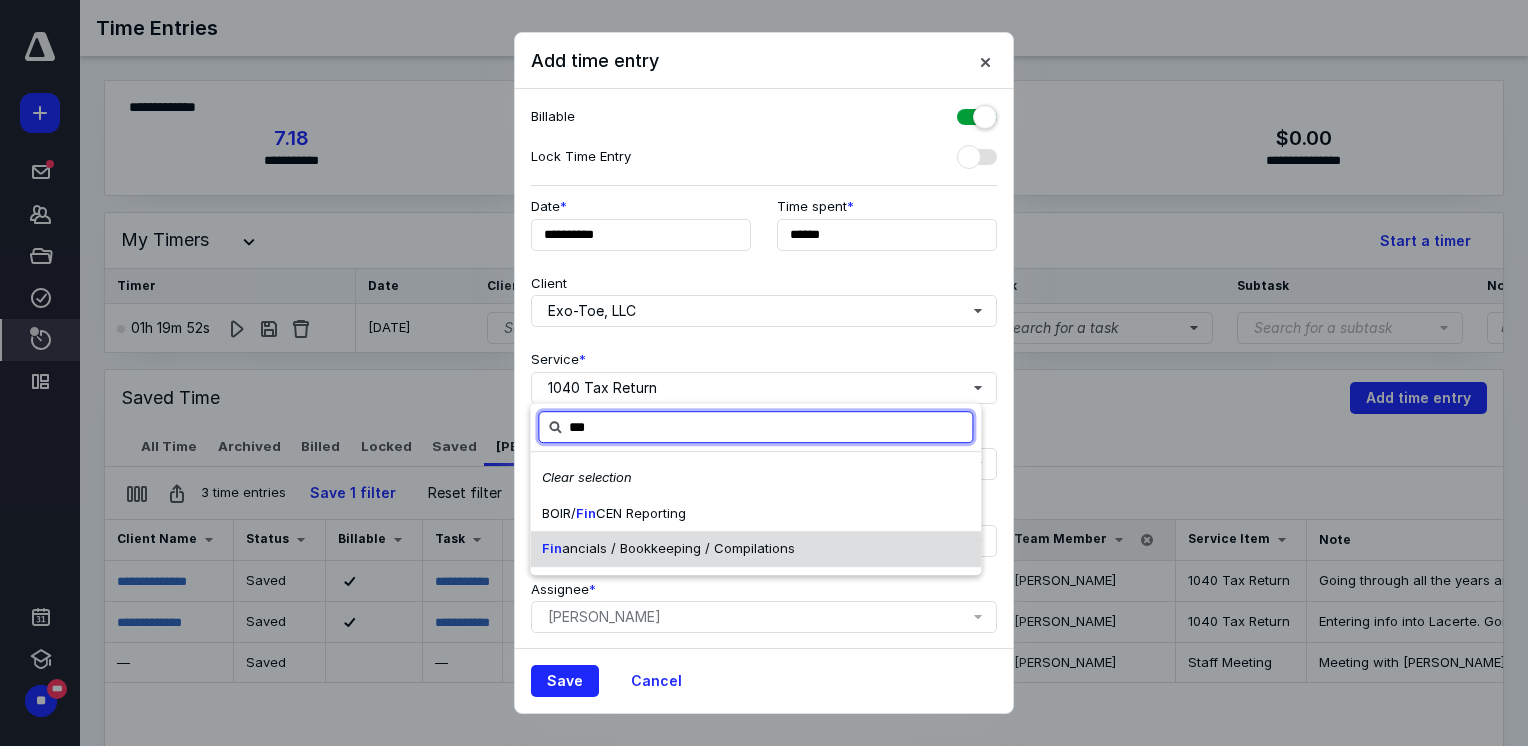 click on "Fin ancials / Bookkeeping / Compilations" at bounding box center (668, 549) 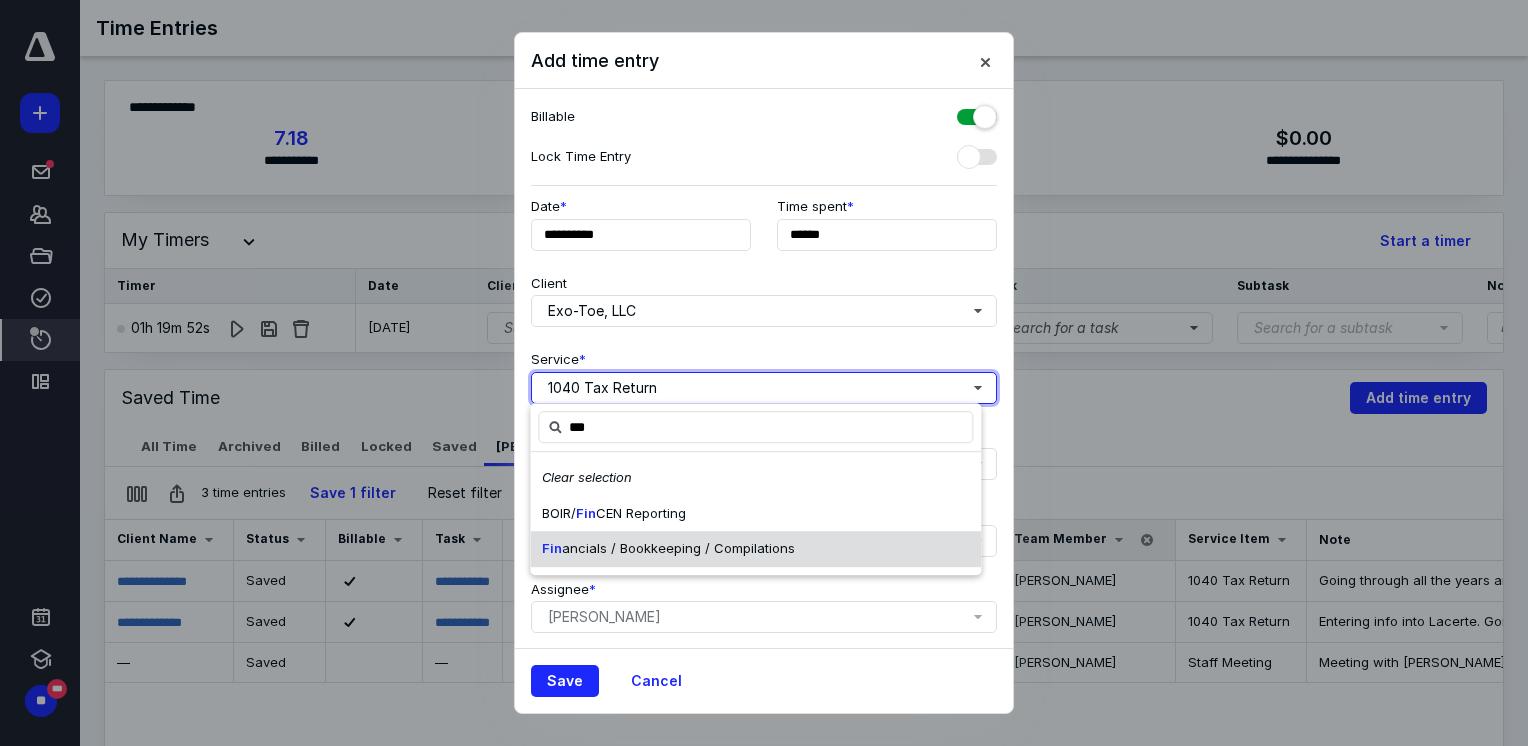 type 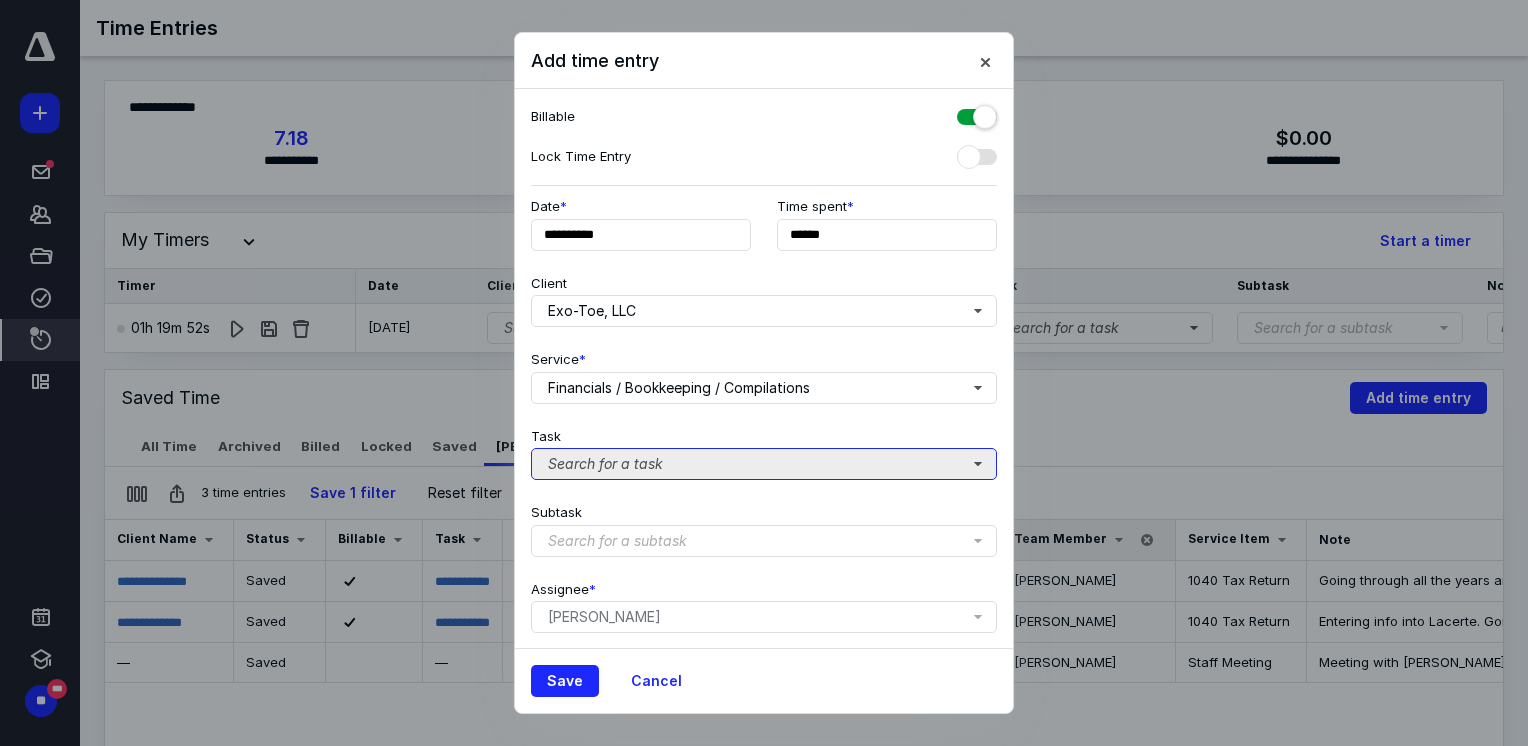 click on "Search for a task" at bounding box center (764, 464) 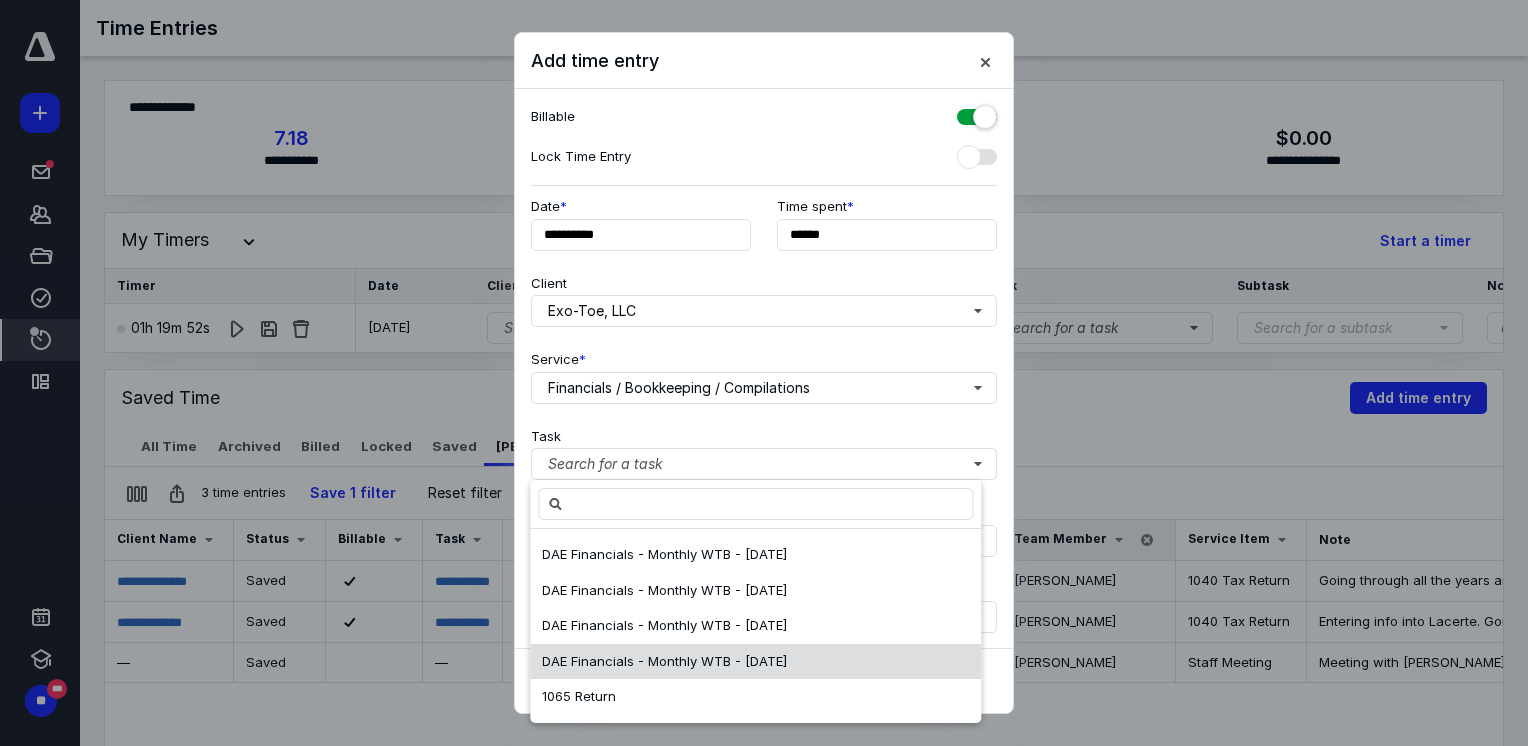 click on "DAE Financials - Monthly WTB - [DATE]" at bounding box center (664, 661) 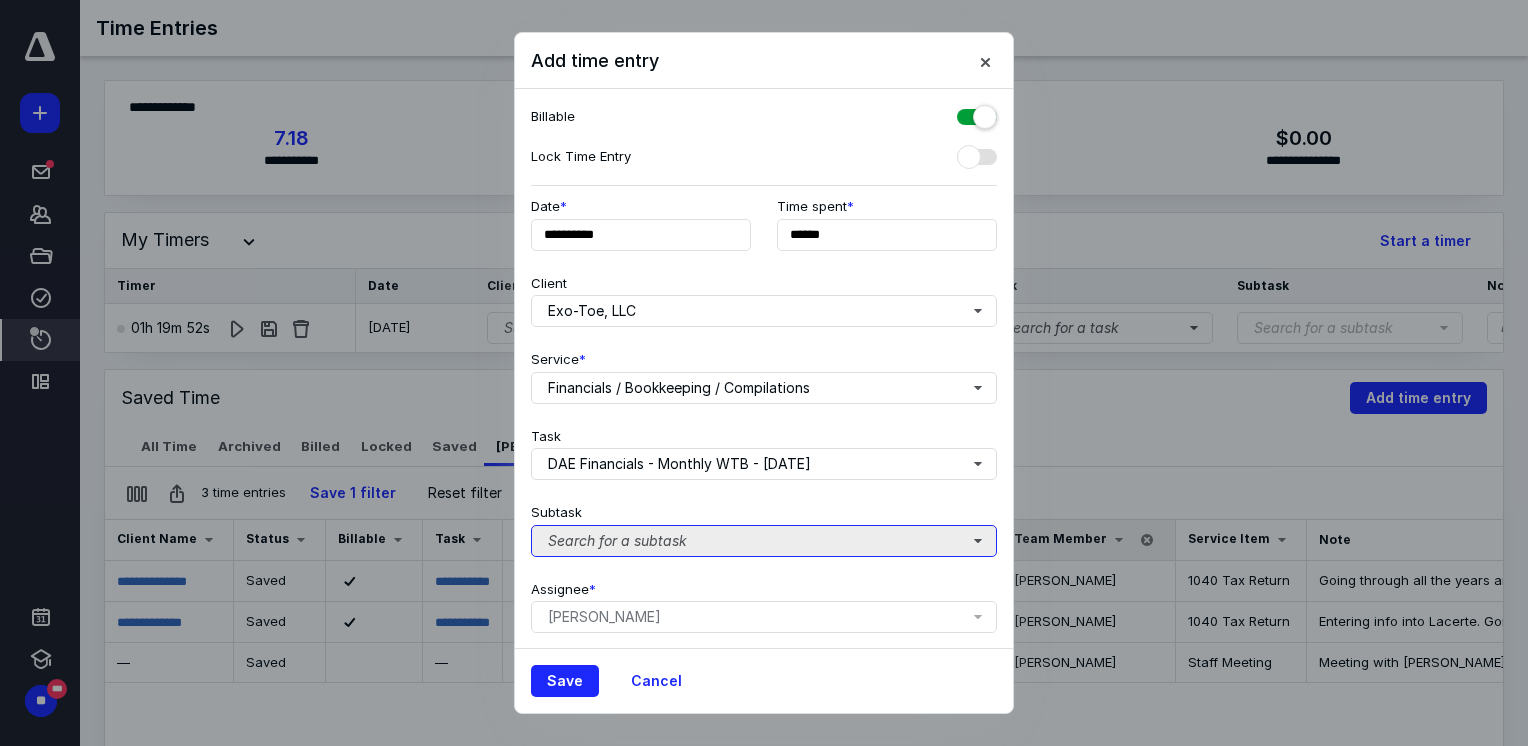 click on "Search for a subtask" at bounding box center [764, 541] 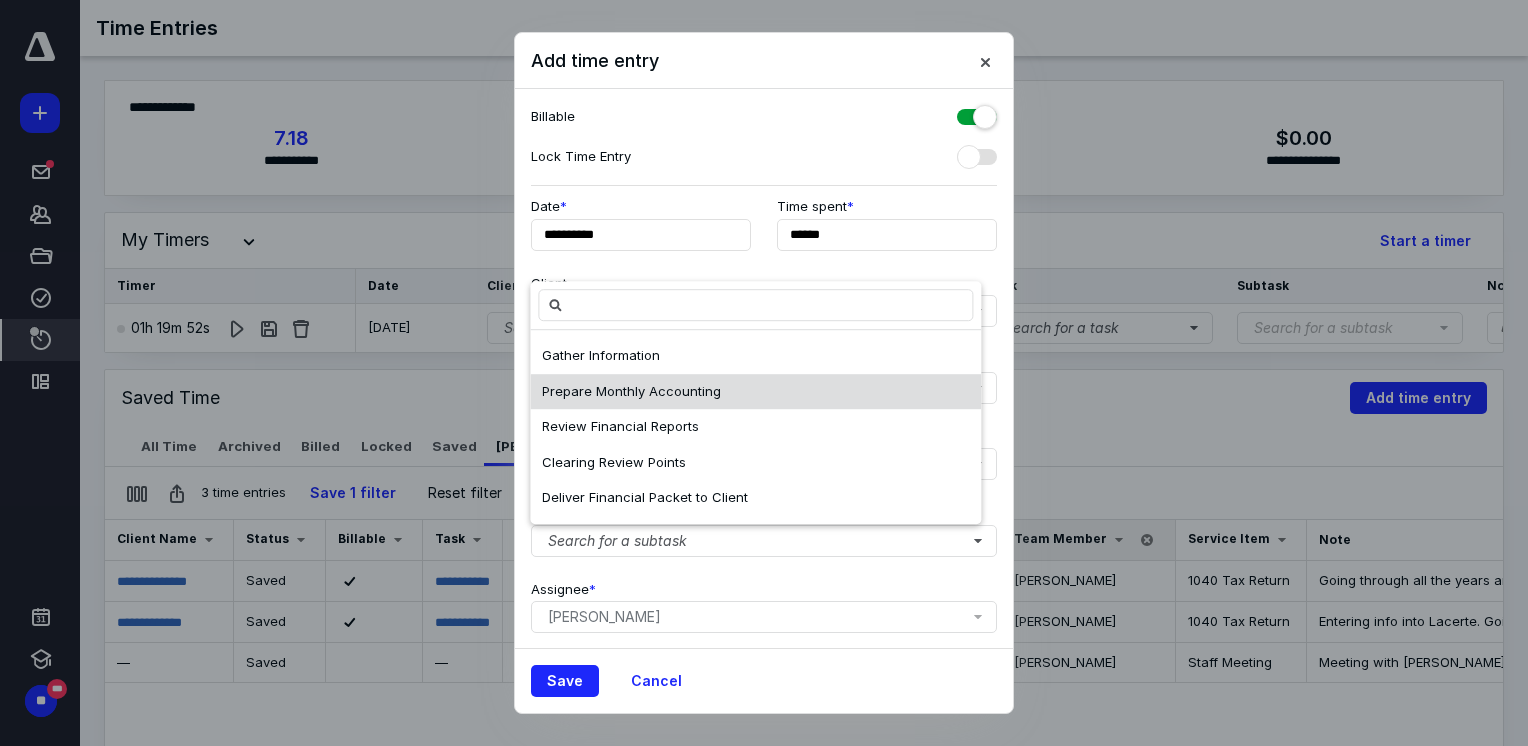 click on "Prepare Monthly Accounting" at bounding box center (631, 391) 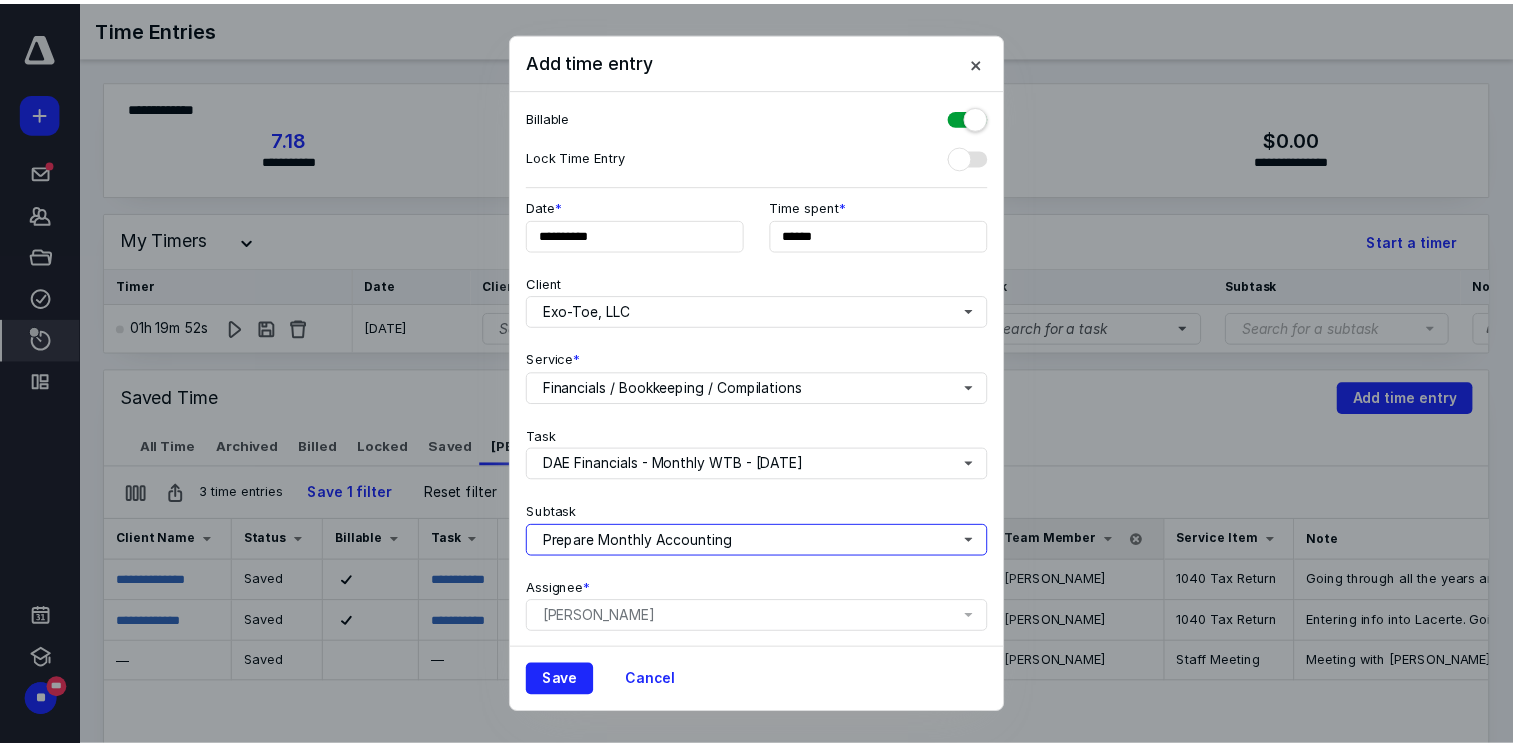 scroll, scrollTop: 154, scrollLeft: 0, axis: vertical 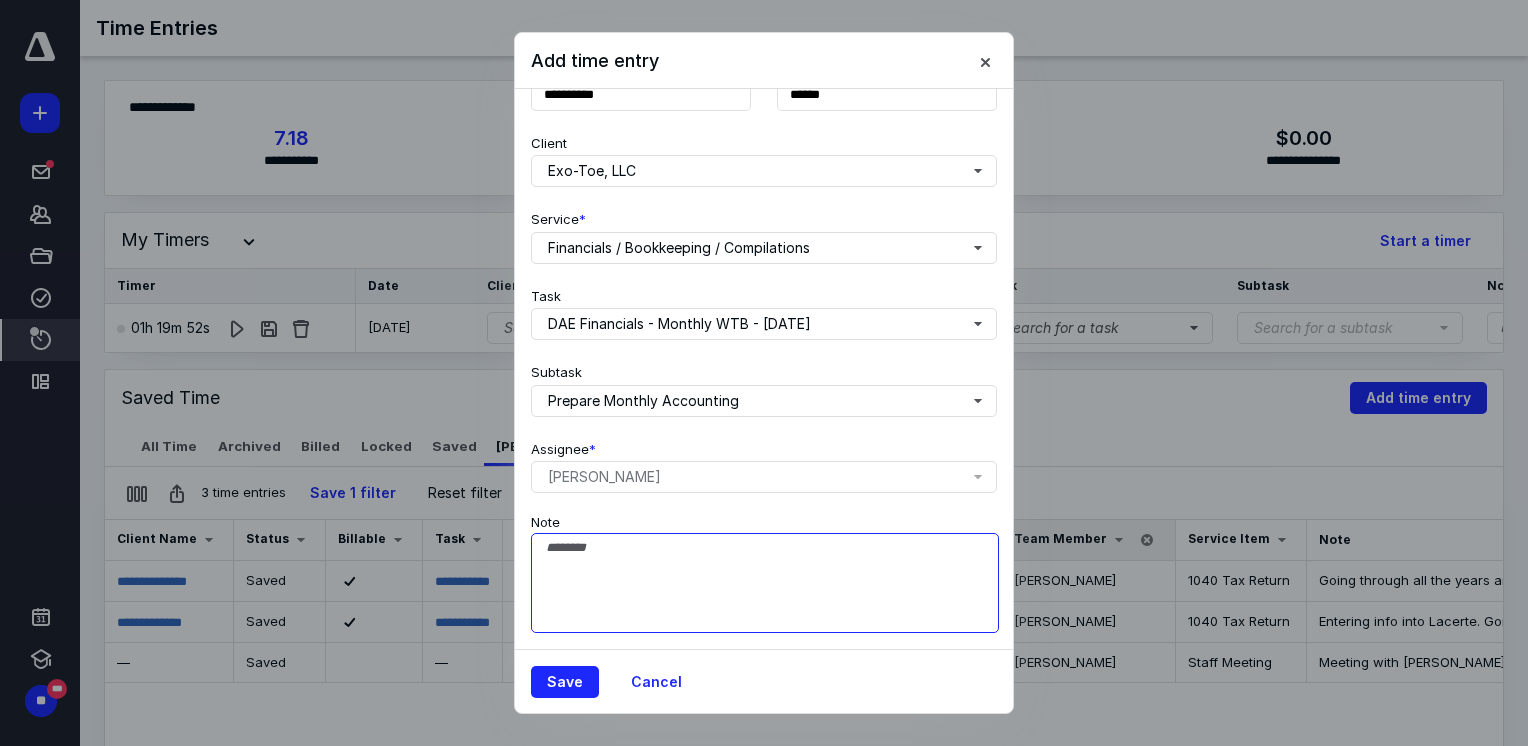 click on "Note" at bounding box center [765, 583] 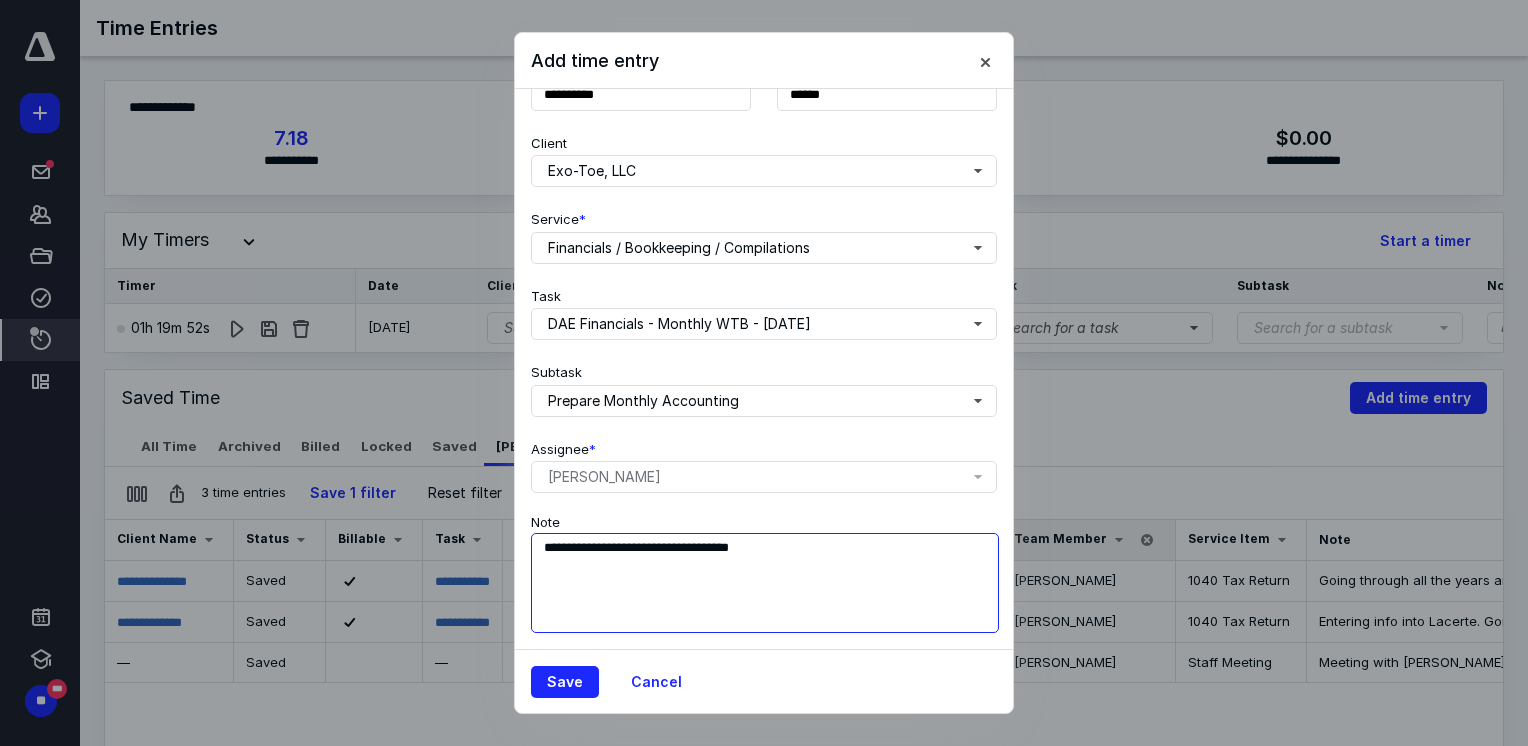 click on "**********" at bounding box center (765, 583) 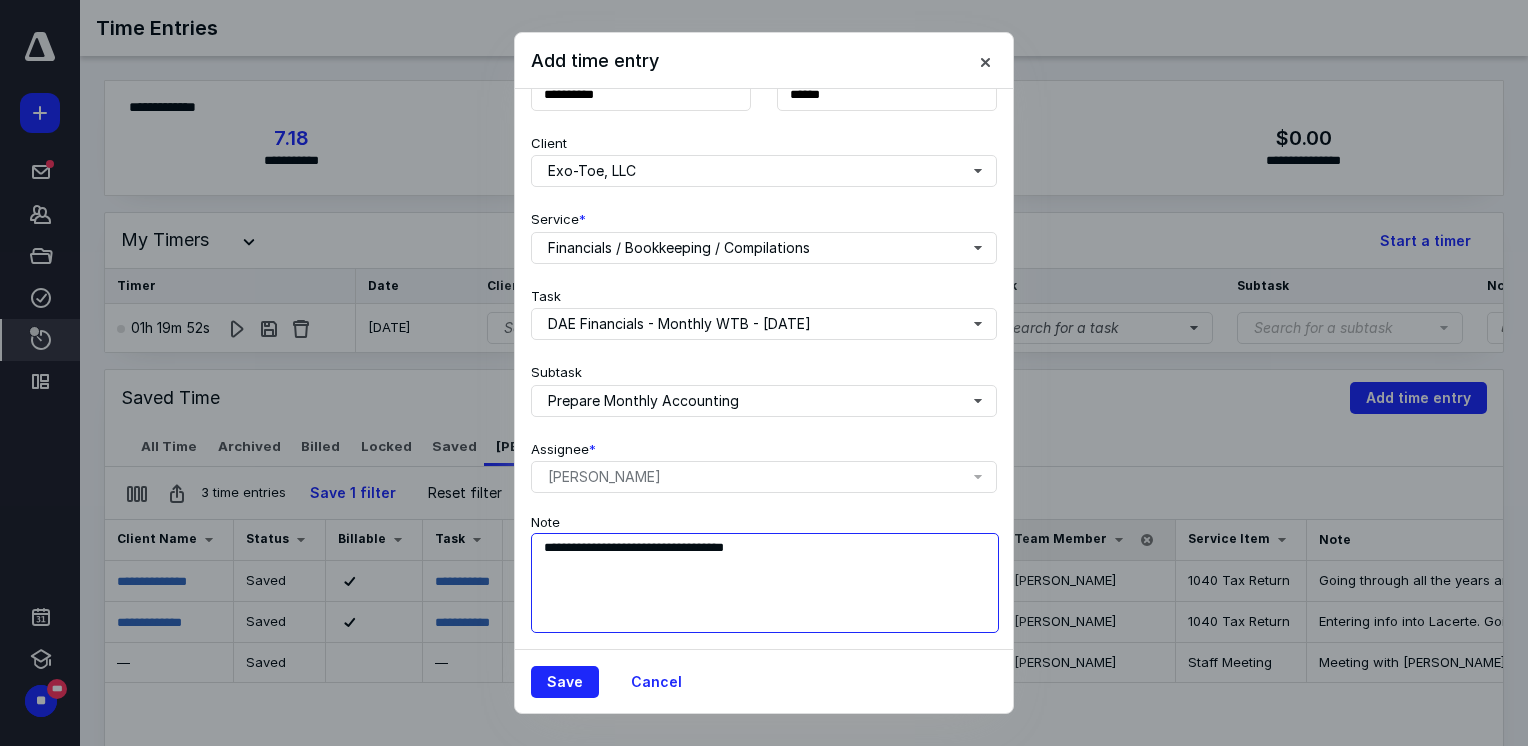 click on "**********" at bounding box center (765, 583) 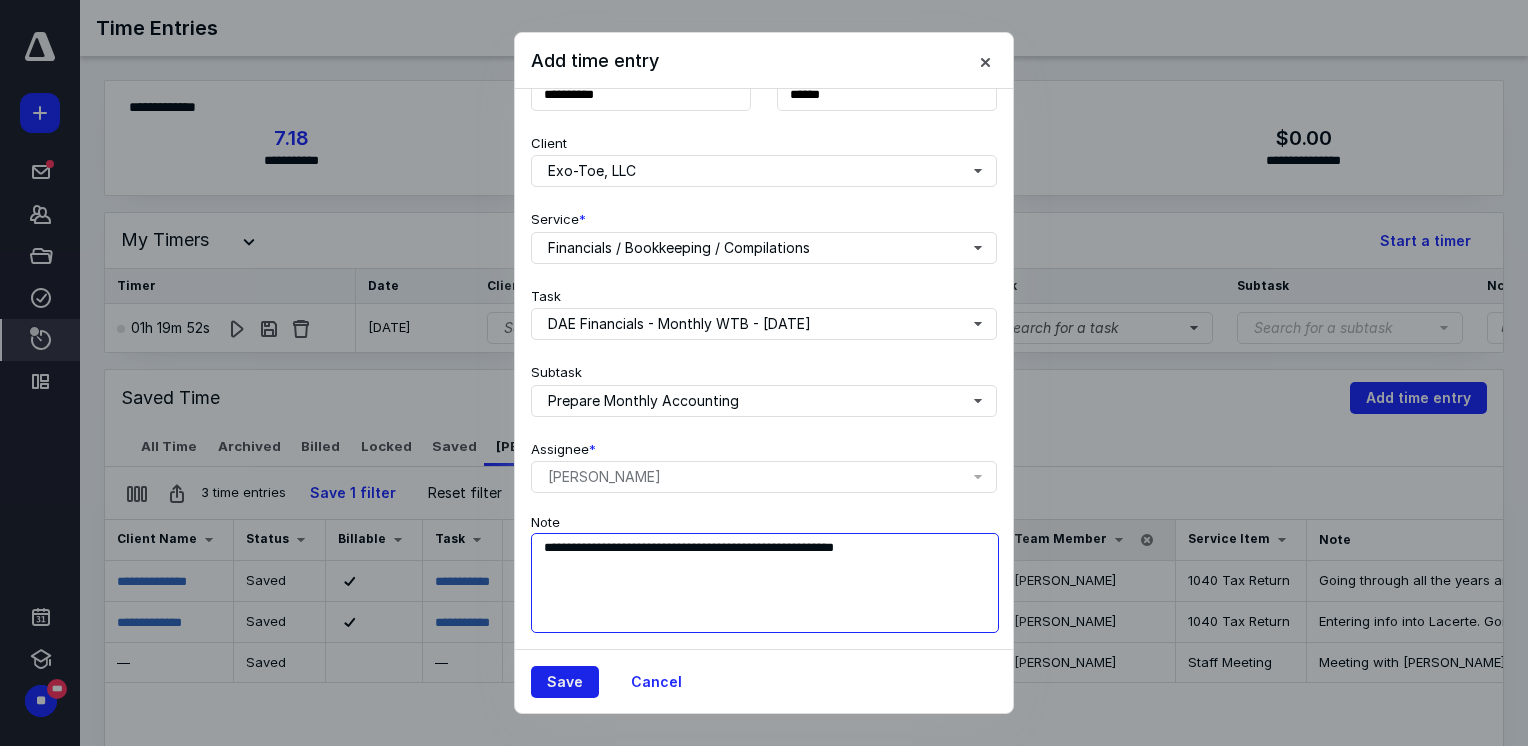 type on "**********" 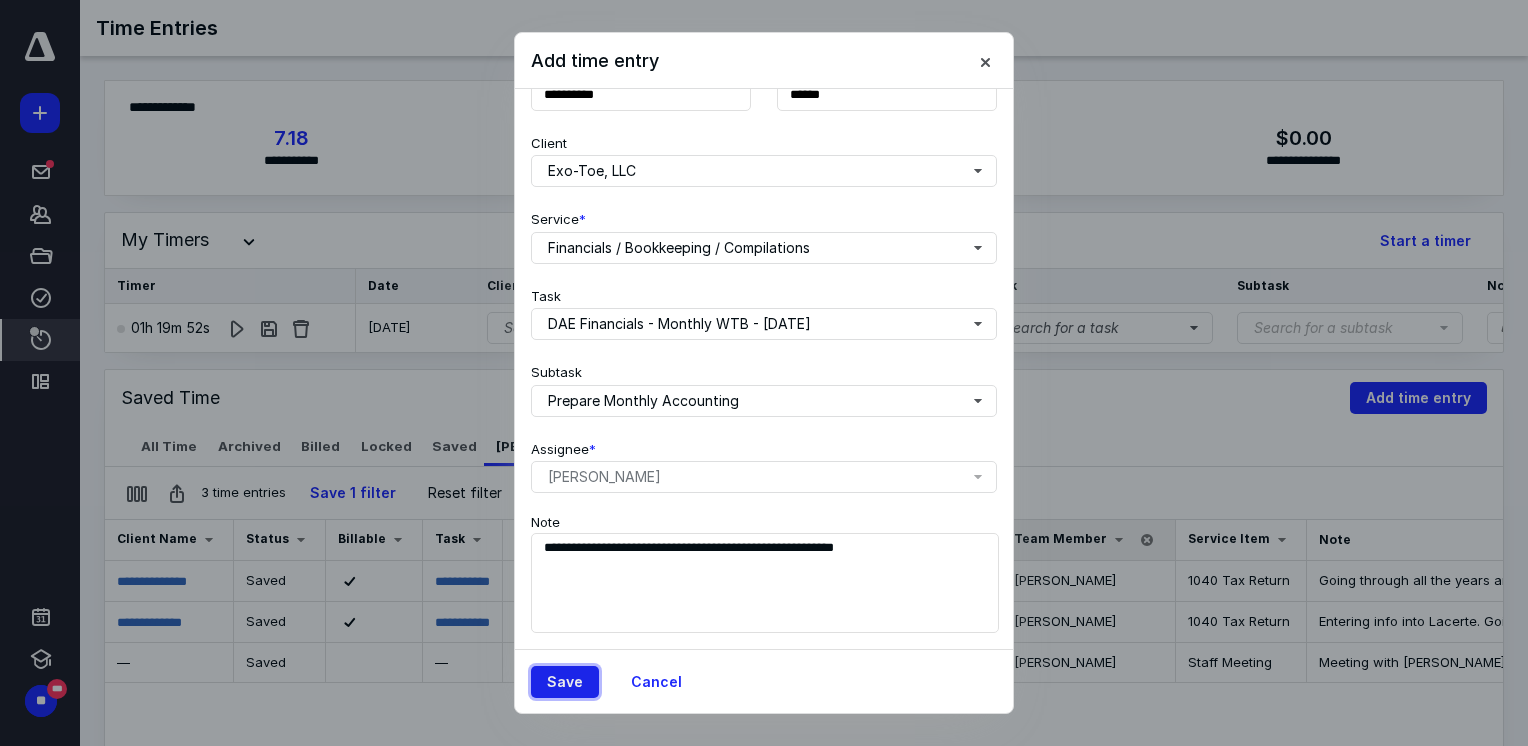 click on "Save" at bounding box center (565, 682) 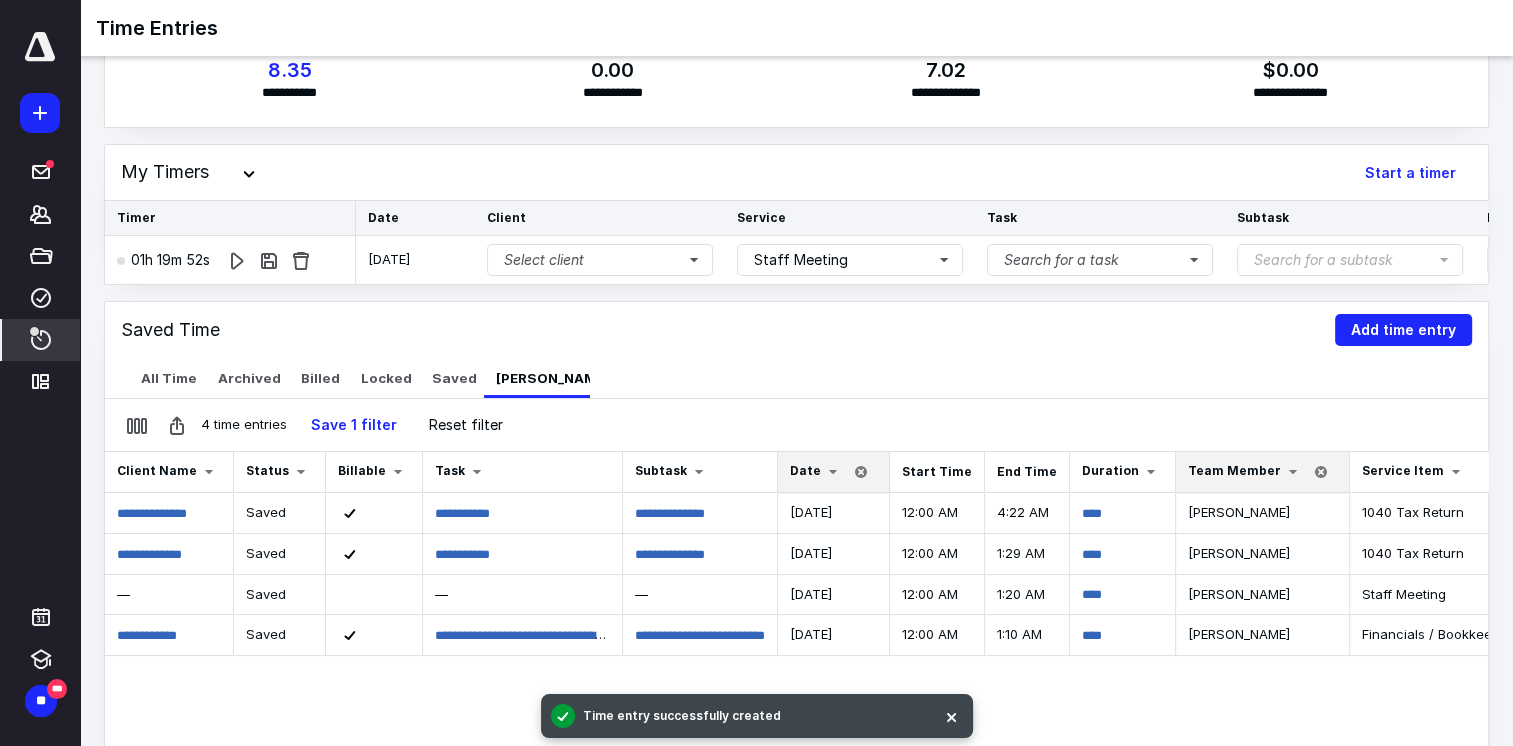 scroll, scrollTop: 100, scrollLeft: 0, axis: vertical 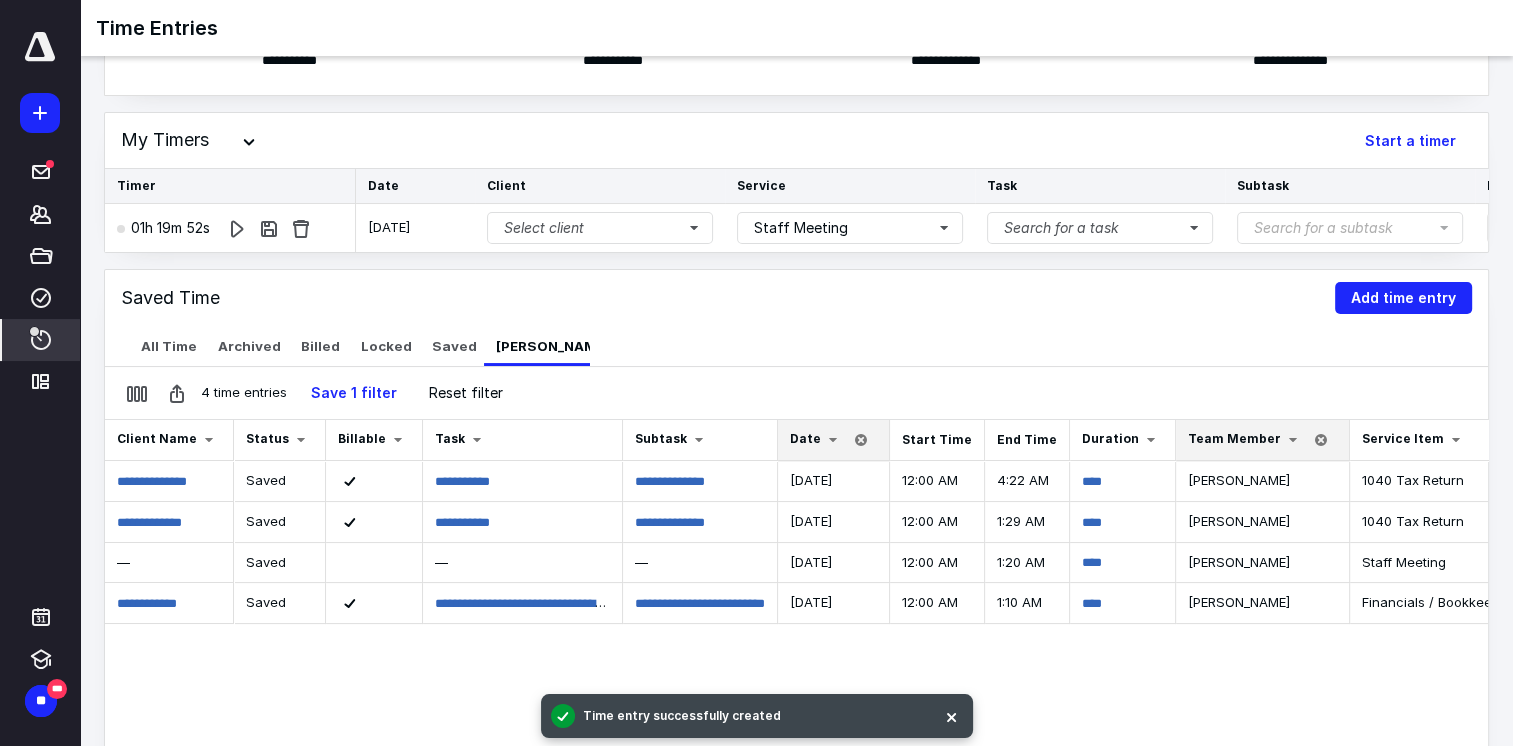 click at bounding box center [833, 440] 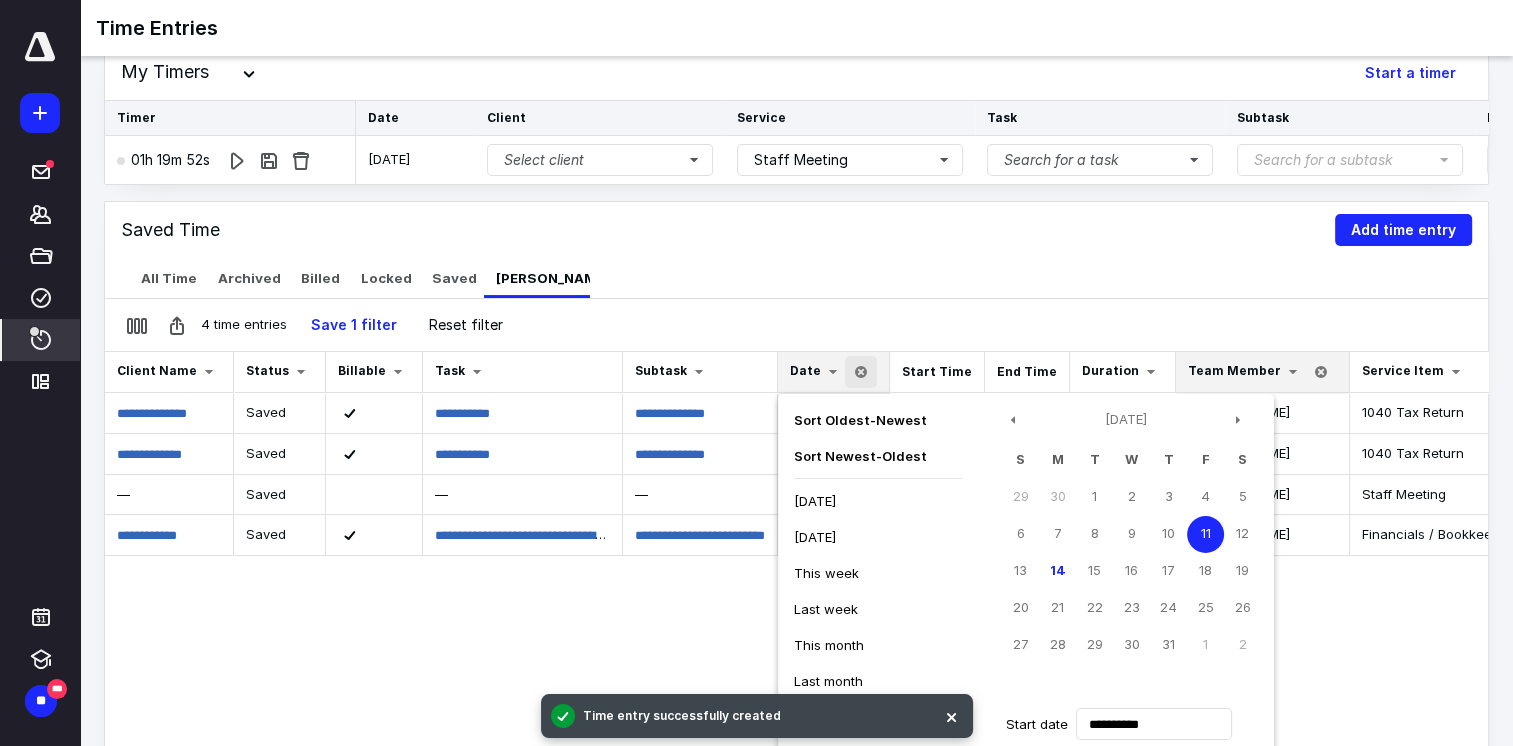 scroll, scrollTop: 200, scrollLeft: 0, axis: vertical 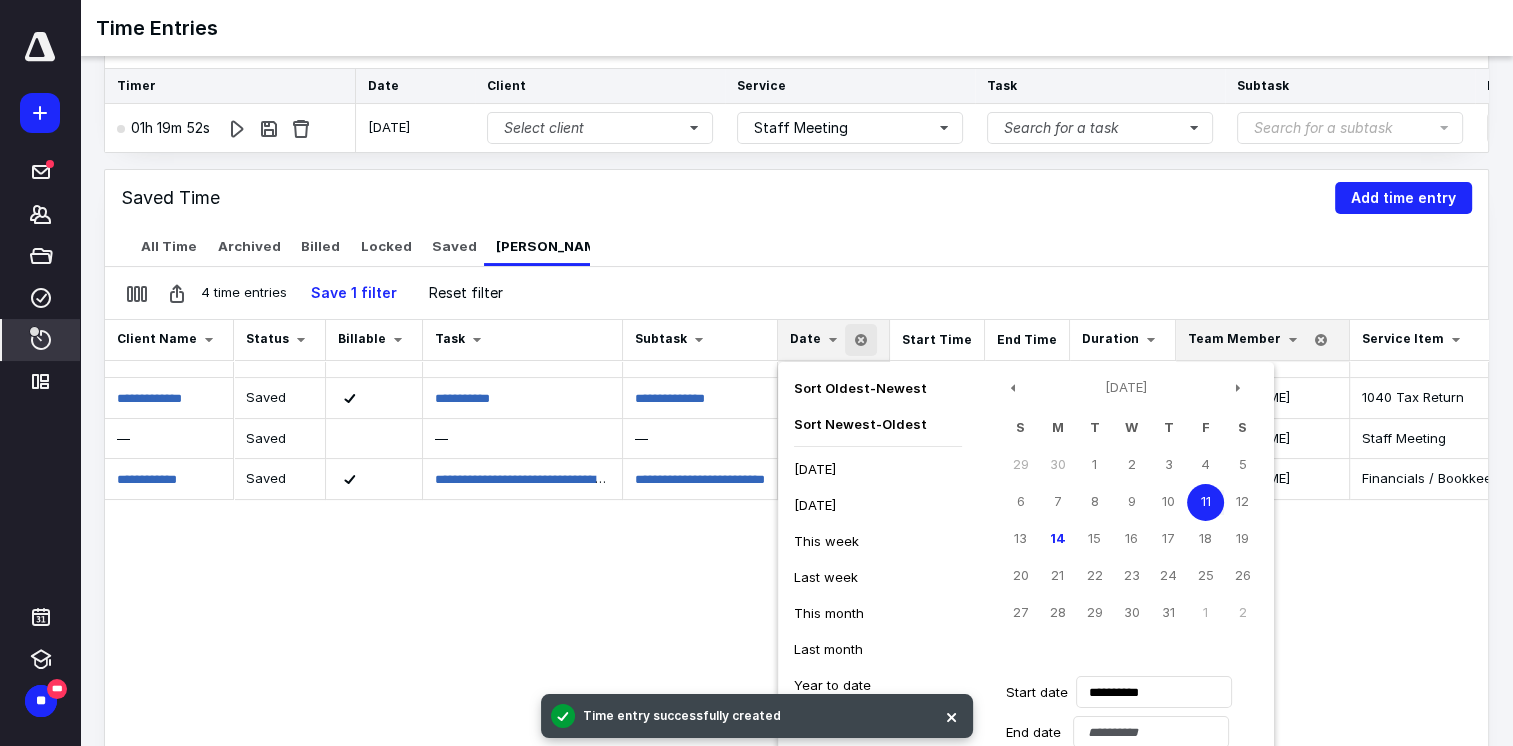 click on "Last week" at bounding box center (826, 577) 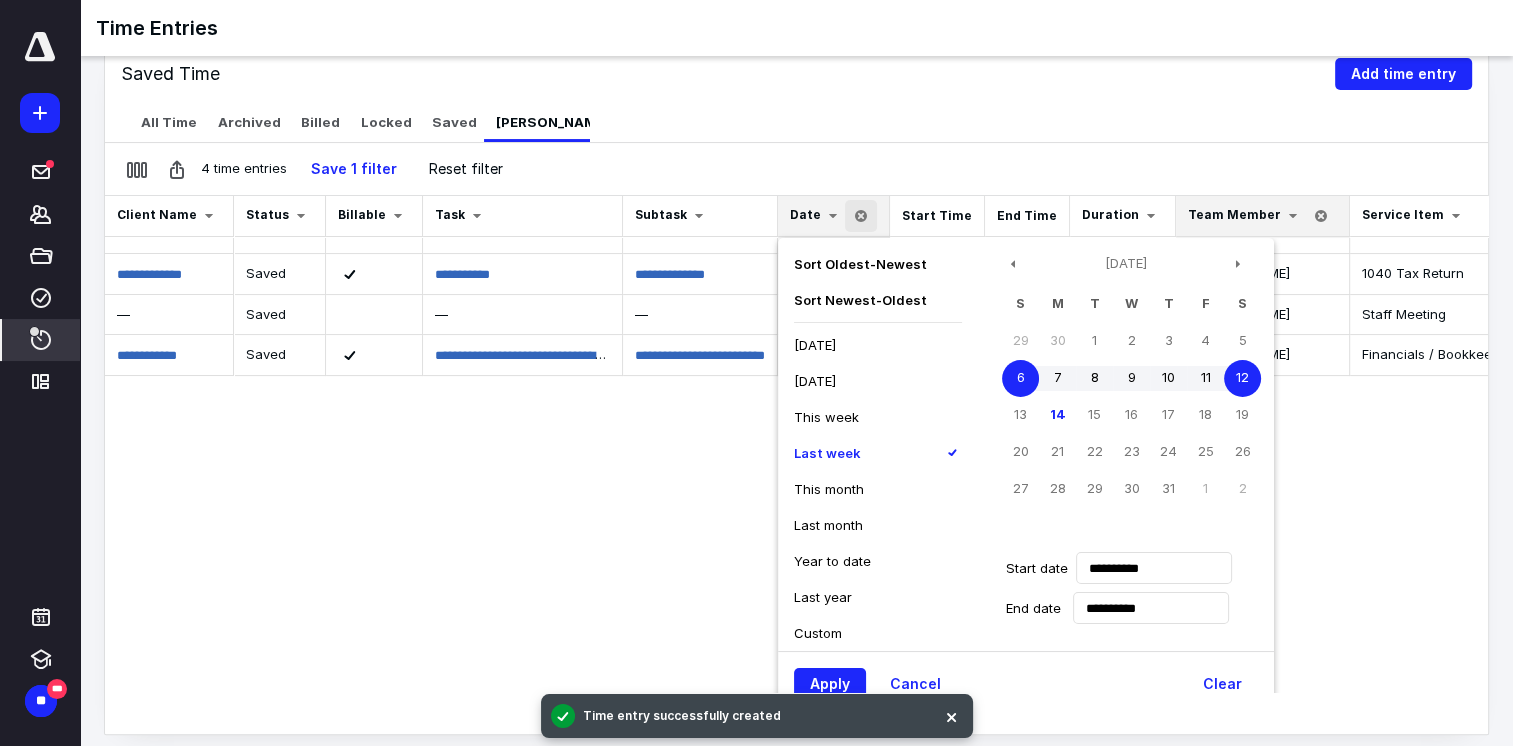 scroll, scrollTop: 326, scrollLeft: 0, axis: vertical 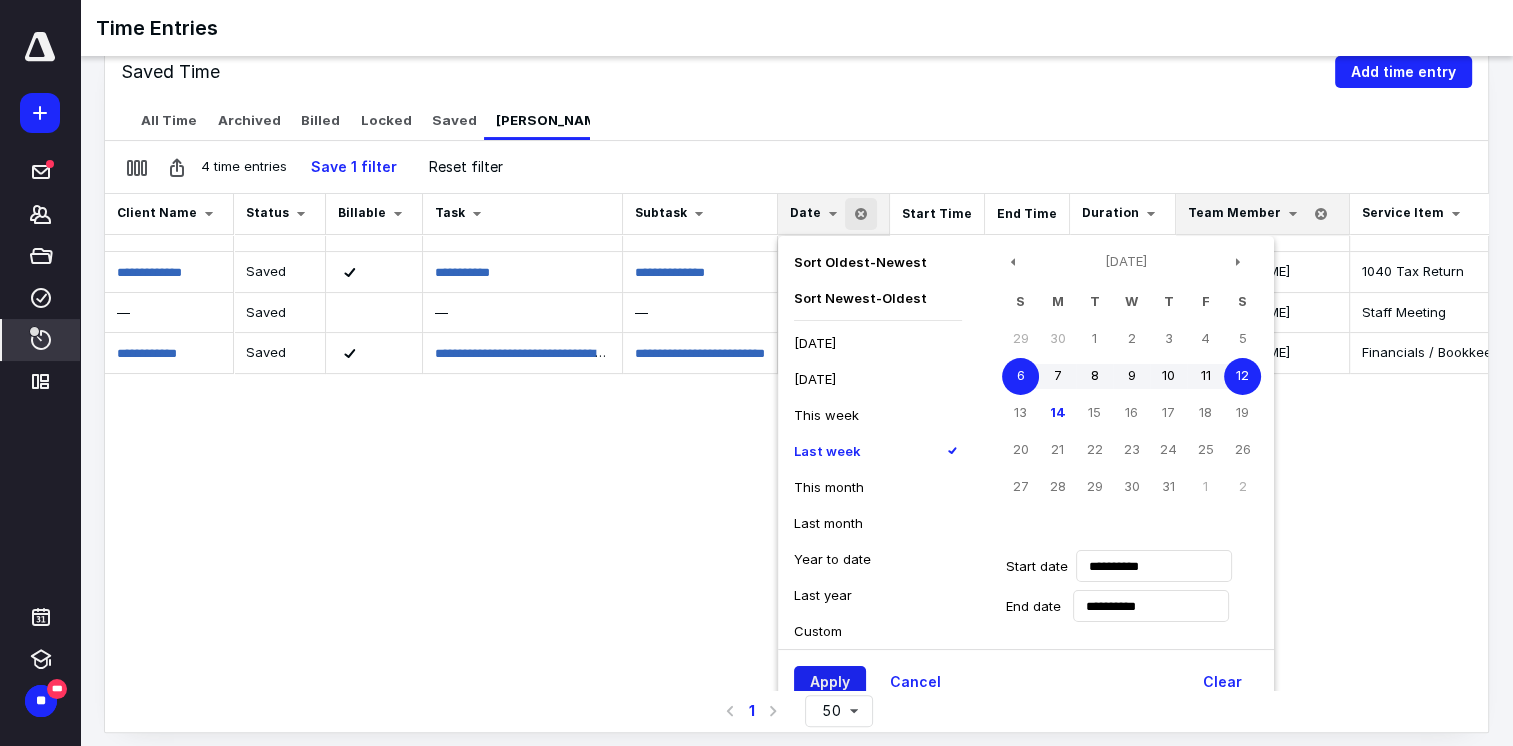 click on "Apply" at bounding box center (830, 682) 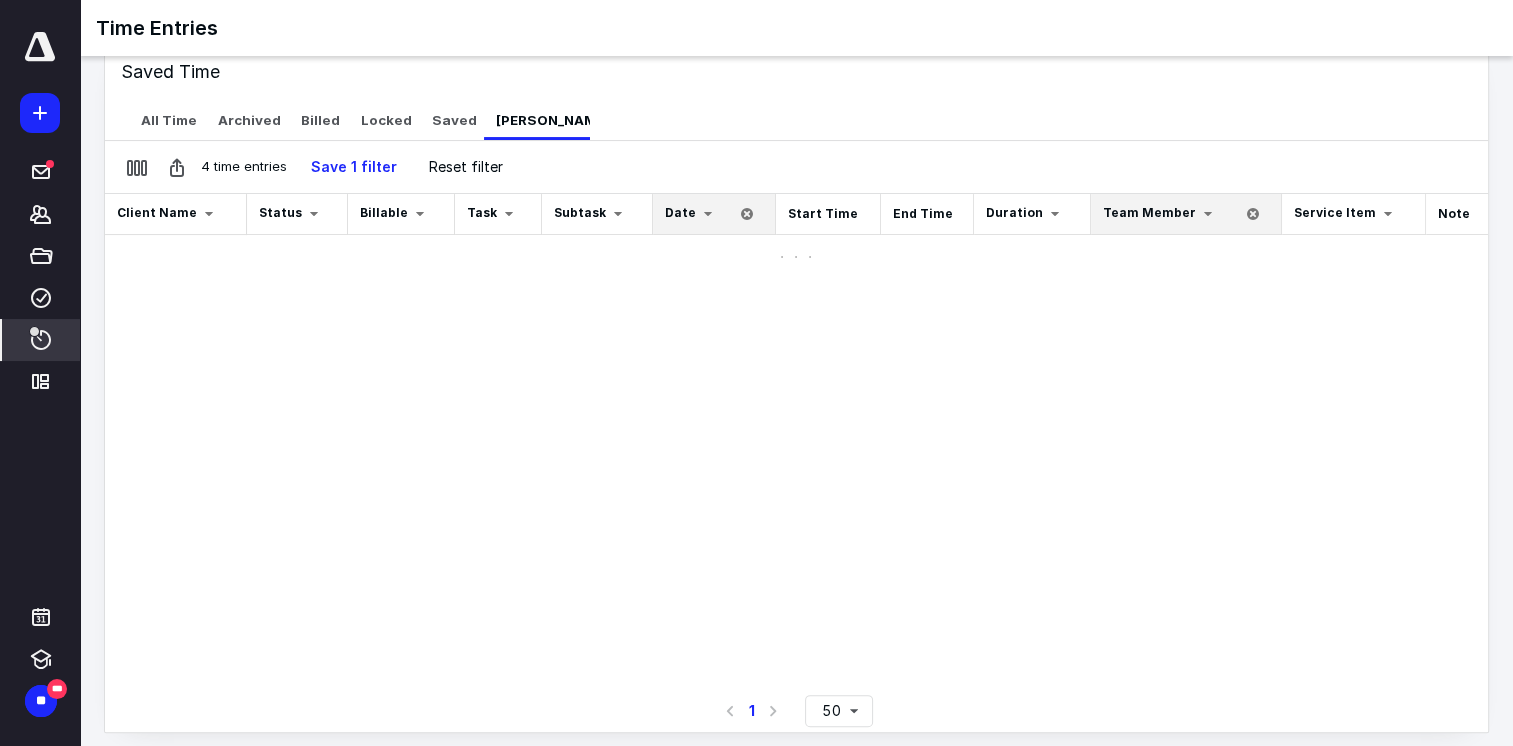 scroll, scrollTop: 0, scrollLeft: 0, axis: both 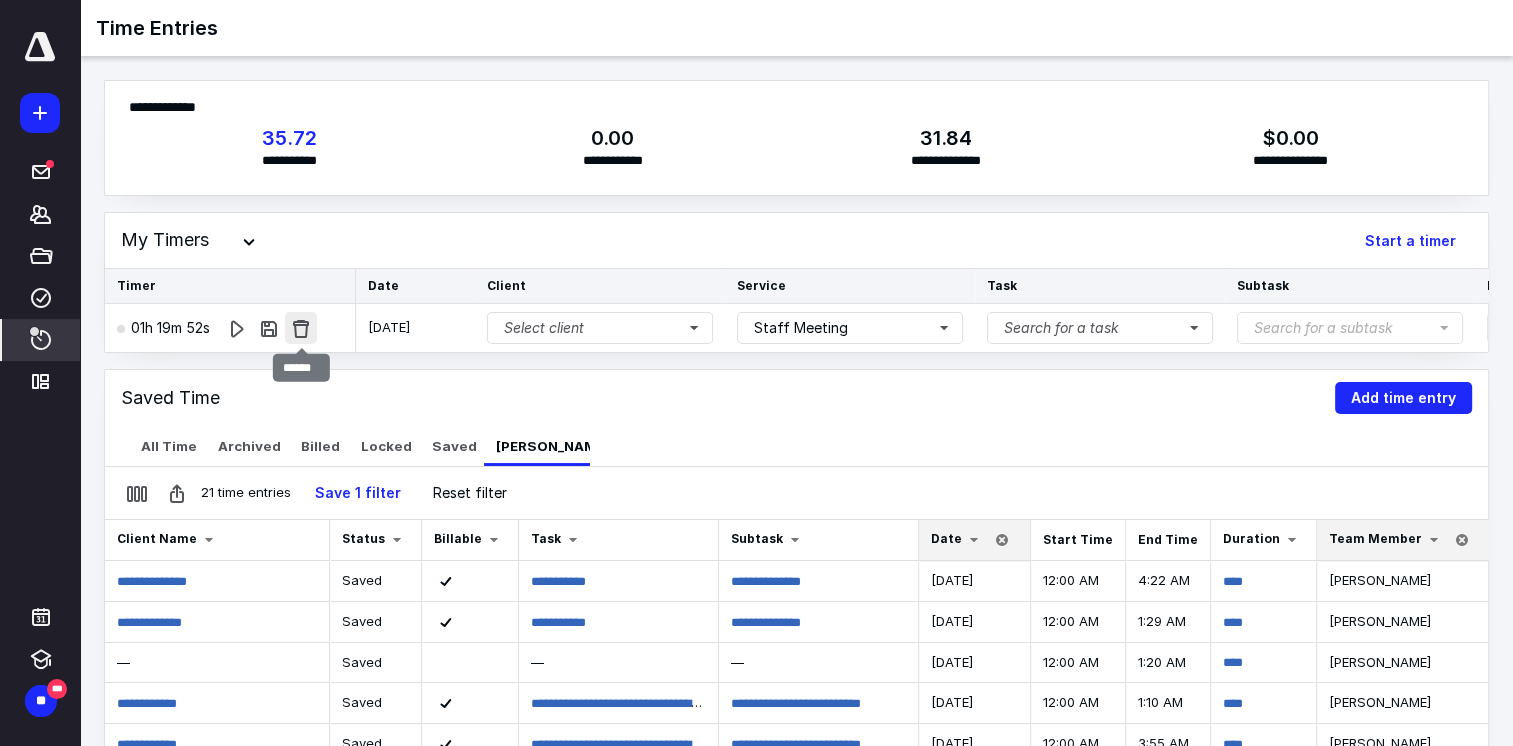 click at bounding box center [301, 328] 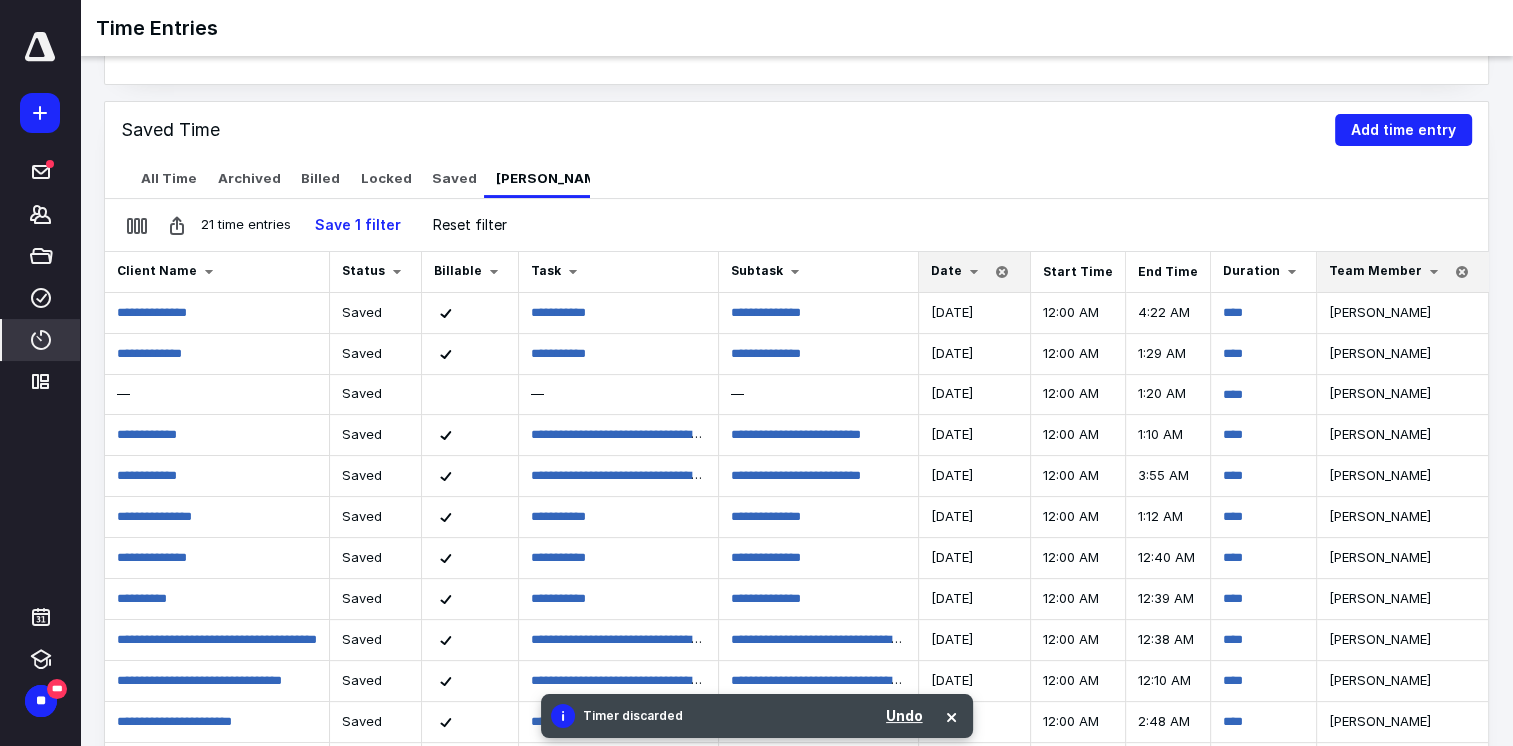 click on "Date" at bounding box center [958, 272] 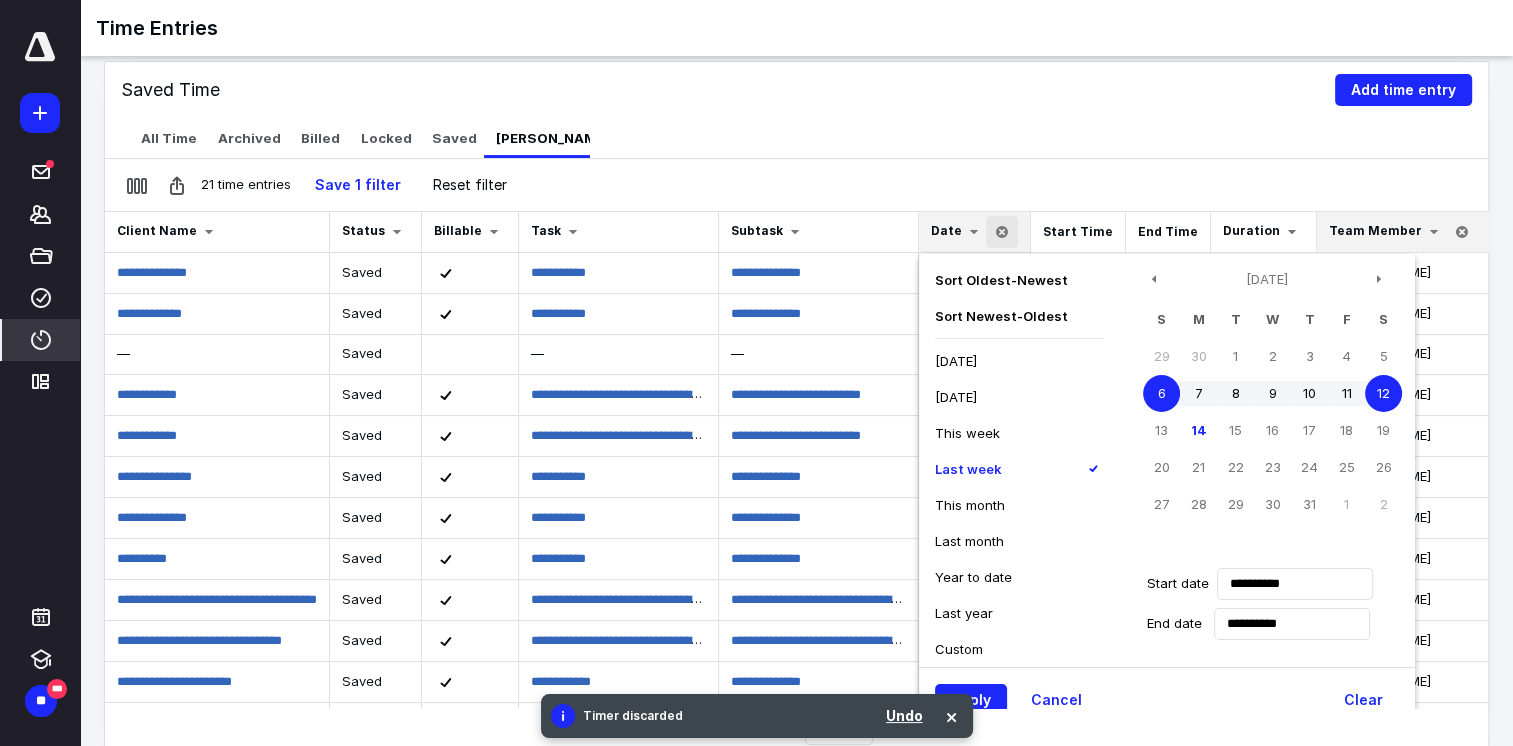 scroll, scrollTop: 442, scrollLeft: 0, axis: vertical 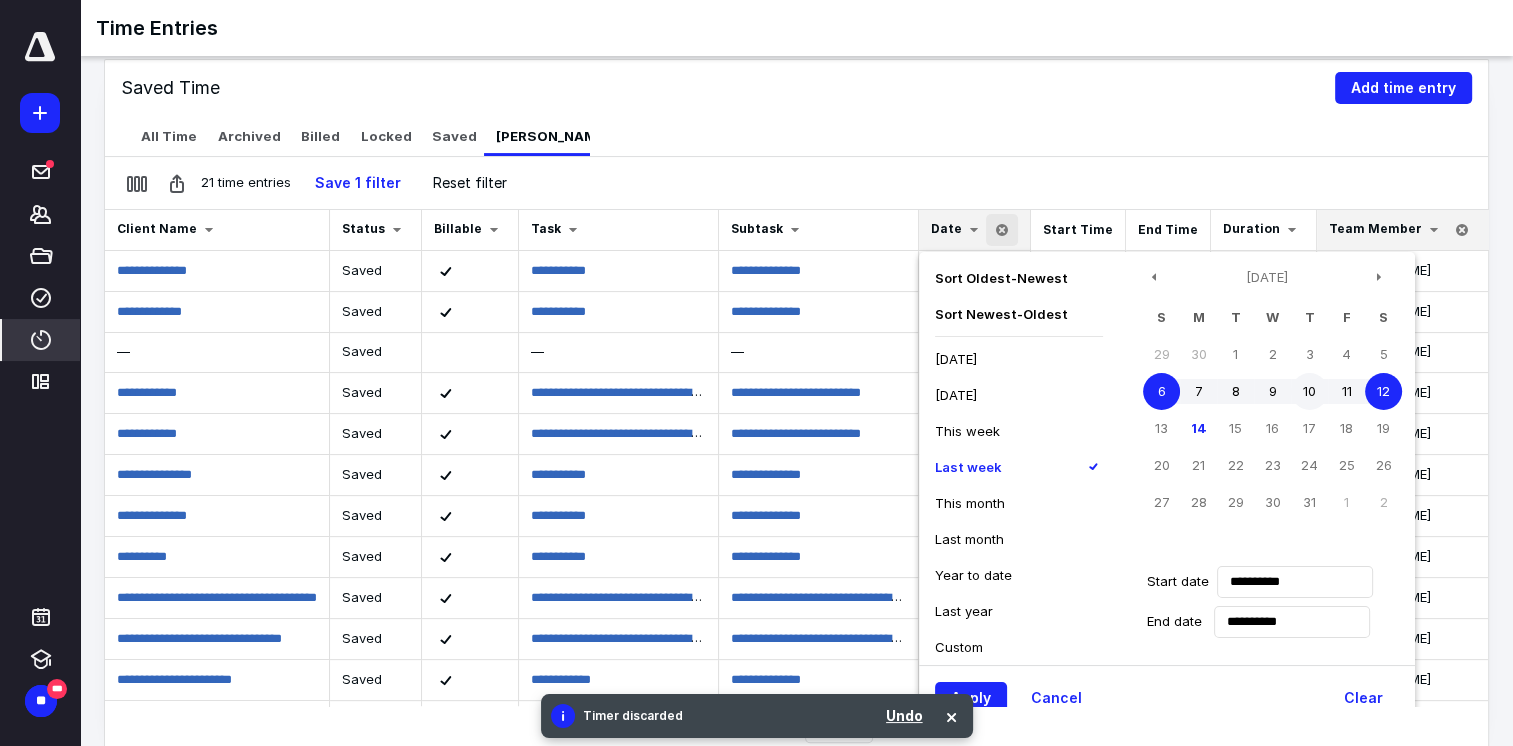 click on "10" at bounding box center (1309, 391) 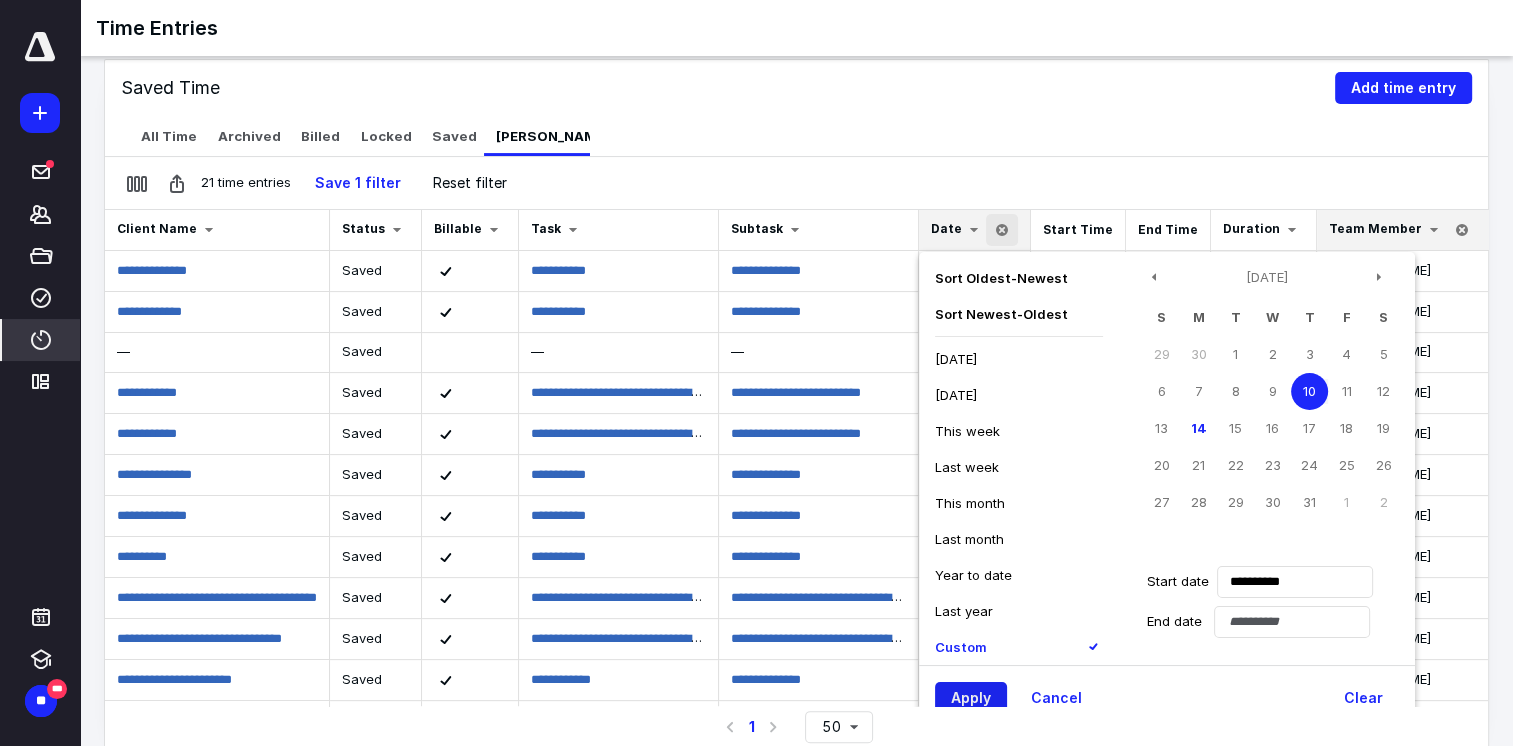 click on "Apply" at bounding box center [971, 698] 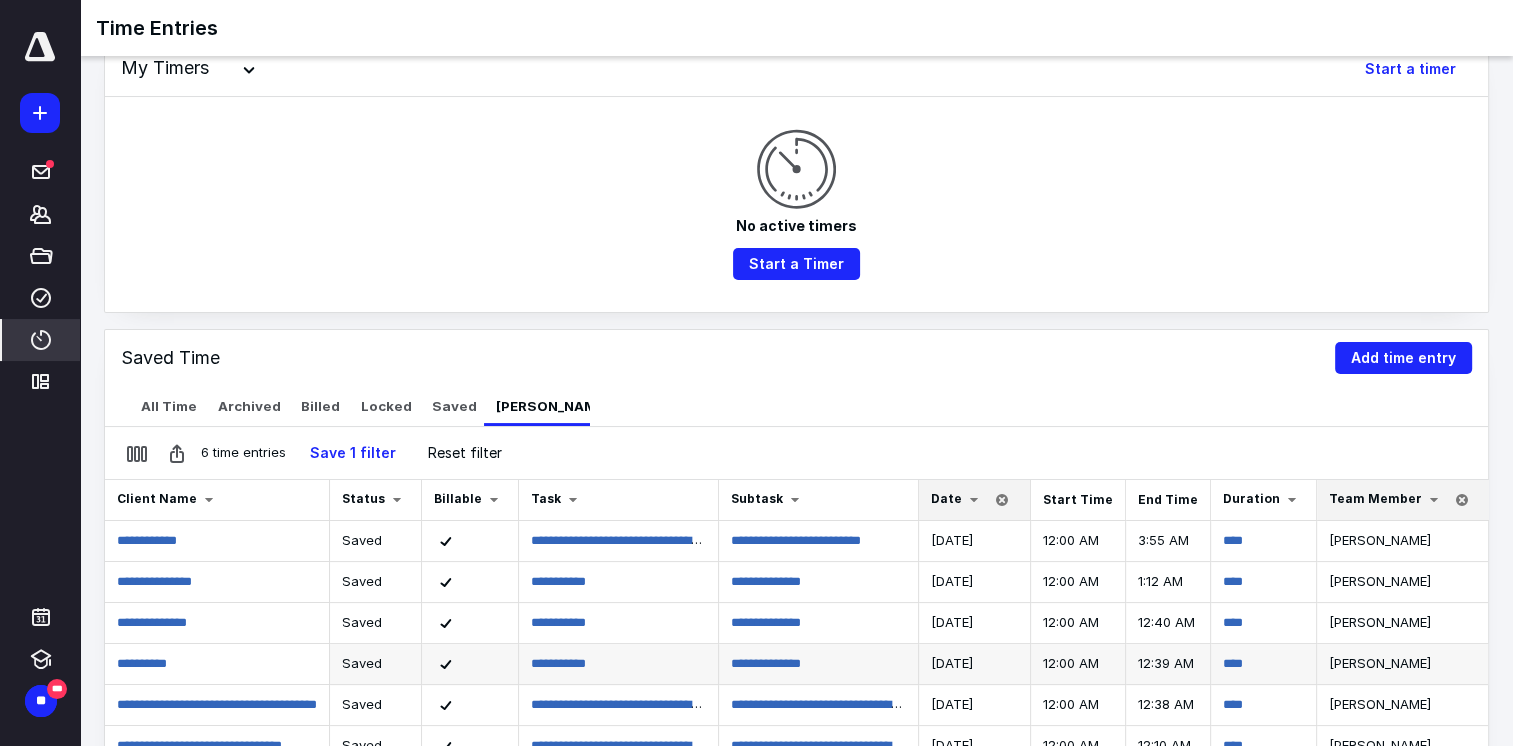 scroll, scrollTop: 300, scrollLeft: 0, axis: vertical 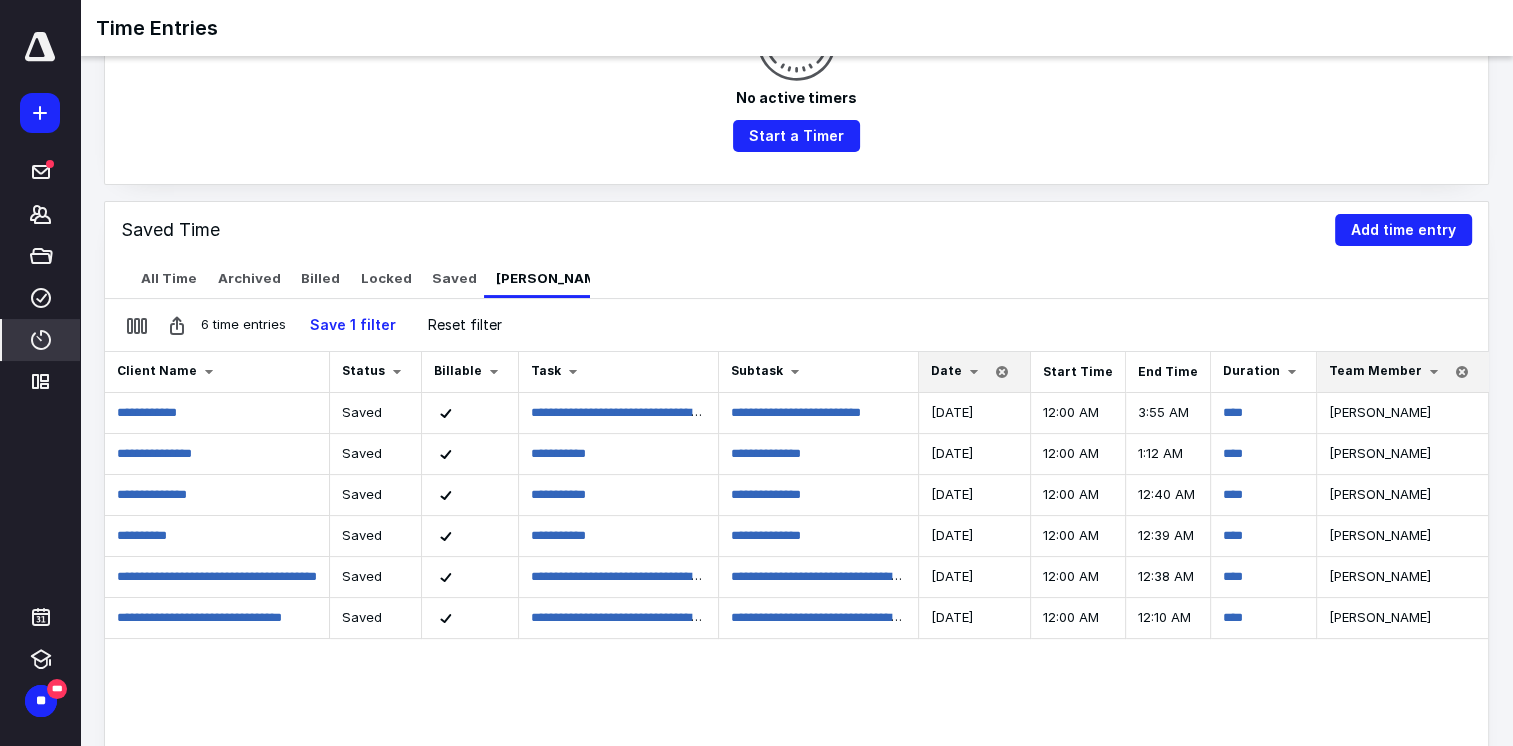 click on "Saved Time Add time entry" at bounding box center (796, 230) 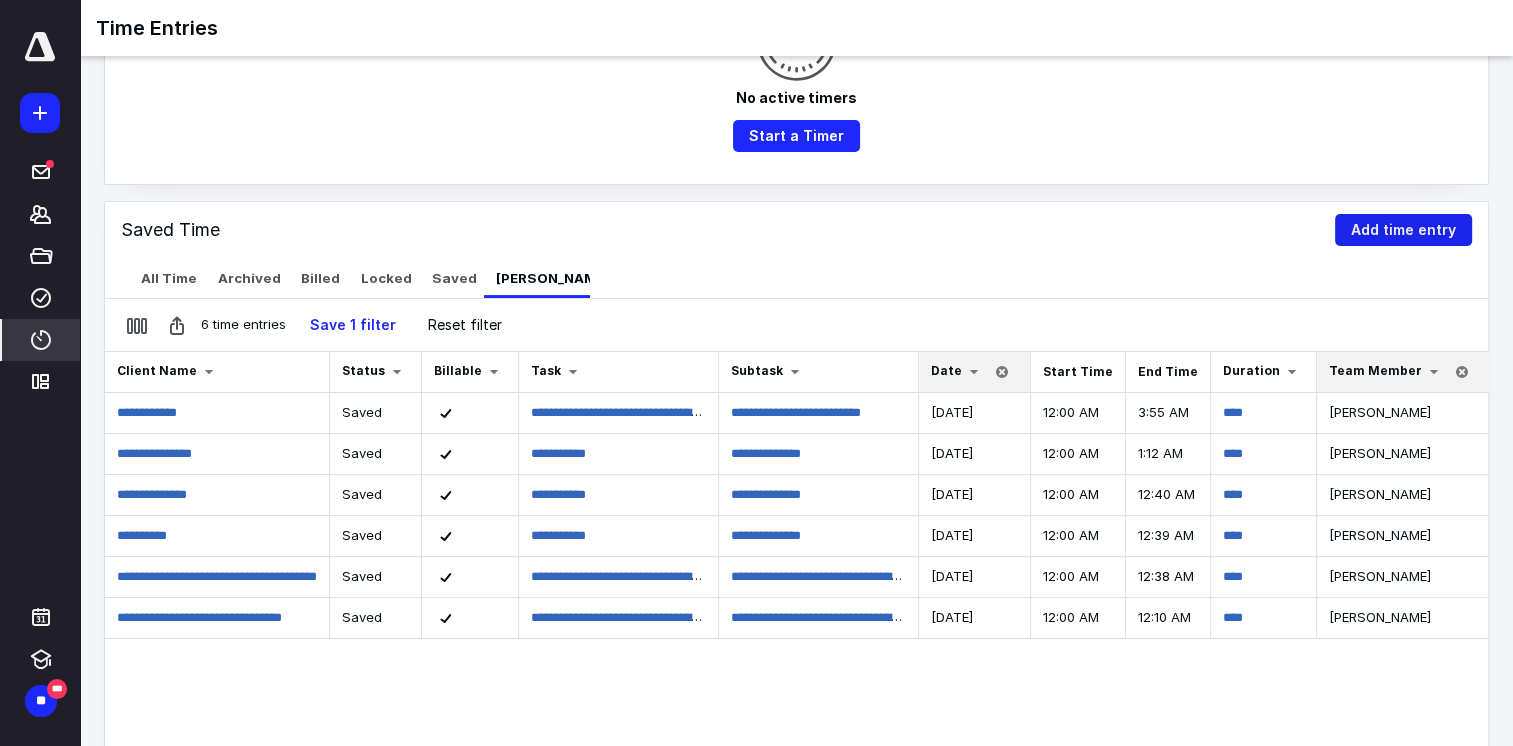 click on "Add time entry" at bounding box center [1403, 230] 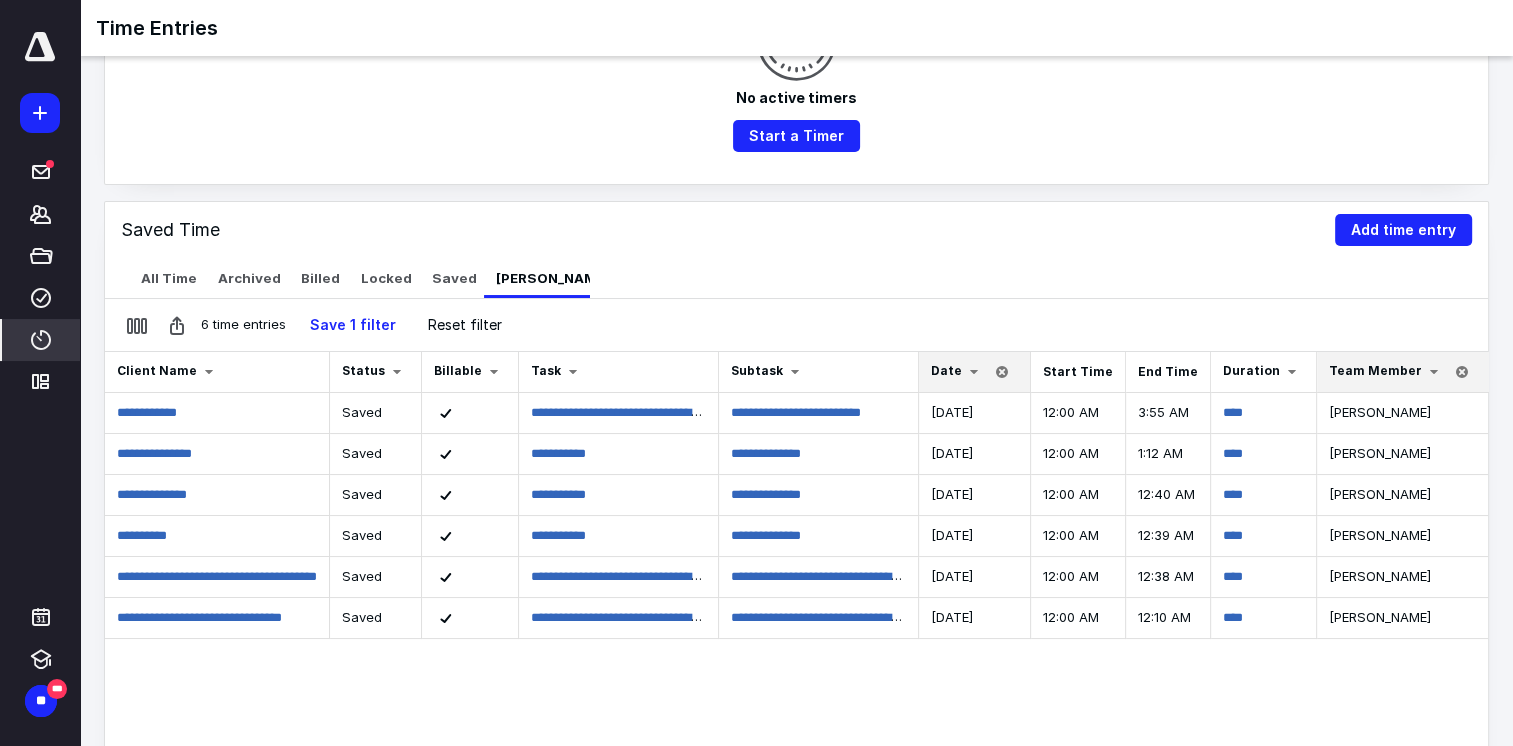 scroll, scrollTop: 442, scrollLeft: 0, axis: vertical 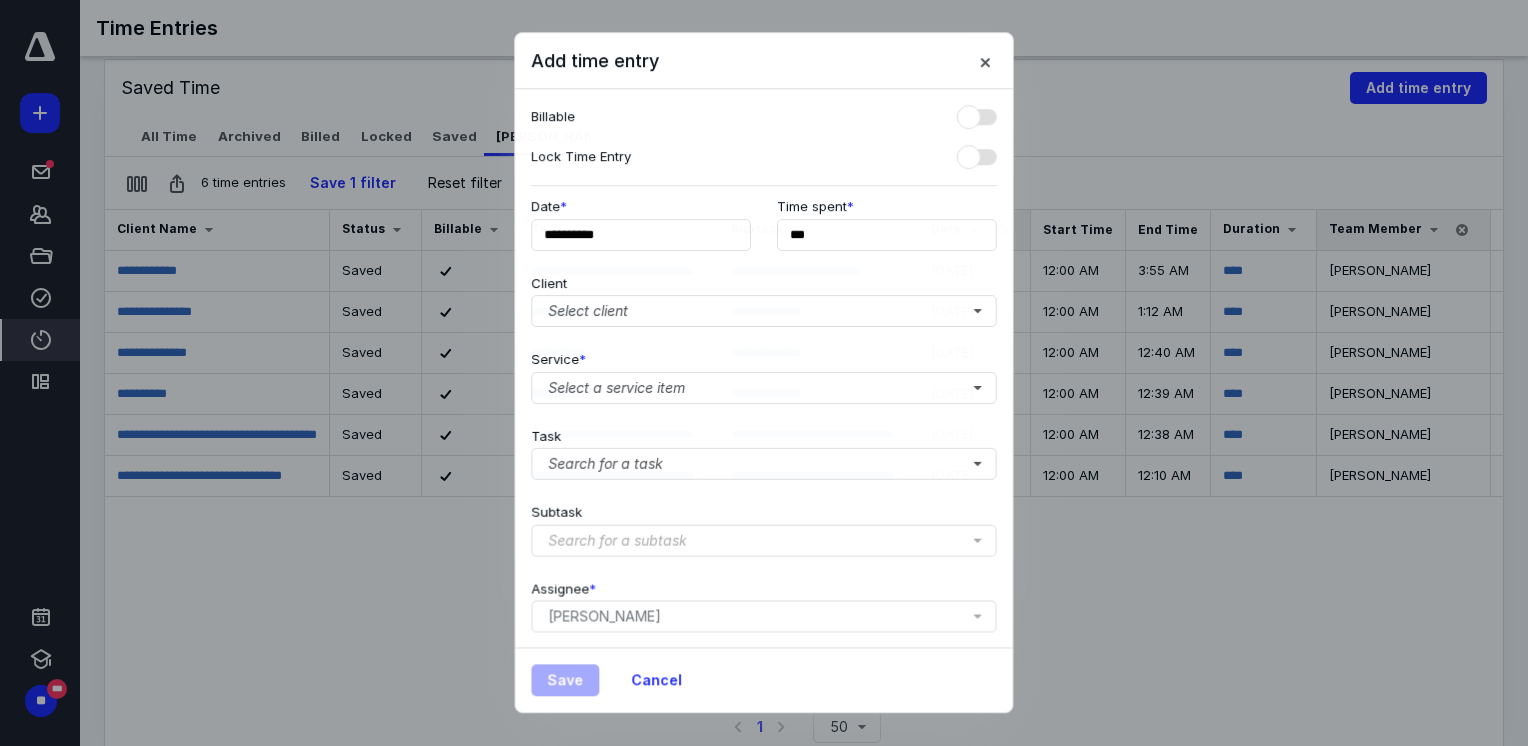drag, startPoint x: 1520, startPoint y: 312, endPoint x: 1520, endPoint y: 216, distance: 96 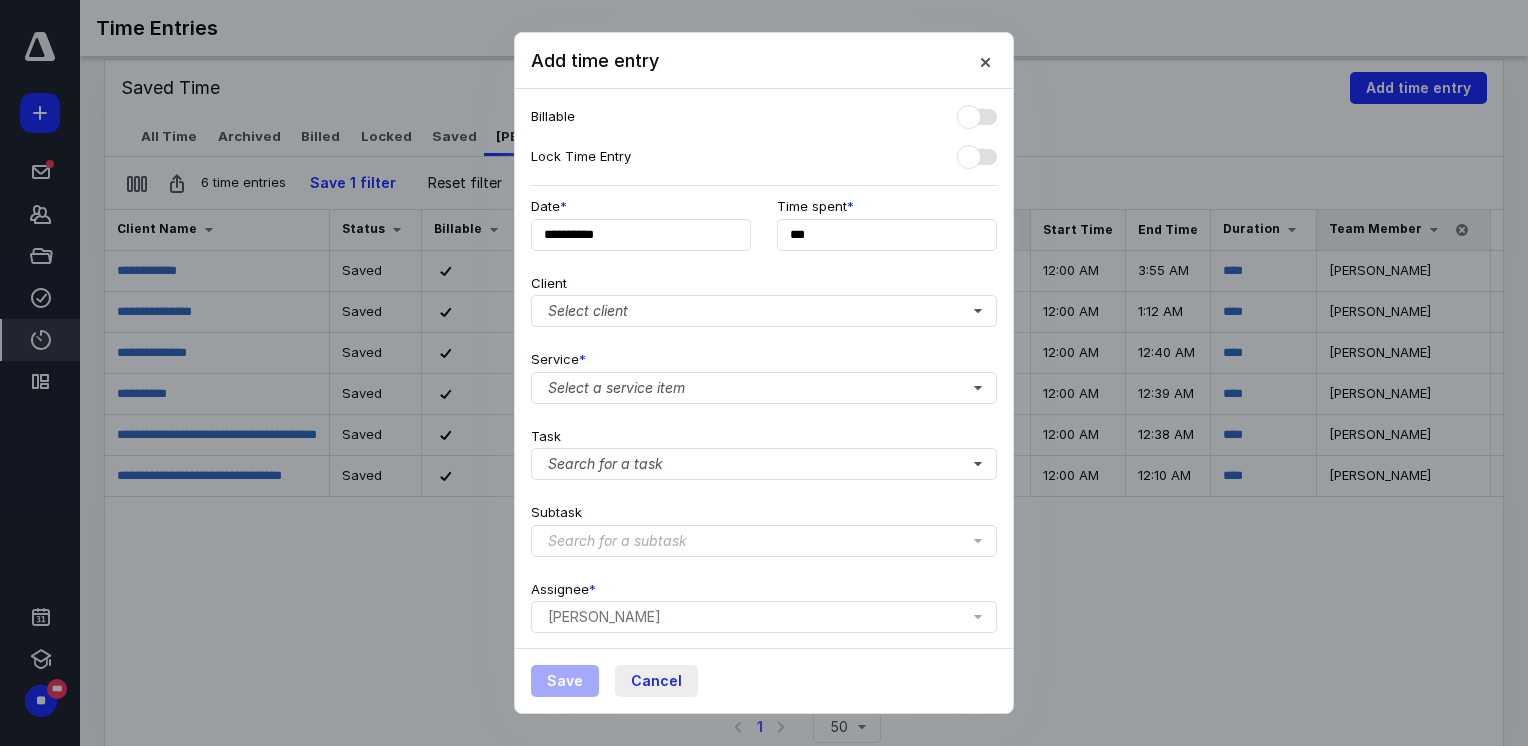 click on "Cancel" at bounding box center (656, 681) 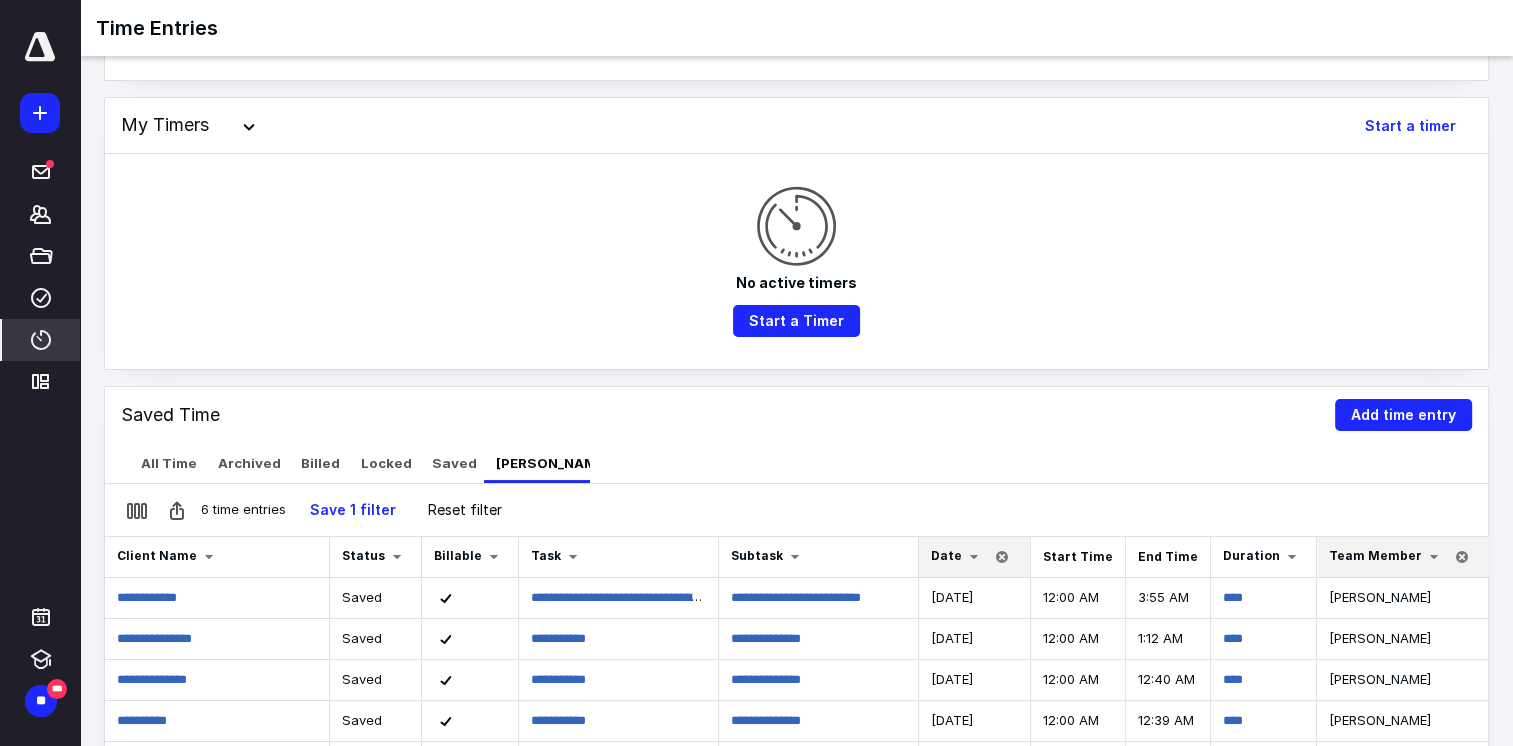 scroll, scrollTop: 0, scrollLeft: 0, axis: both 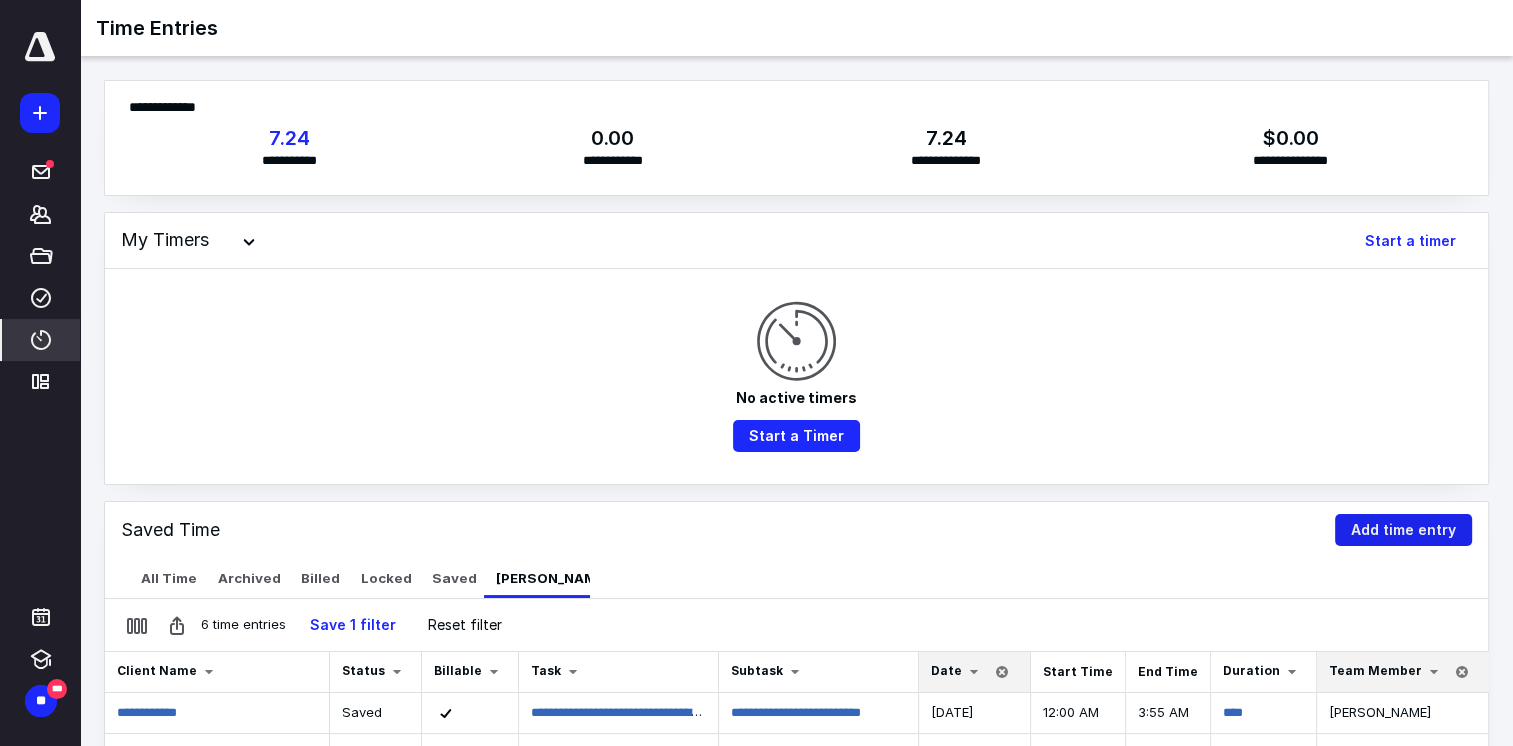 click on "Add time entry" at bounding box center [1403, 530] 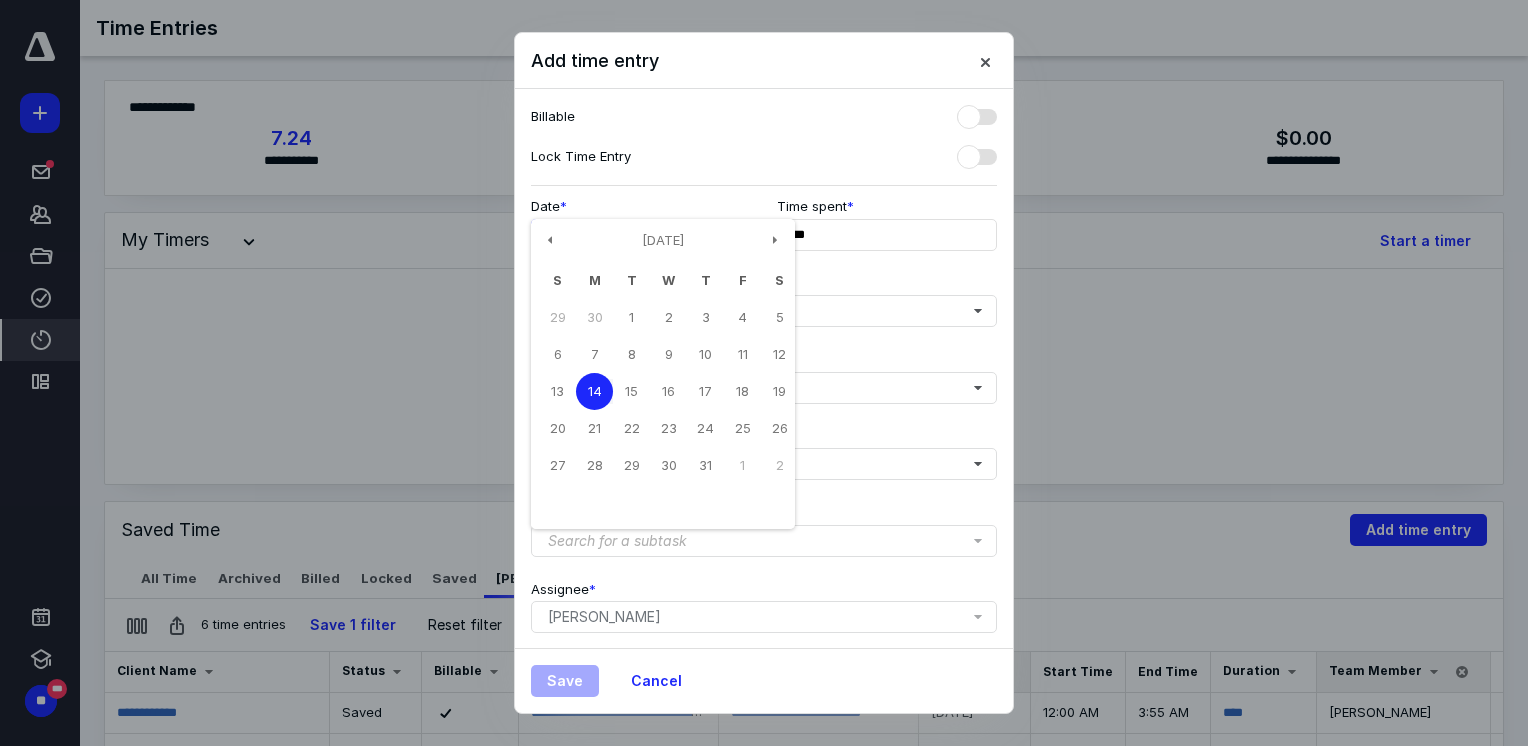 click on "**********" at bounding box center [641, 235] 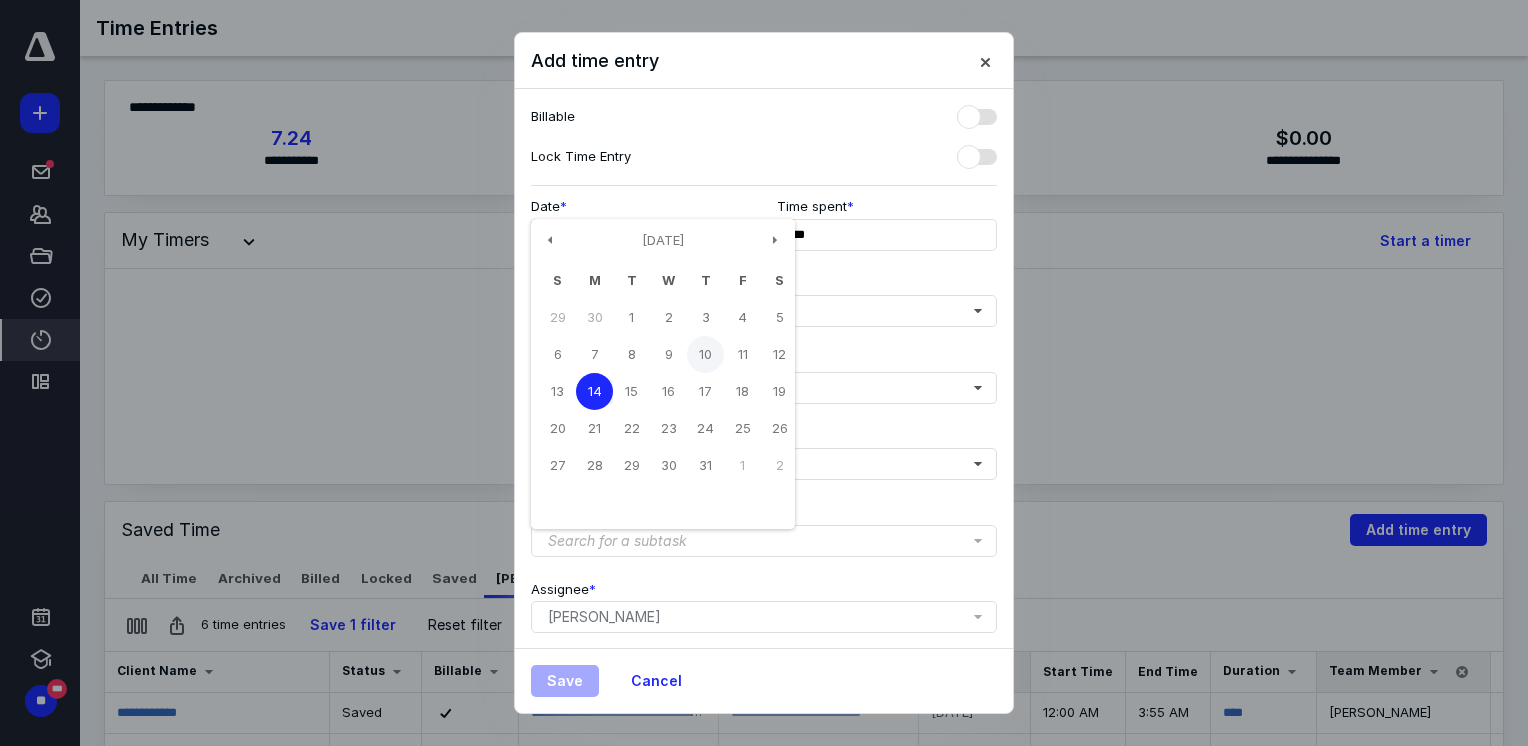 click on "10" at bounding box center [705, 354] 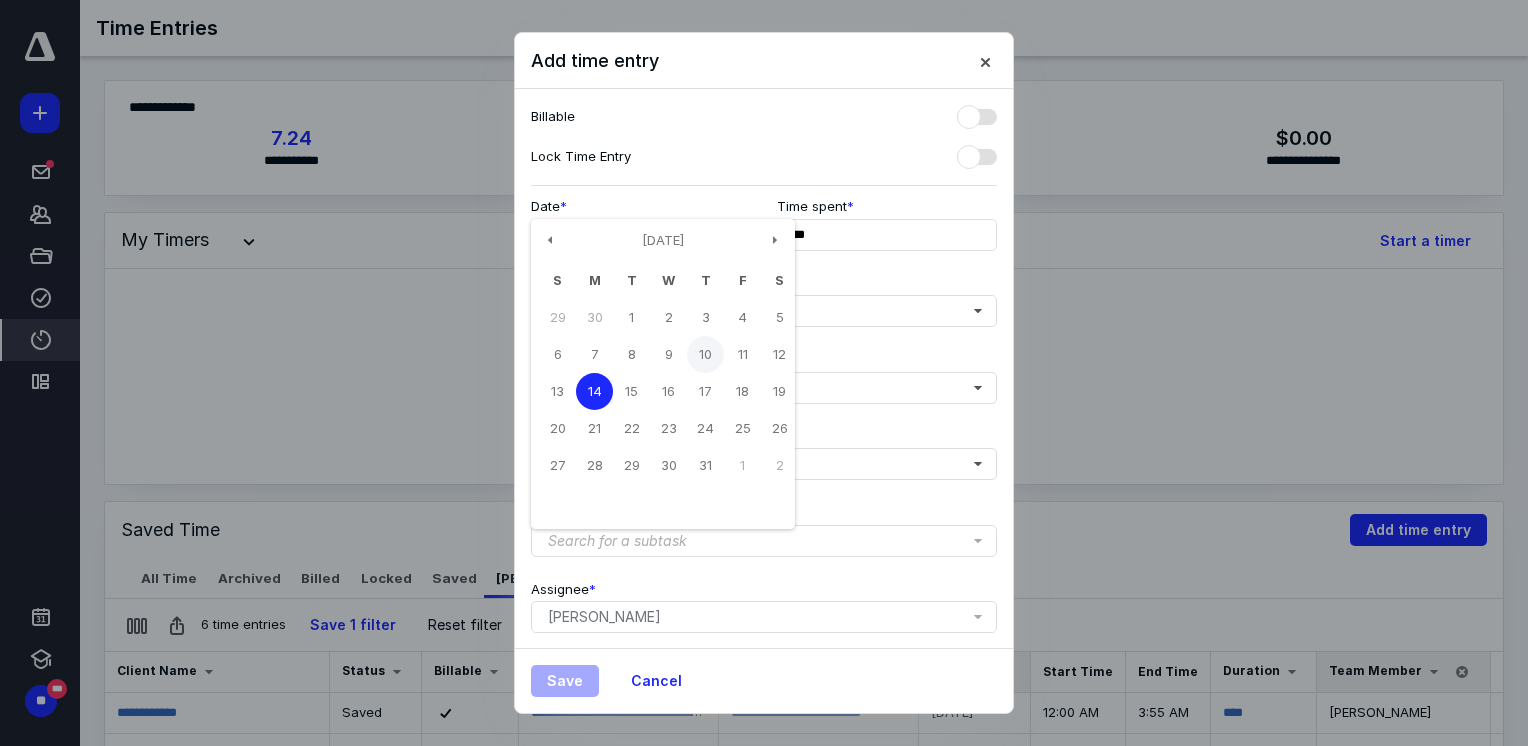 type on "**********" 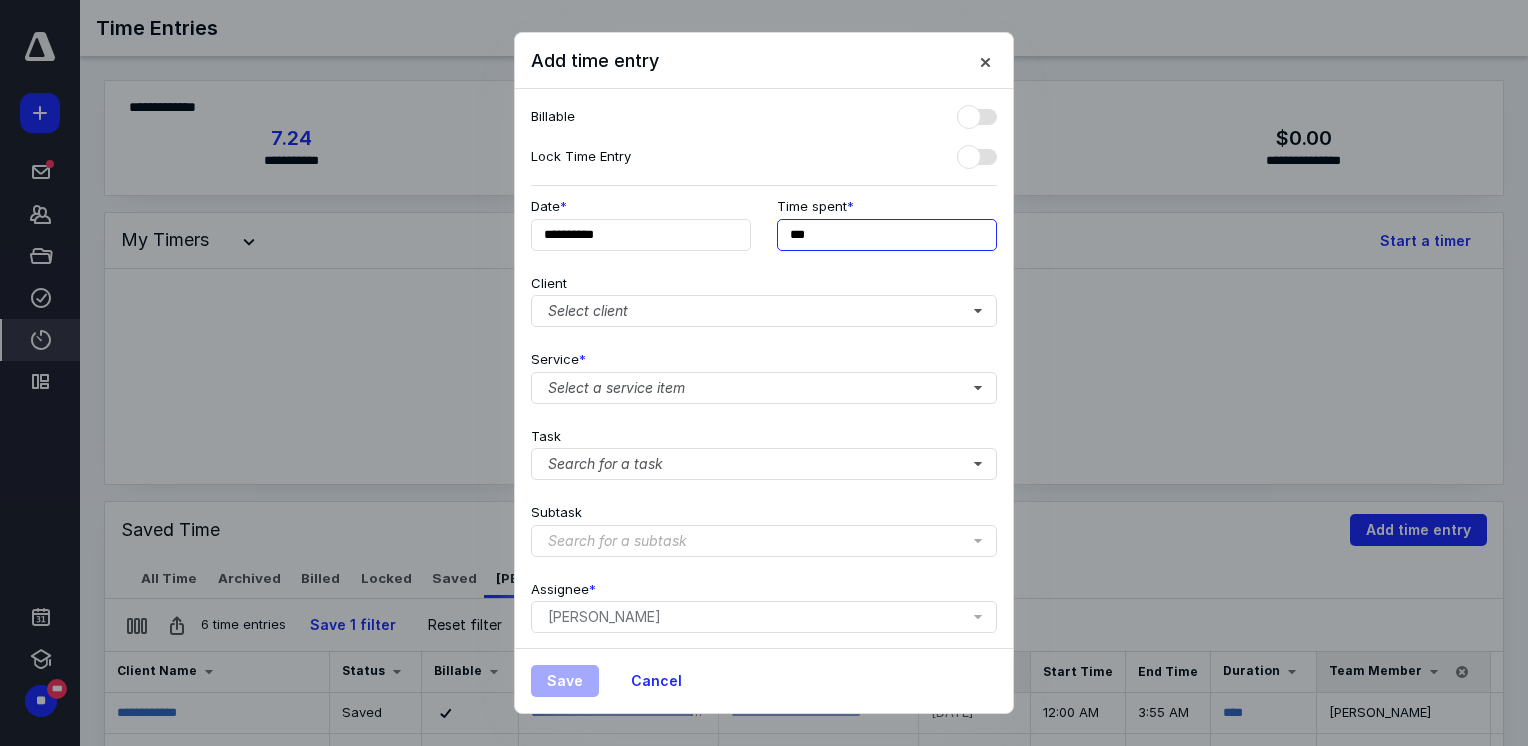 drag, startPoint x: 872, startPoint y: 236, endPoint x: 746, endPoint y: 254, distance: 127.27922 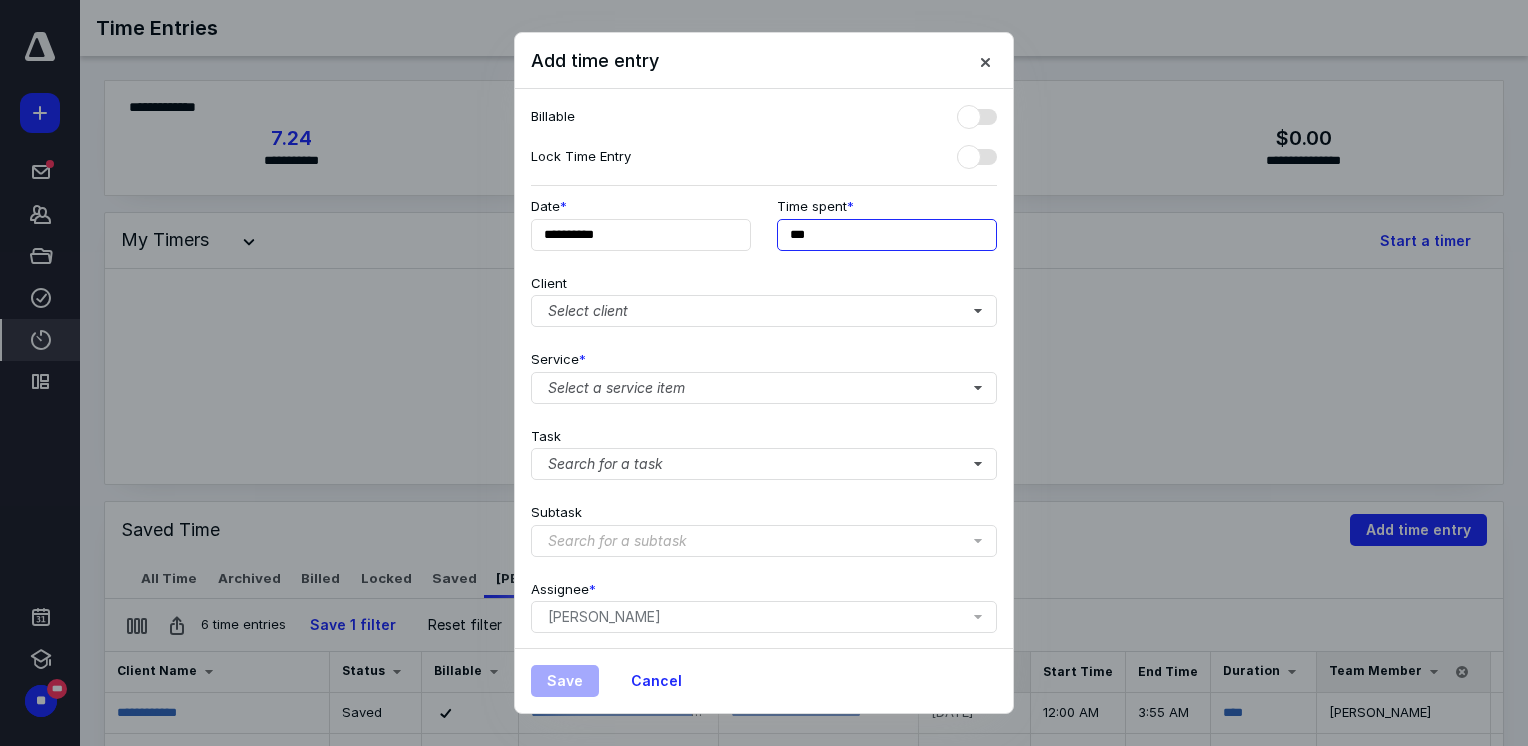 type on "***" 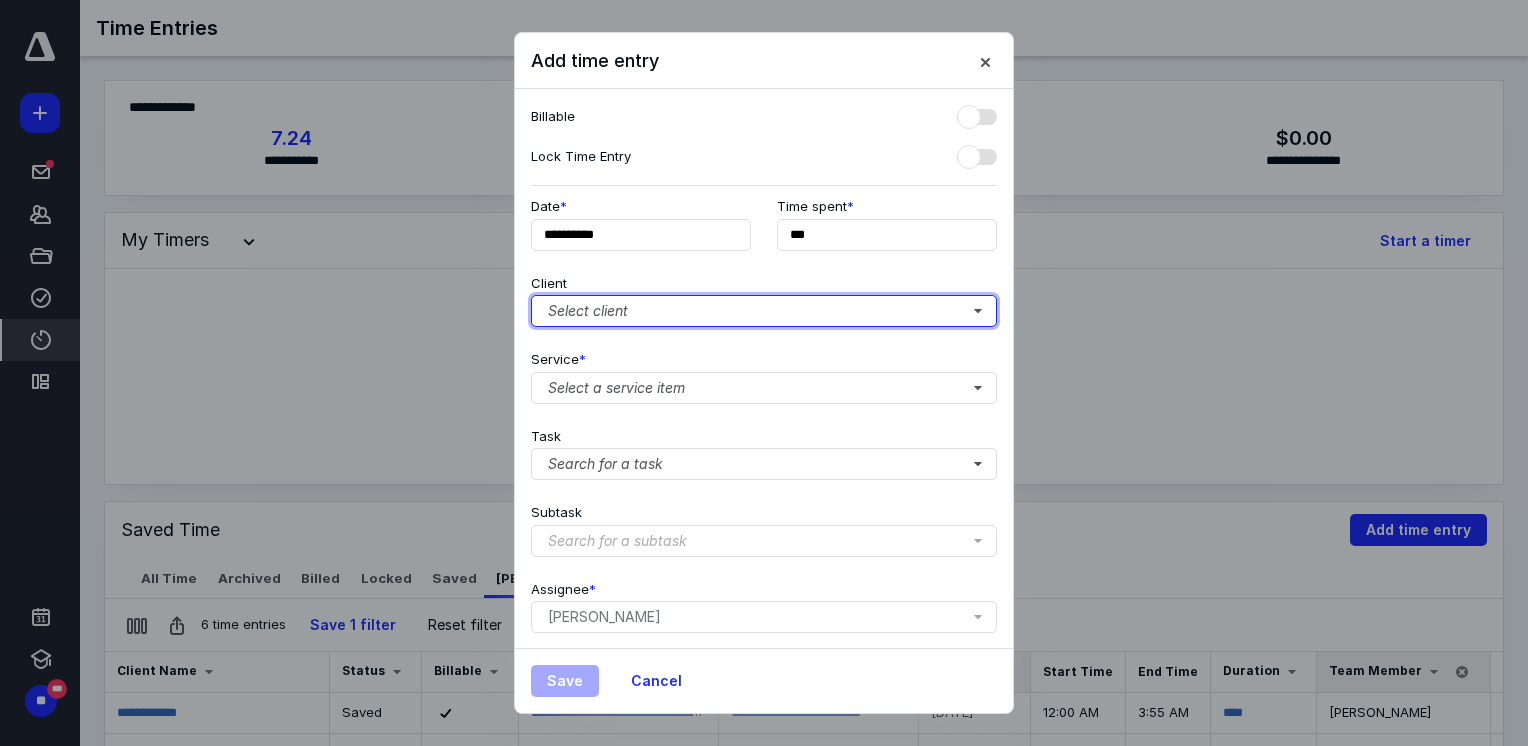 type 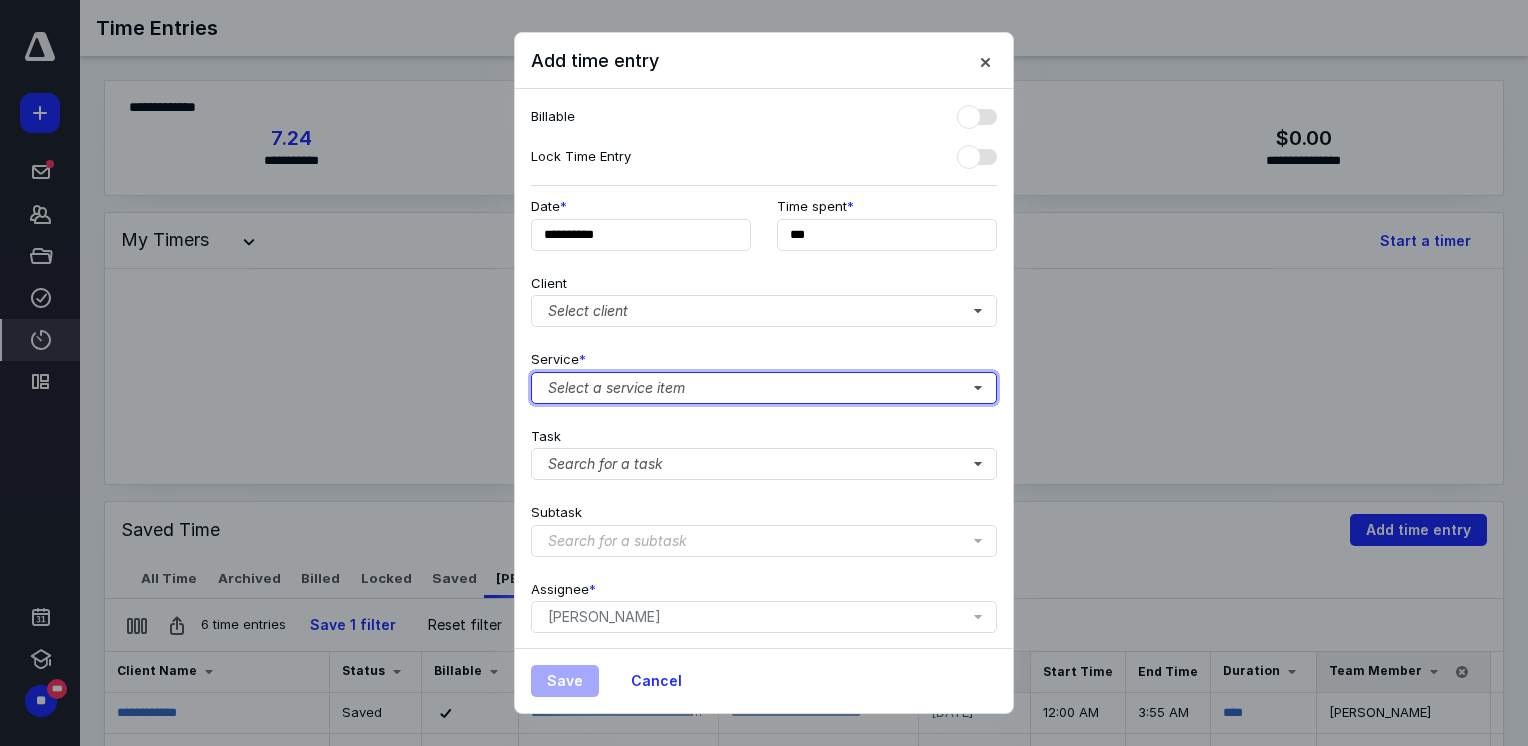 type 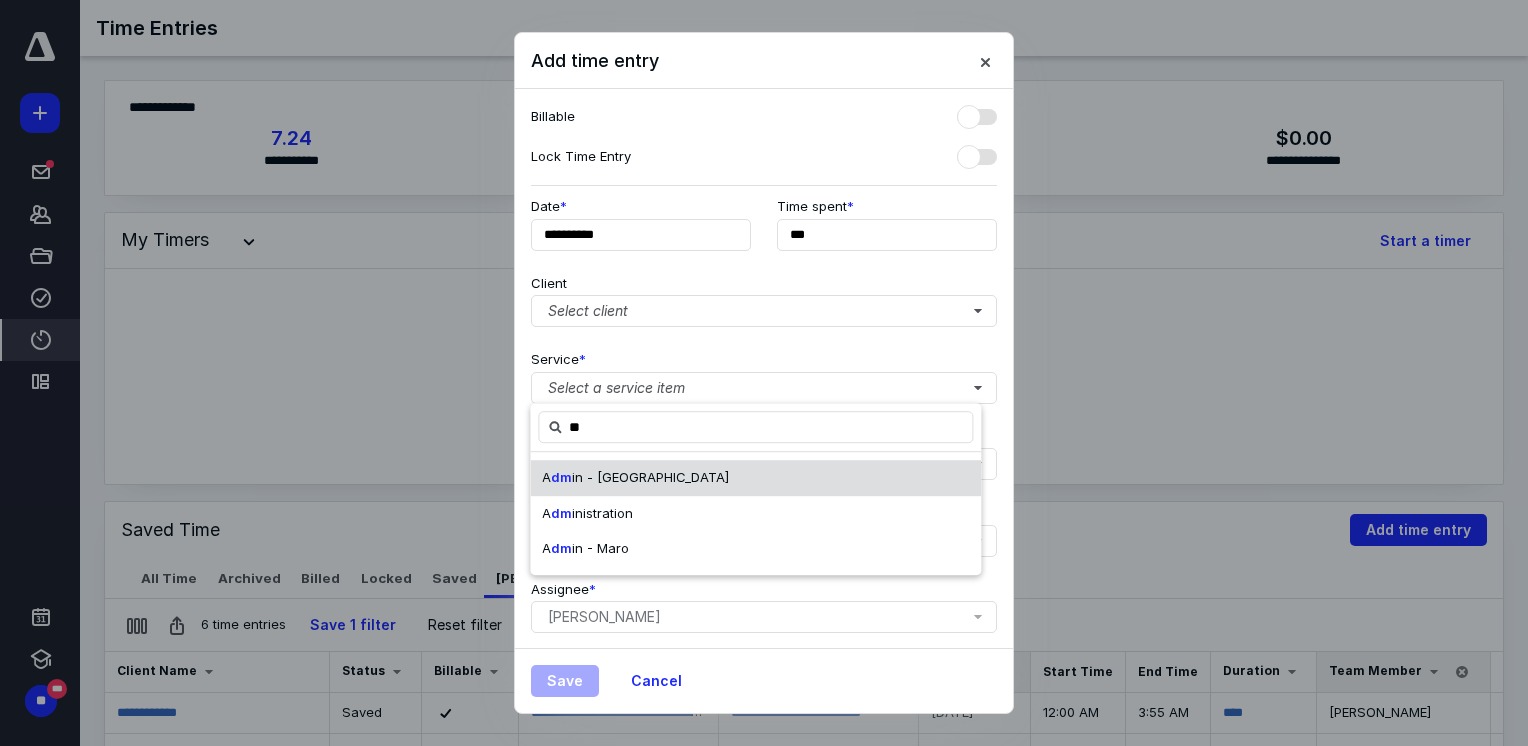 click on "A dm in - [PERSON_NAME]" at bounding box center (755, 478) 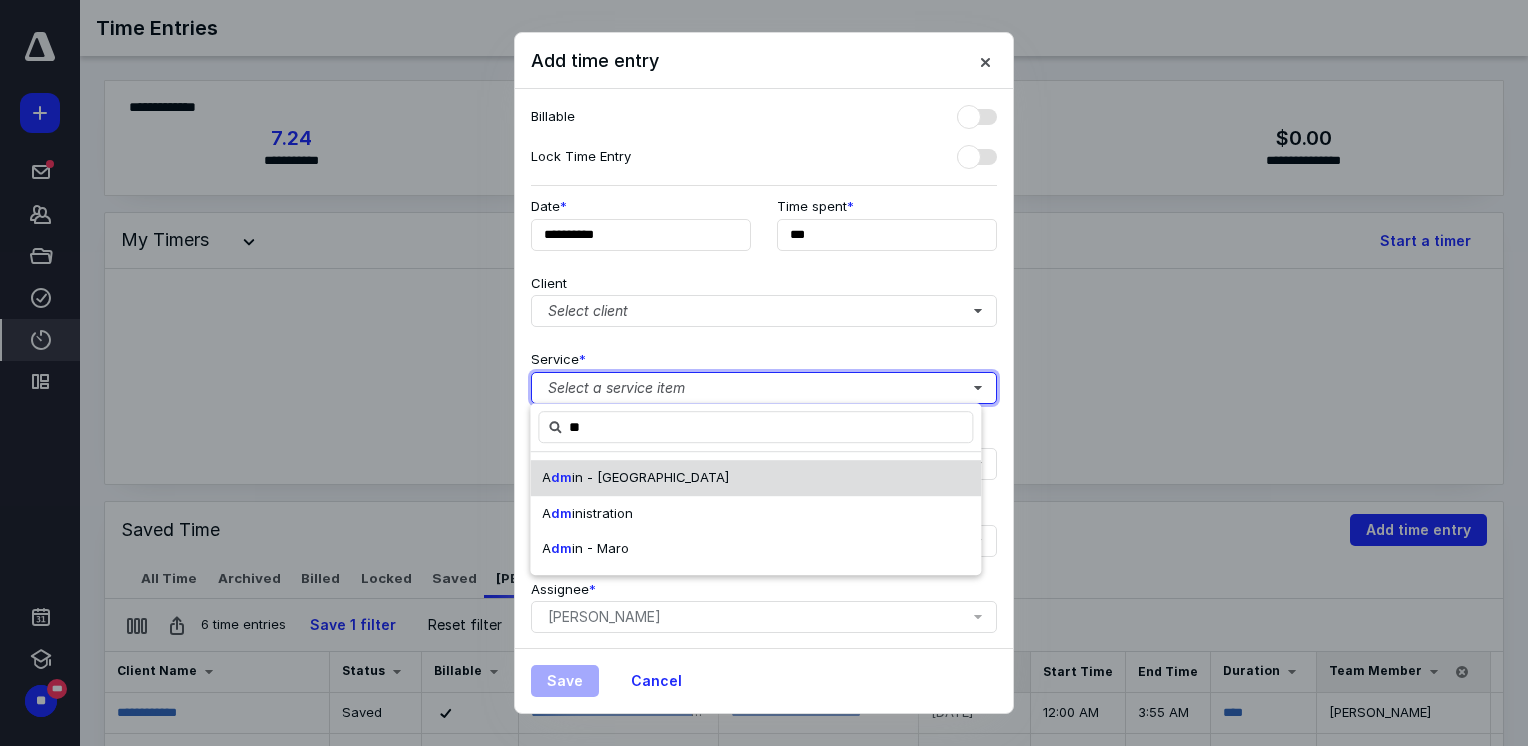type 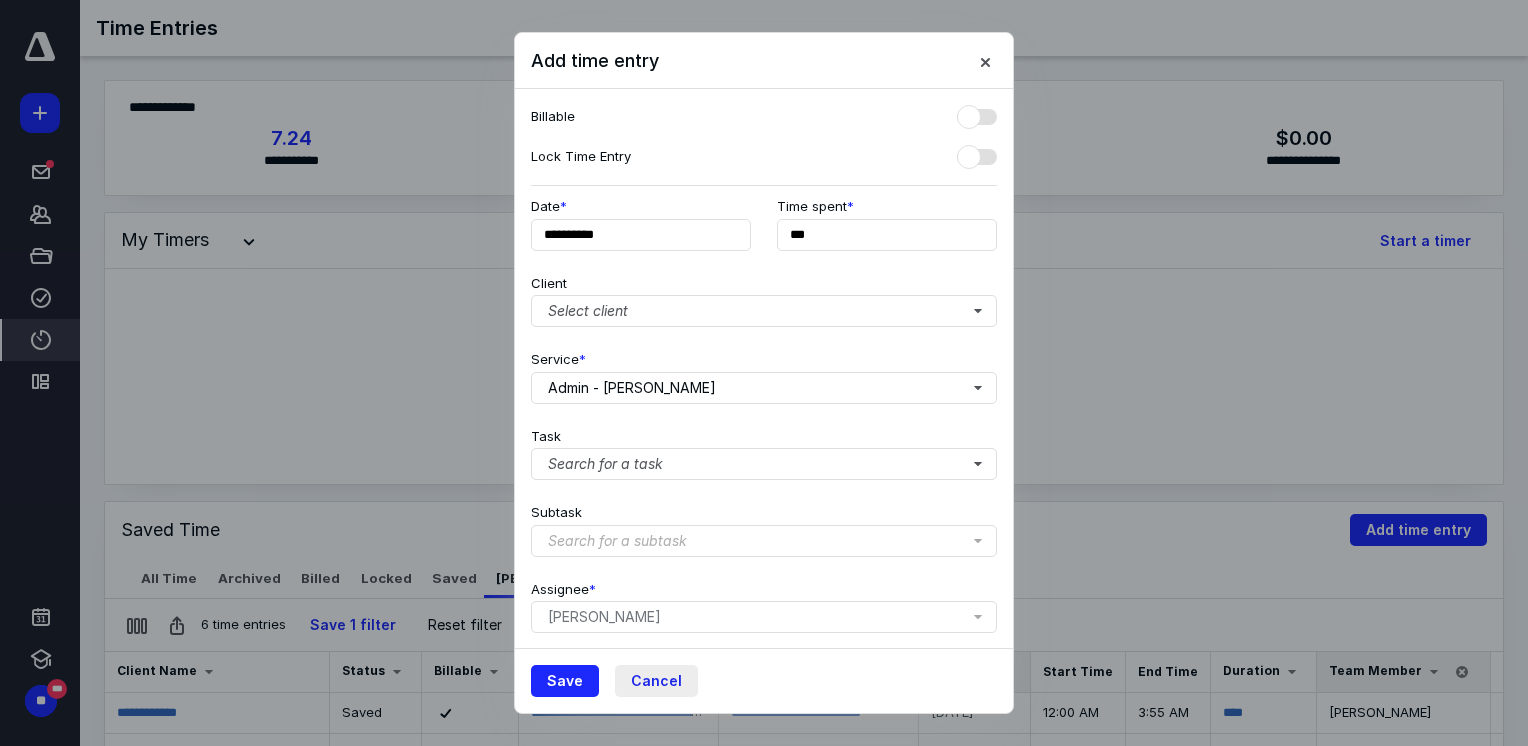 click on "Cancel" at bounding box center (656, 681) 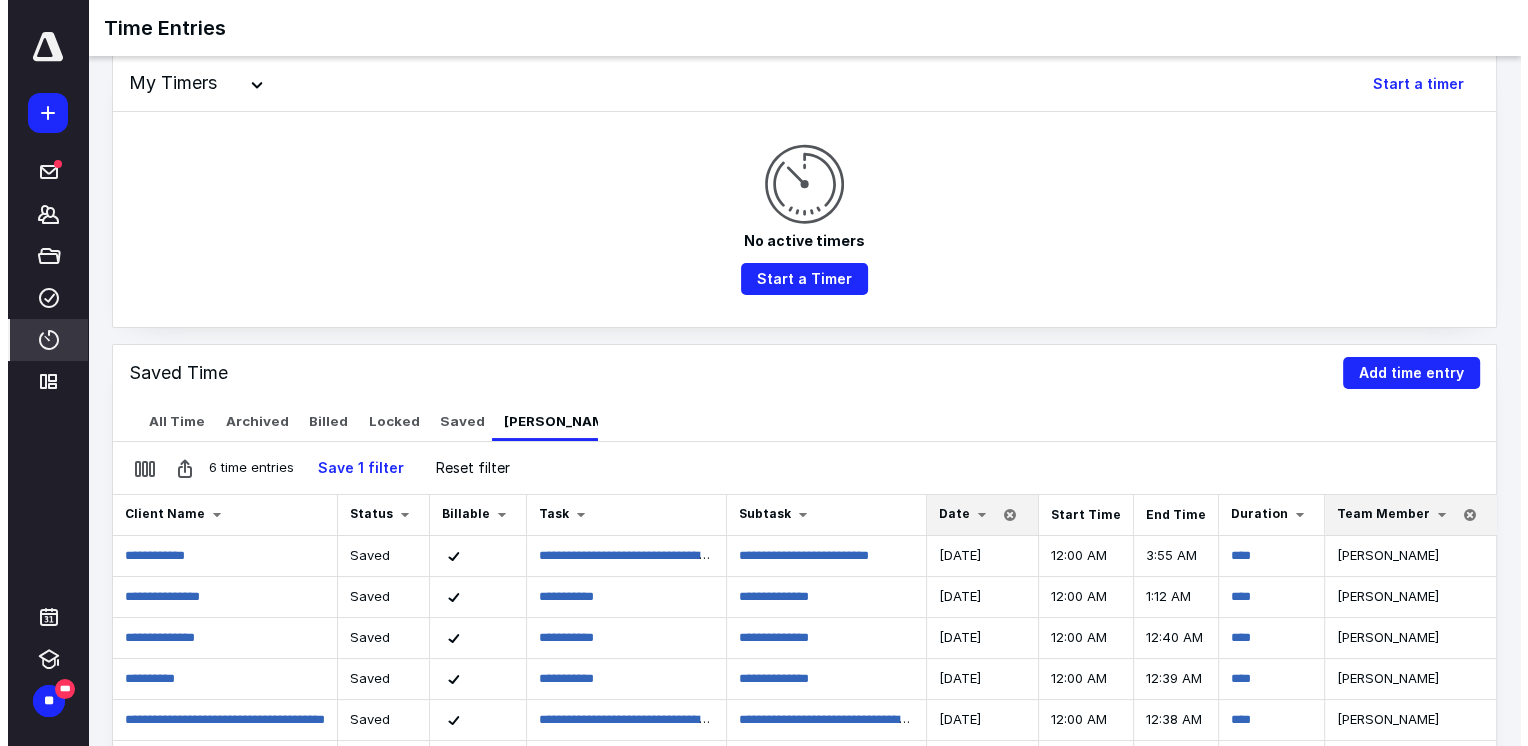 scroll, scrollTop: 0, scrollLeft: 0, axis: both 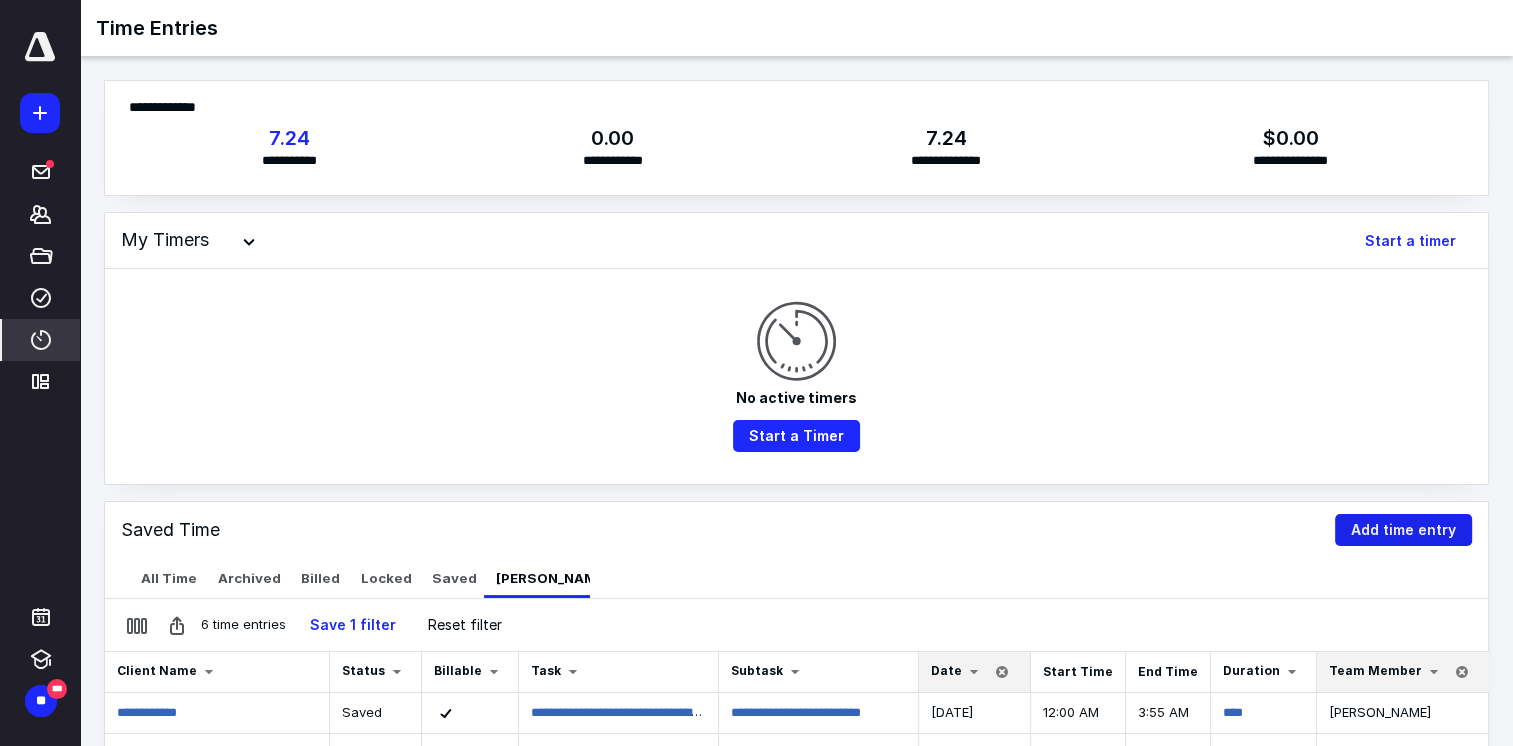click on "Add time entry" at bounding box center [1403, 530] 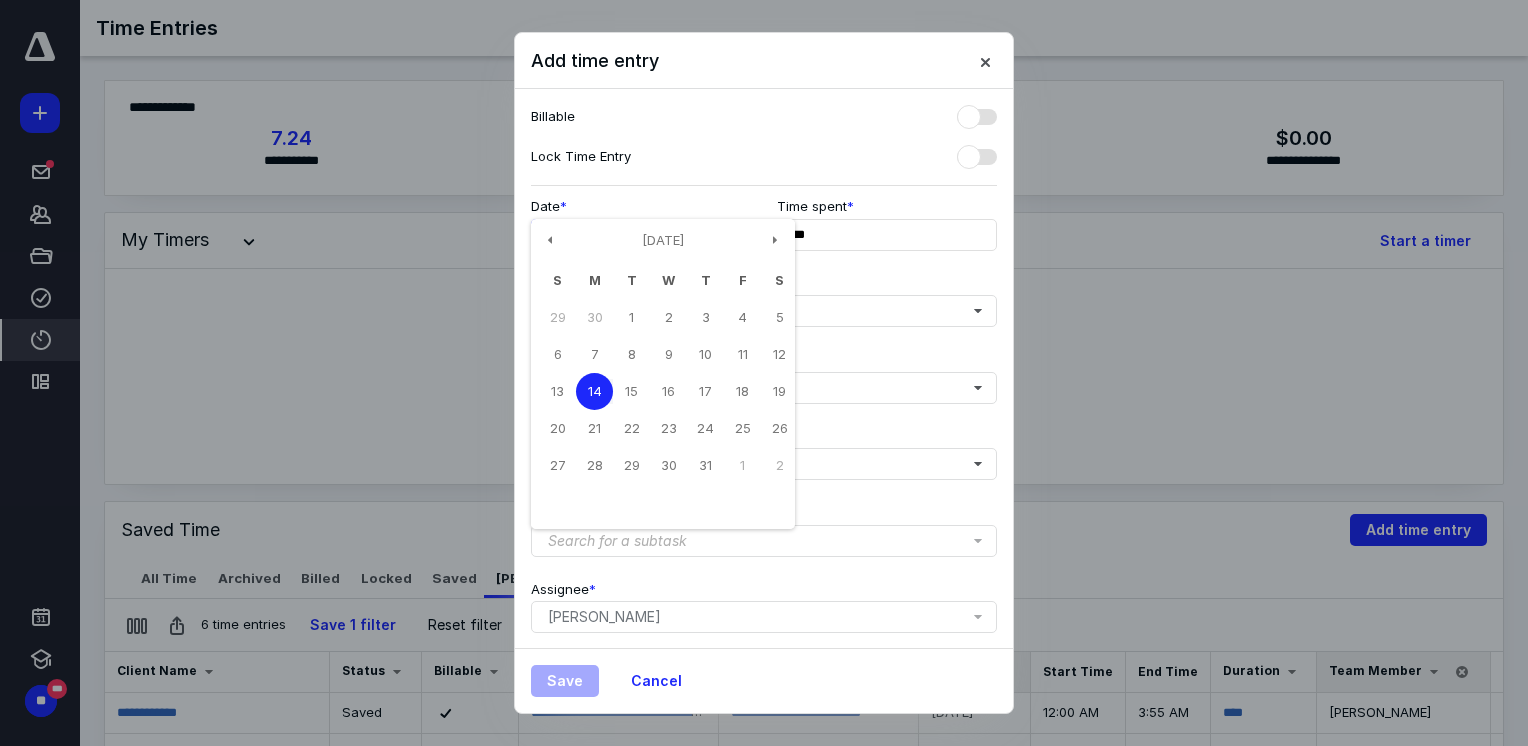 click on "**********" at bounding box center [641, 235] 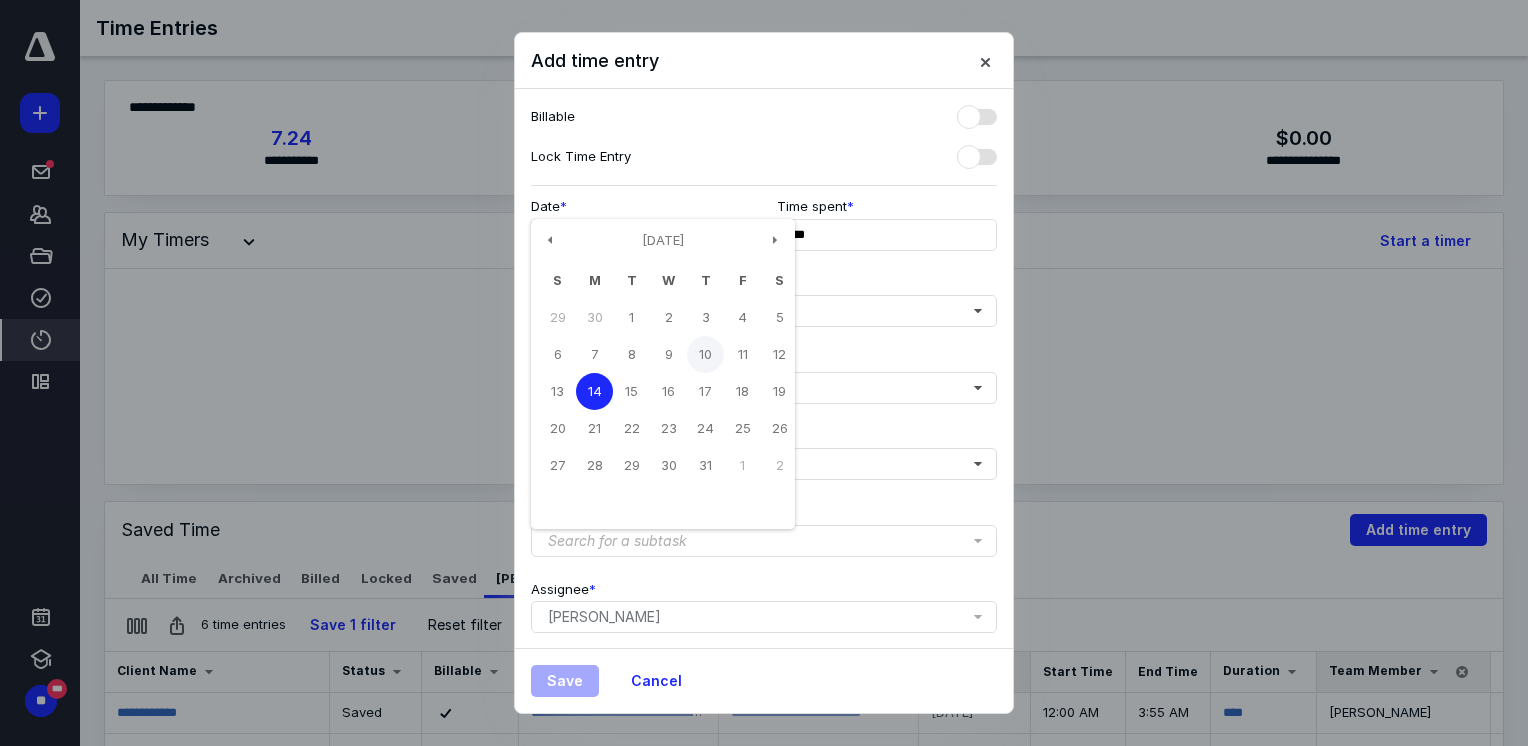 click on "10" at bounding box center (705, 354) 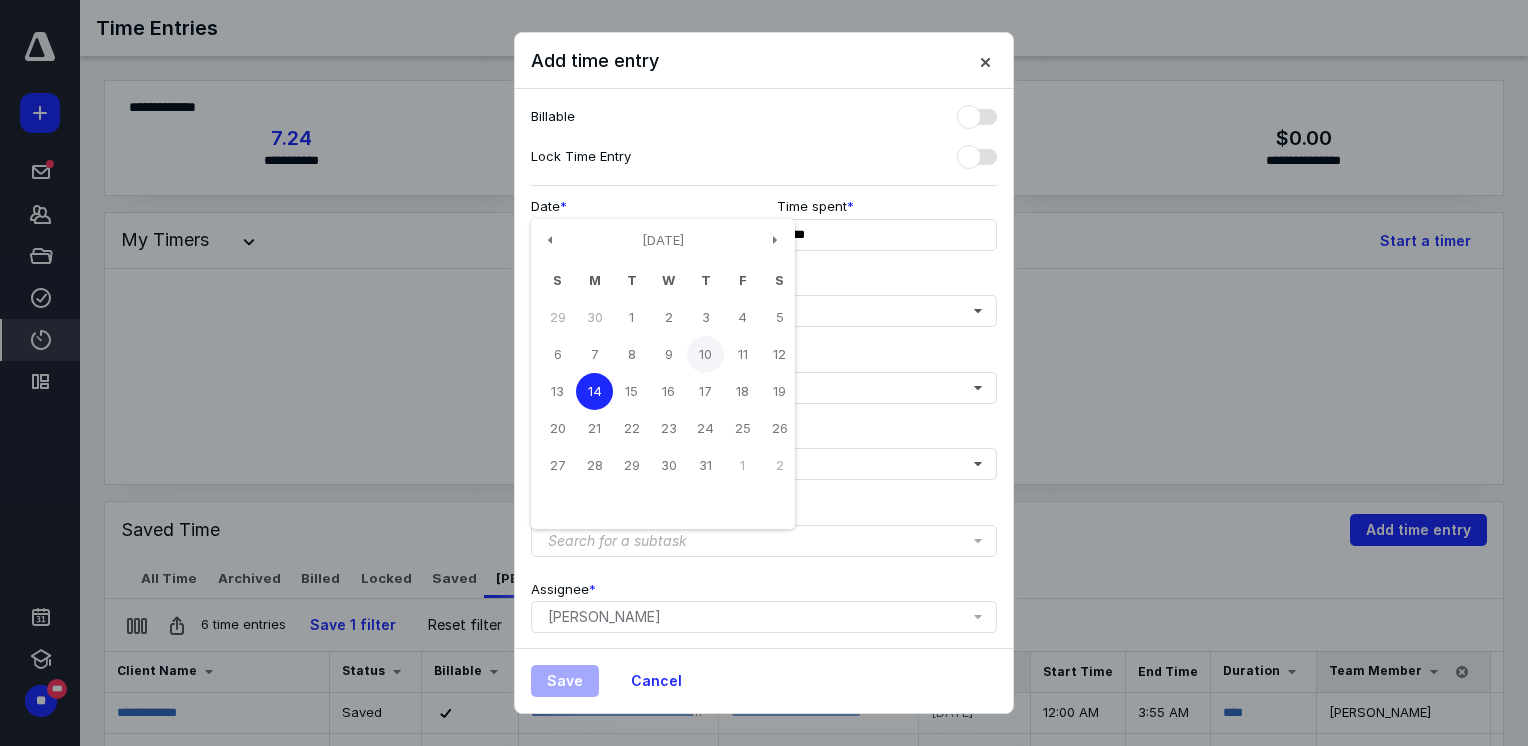 type on "**********" 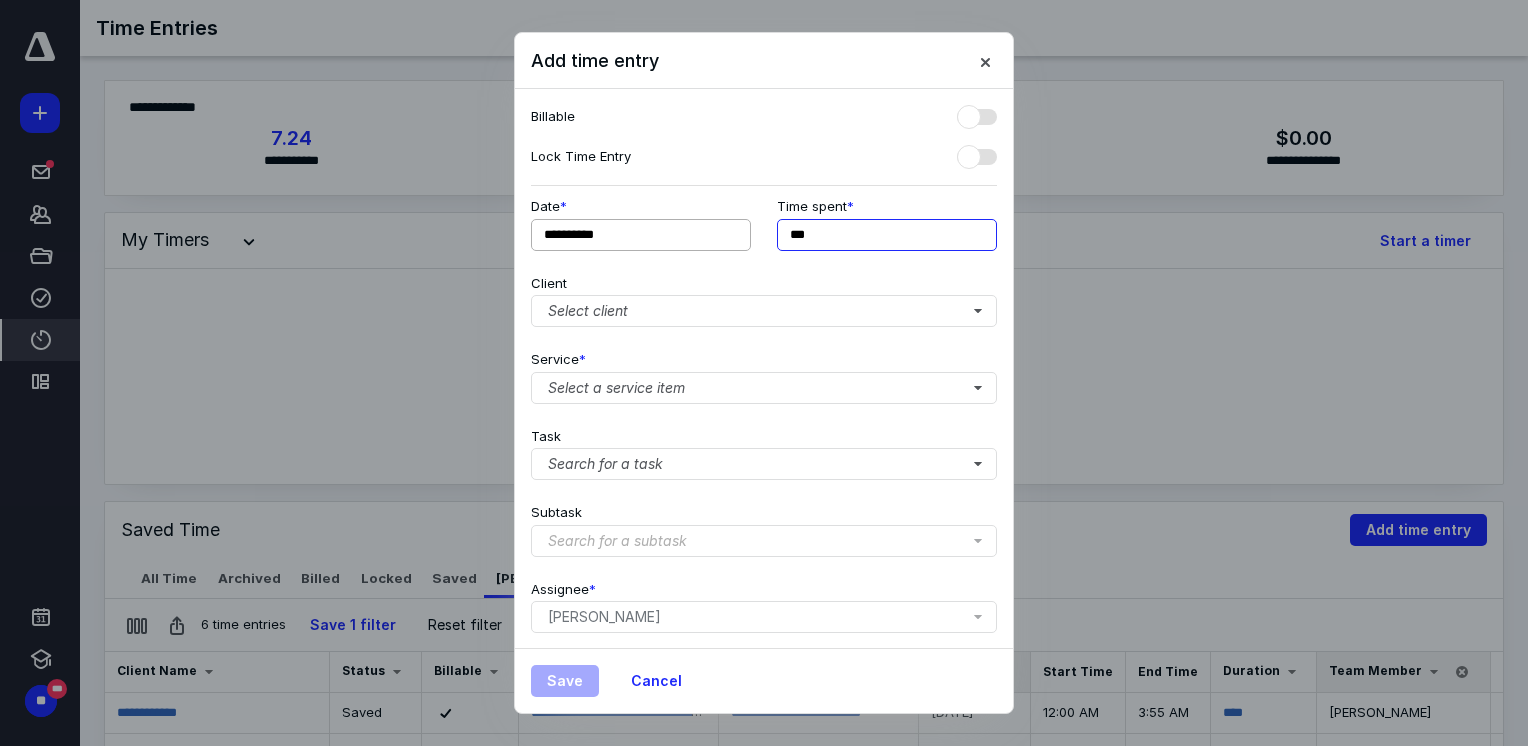 drag, startPoint x: 789, startPoint y: 239, endPoint x: 737, endPoint y: 247, distance: 52.611786 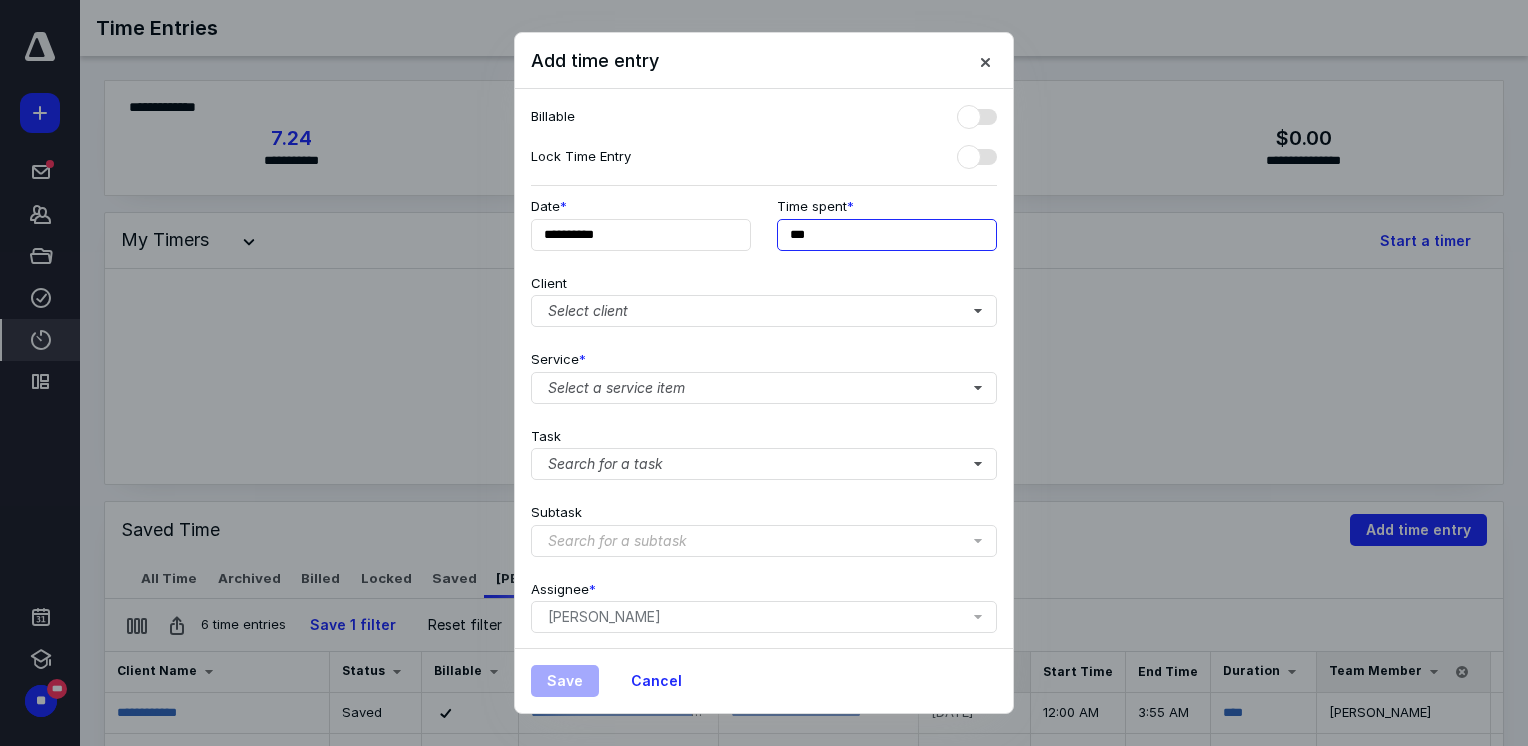 type on "***" 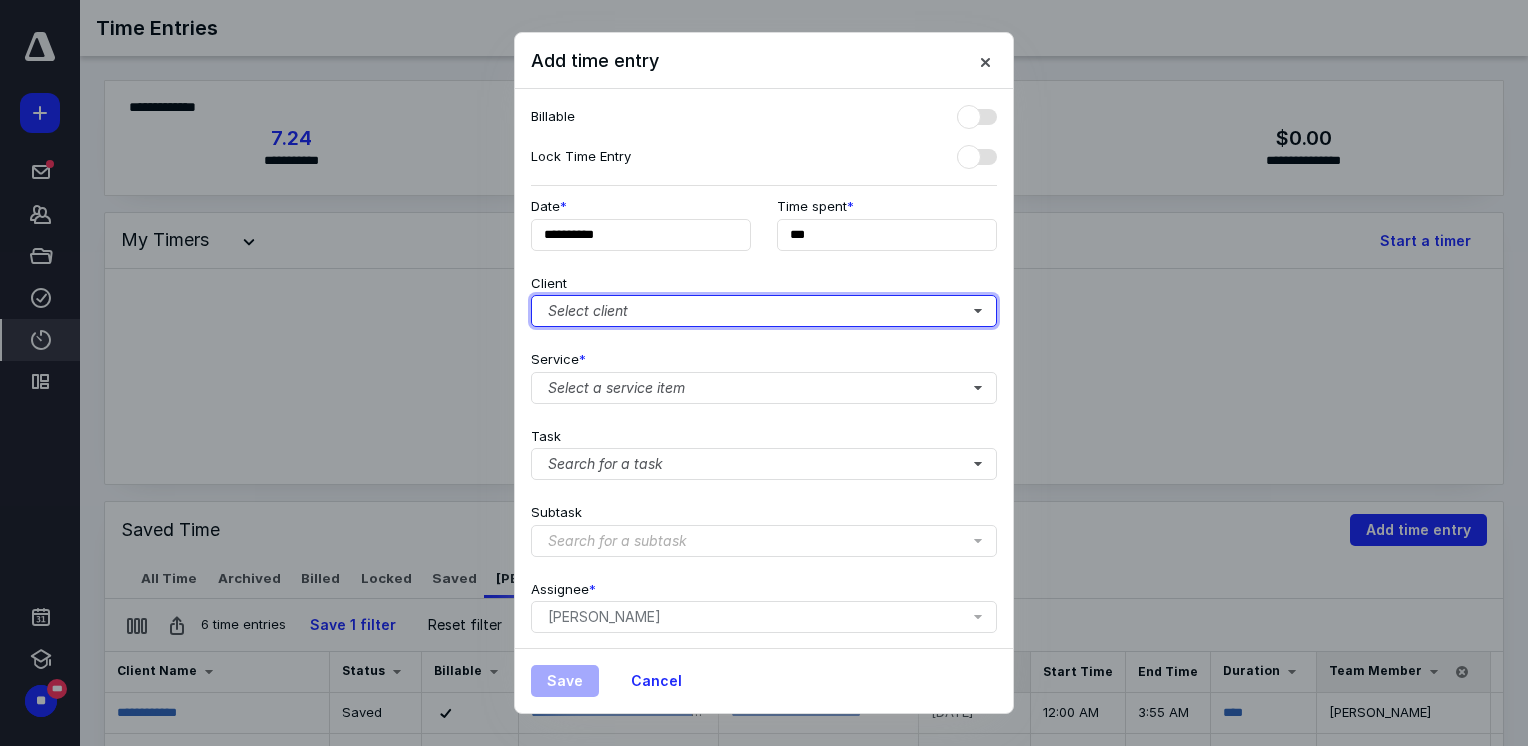 type 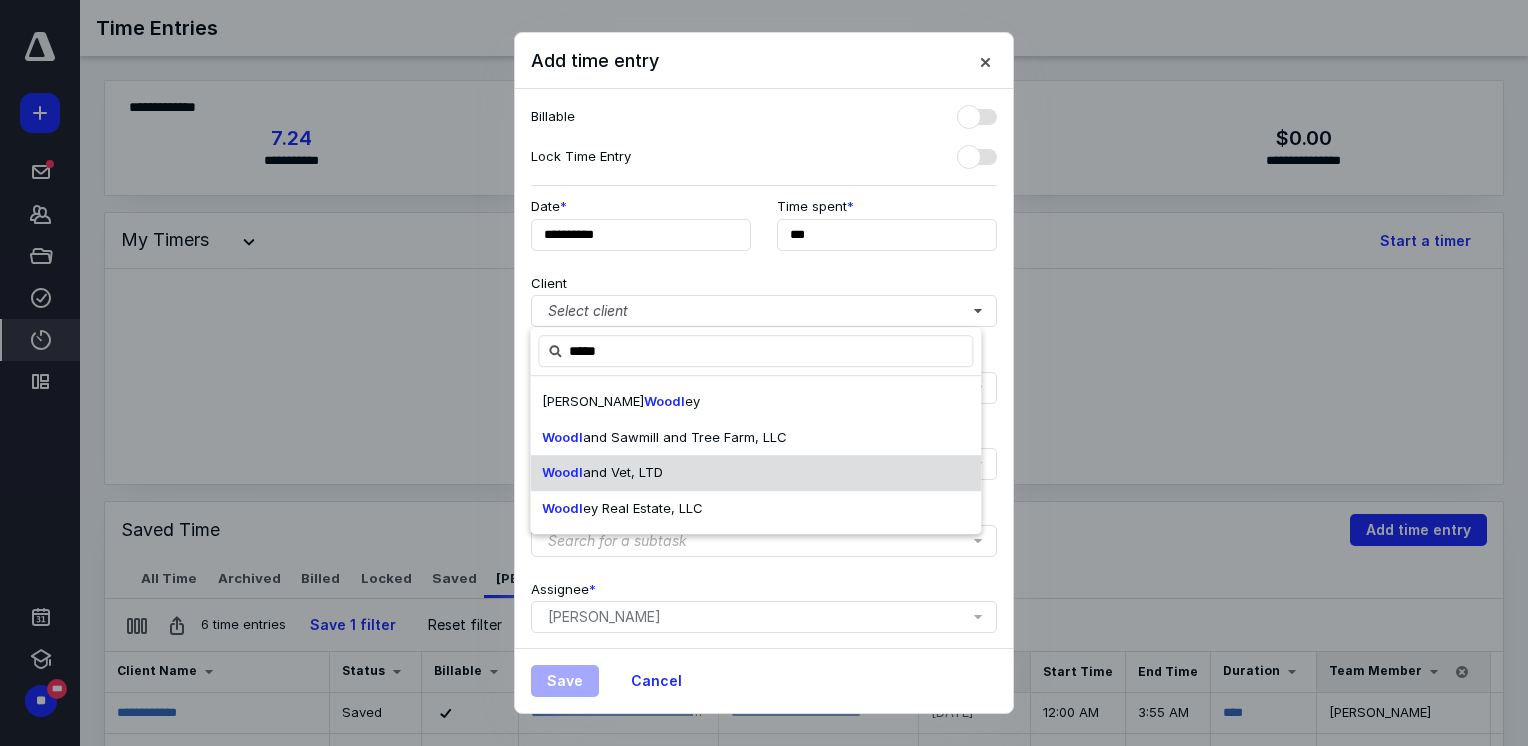 click on "Woodl and Vet, LTD" at bounding box center (755, 473) 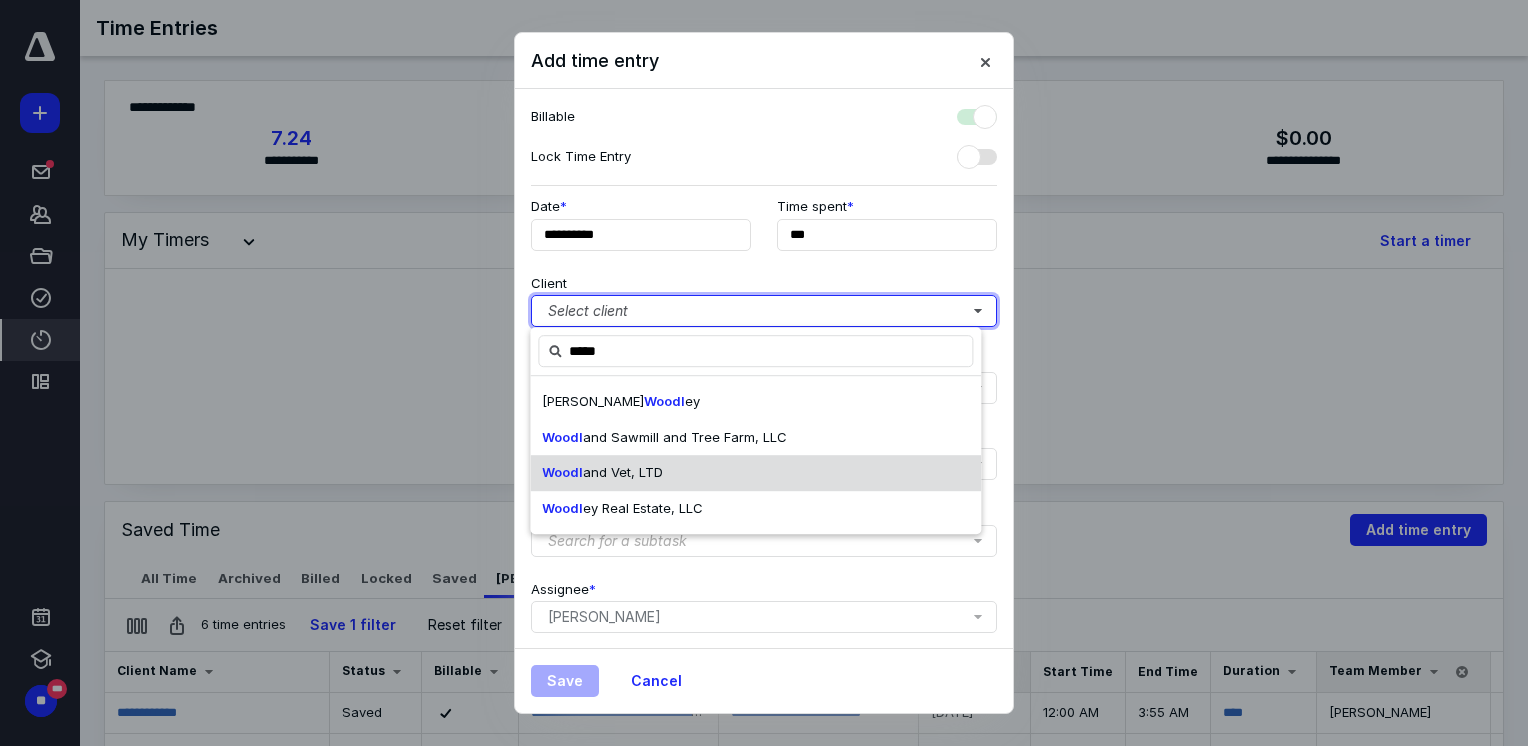 checkbox on "true" 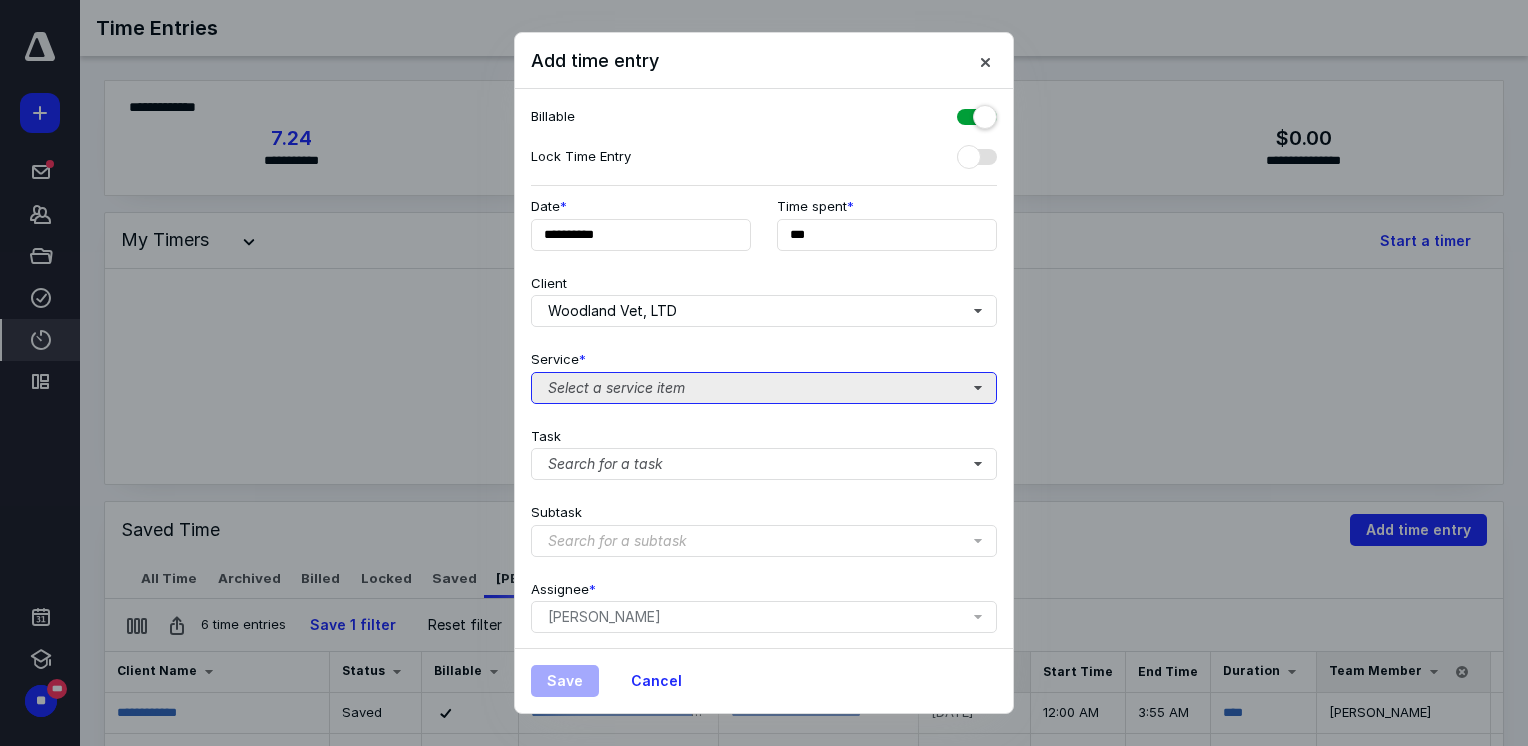 click on "Select a service item" at bounding box center (764, 388) 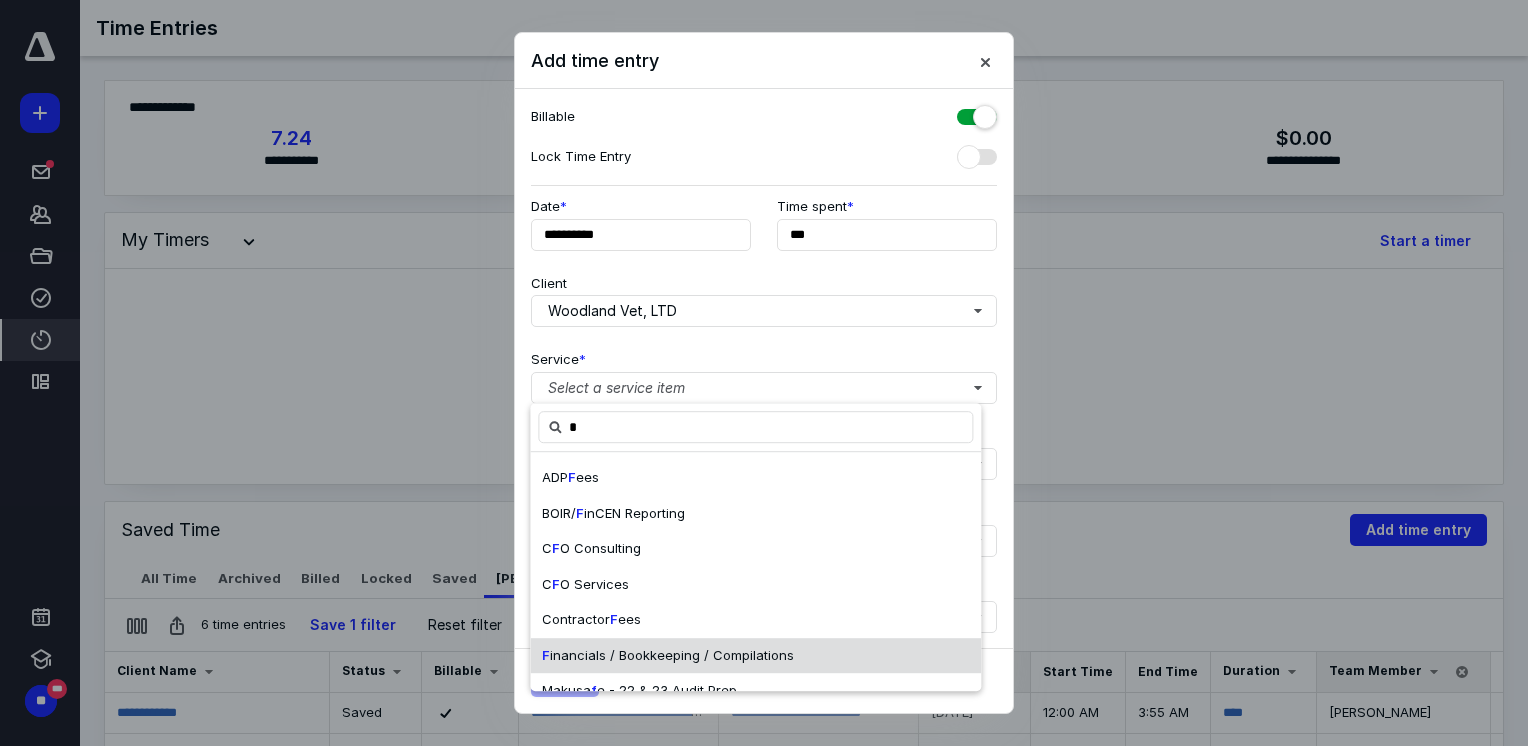click on "F inancials / Bookkeeping / Compilations" at bounding box center (755, 656) 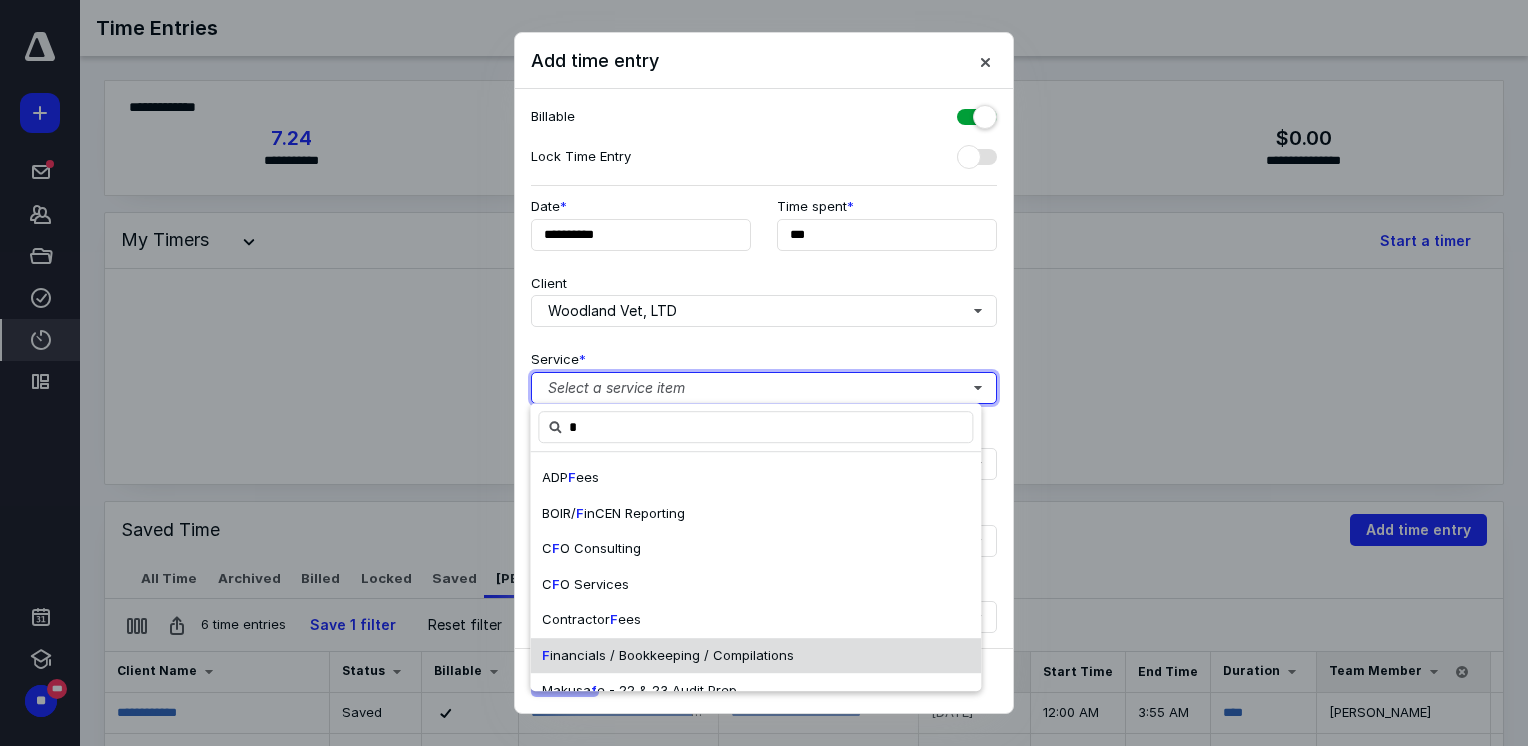 type 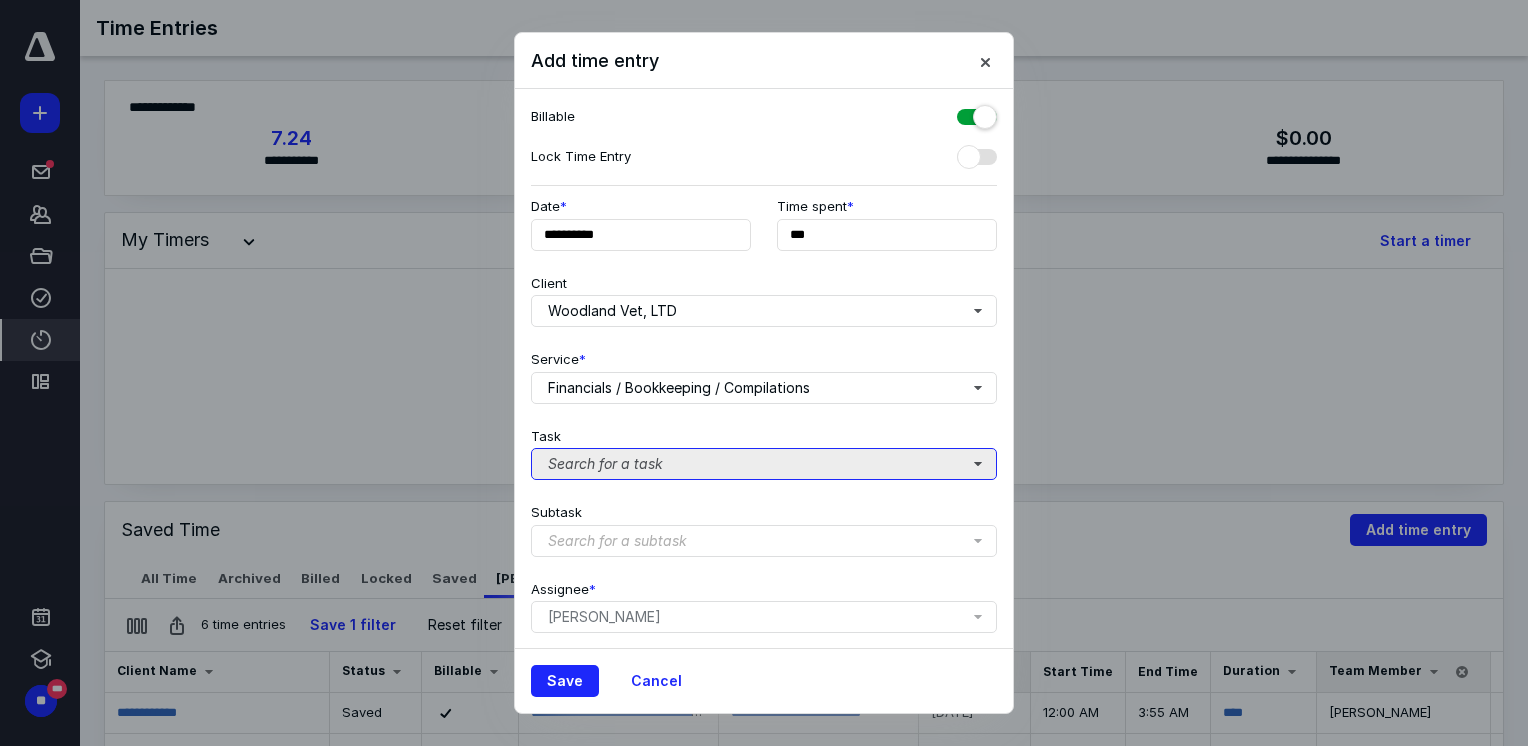 click on "Search for a task" at bounding box center (764, 464) 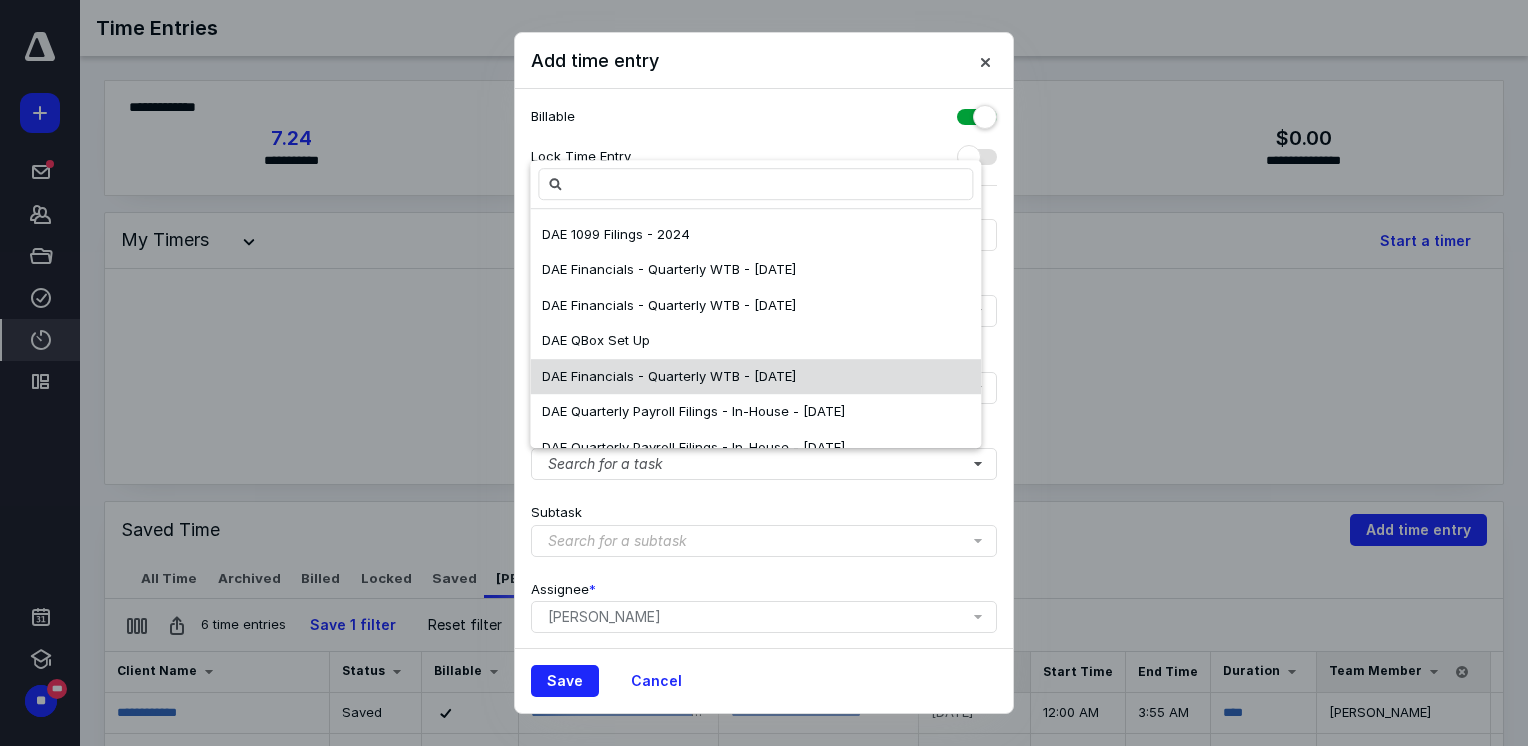 click on "DAE Financials - Quarterly WTB - [DATE]" at bounding box center [669, 376] 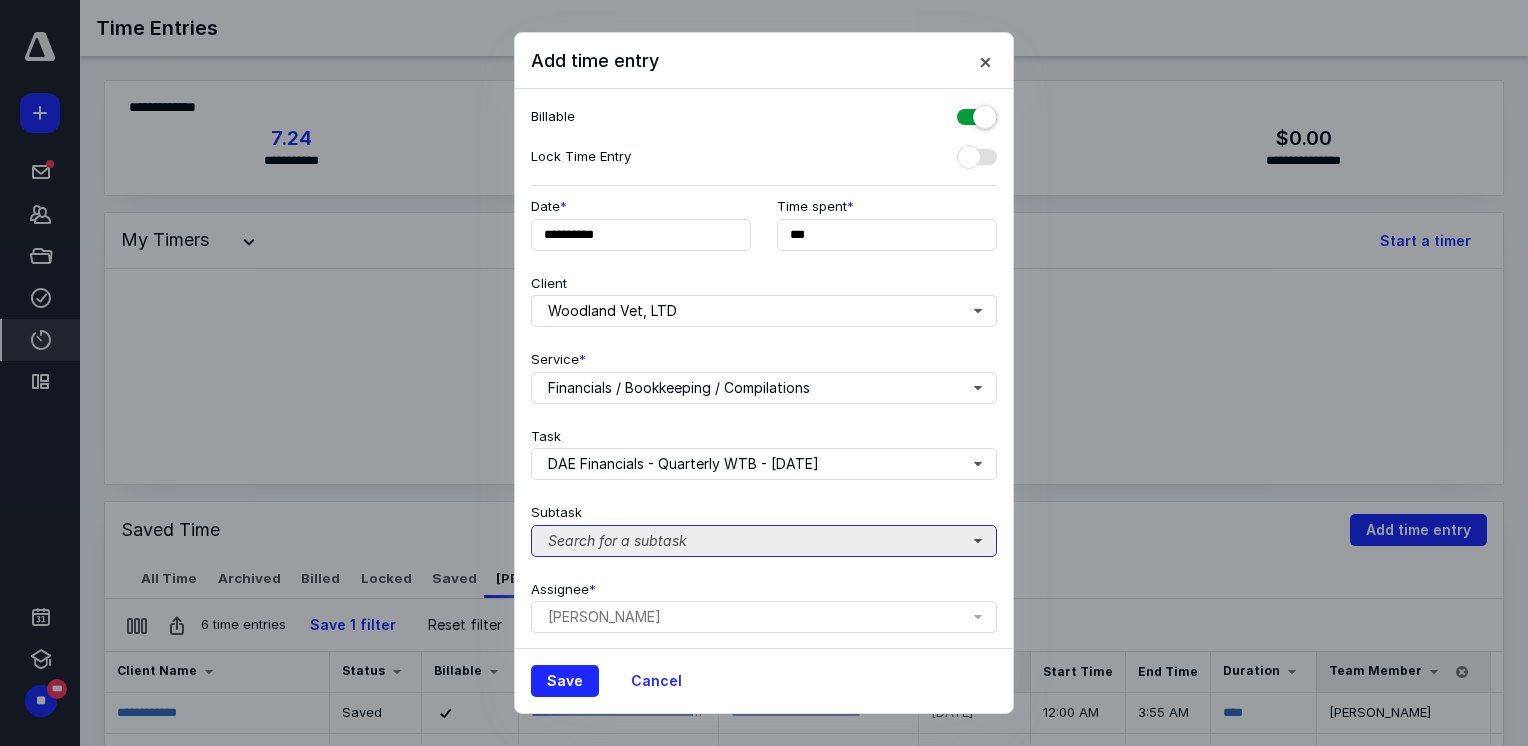 click on "Search for a subtask" at bounding box center (764, 541) 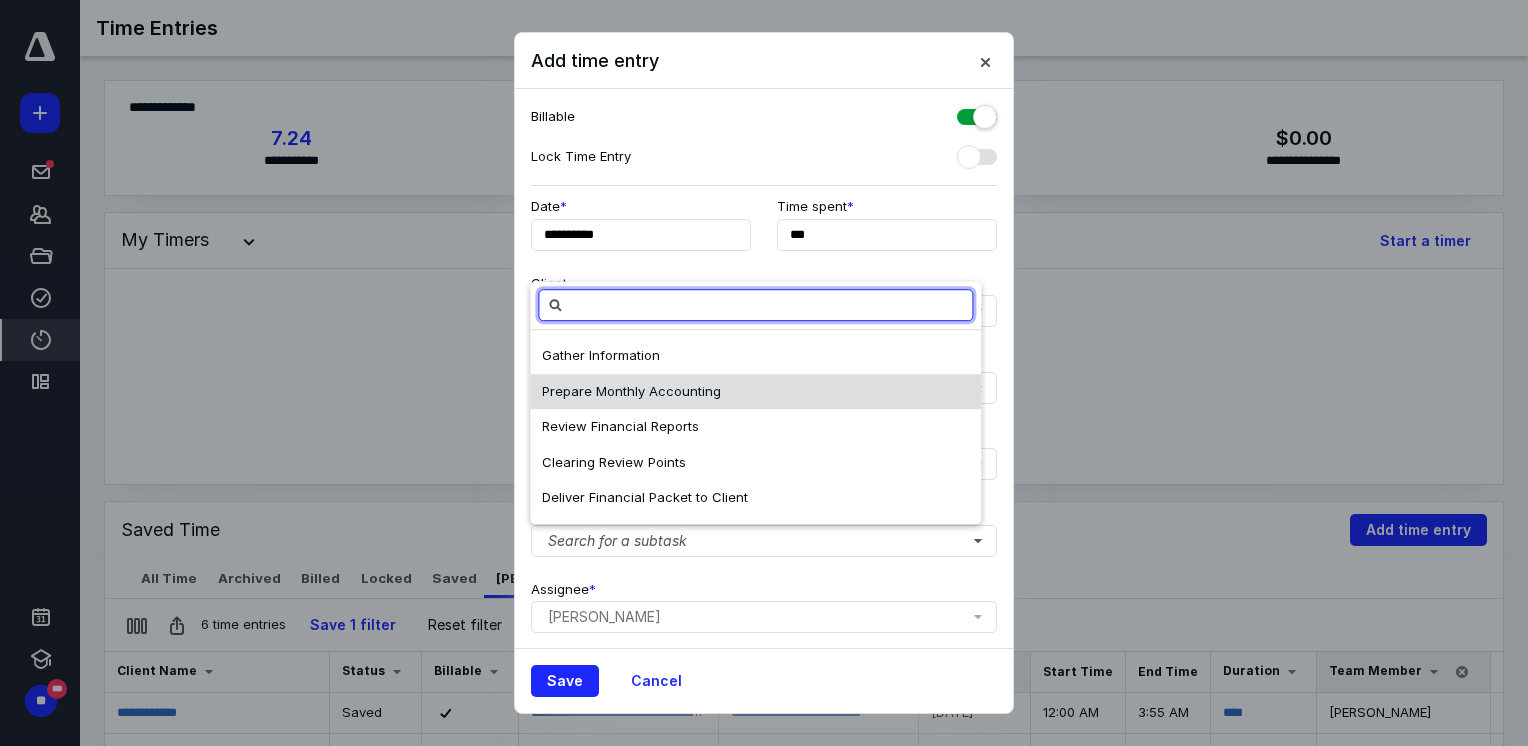 click on "Prepare Monthly Accounting" at bounding box center (631, 391) 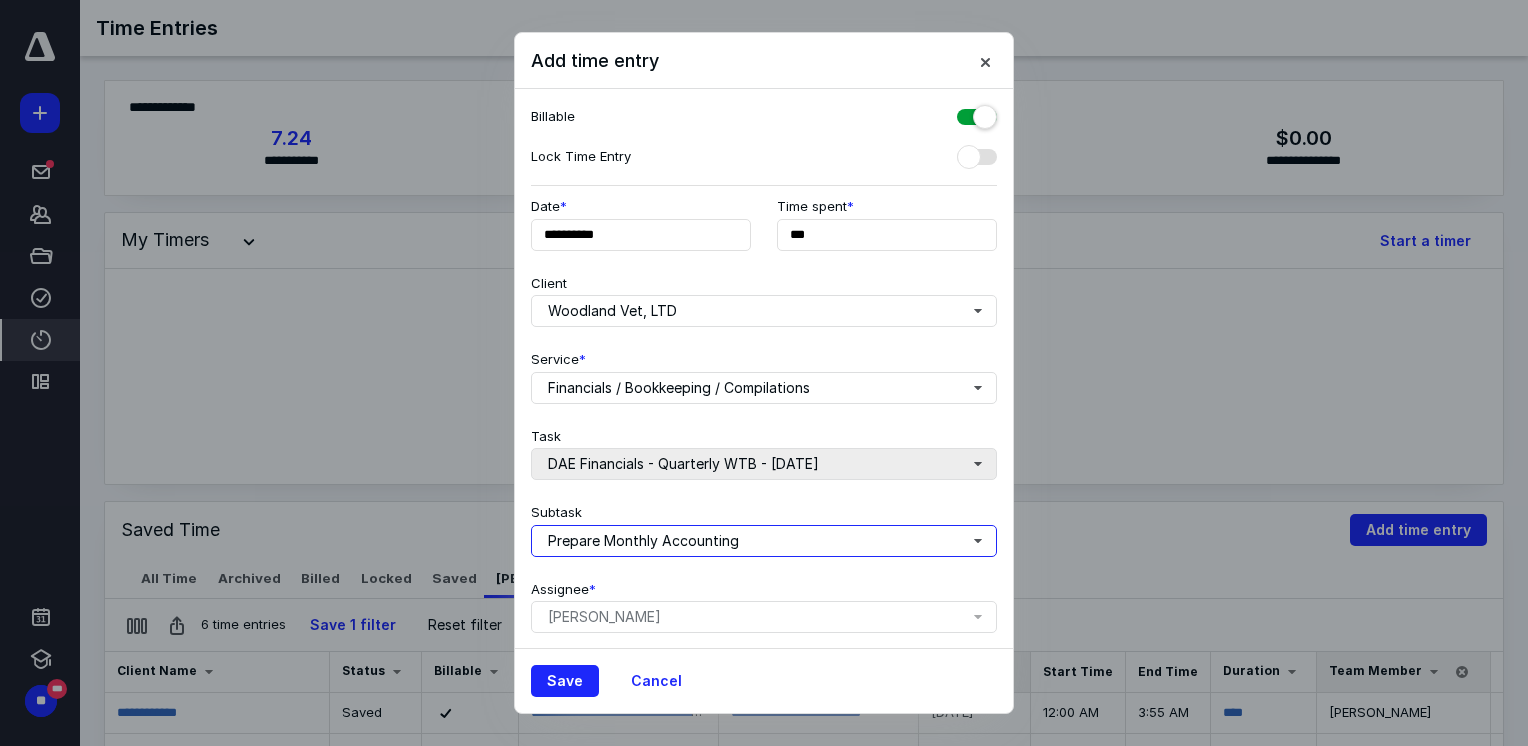 scroll, scrollTop: 69, scrollLeft: 0, axis: vertical 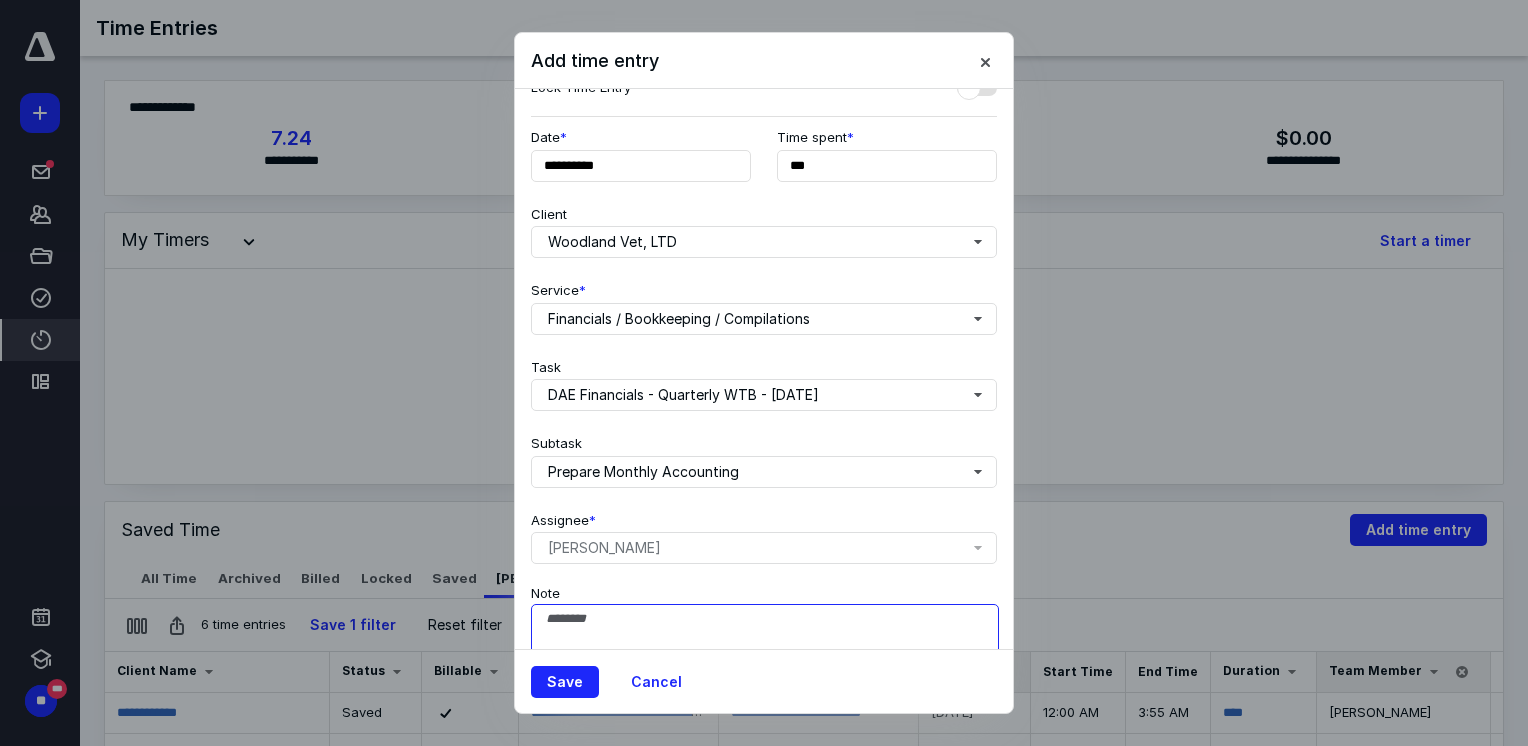 click on "Note" at bounding box center (765, 654) 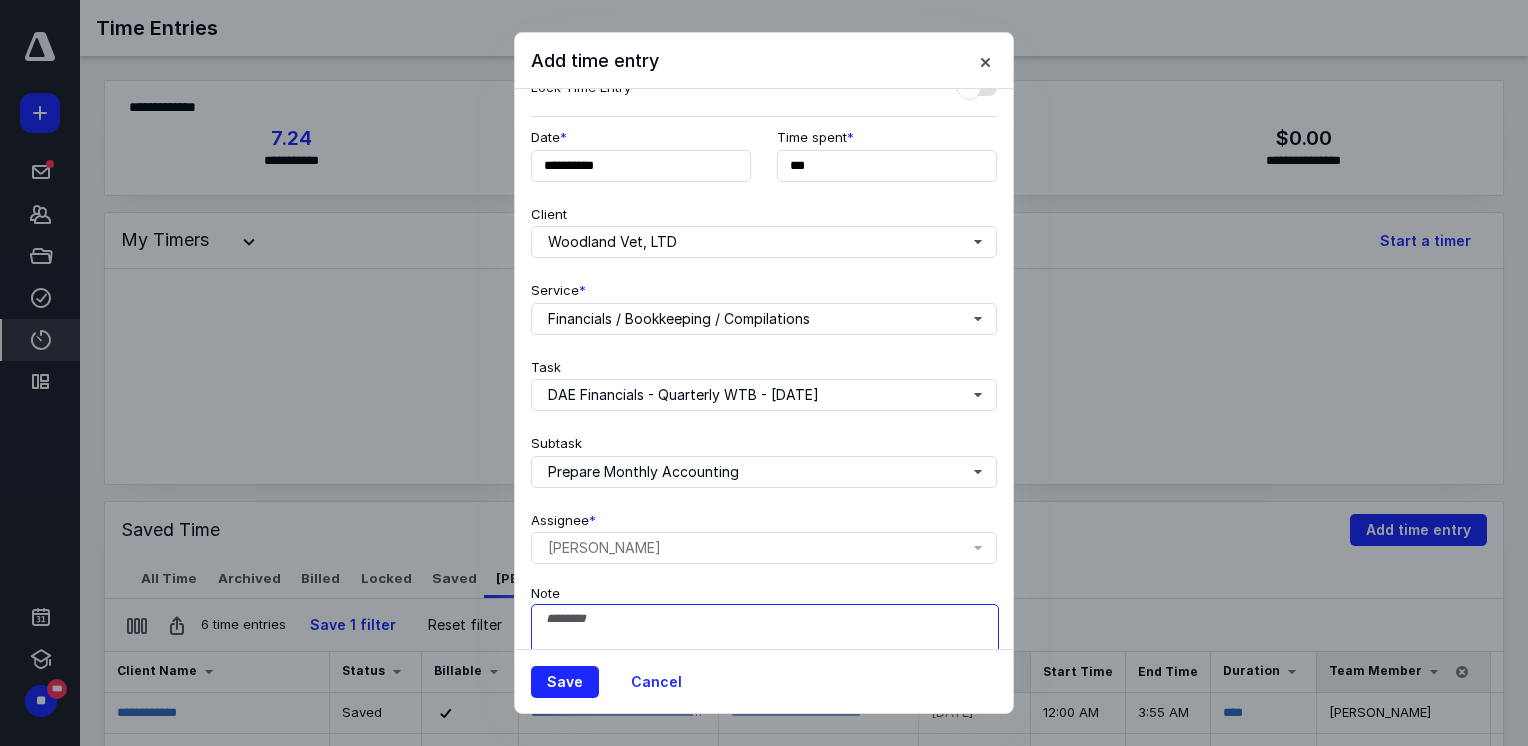 click on "Note" at bounding box center (765, 654) 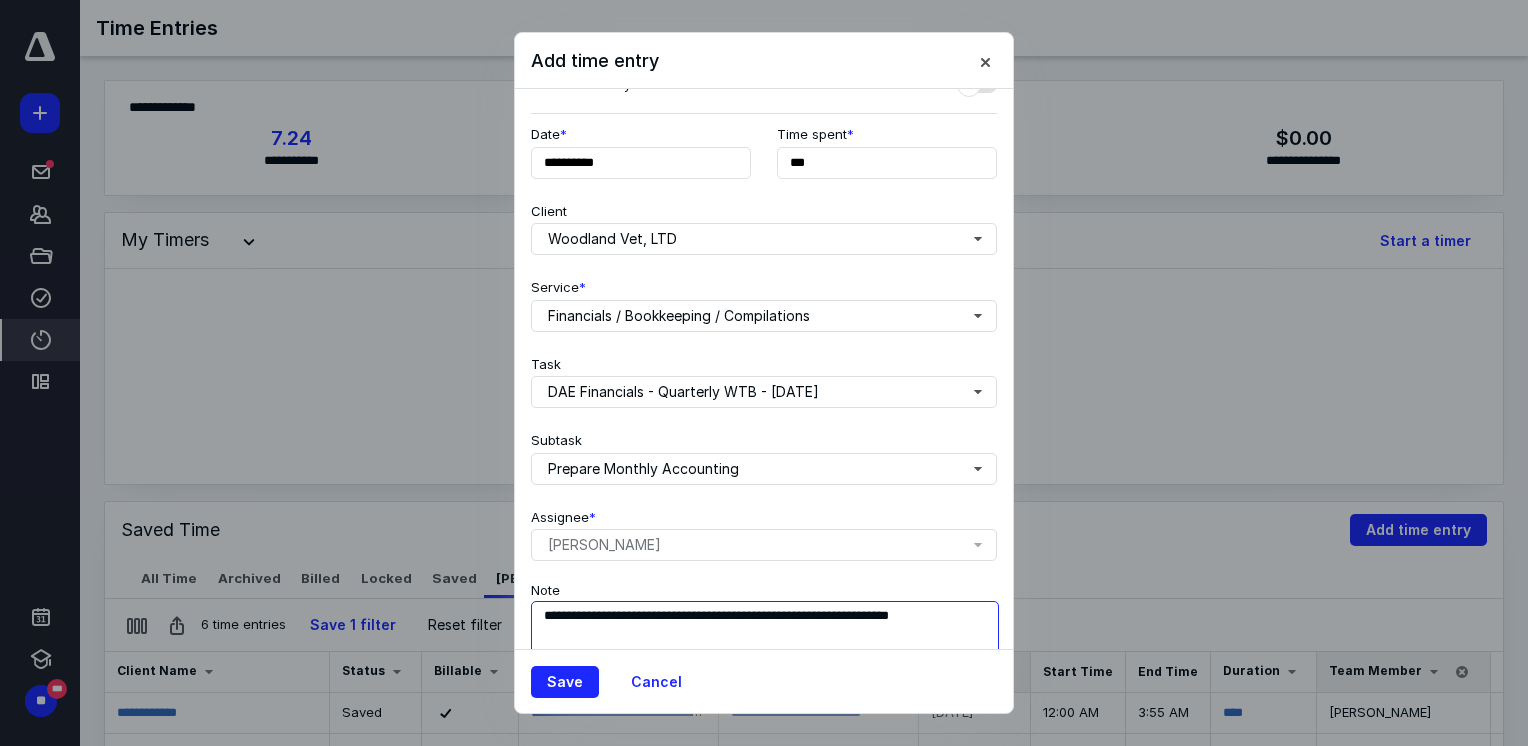 scroll, scrollTop: 0, scrollLeft: 0, axis: both 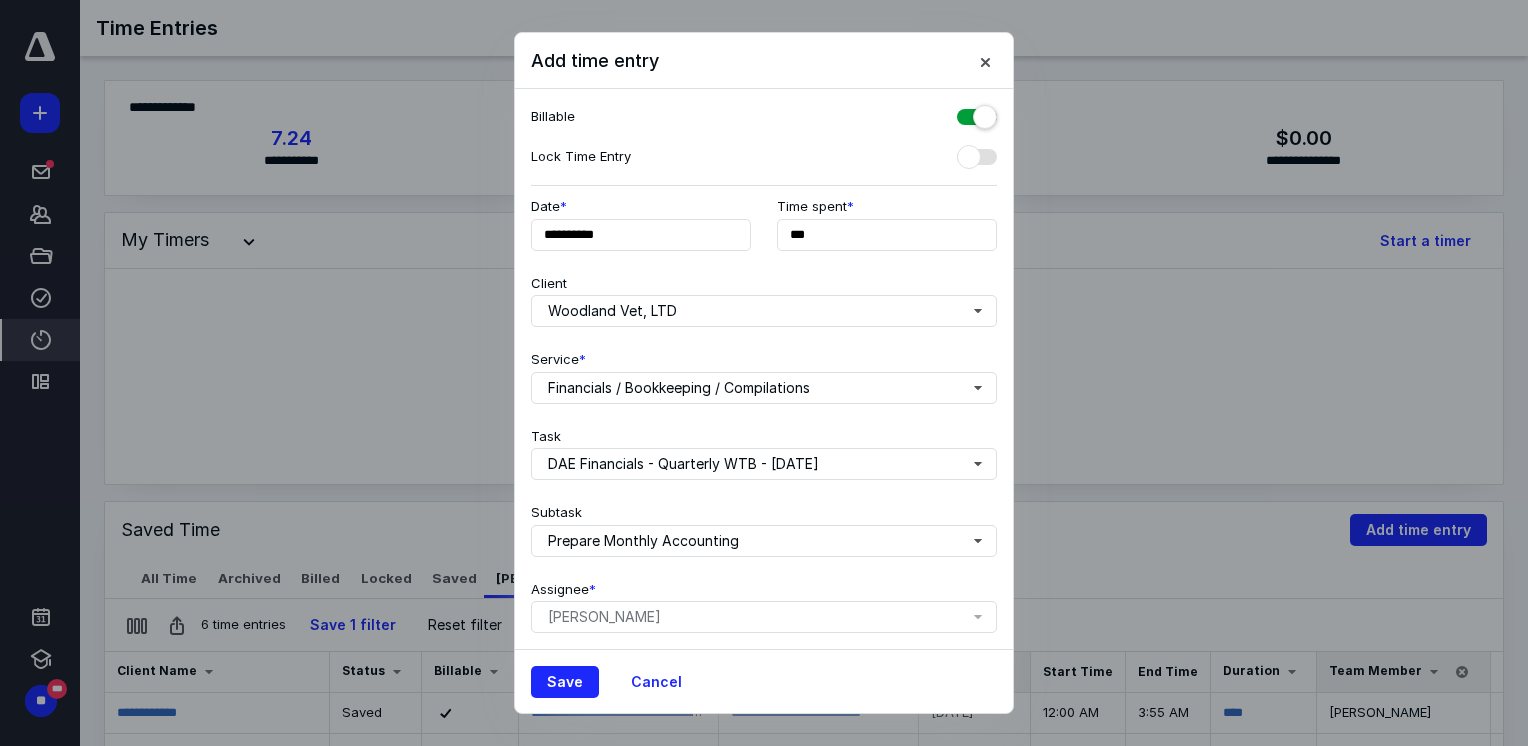 type on "**********" 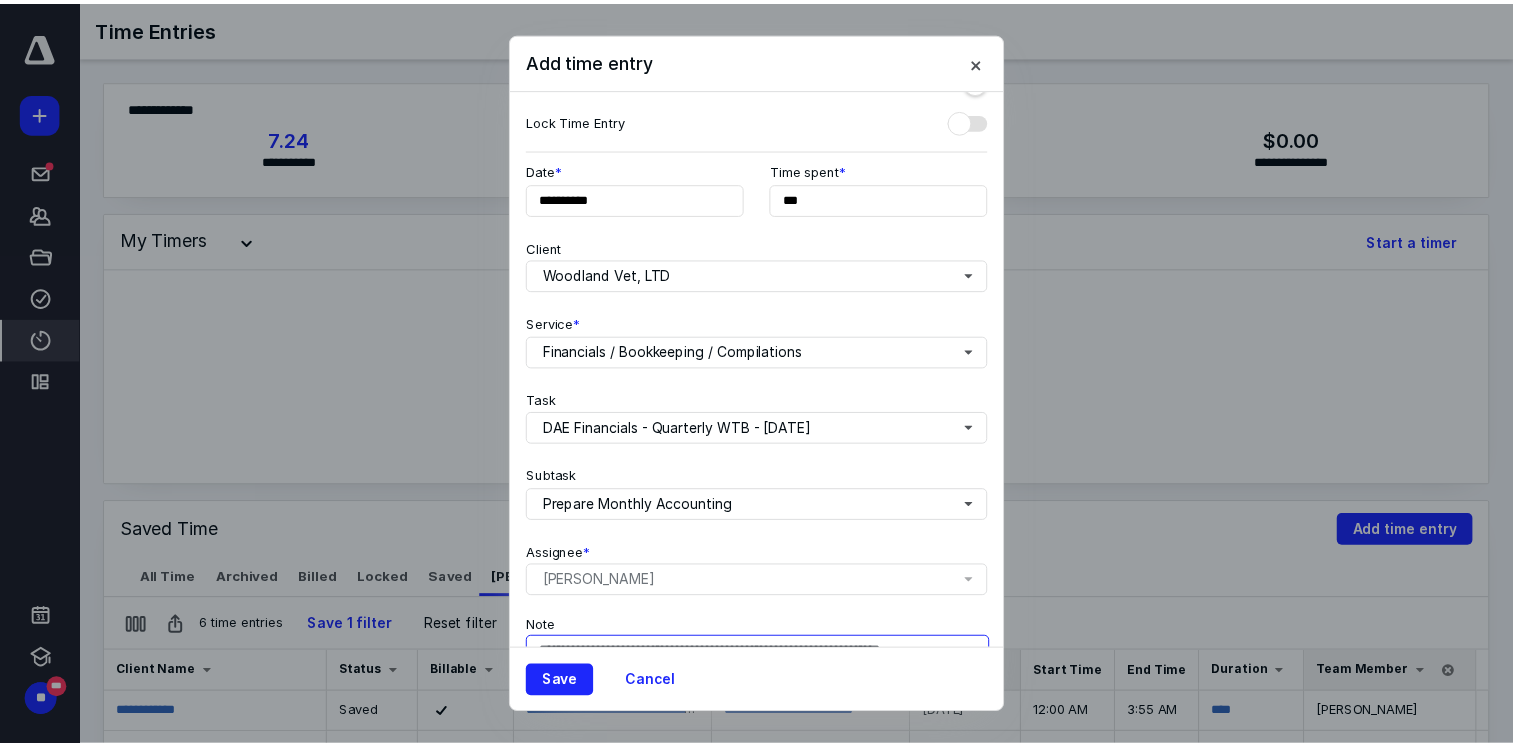 scroll, scrollTop: 0, scrollLeft: 0, axis: both 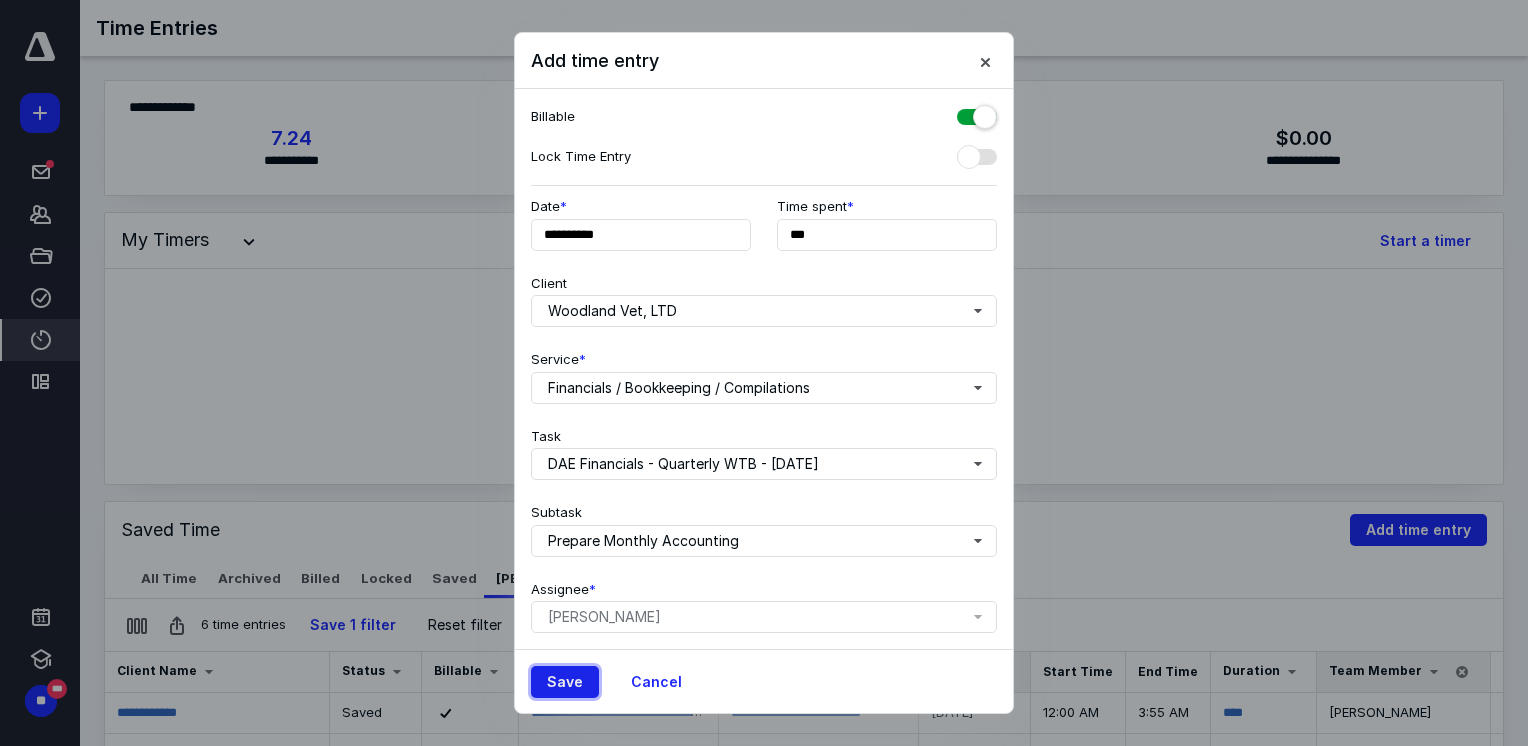 click on "Save" at bounding box center [565, 682] 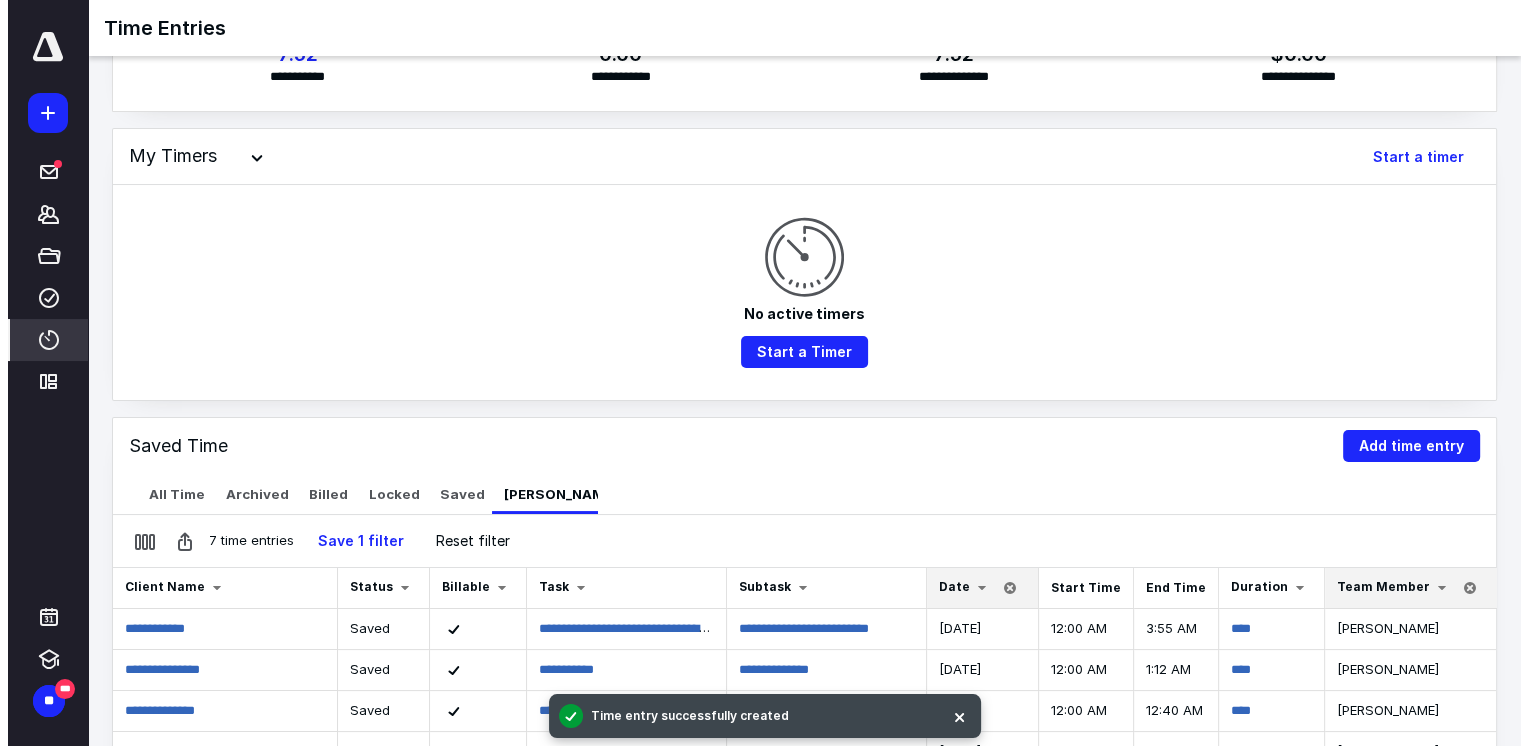 scroll, scrollTop: 0, scrollLeft: 0, axis: both 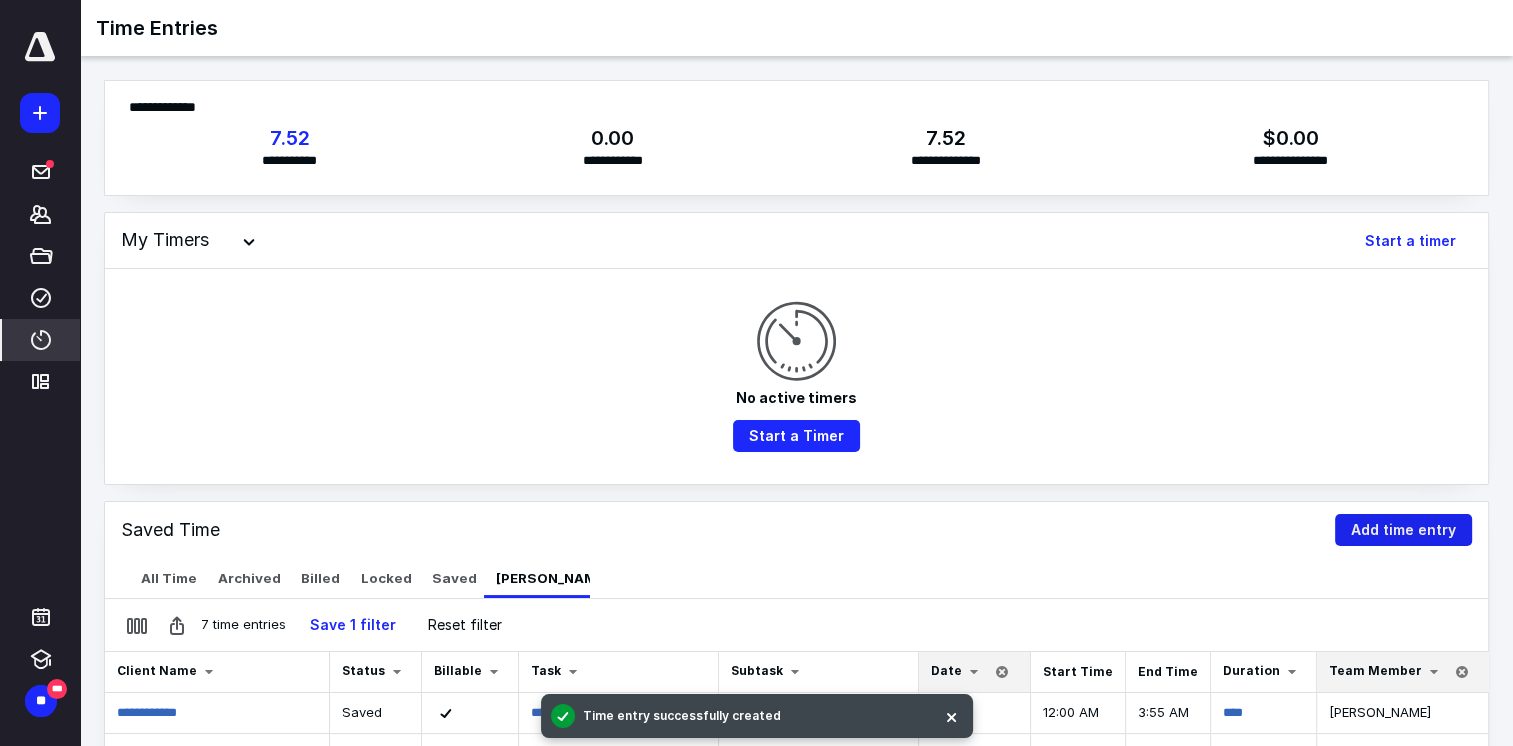 click on "Add time entry" at bounding box center (1403, 530) 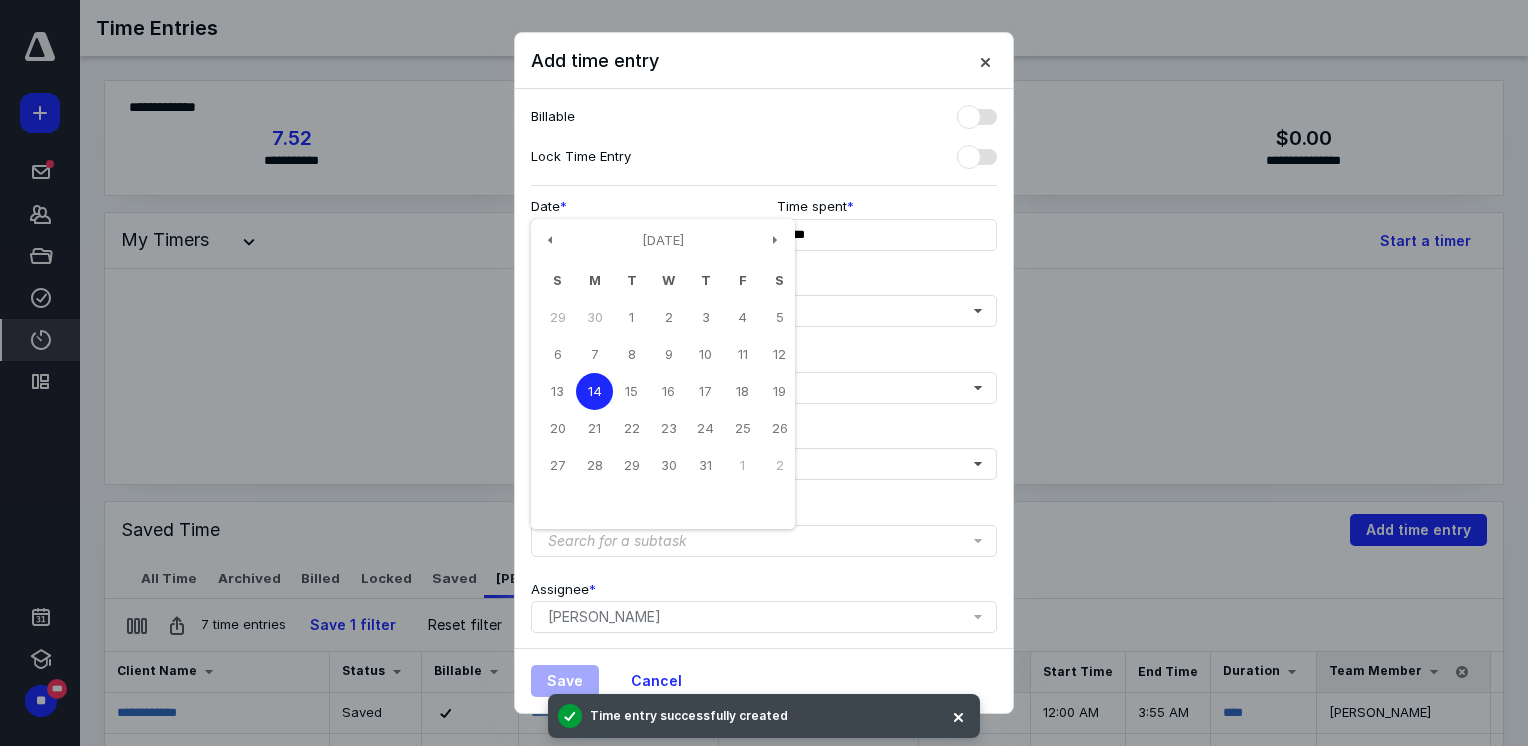 click on "**********" at bounding box center [641, 235] 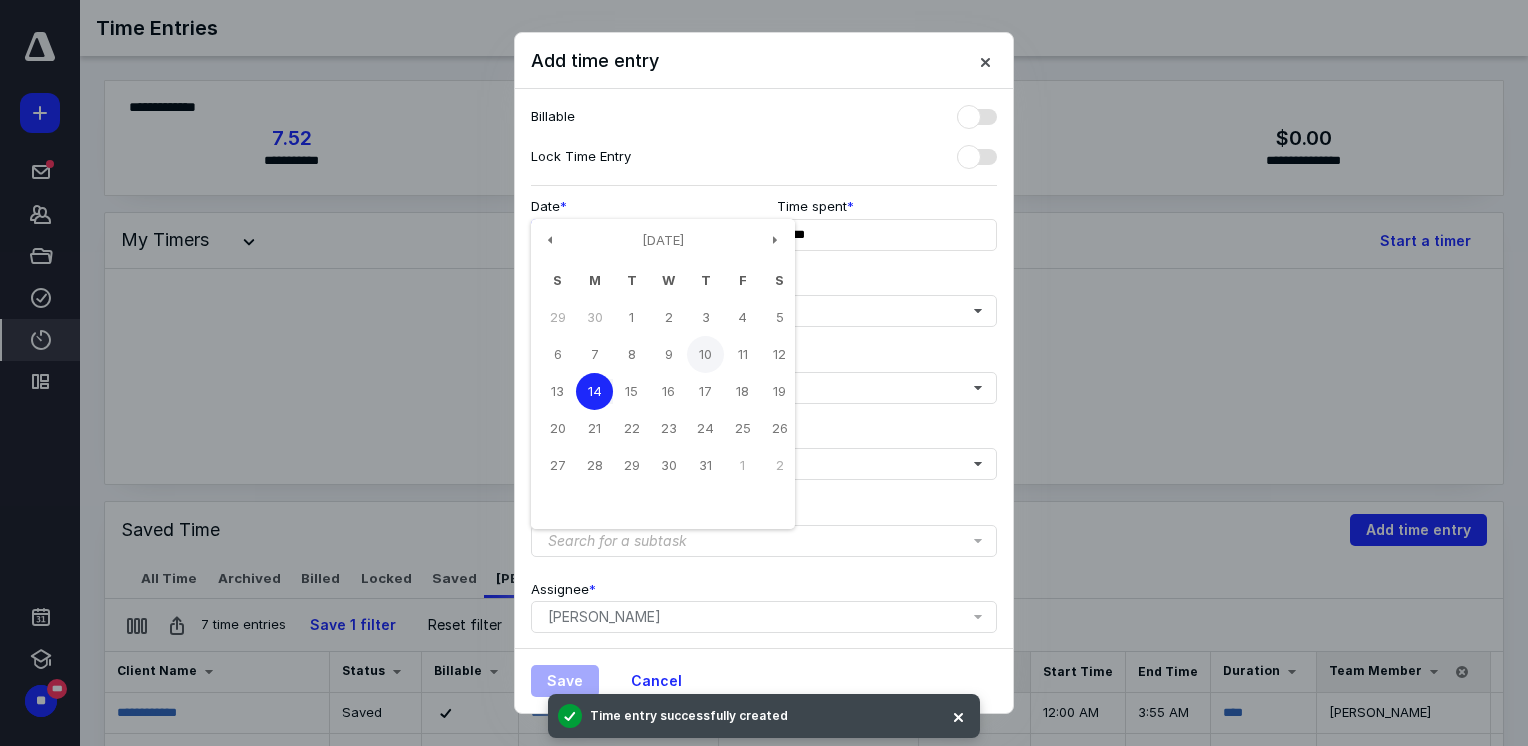 click on "10" at bounding box center (705, 354) 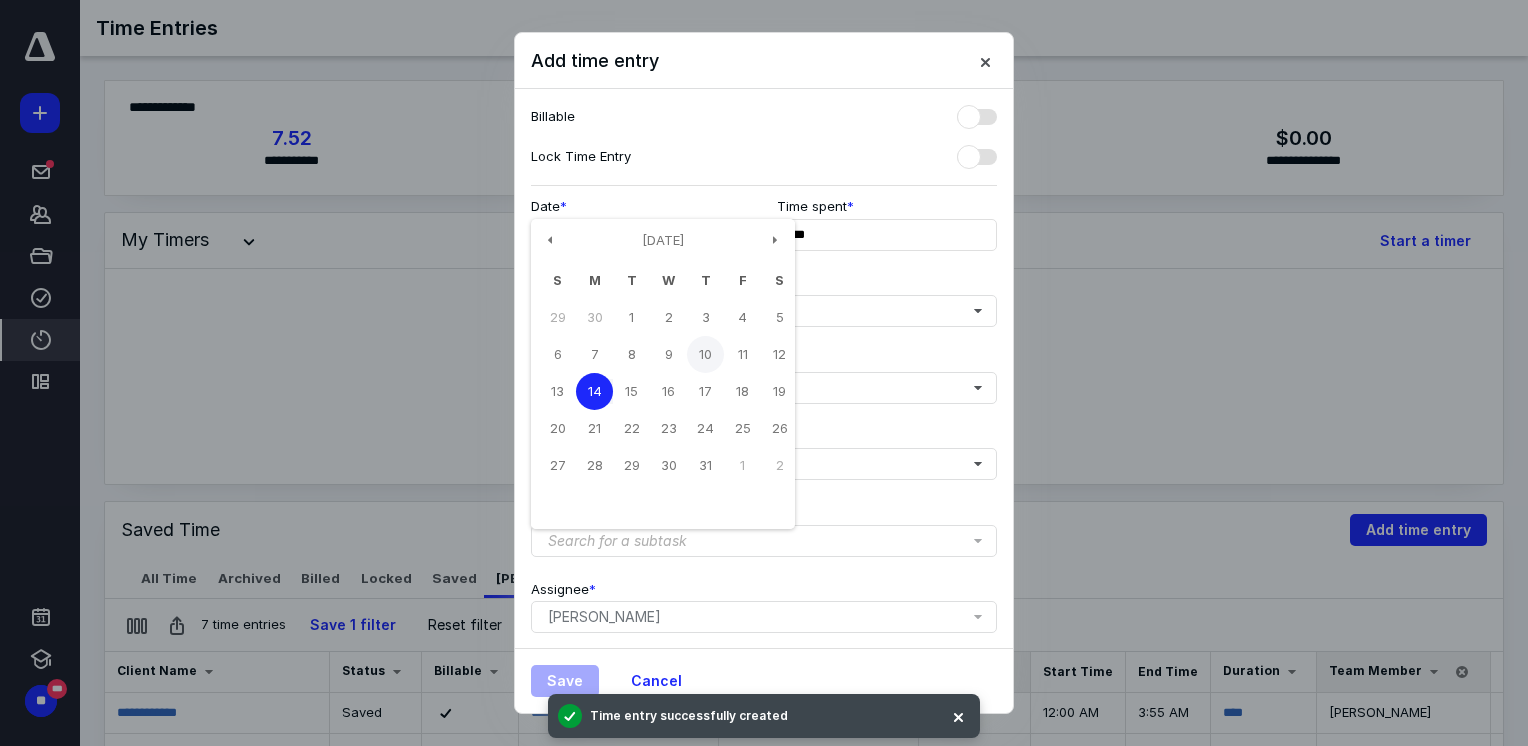type on "**********" 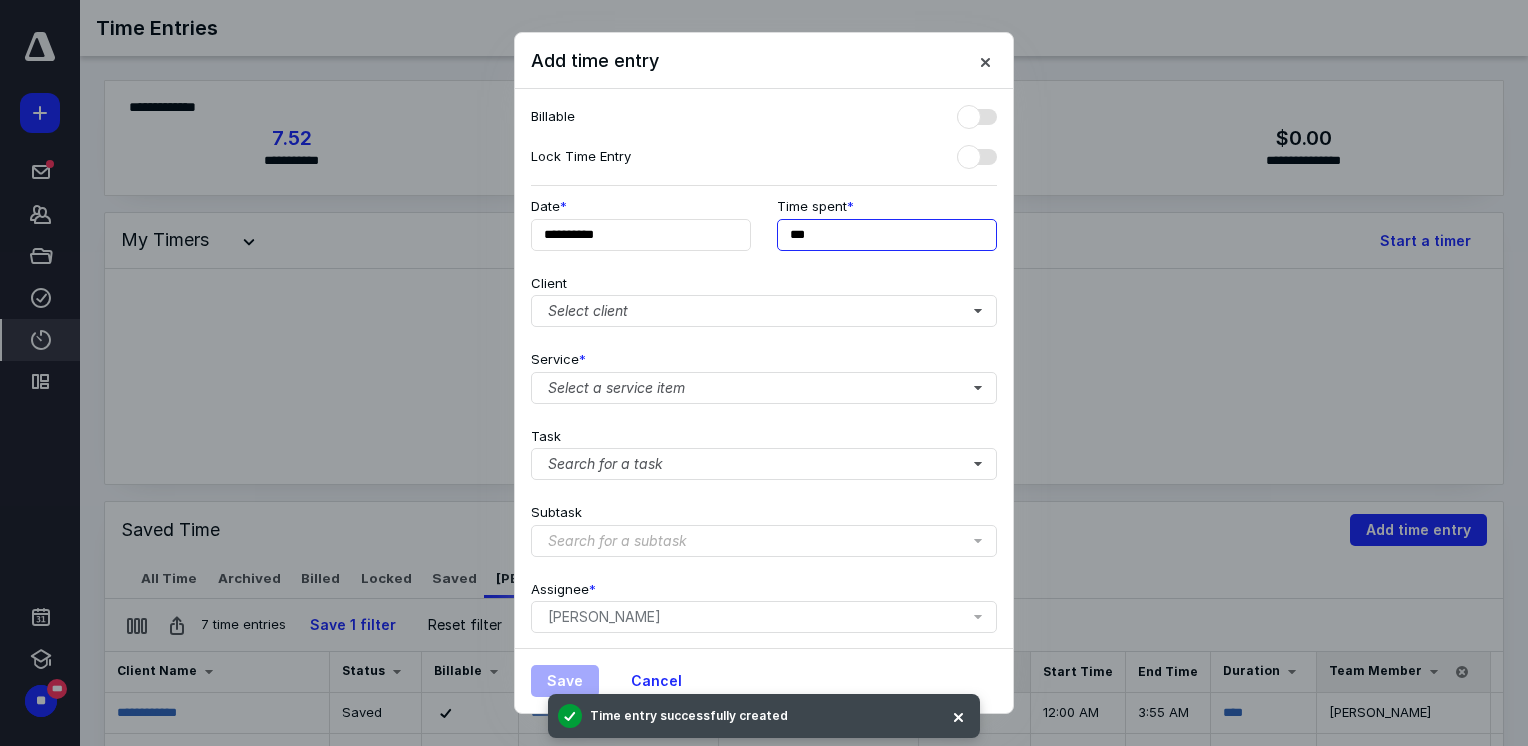drag, startPoint x: 832, startPoint y: 245, endPoint x: 744, endPoint y: 263, distance: 89.822044 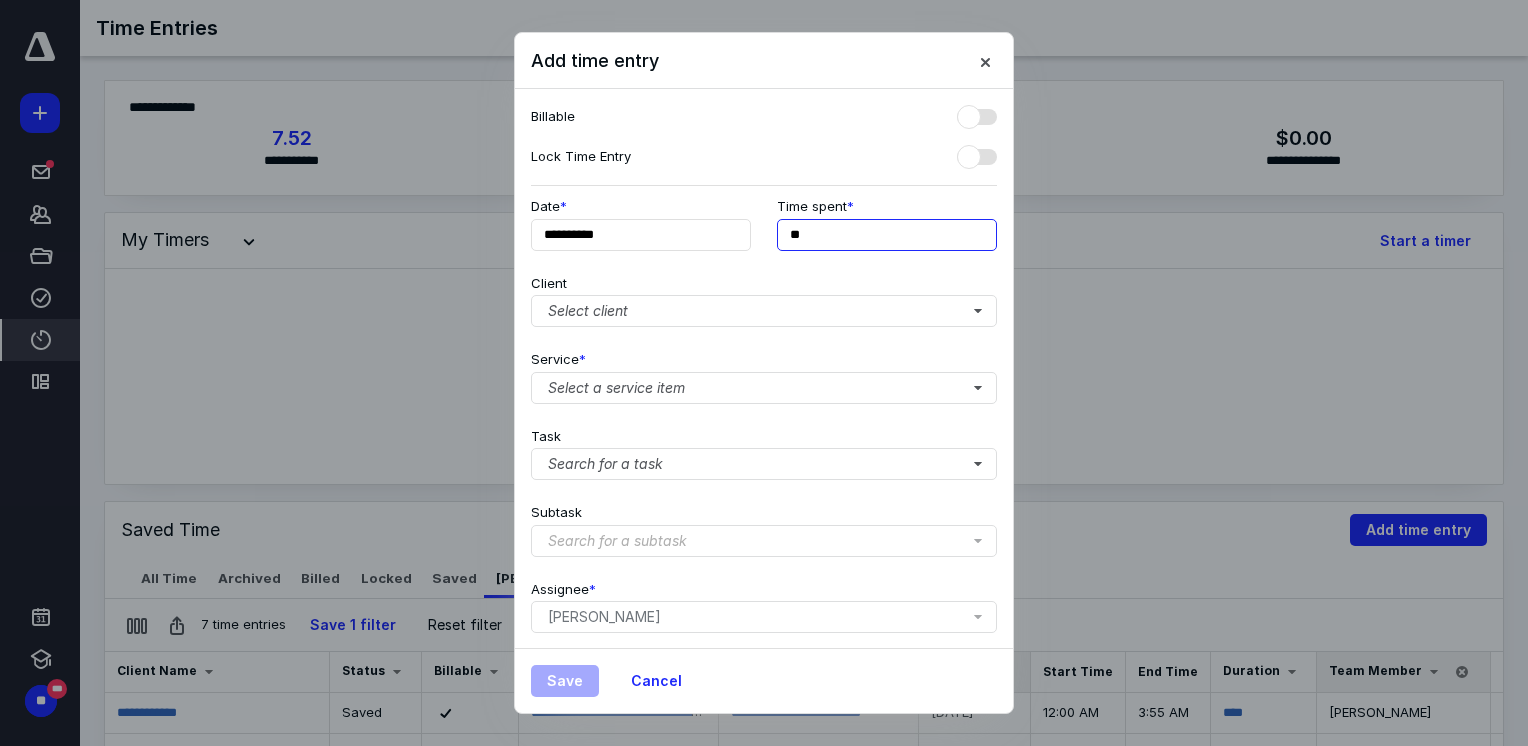 type on "**" 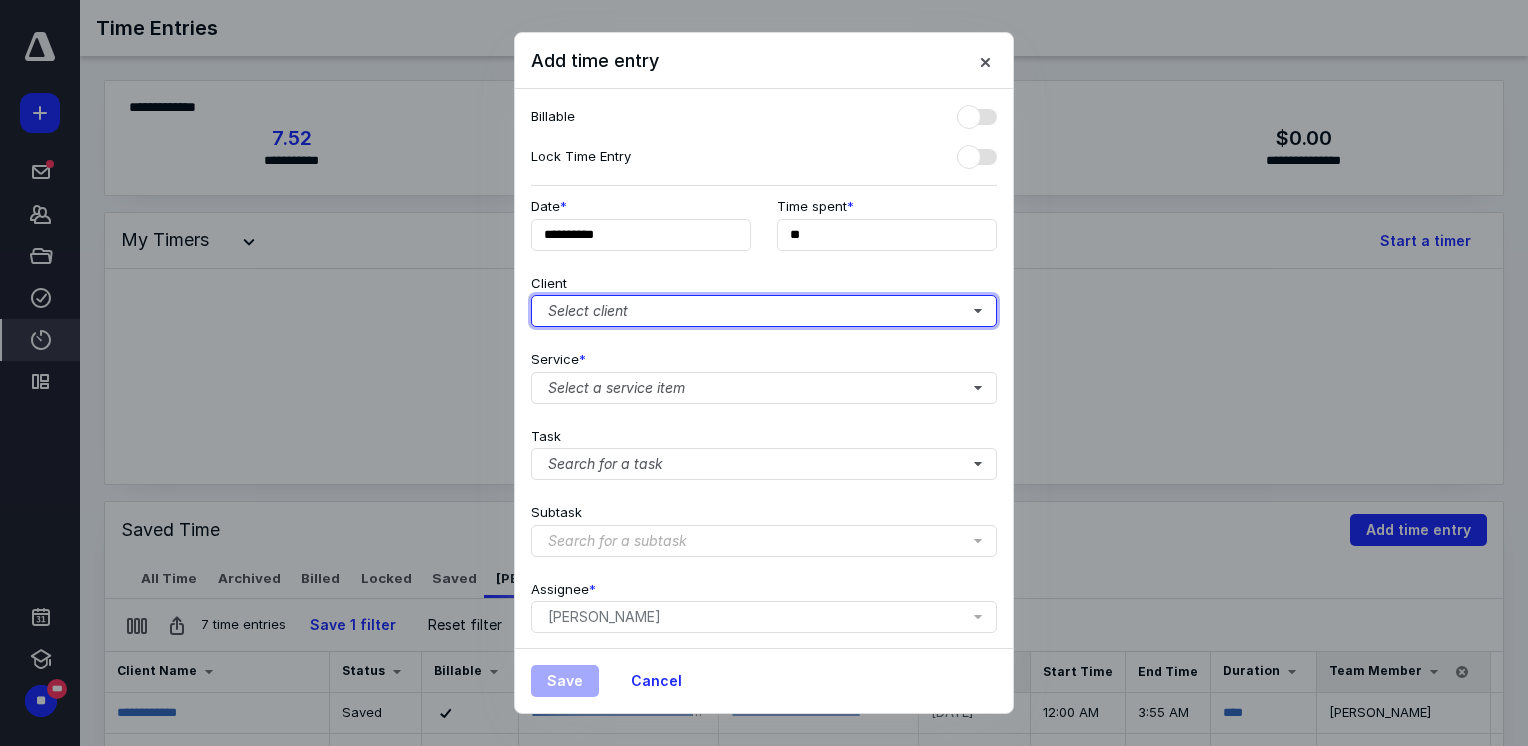 type 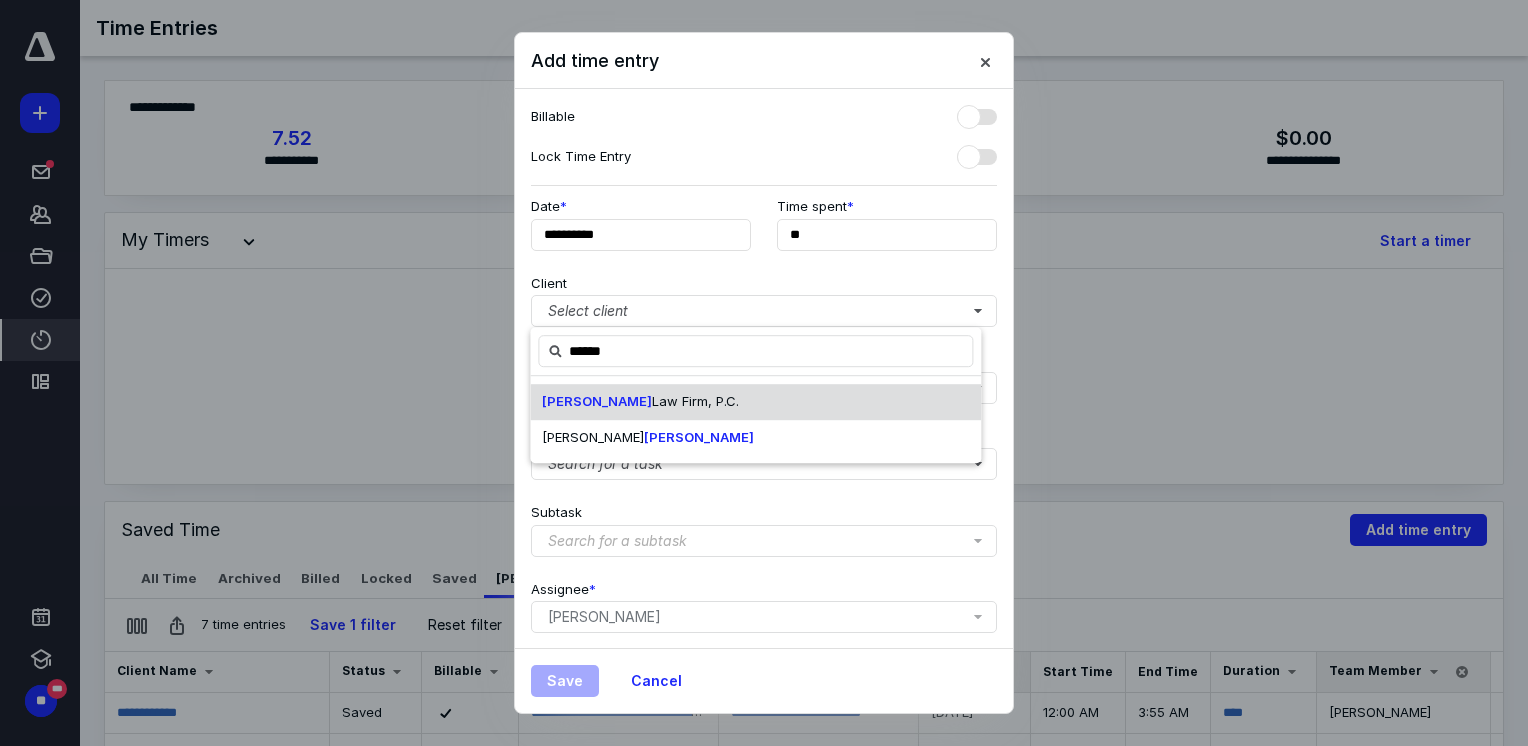 click on "Law Firm, P.C." at bounding box center (695, 401) 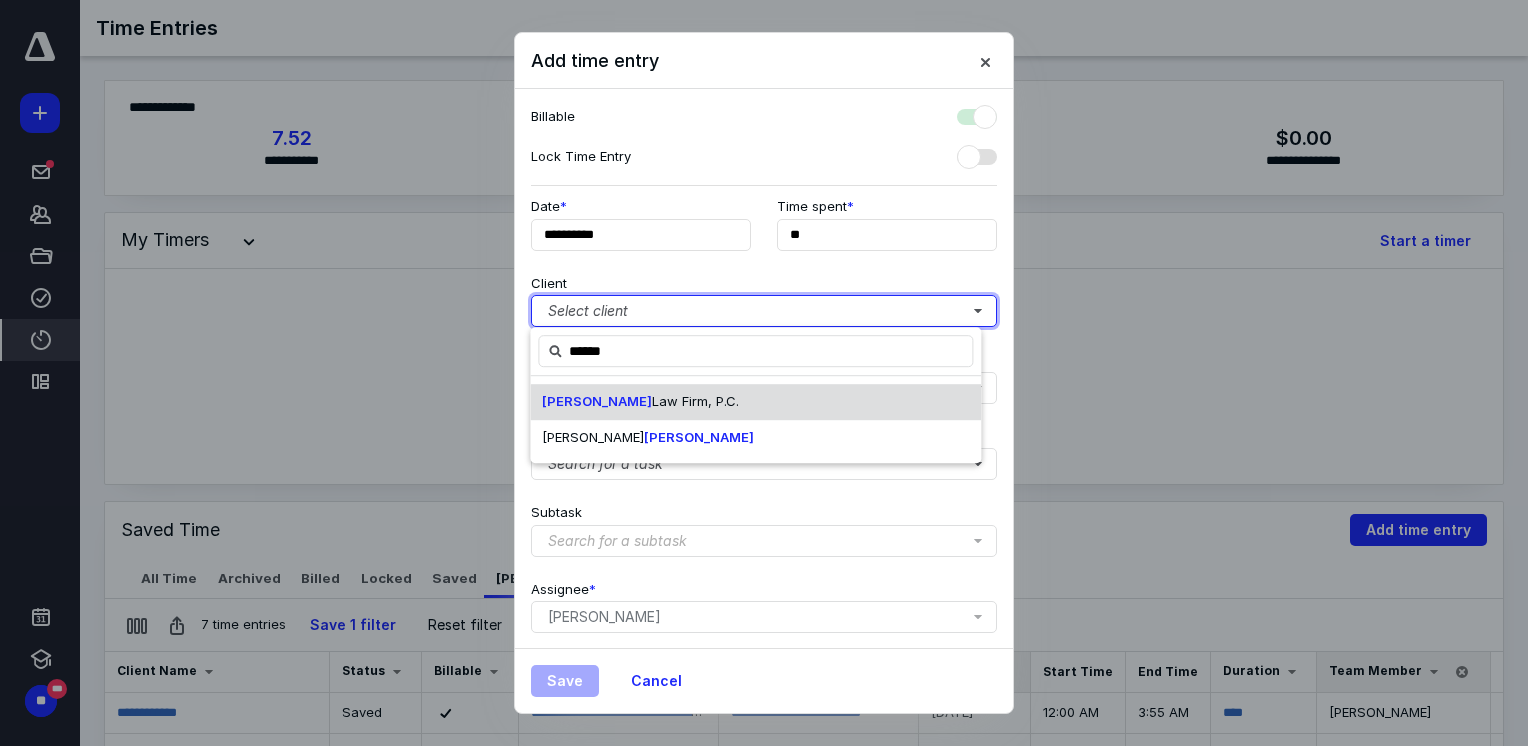 checkbox on "true" 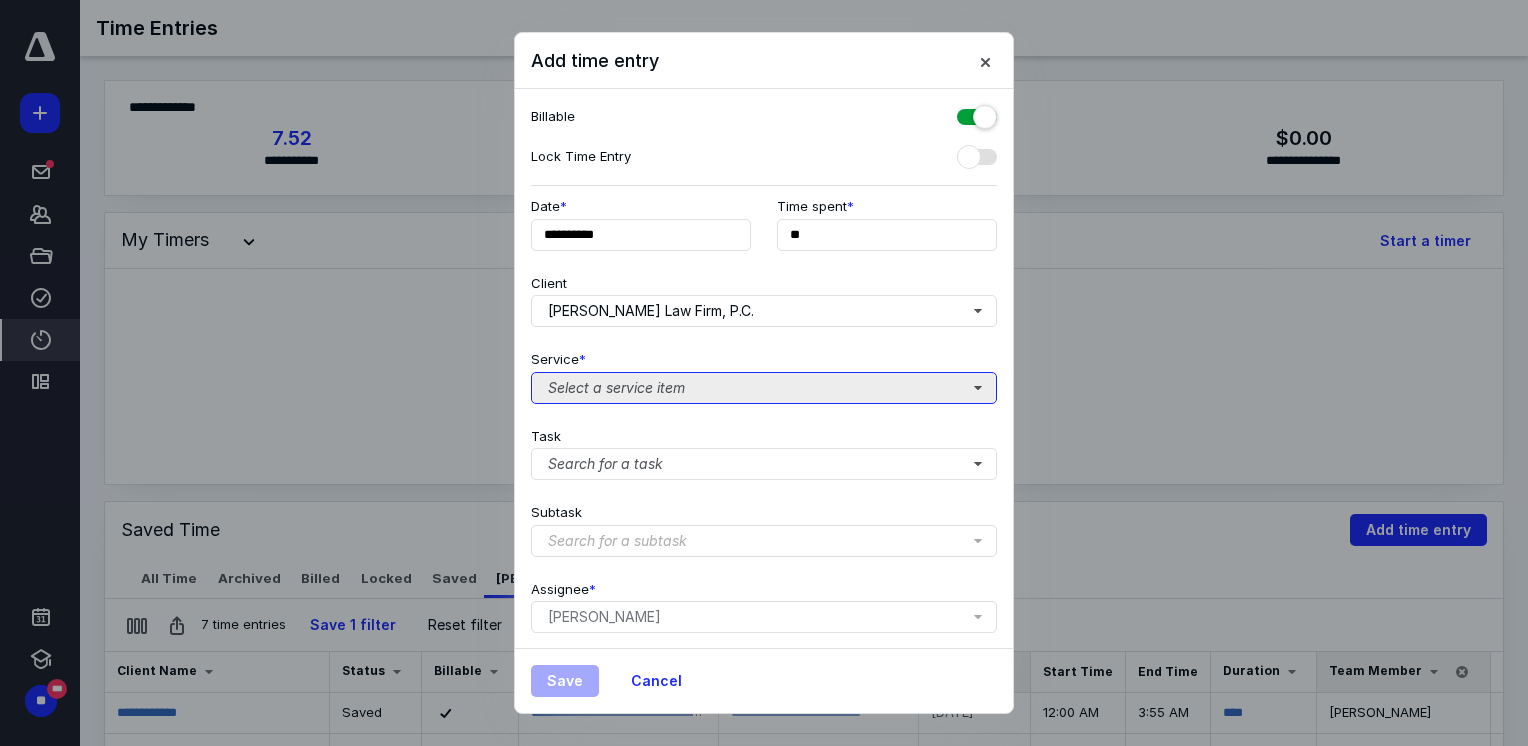 click on "Select a service item" at bounding box center [764, 388] 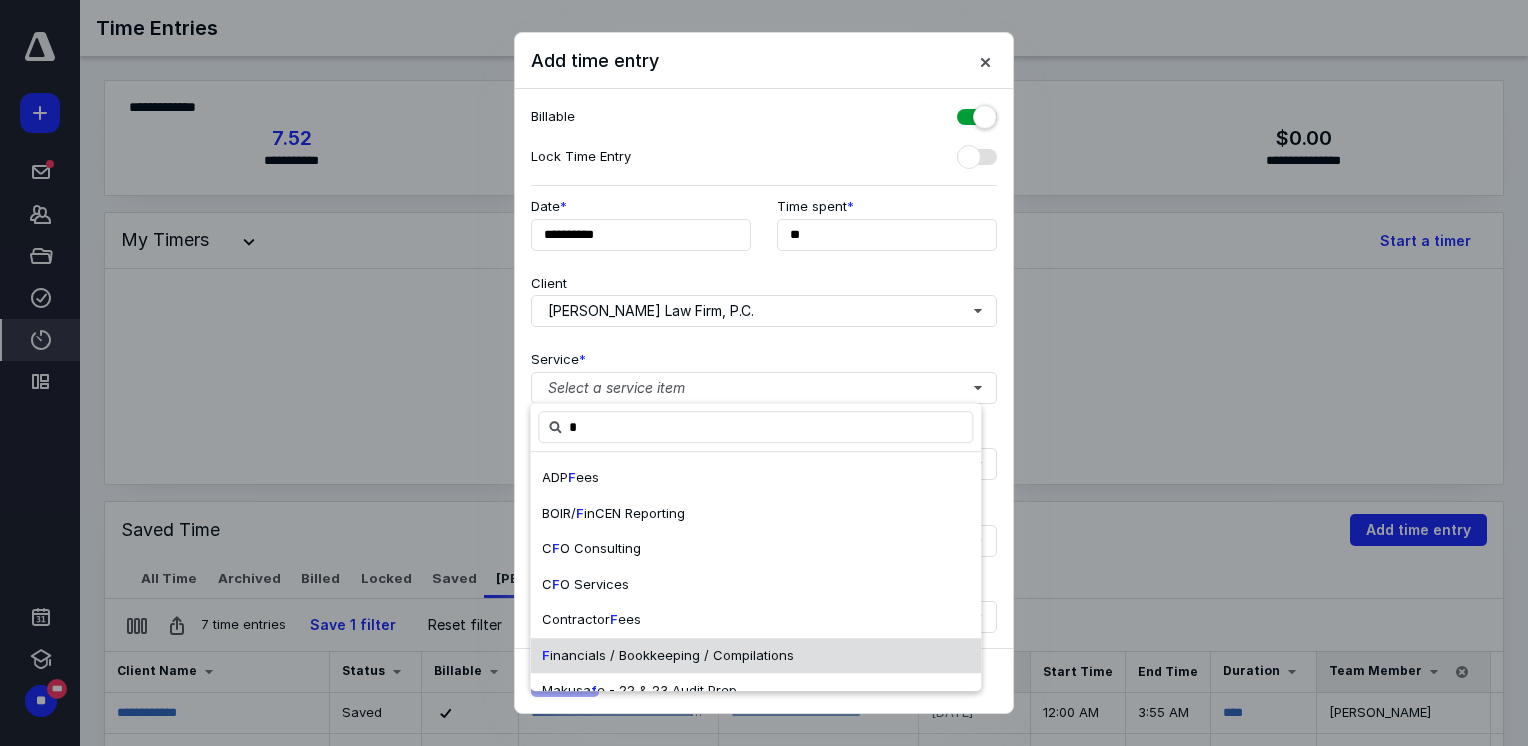 click on "inancials / Bookkeeping / Compilations" at bounding box center [672, 655] 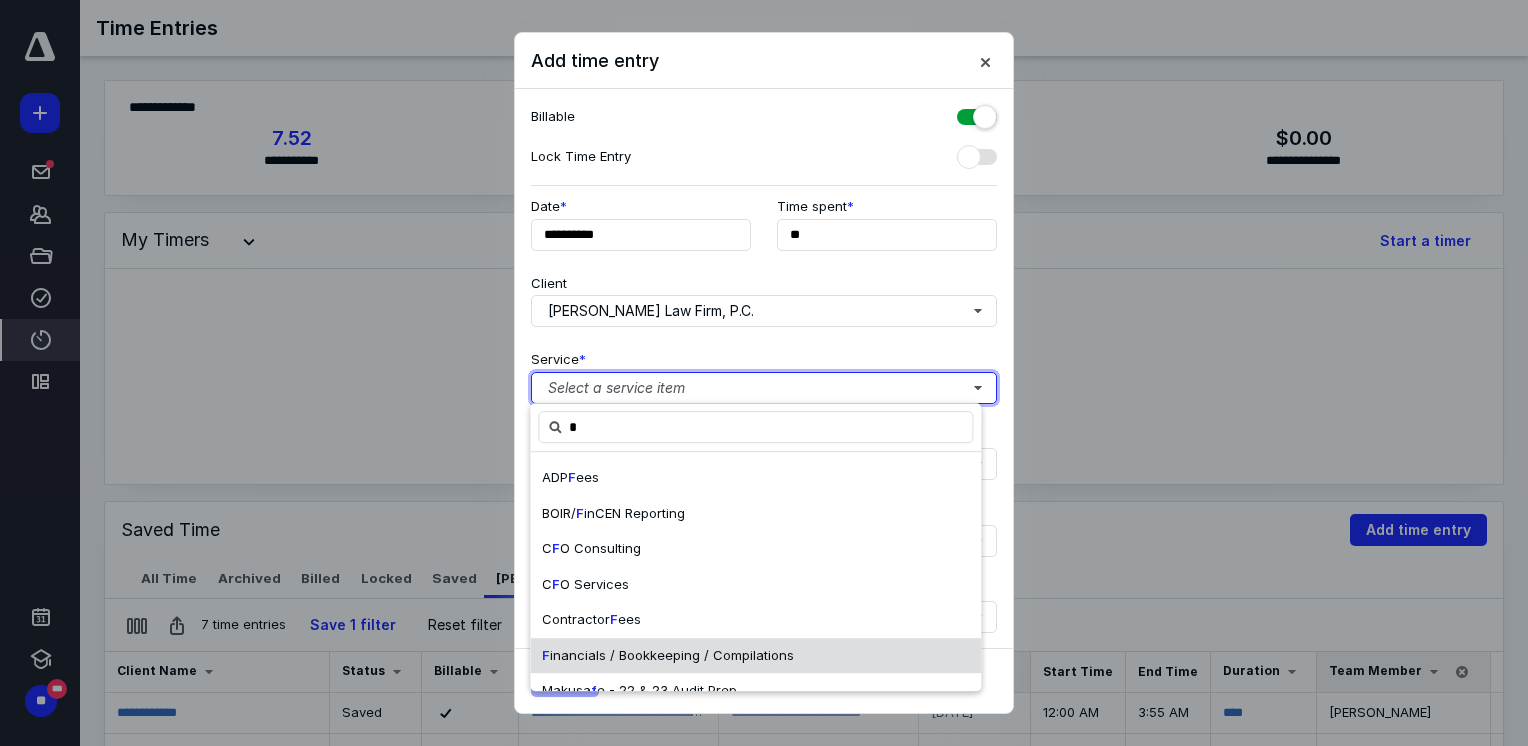 type 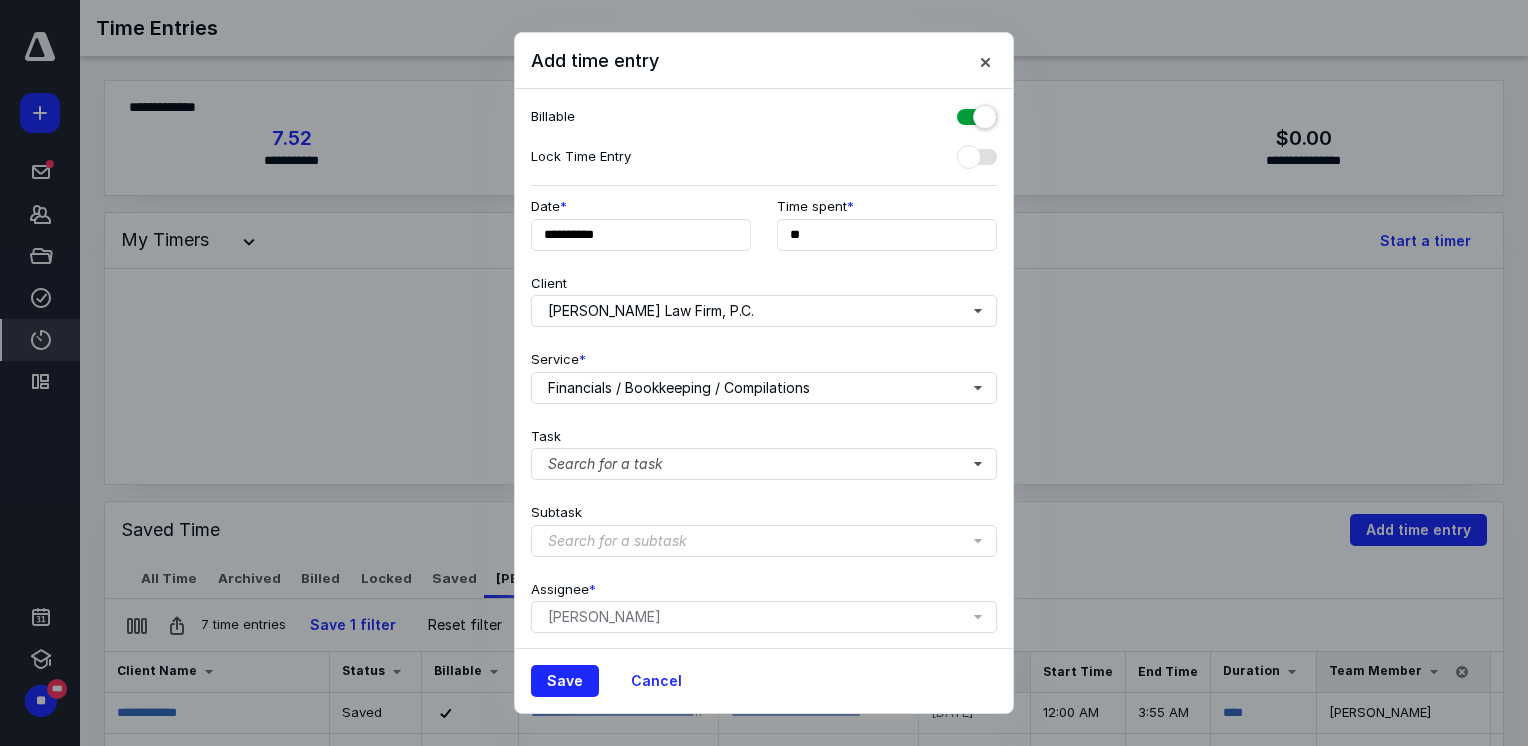 click on "Task Search for a task" at bounding box center (764, 450) 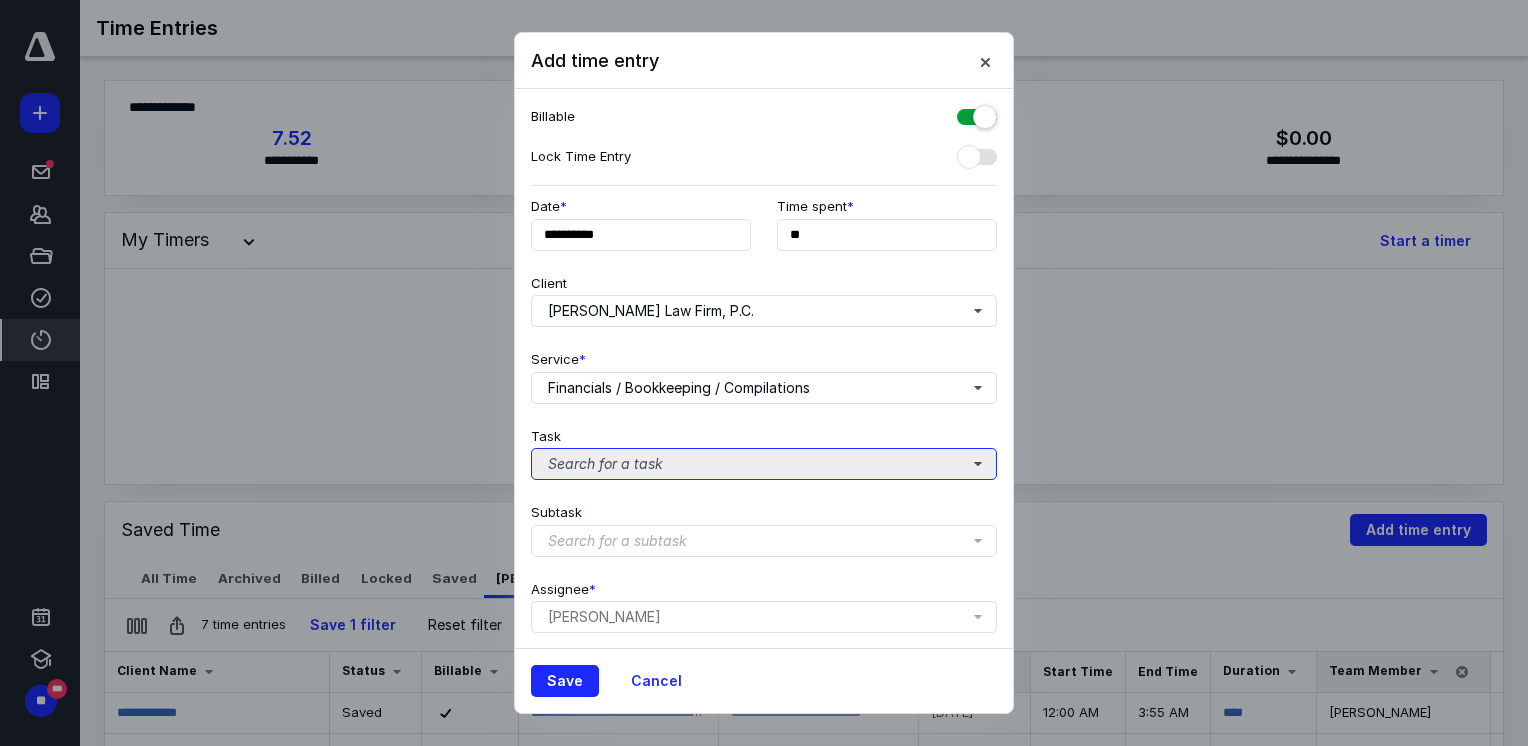 click on "Search for a task" at bounding box center [764, 464] 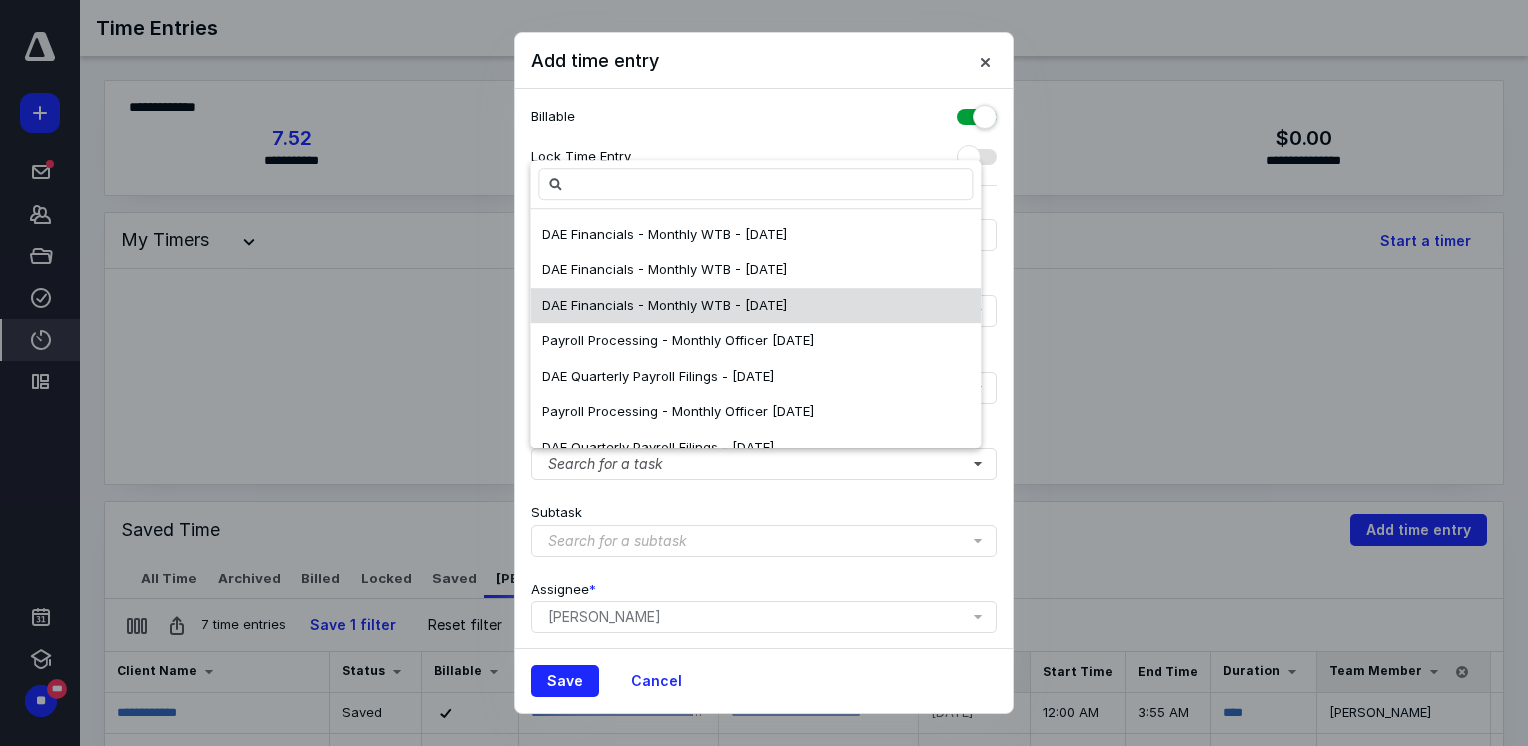 click on "DAE Financials - Monthly WTB - [DATE]" at bounding box center [664, 306] 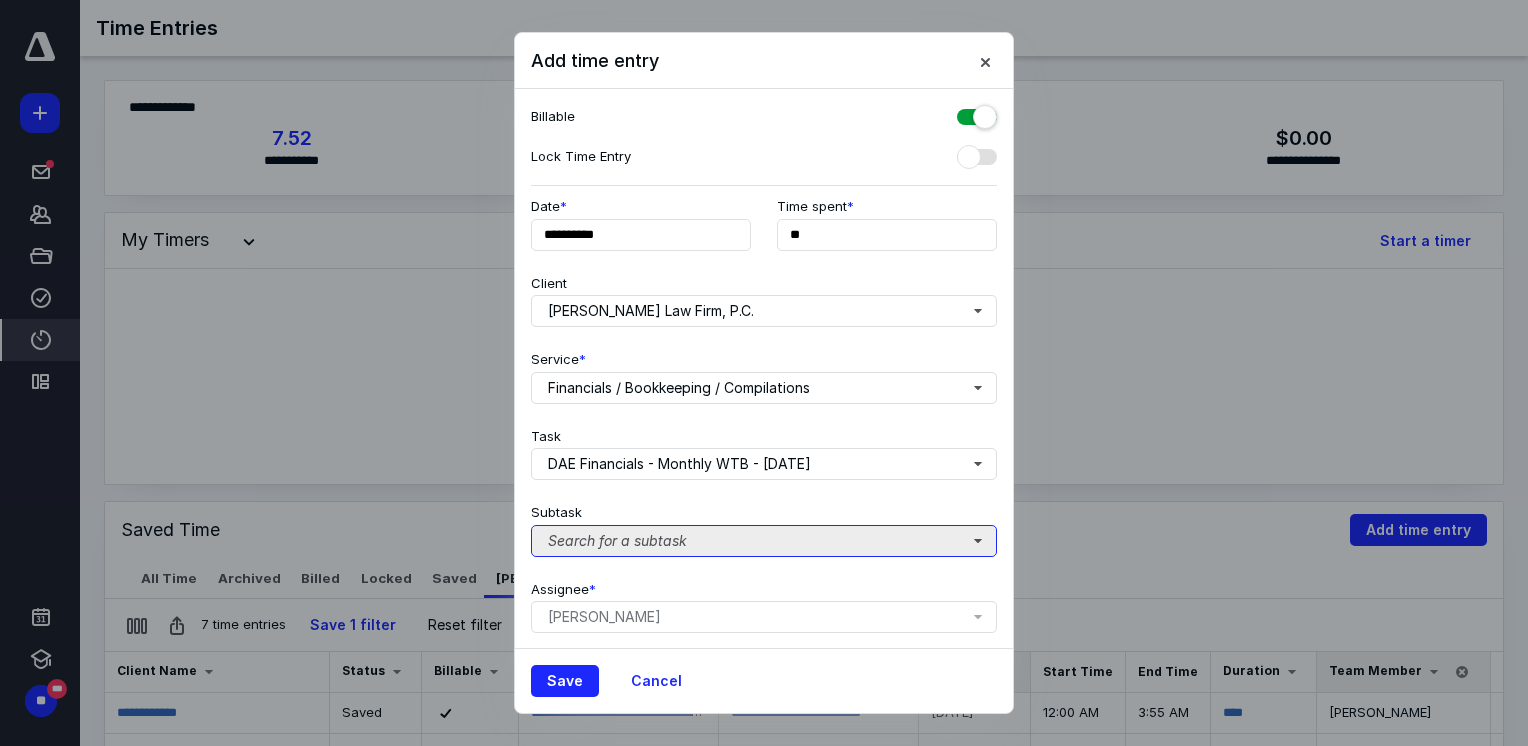 click on "Search for a subtask" at bounding box center [764, 541] 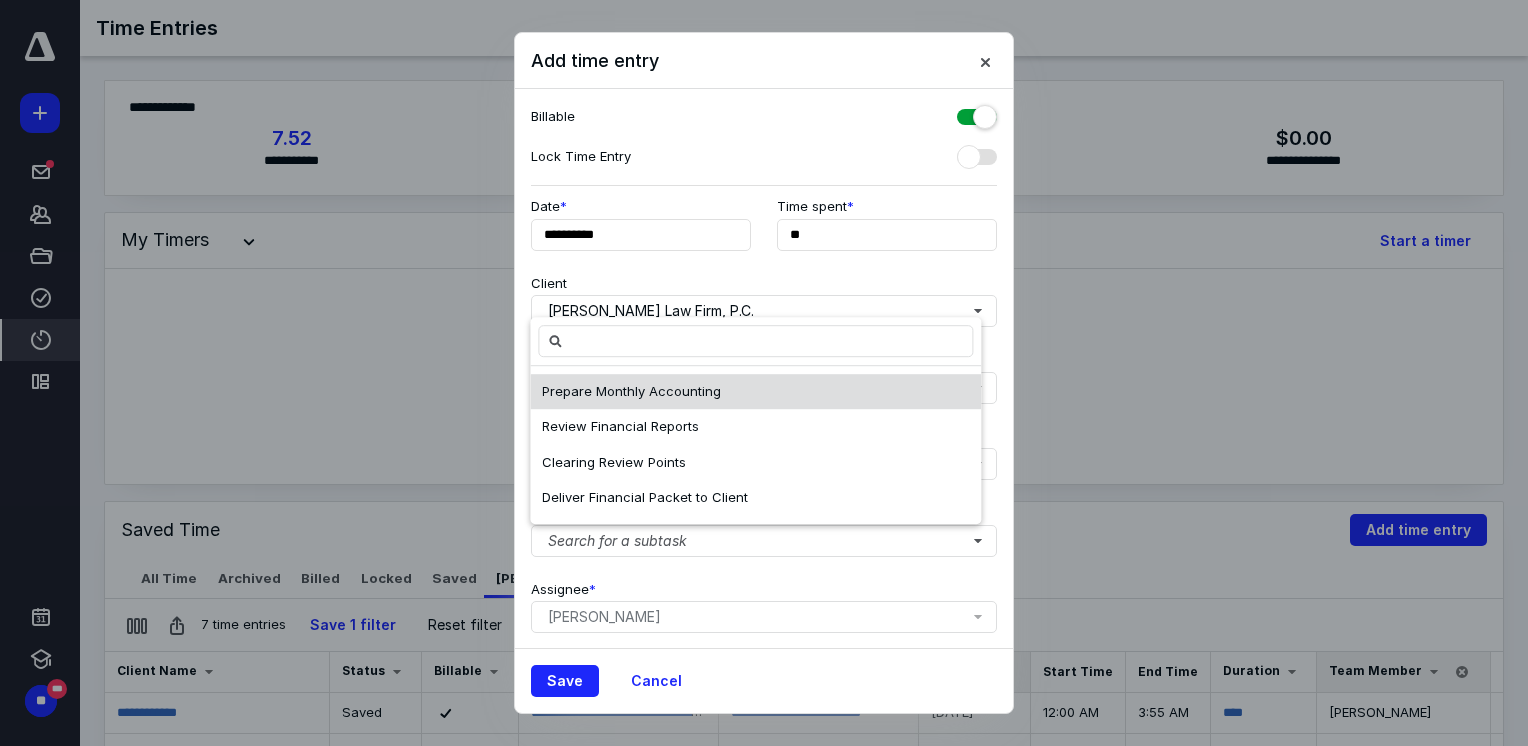click on "Prepare Monthly Accounting" at bounding box center (631, 391) 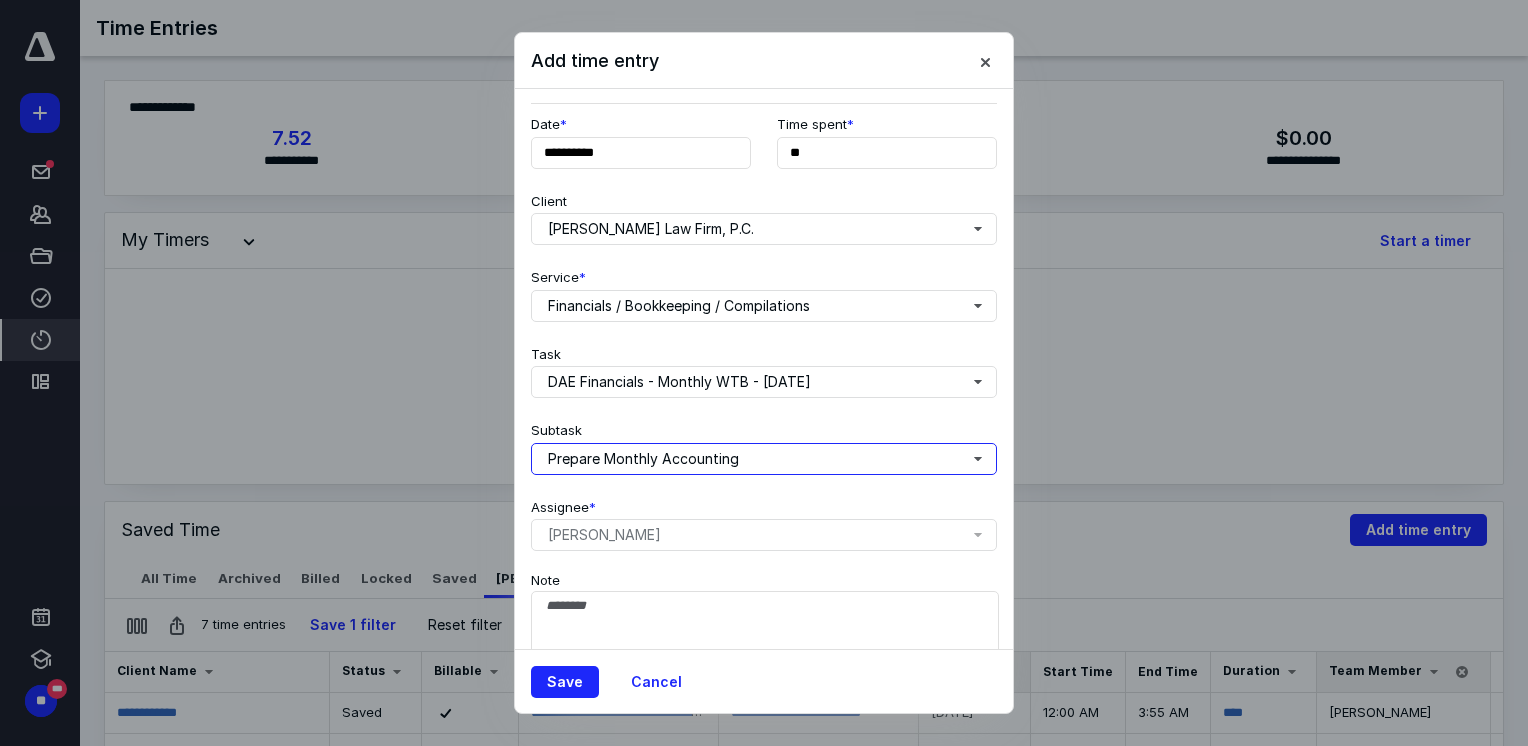scroll, scrollTop: 154, scrollLeft: 0, axis: vertical 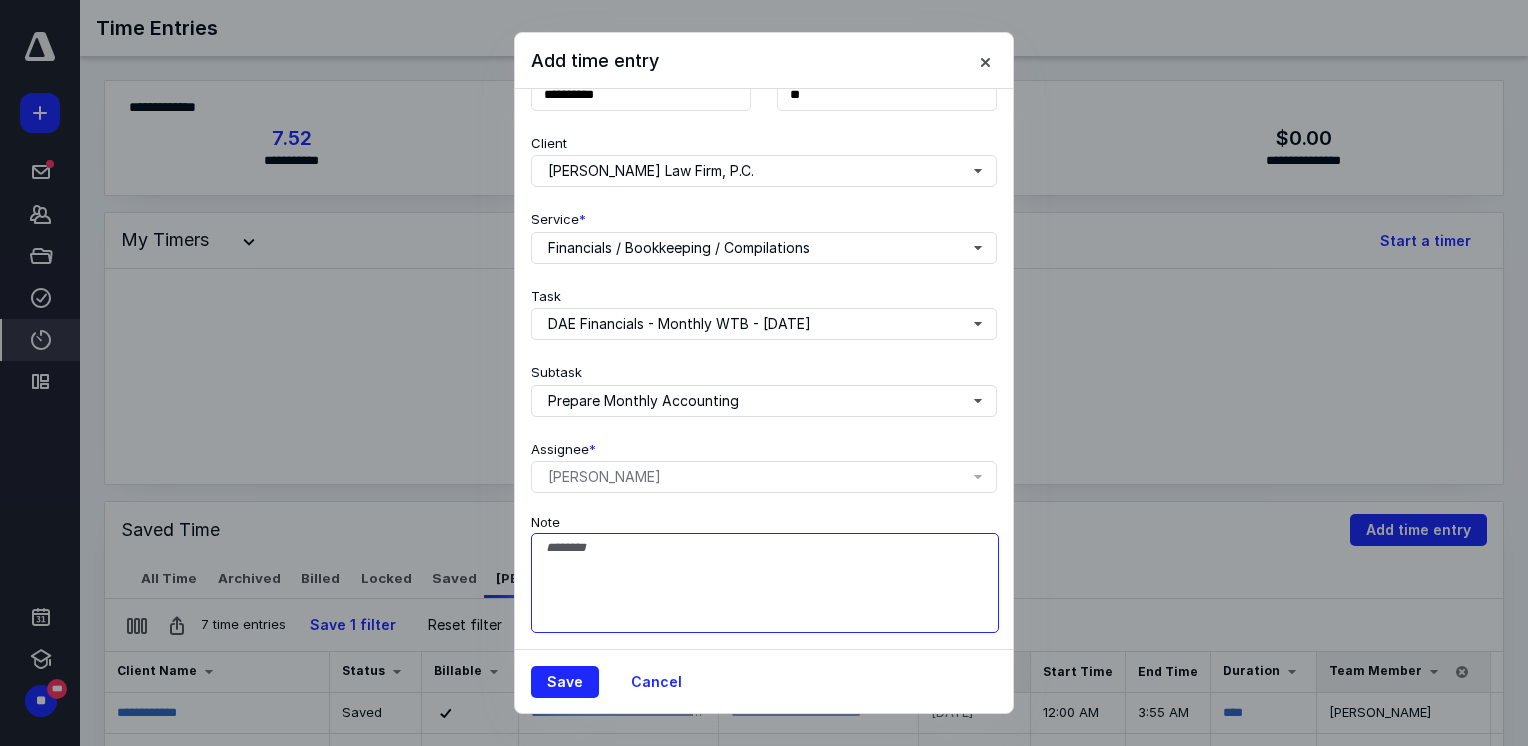 click on "Note" at bounding box center (765, 583) 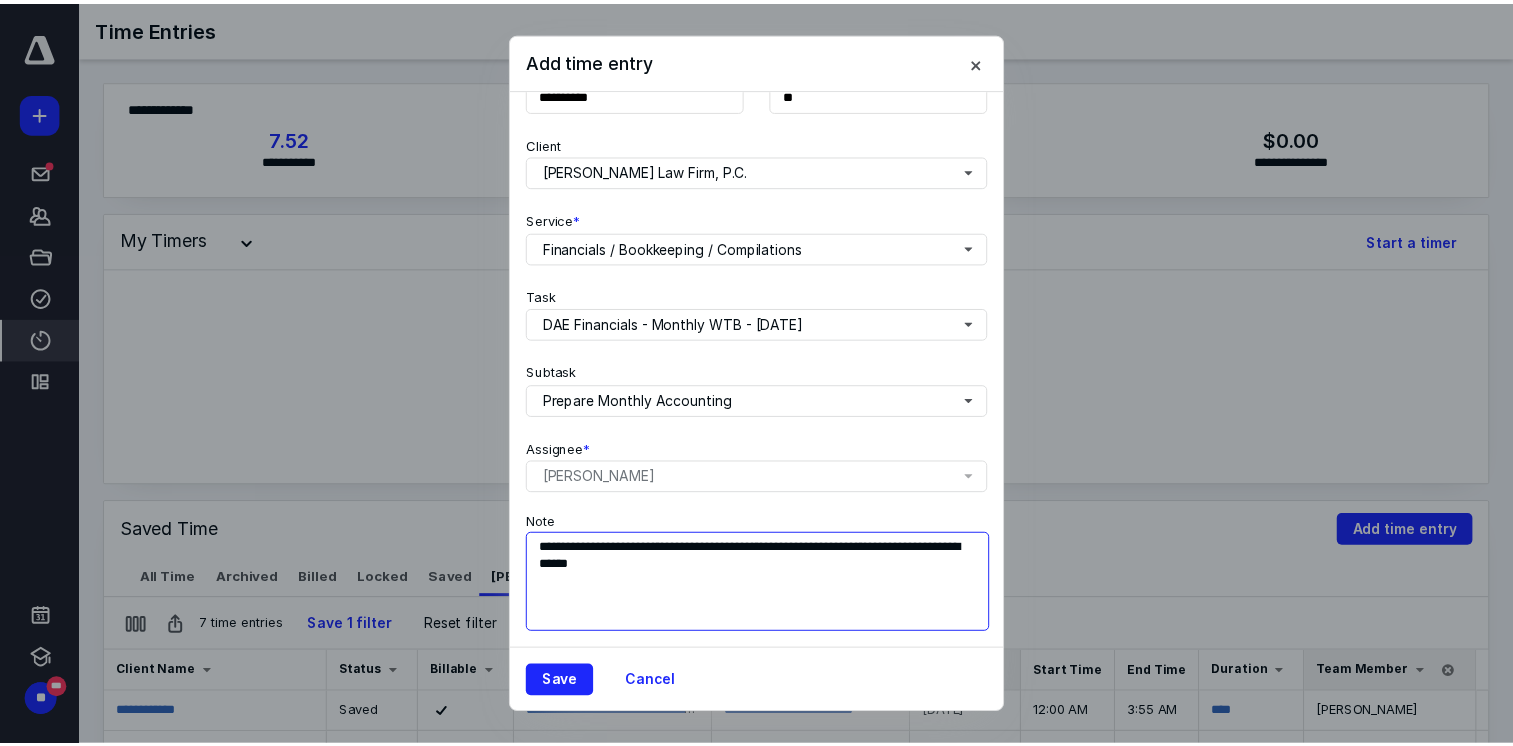scroll, scrollTop: 0, scrollLeft: 0, axis: both 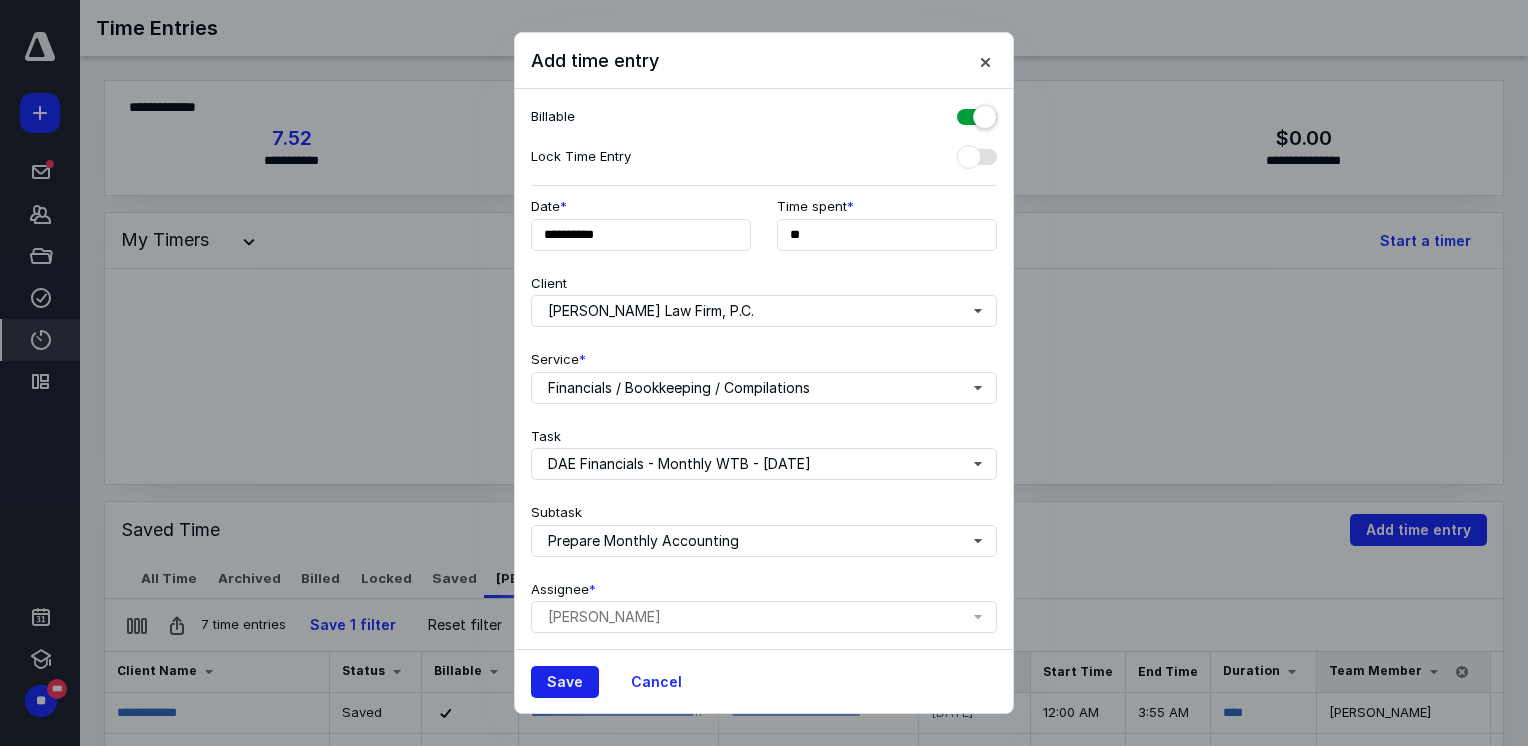 type on "**********" 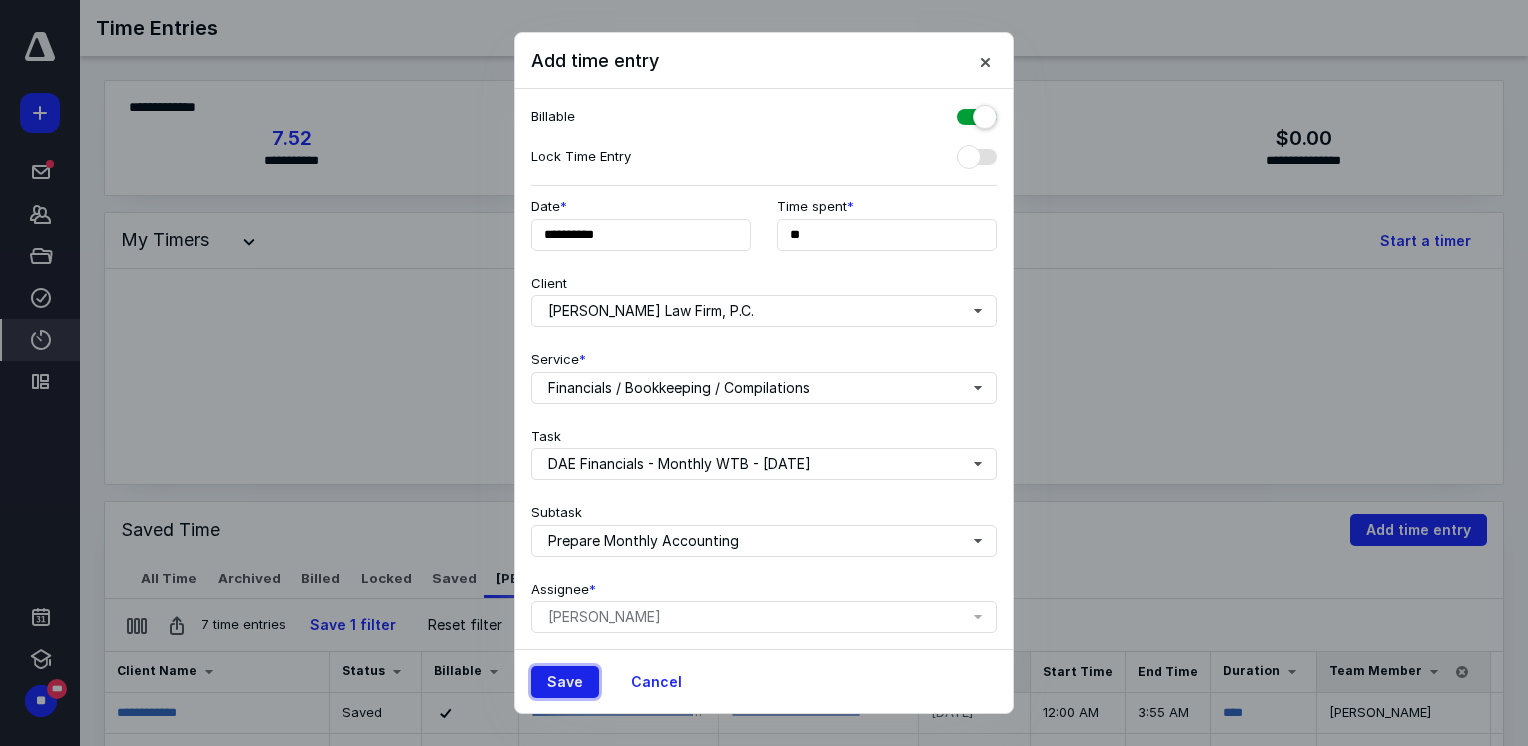 click on "Save" at bounding box center (565, 682) 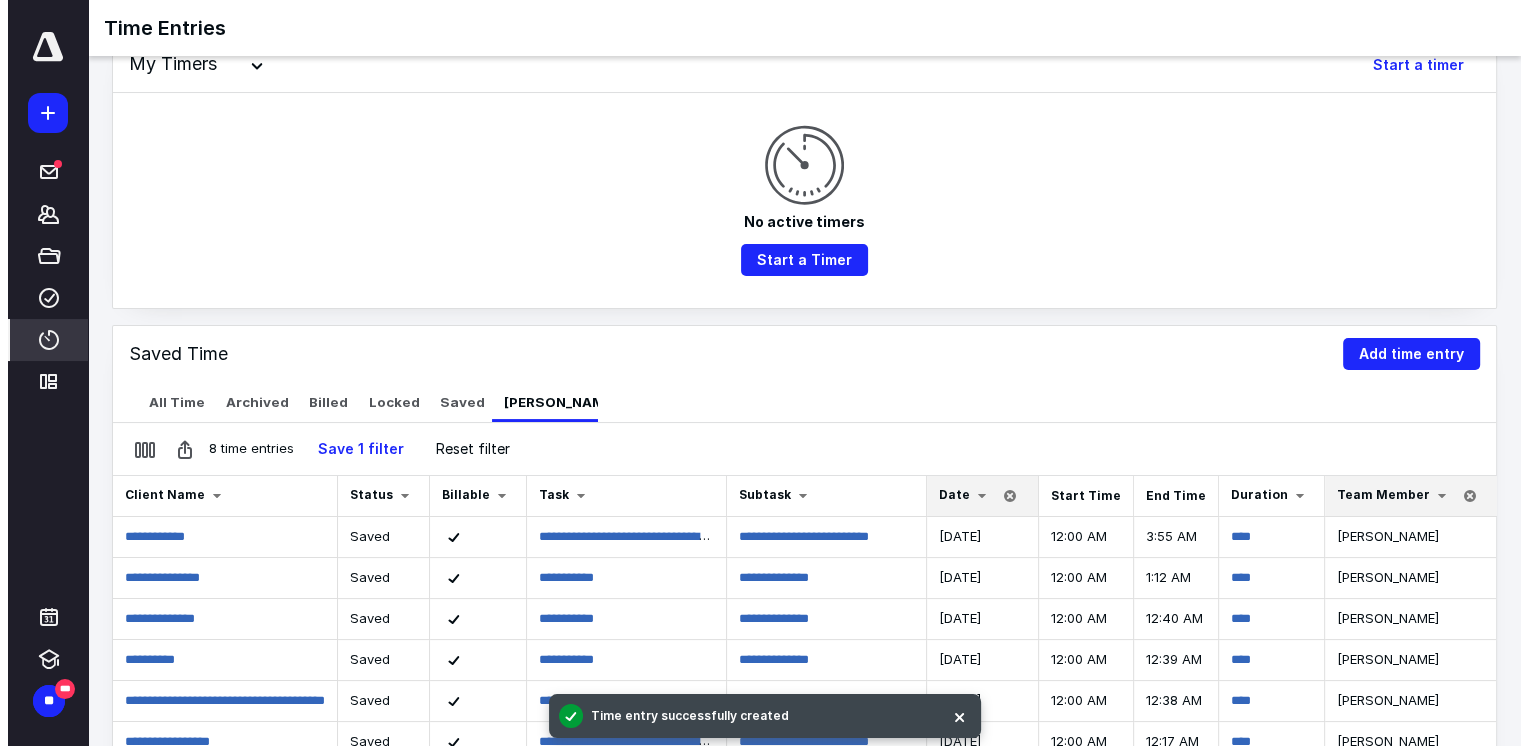 scroll, scrollTop: 0, scrollLeft: 0, axis: both 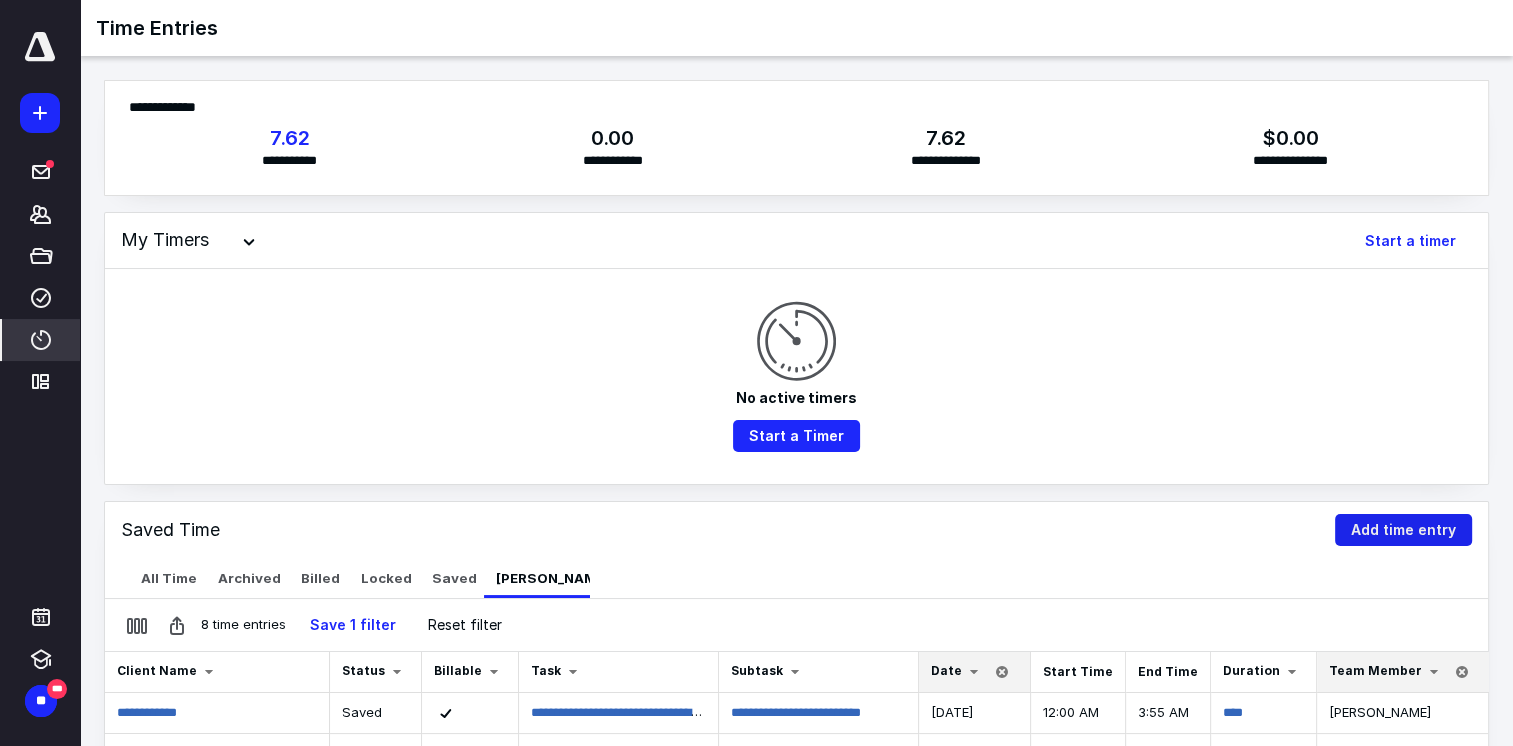 click on "Add time entry" at bounding box center [1403, 530] 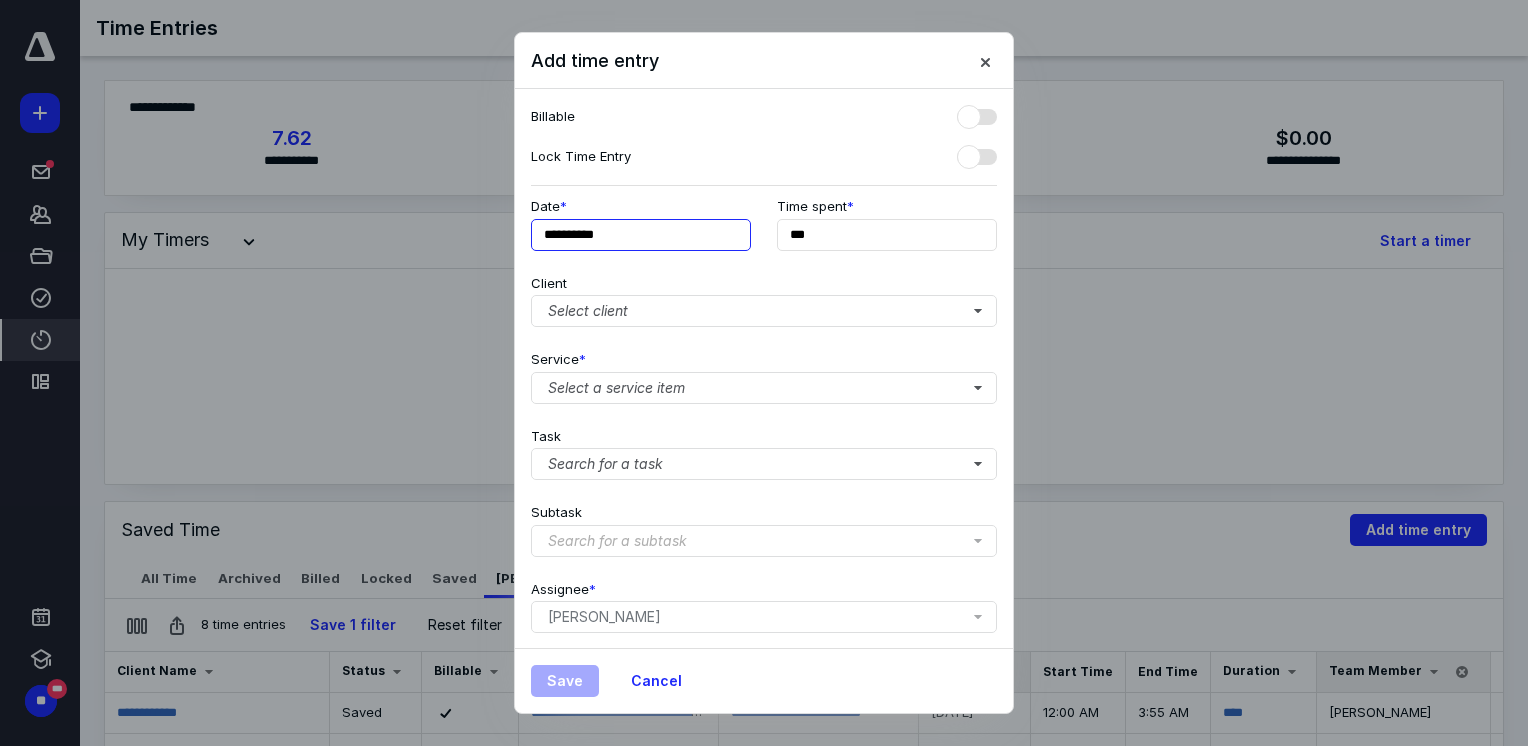 click on "**********" at bounding box center (641, 235) 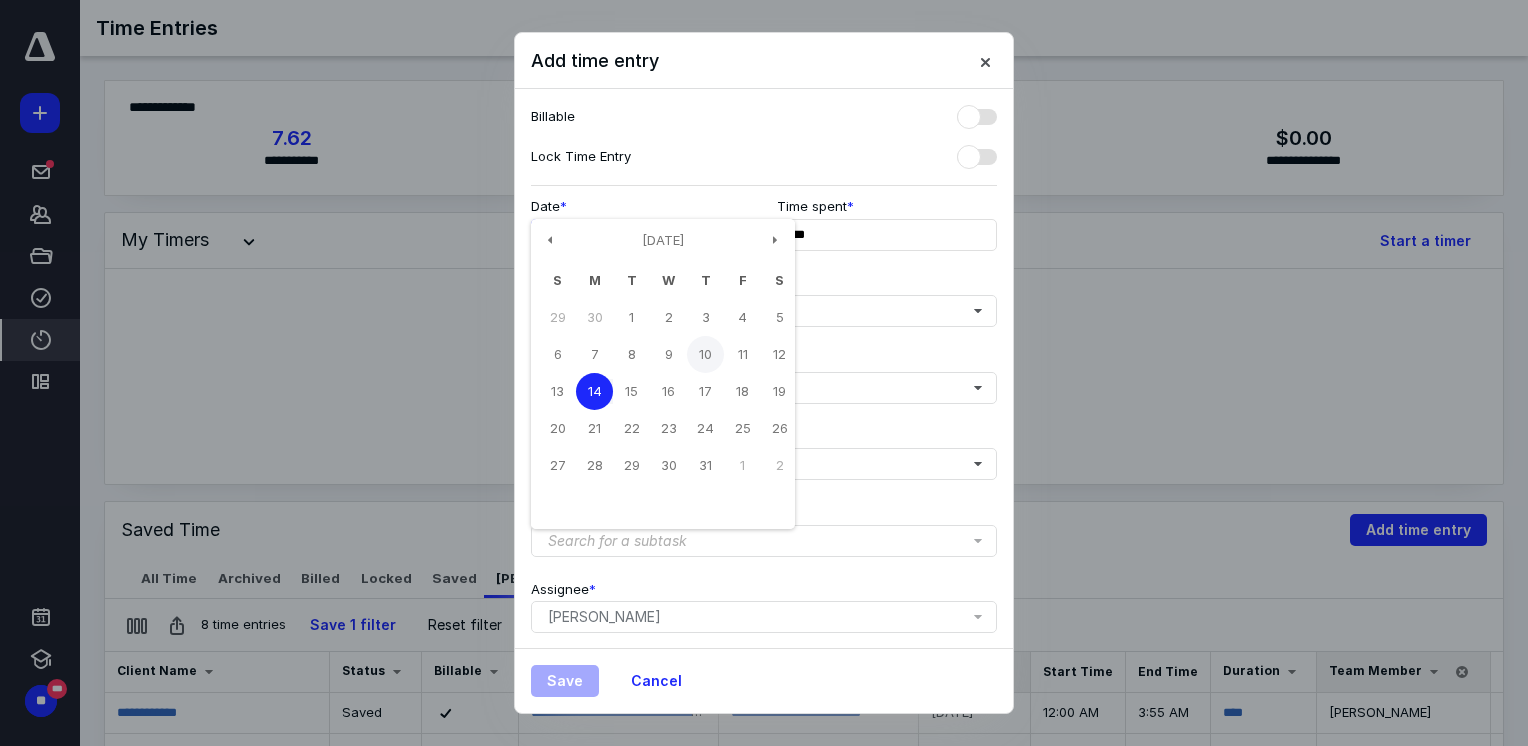 click on "10" at bounding box center (705, 354) 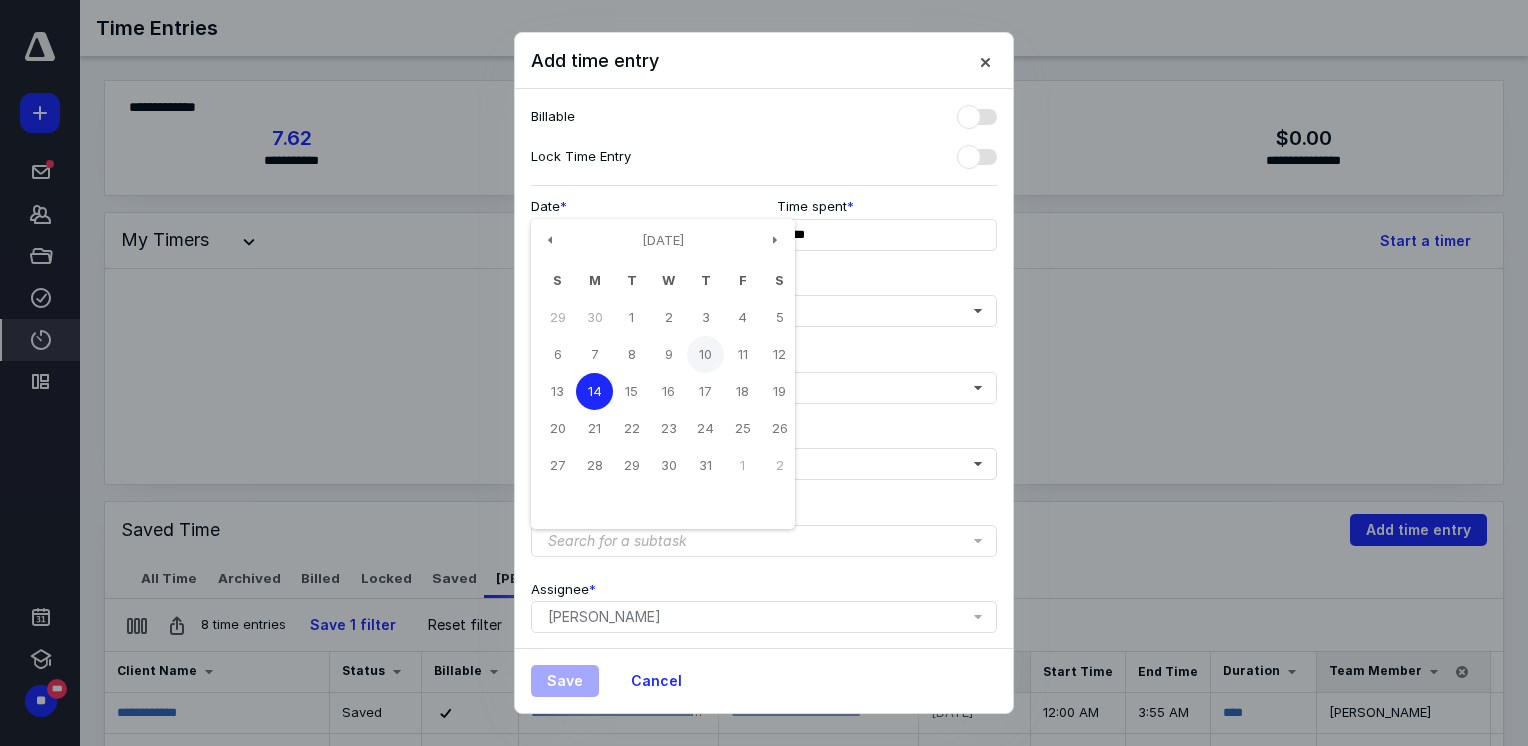 type on "**********" 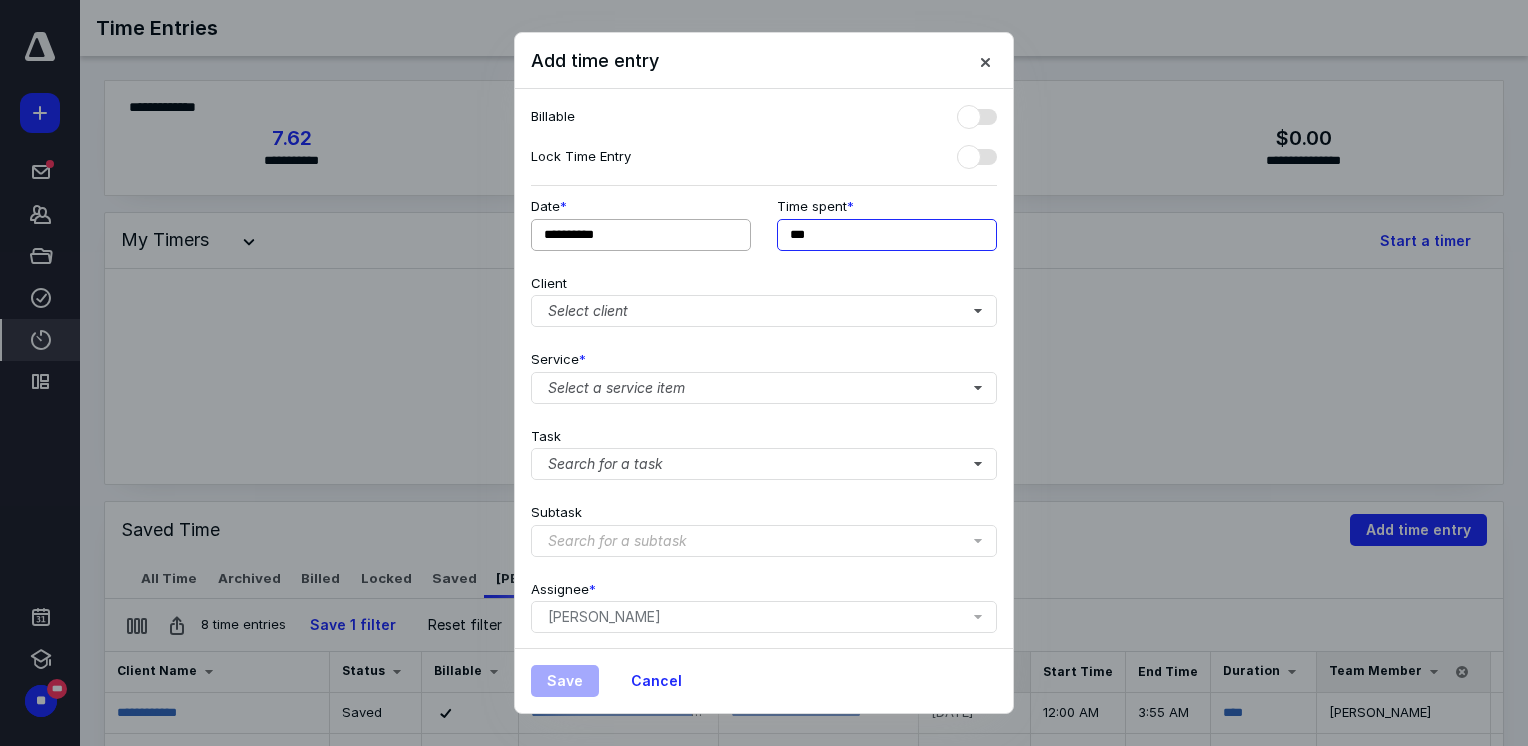 drag, startPoint x: 847, startPoint y: 232, endPoint x: 660, endPoint y: 234, distance: 187.0107 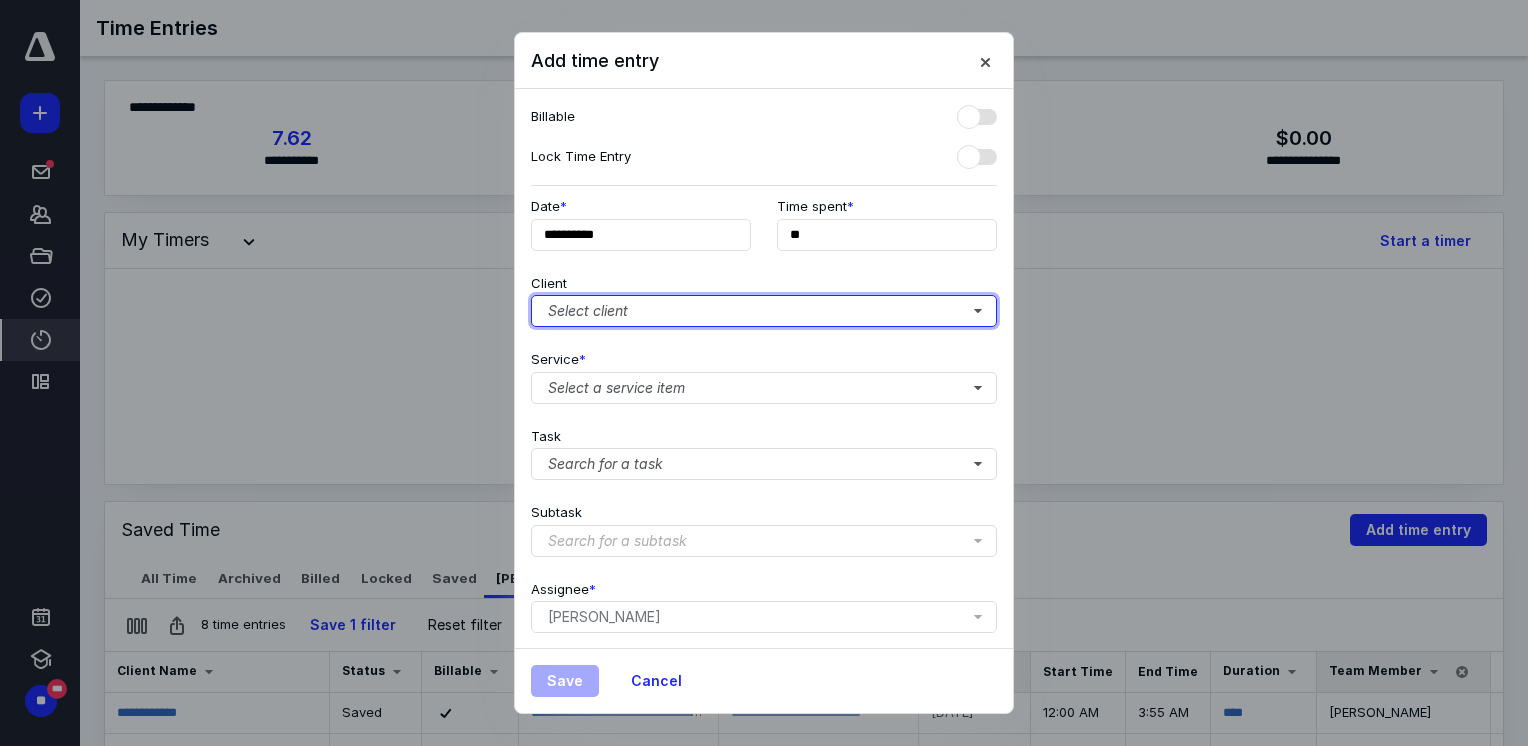 type on "***" 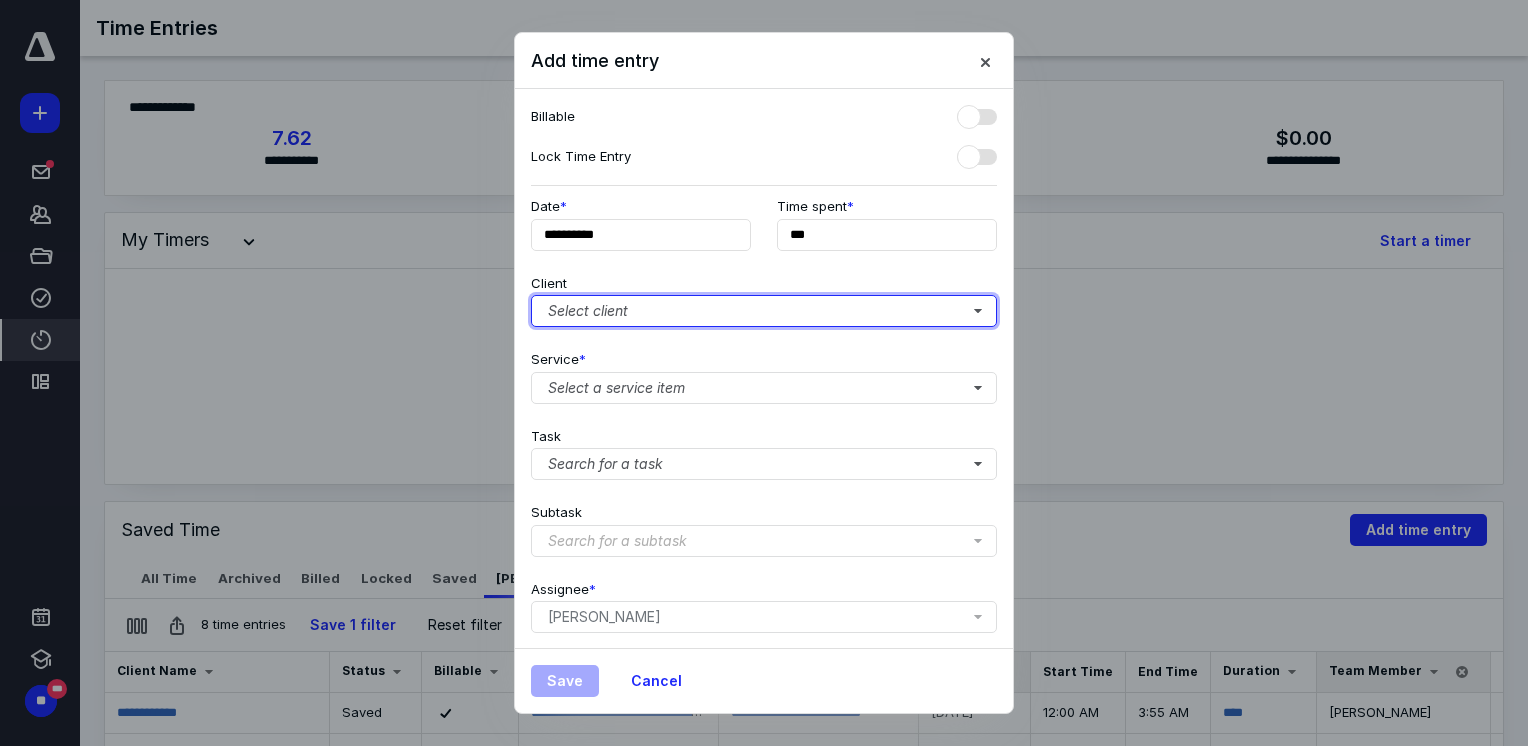 type 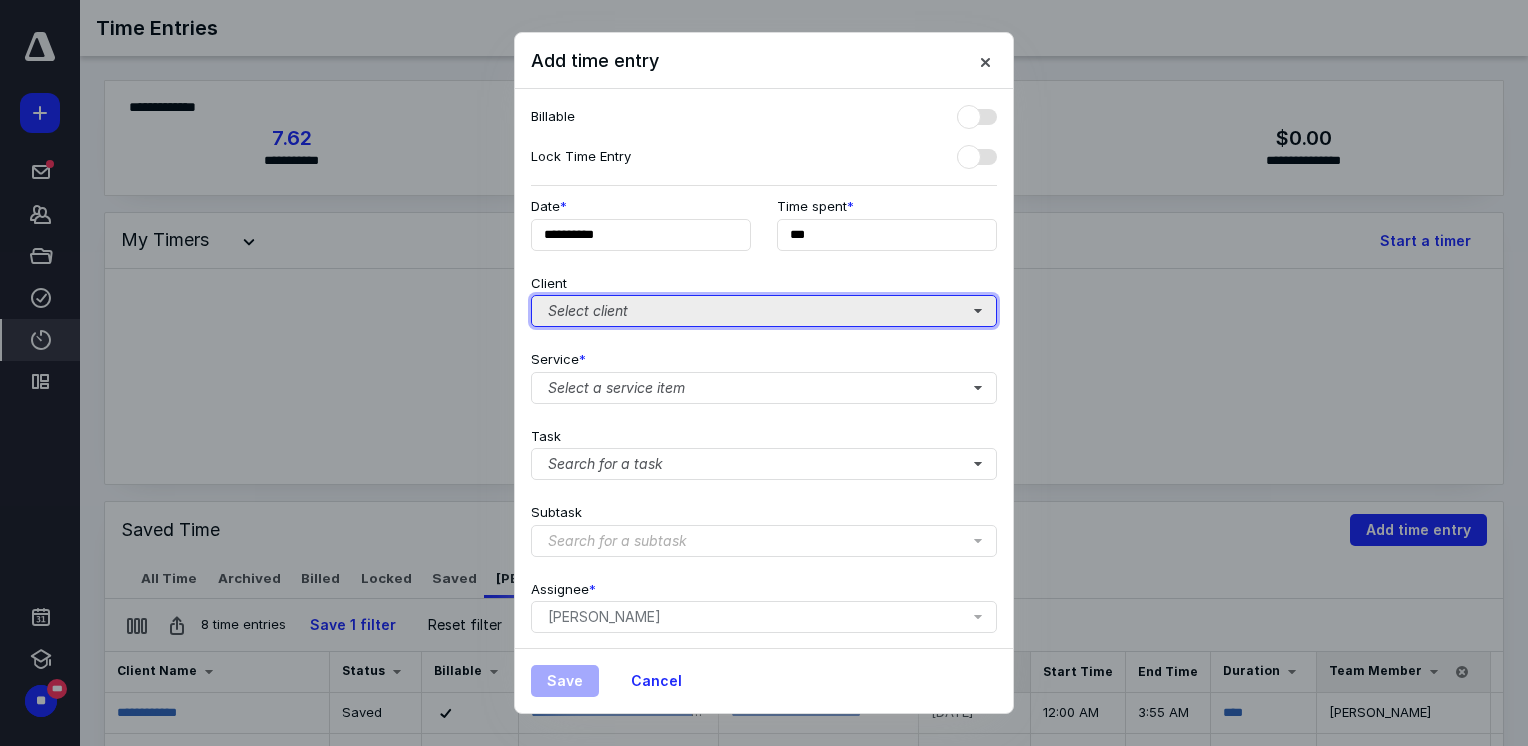 click on "Select client" at bounding box center [764, 311] 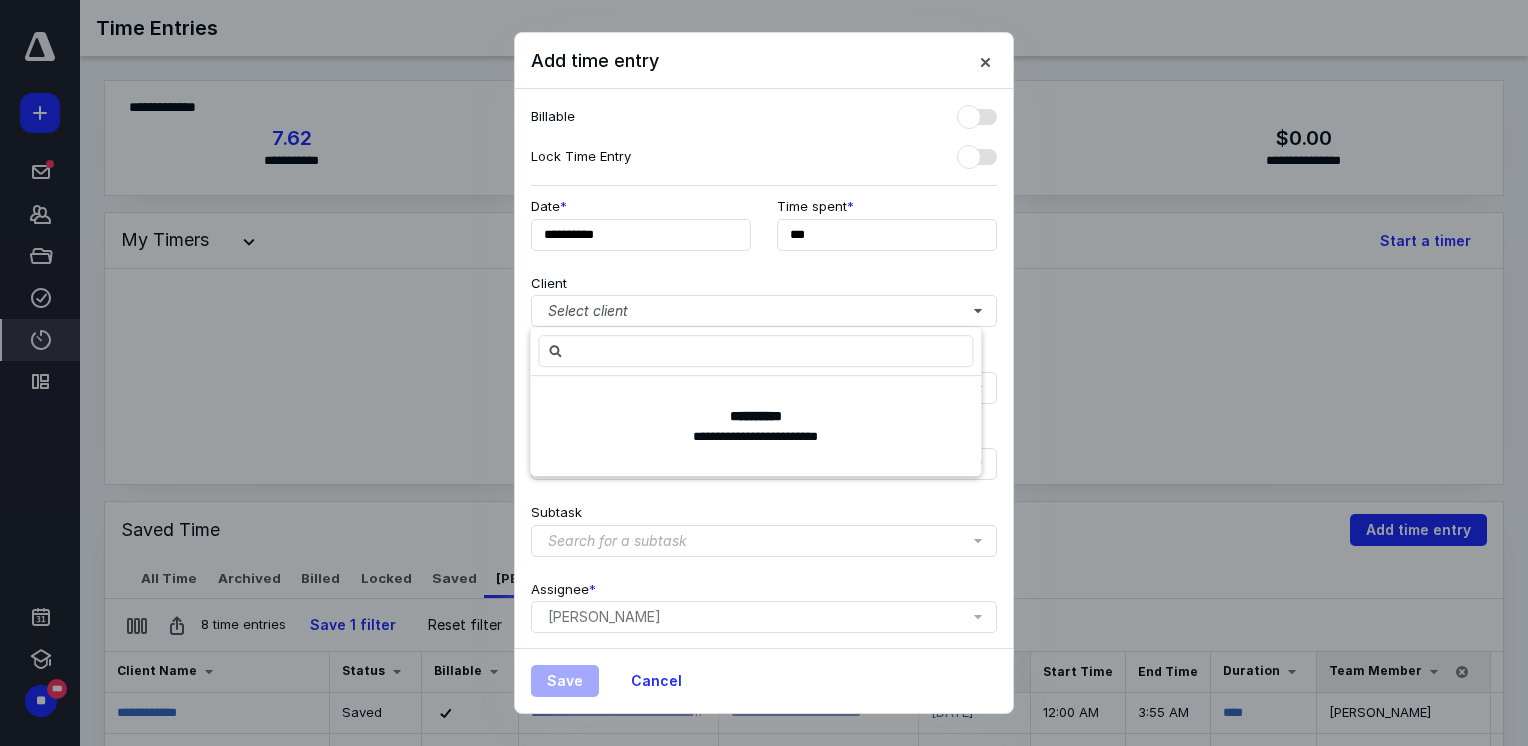 click on "Client Select client" at bounding box center (764, 297) 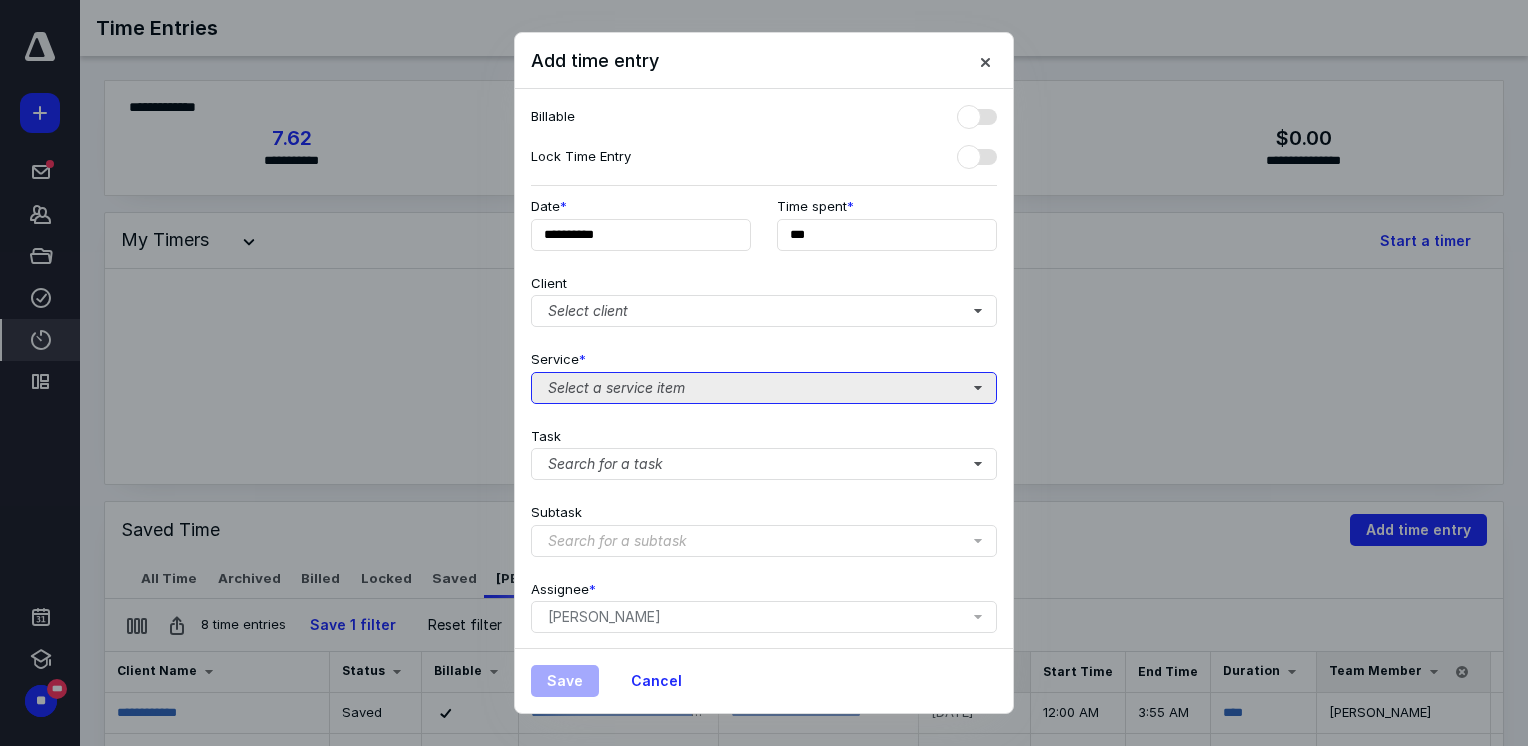 click on "Select a service item" at bounding box center (764, 388) 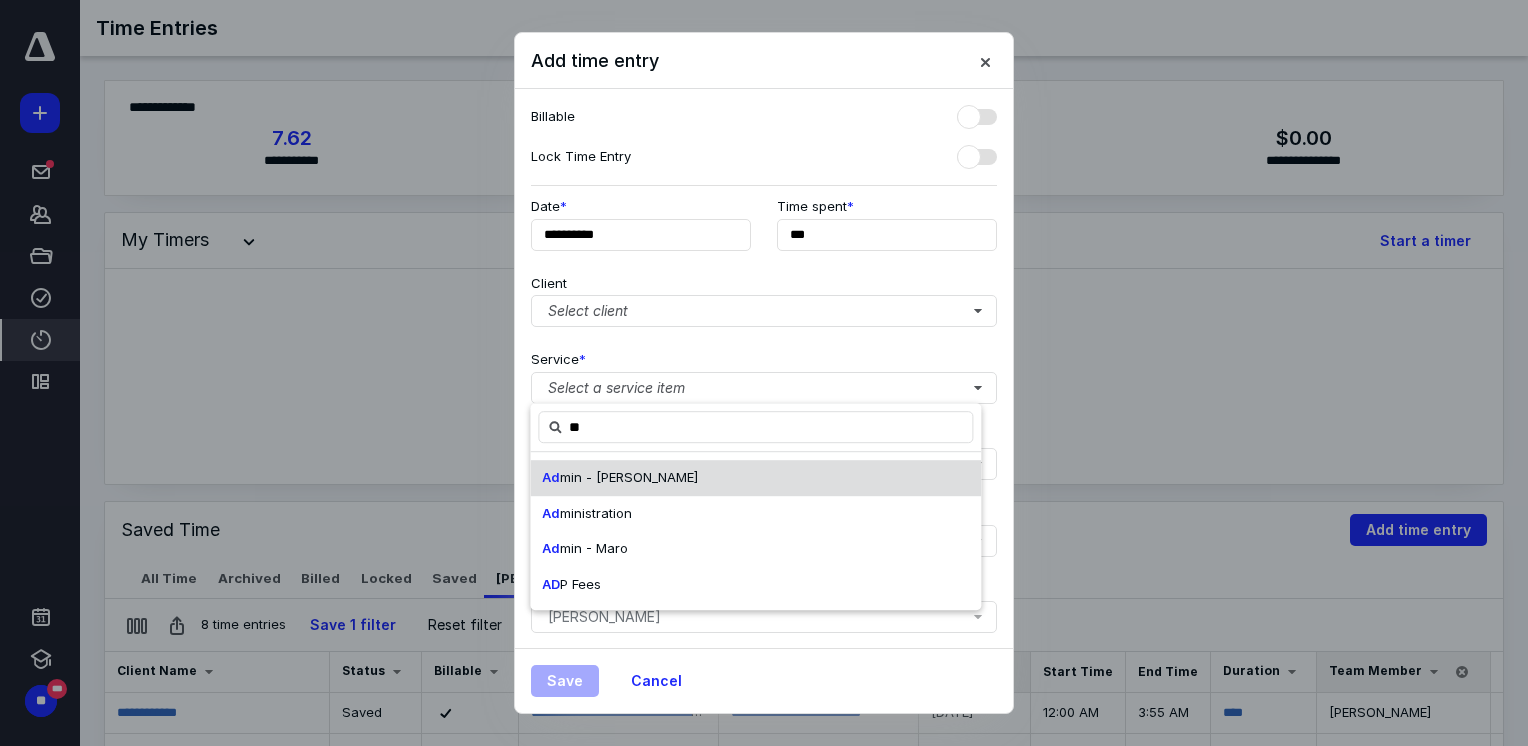click on "Ad min - [PERSON_NAME]" at bounding box center [755, 478] 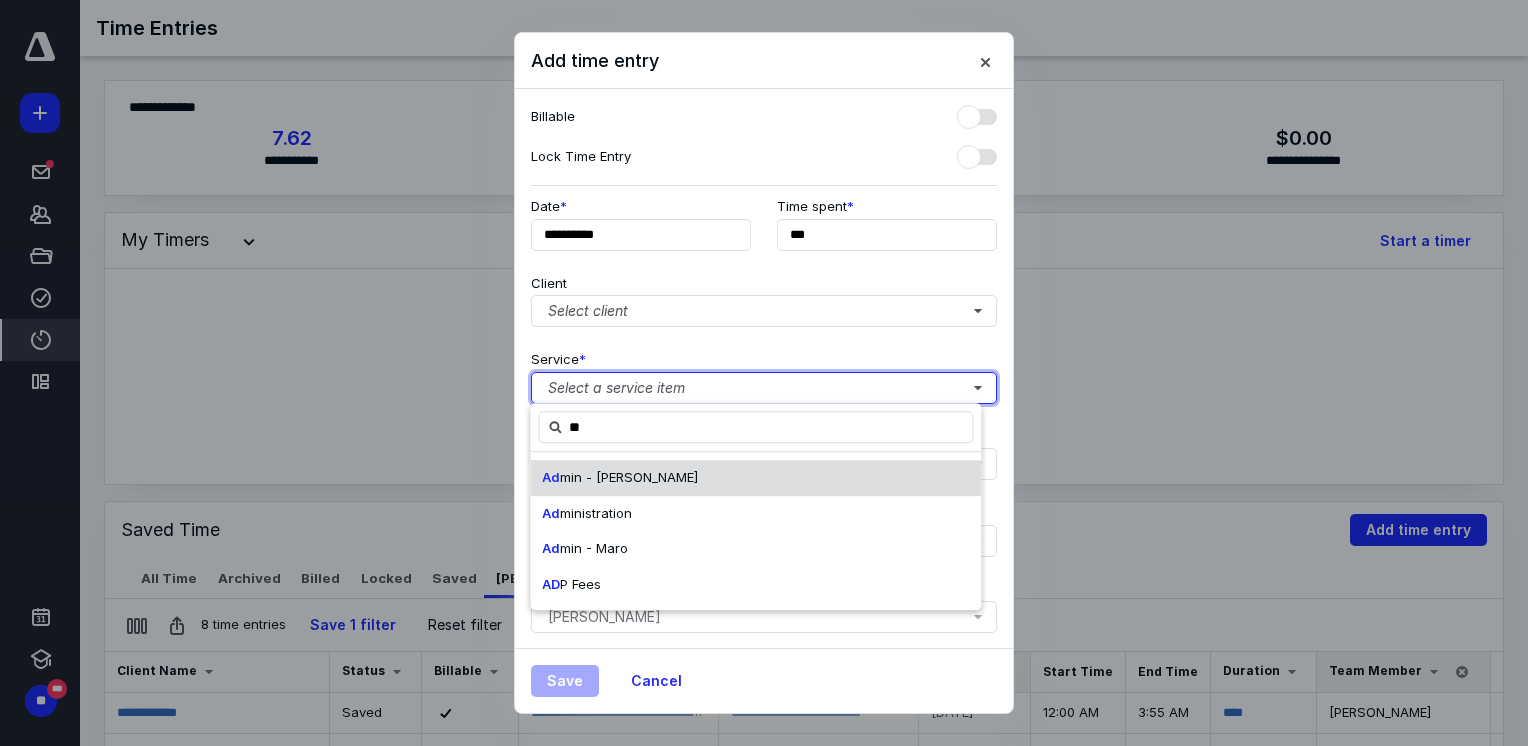 type 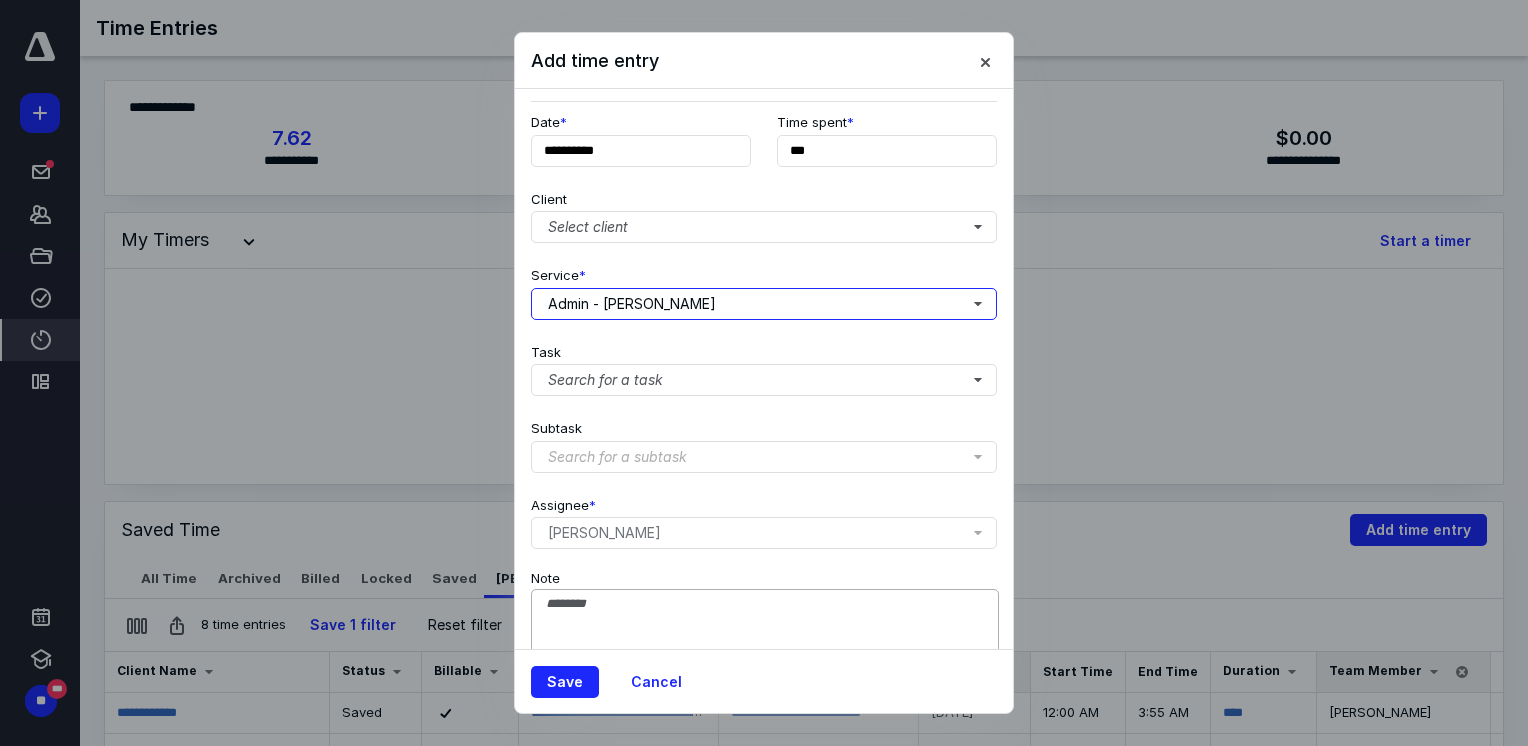 scroll, scrollTop: 154, scrollLeft: 0, axis: vertical 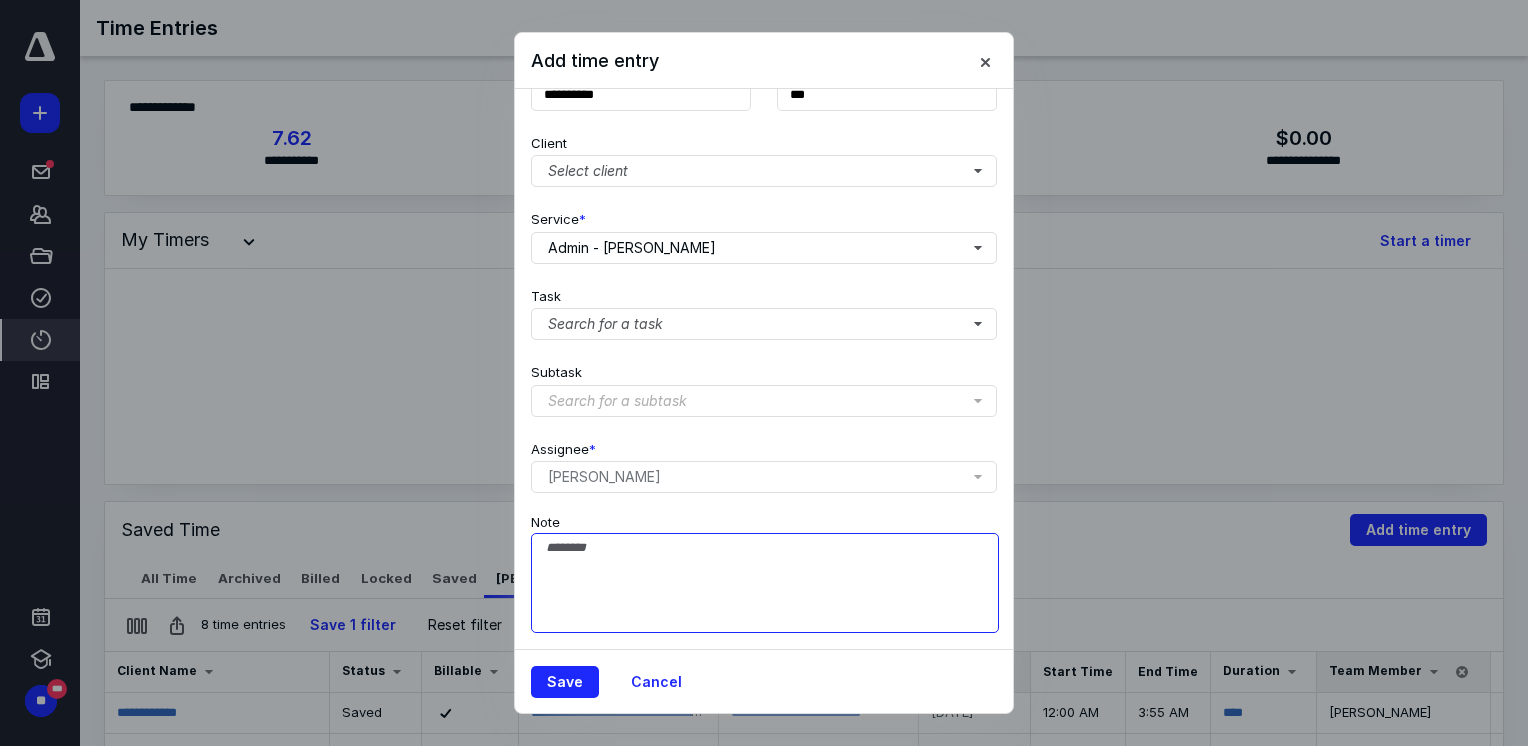 click on "Note" at bounding box center (765, 583) 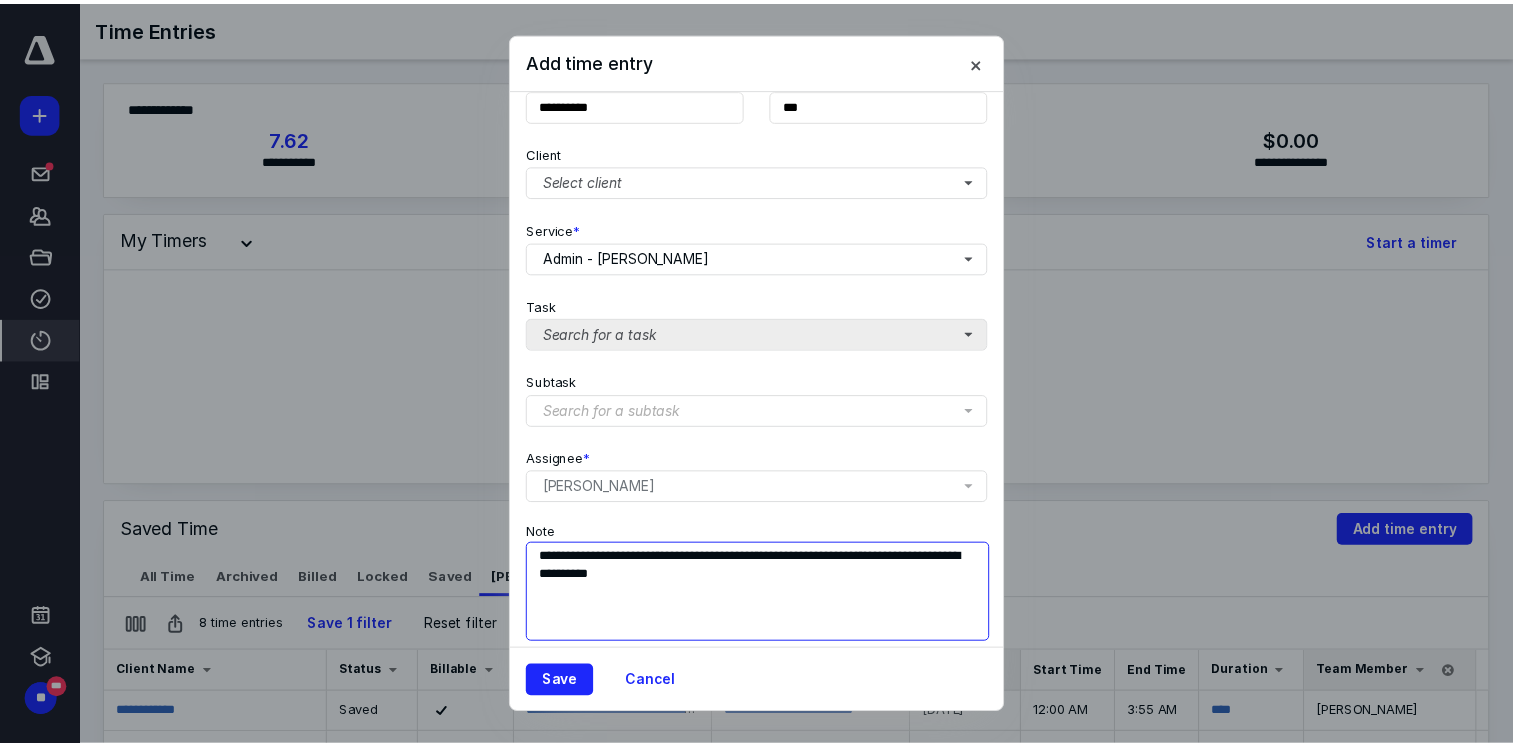 scroll, scrollTop: 154, scrollLeft: 0, axis: vertical 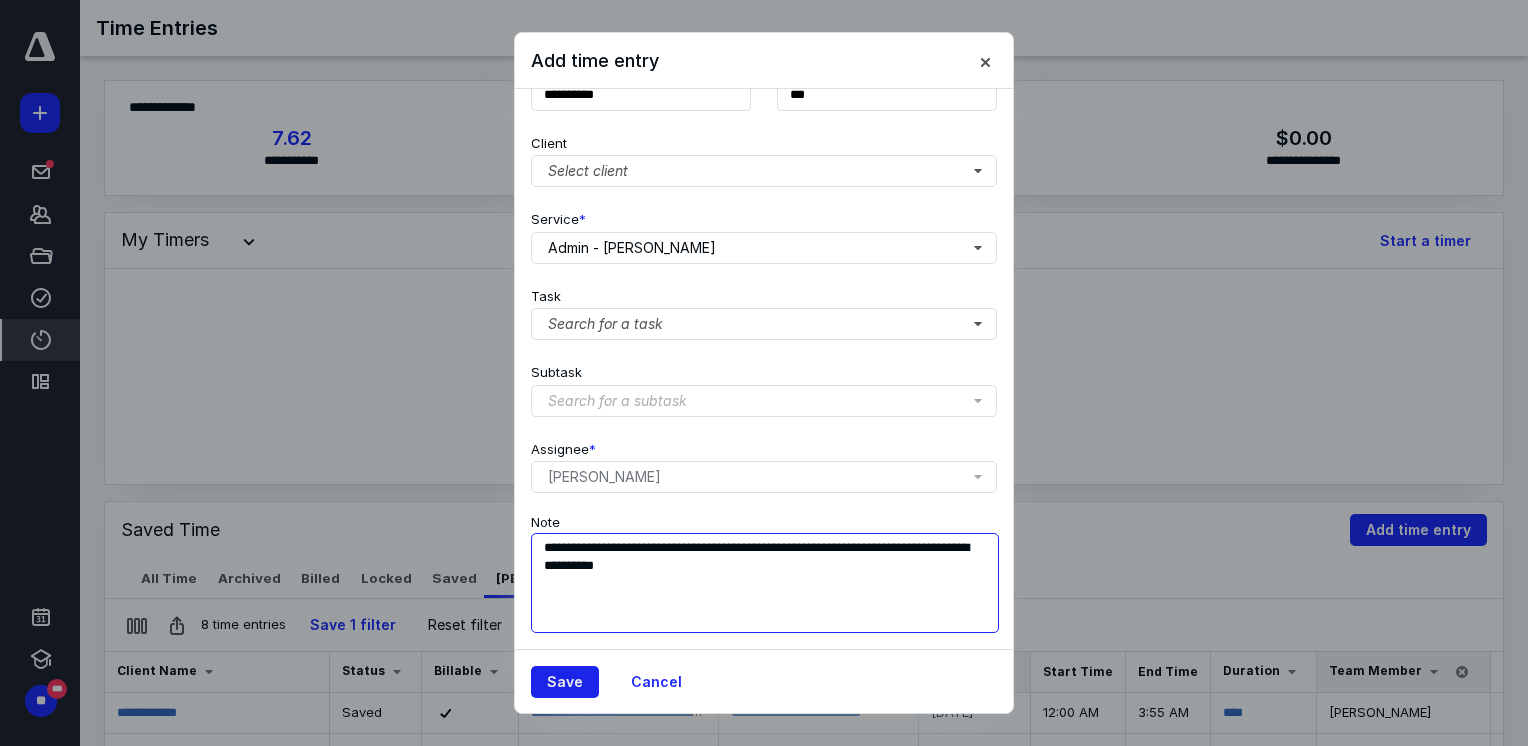 type on "**********" 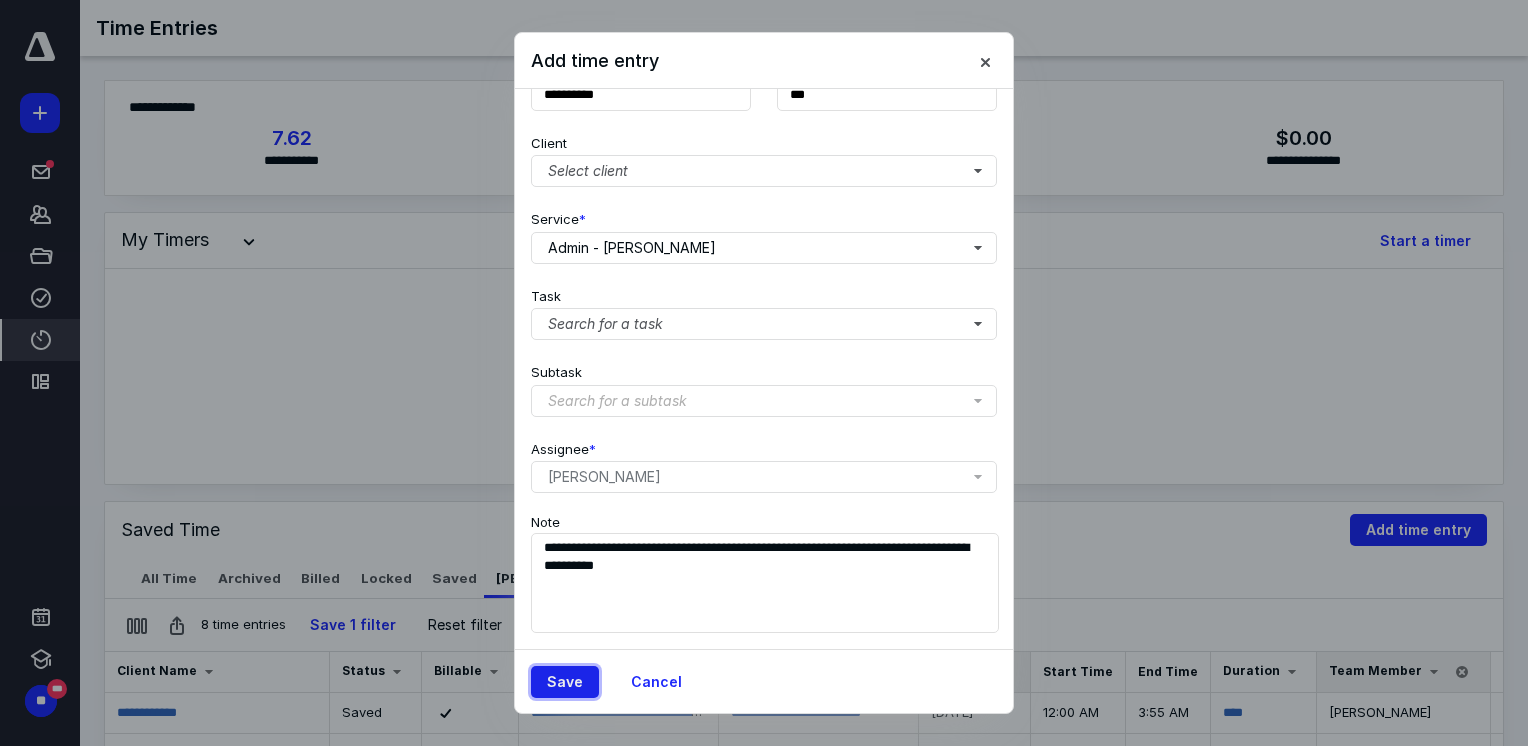 click on "Save" at bounding box center [565, 682] 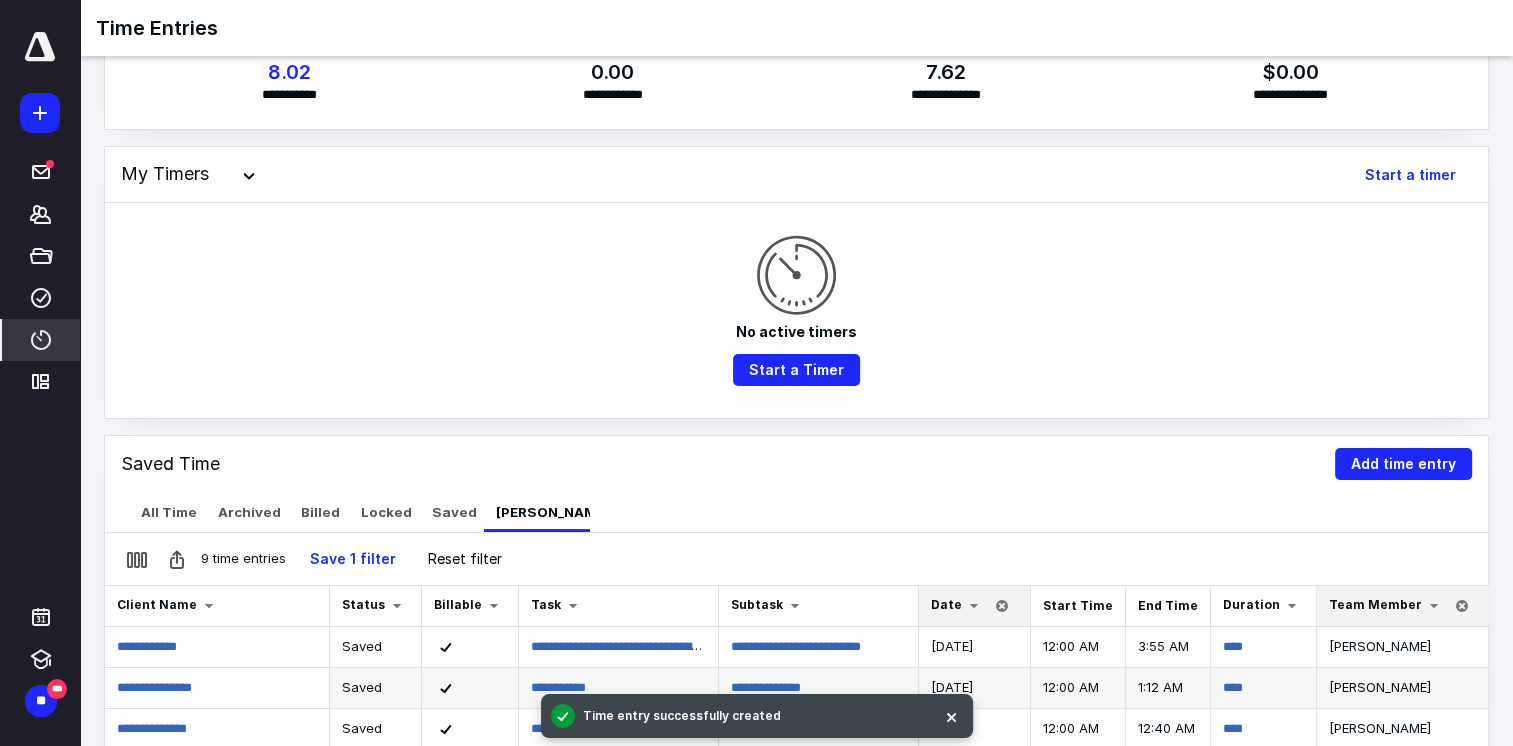 scroll, scrollTop: 200, scrollLeft: 0, axis: vertical 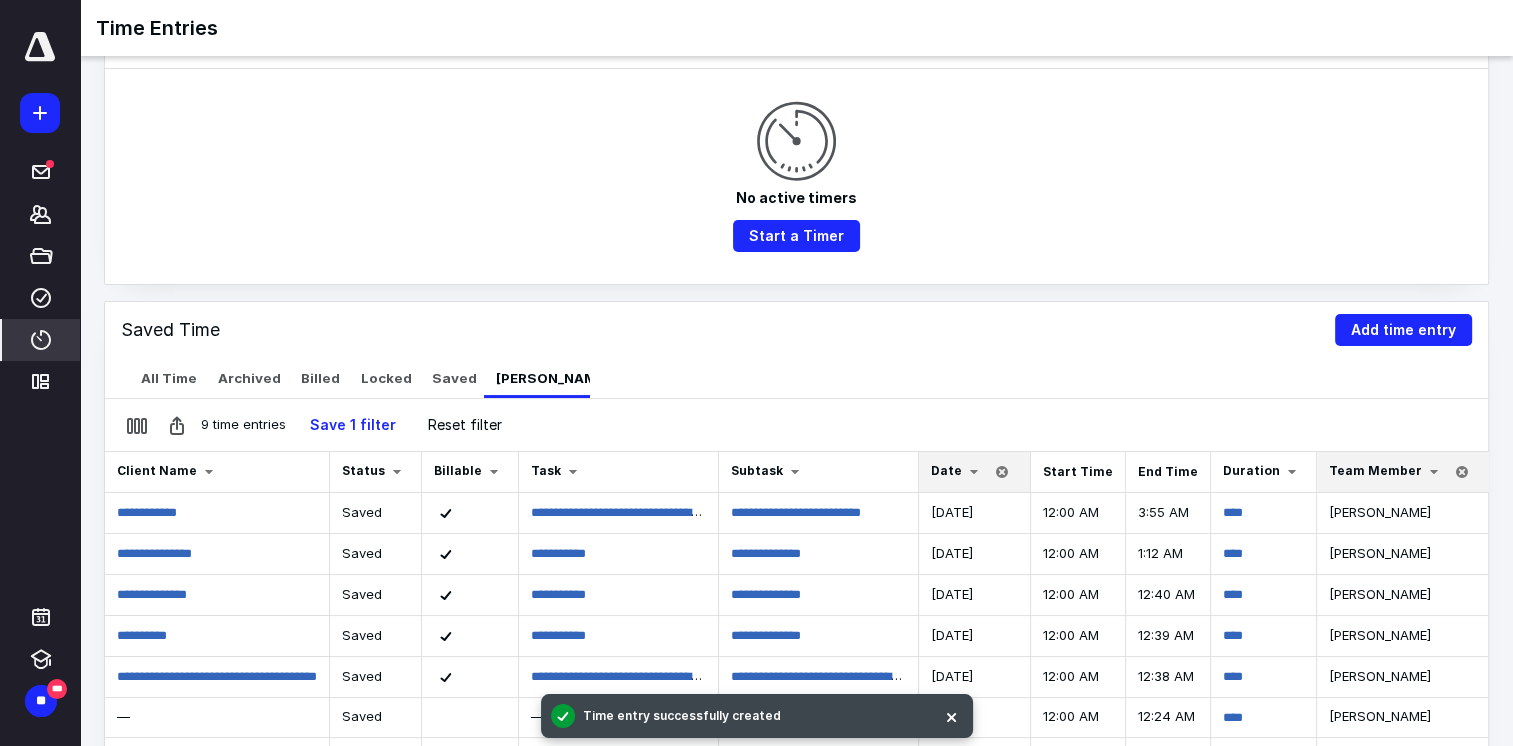drag, startPoint x: 954, startPoint y: 471, endPoint x: 950, endPoint y: 460, distance: 11.7046995 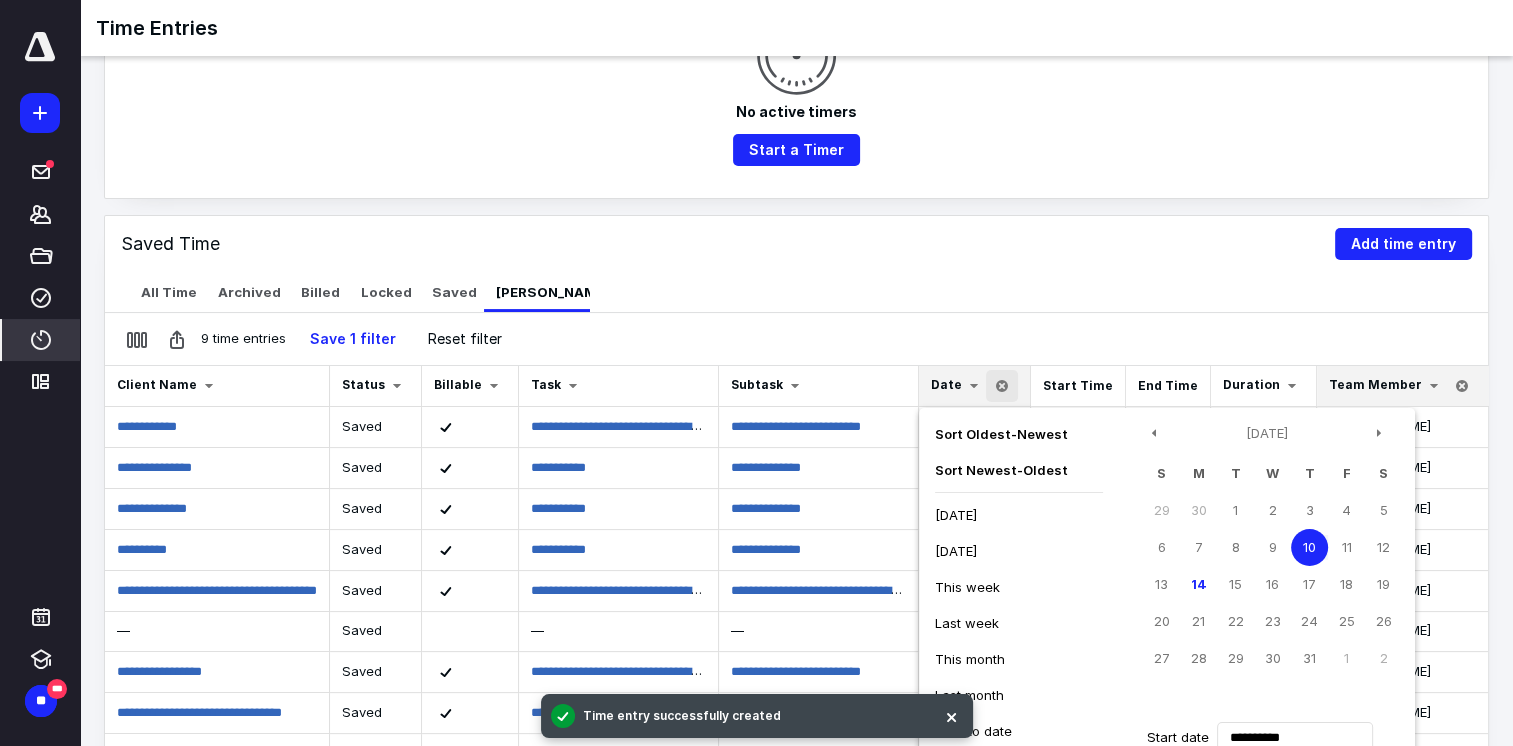 scroll, scrollTop: 400, scrollLeft: 0, axis: vertical 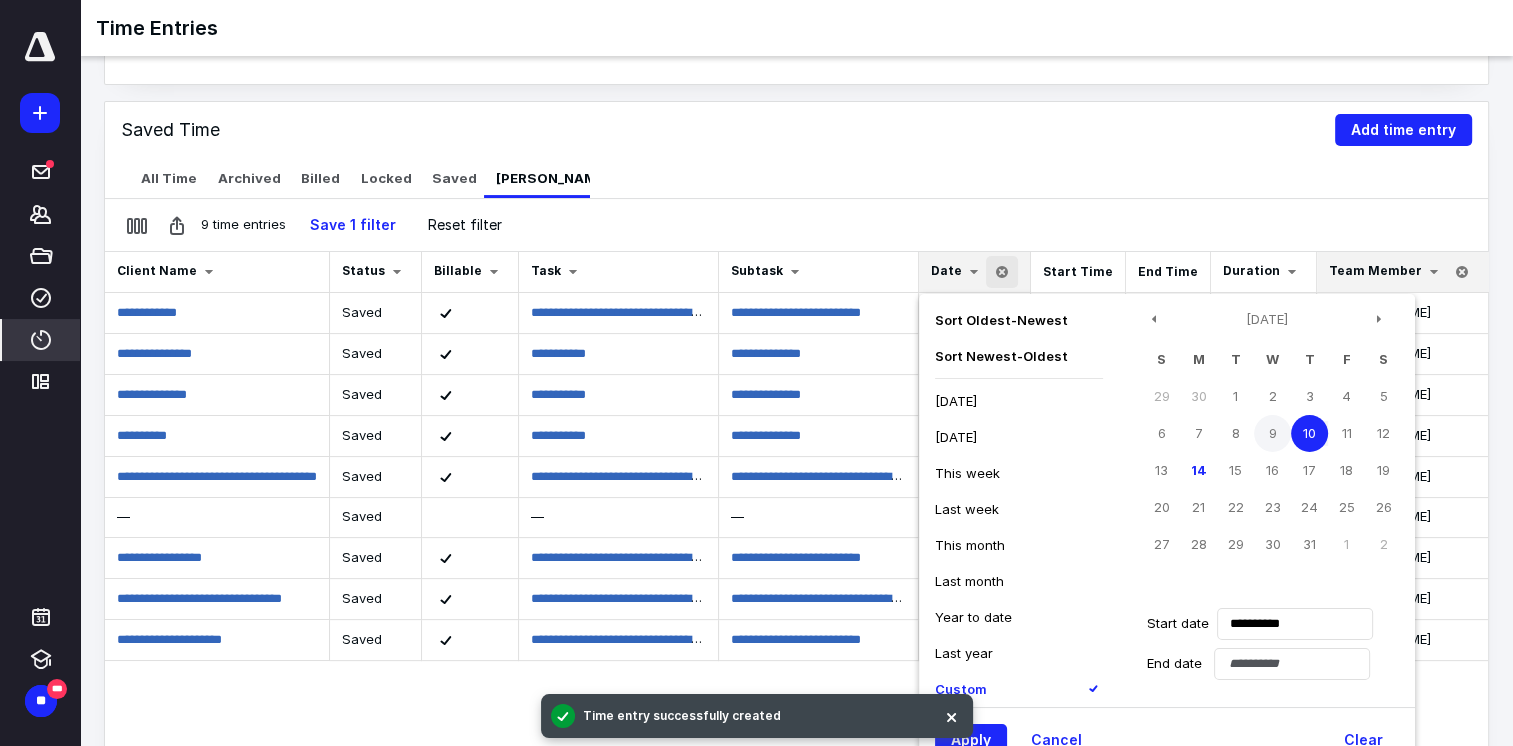 click on "9" at bounding box center [1272, 433] 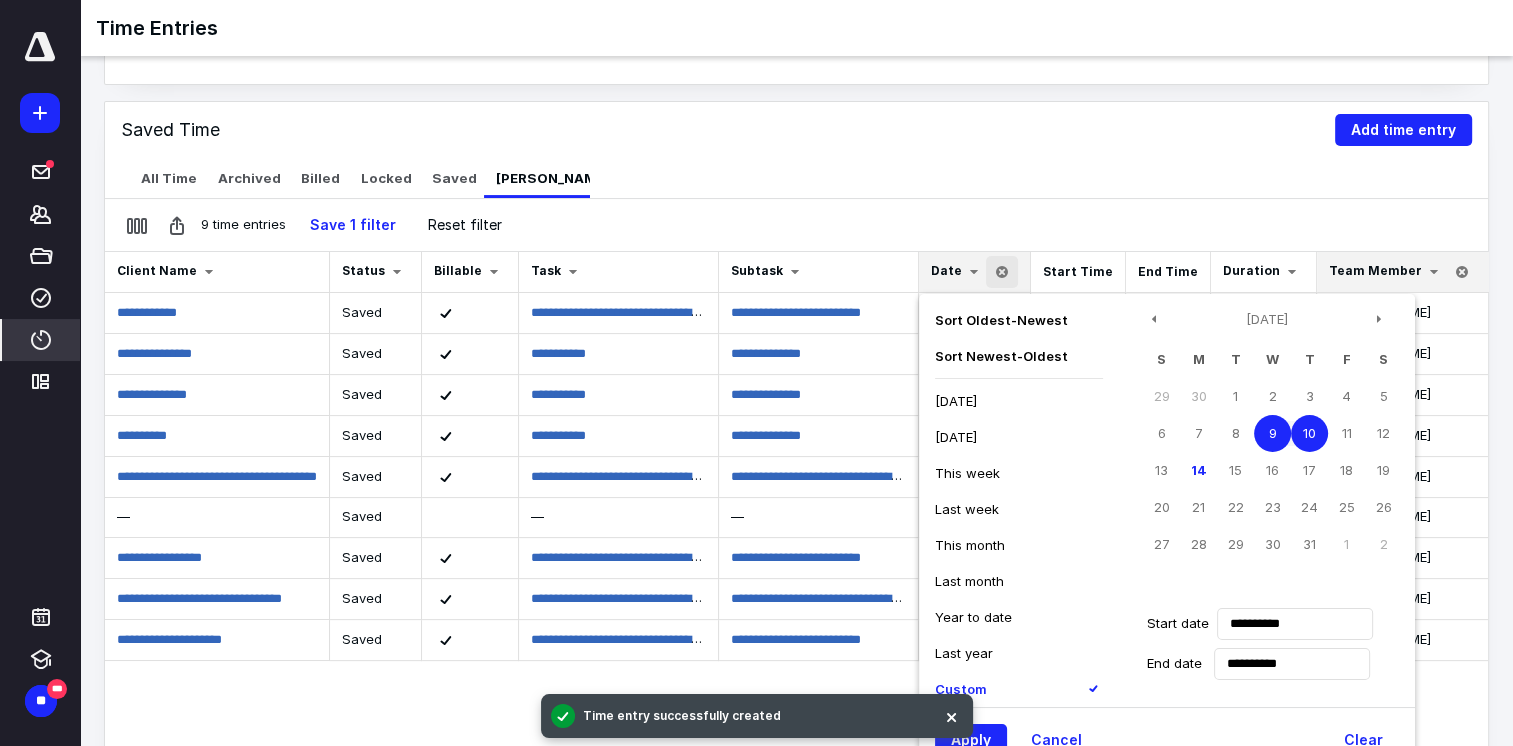 click on "9" at bounding box center [1272, 433] 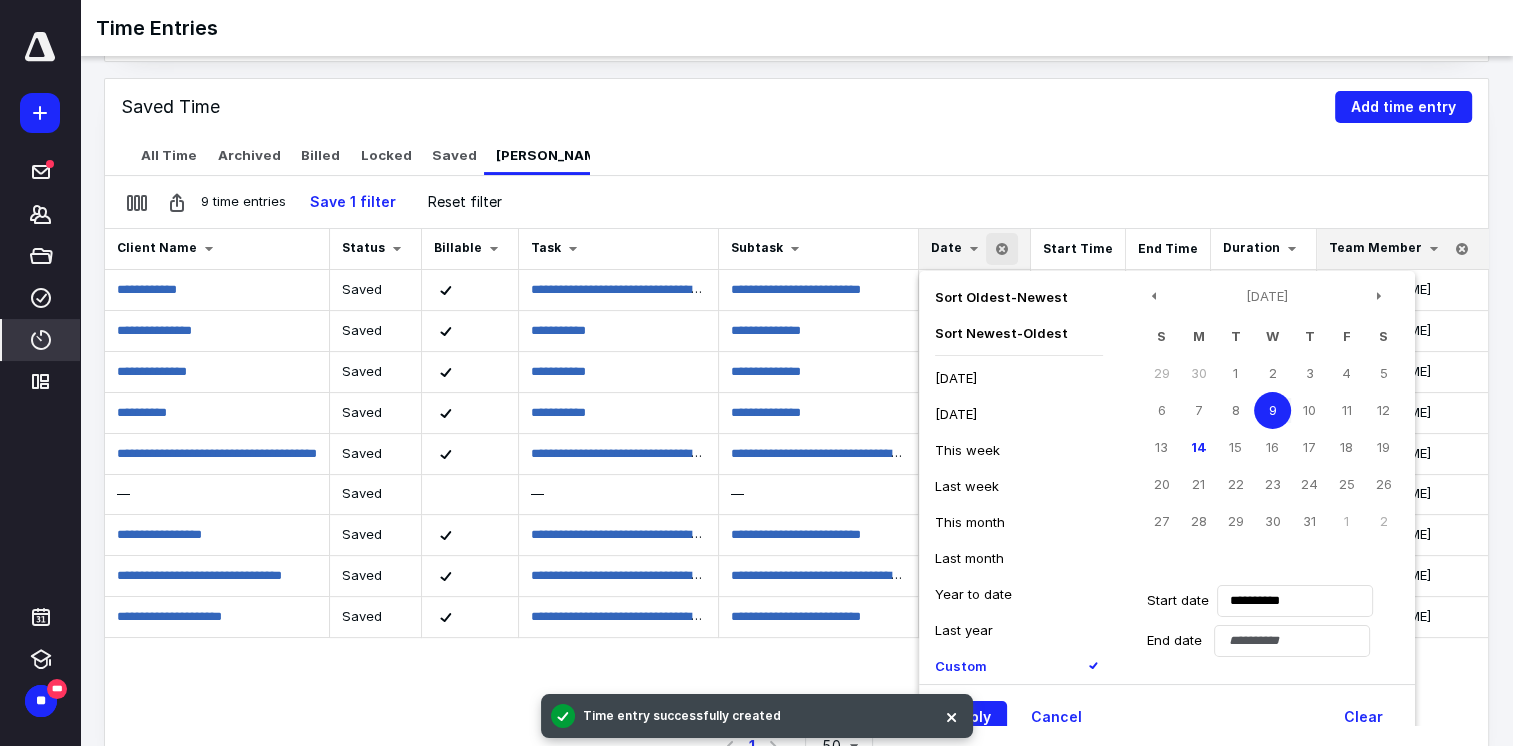 scroll, scrollTop: 442, scrollLeft: 0, axis: vertical 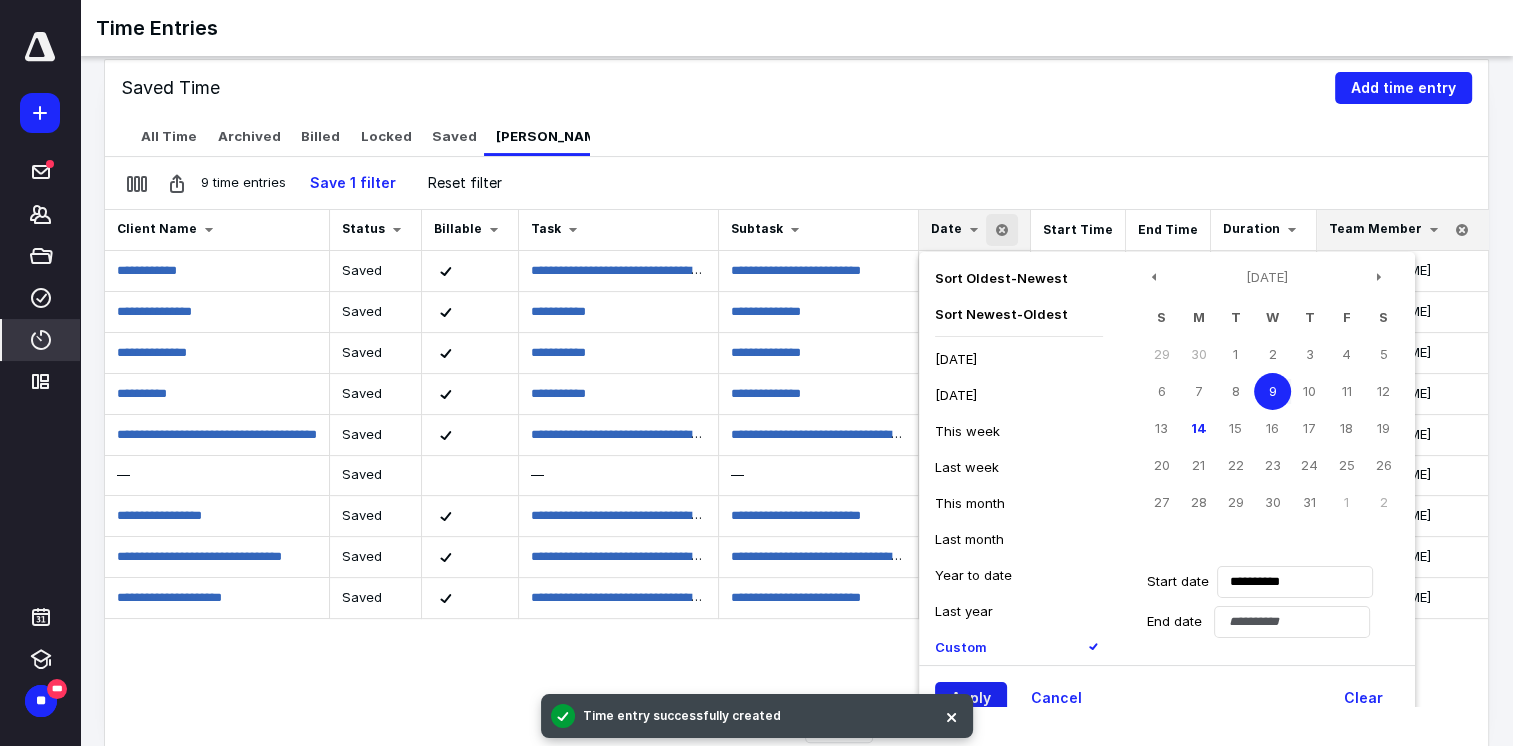 click on "Apply" at bounding box center (971, 698) 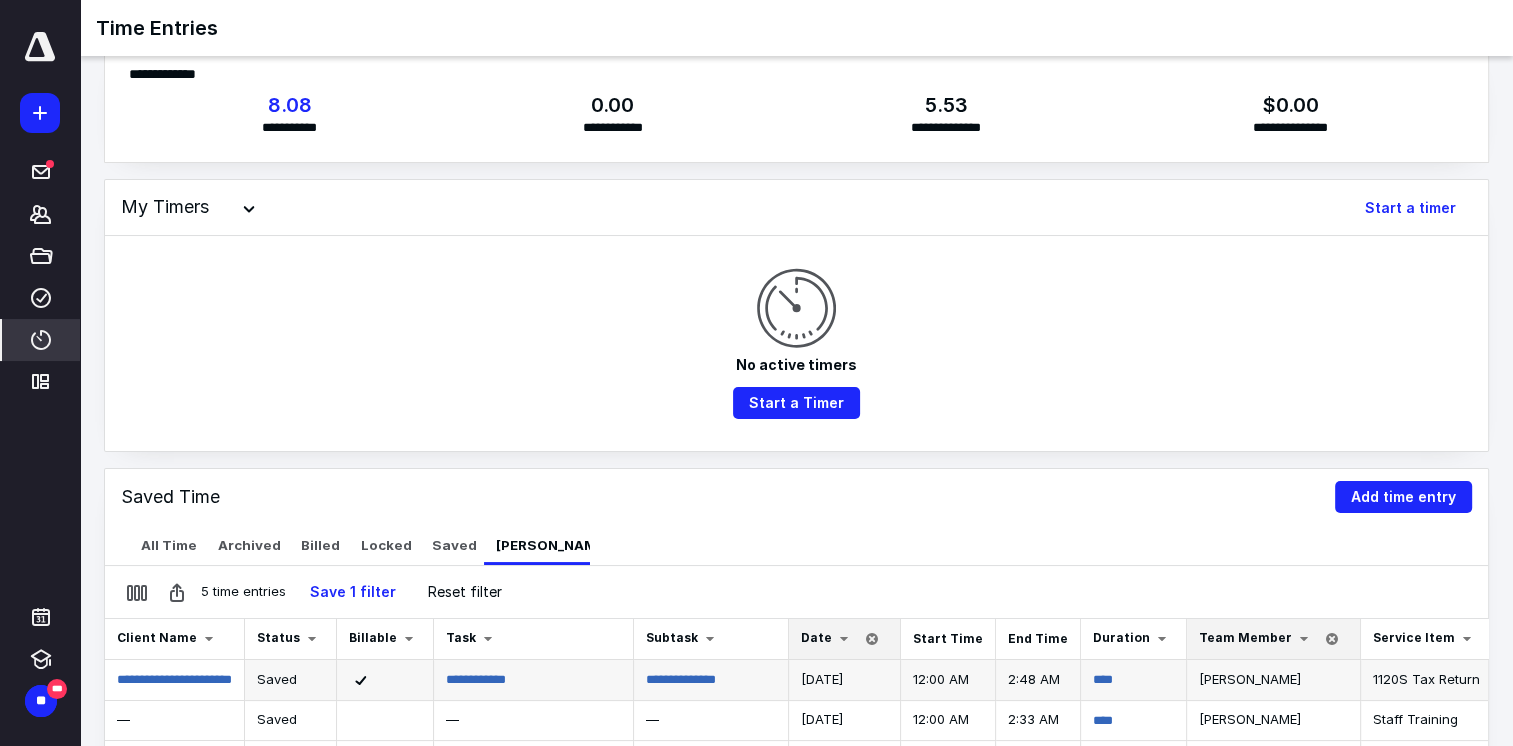 scroll, scrollTop: 0, scrollLeft: 0, axis: both 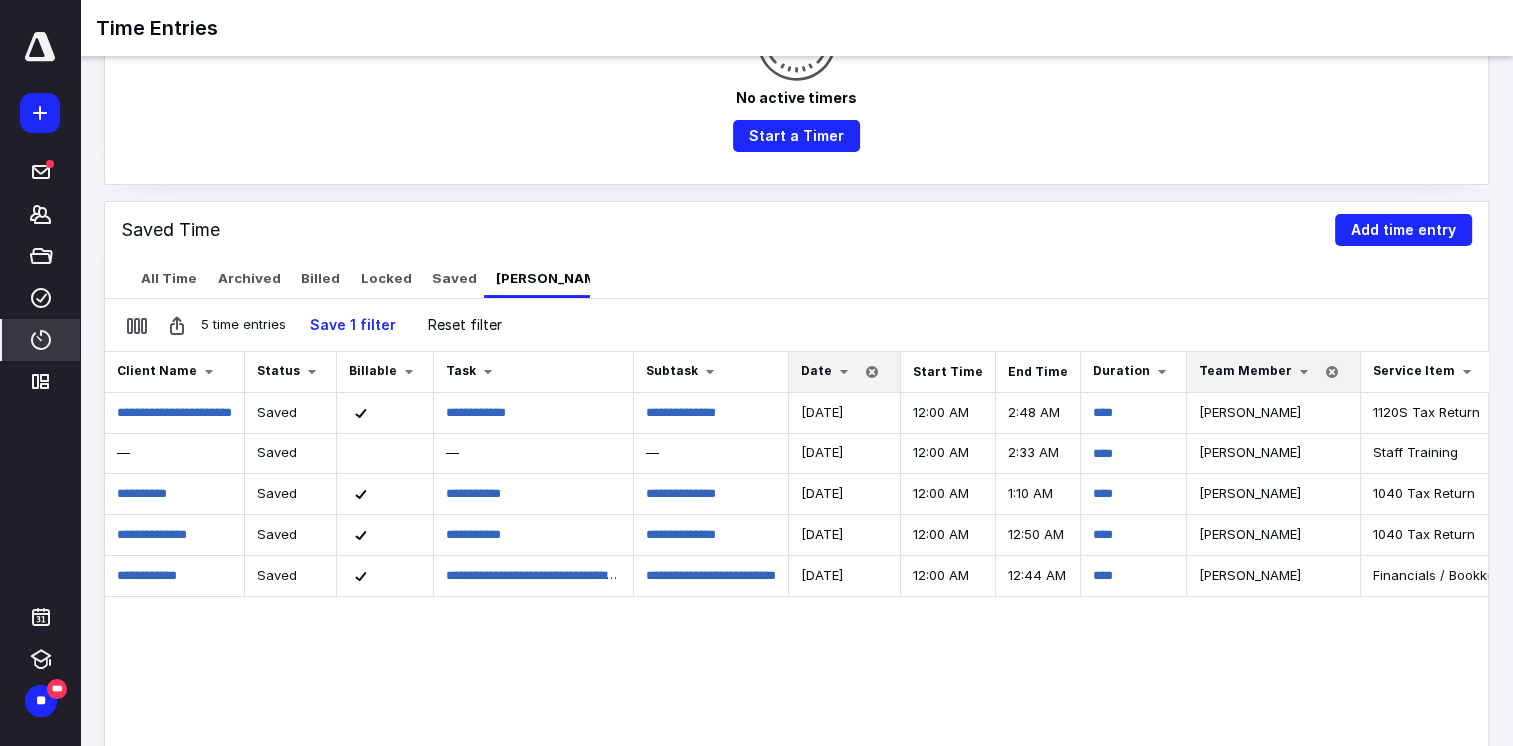 click on "Date" at bounding box center (816, 370) 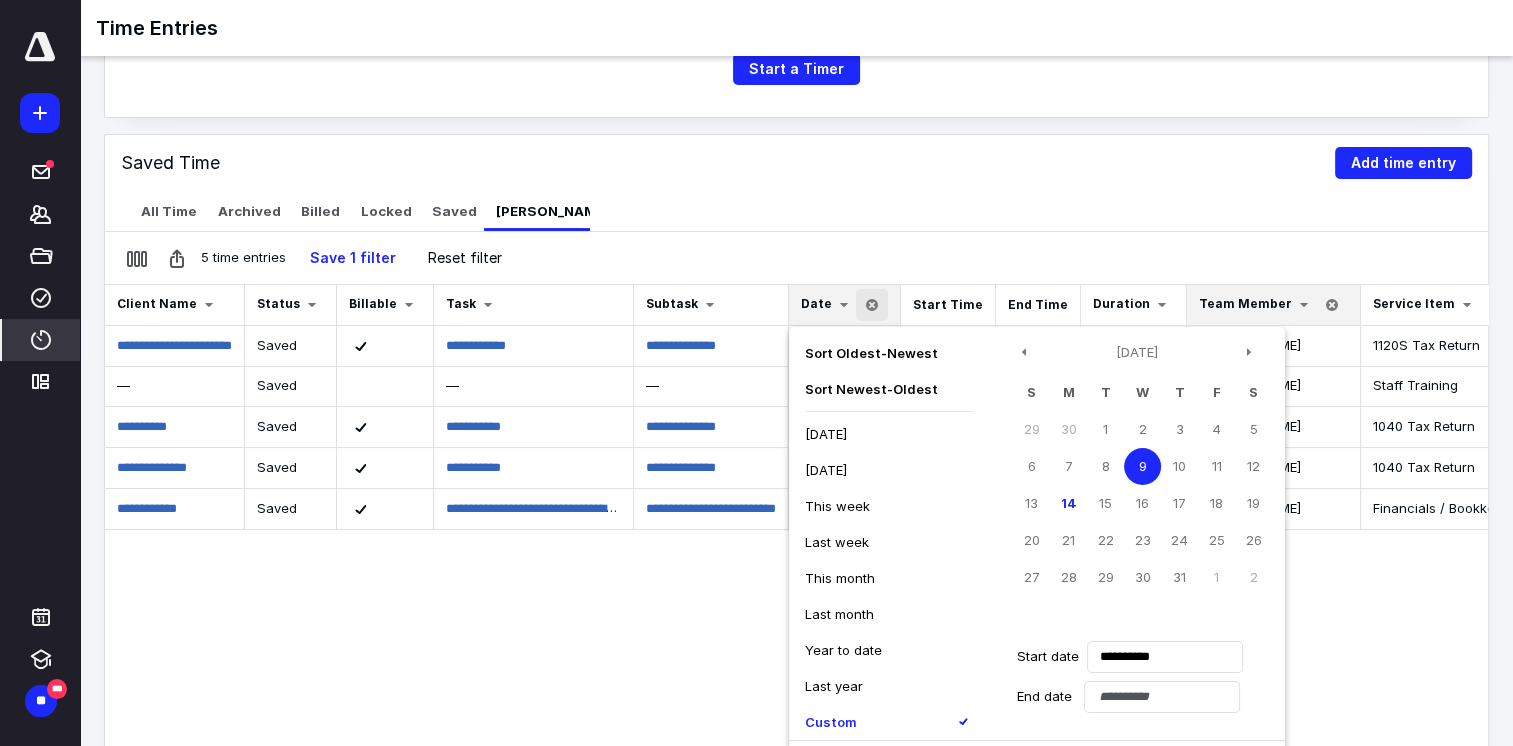 scroll, scrollTop: 400, scrollLeft: 0, axis: vertical 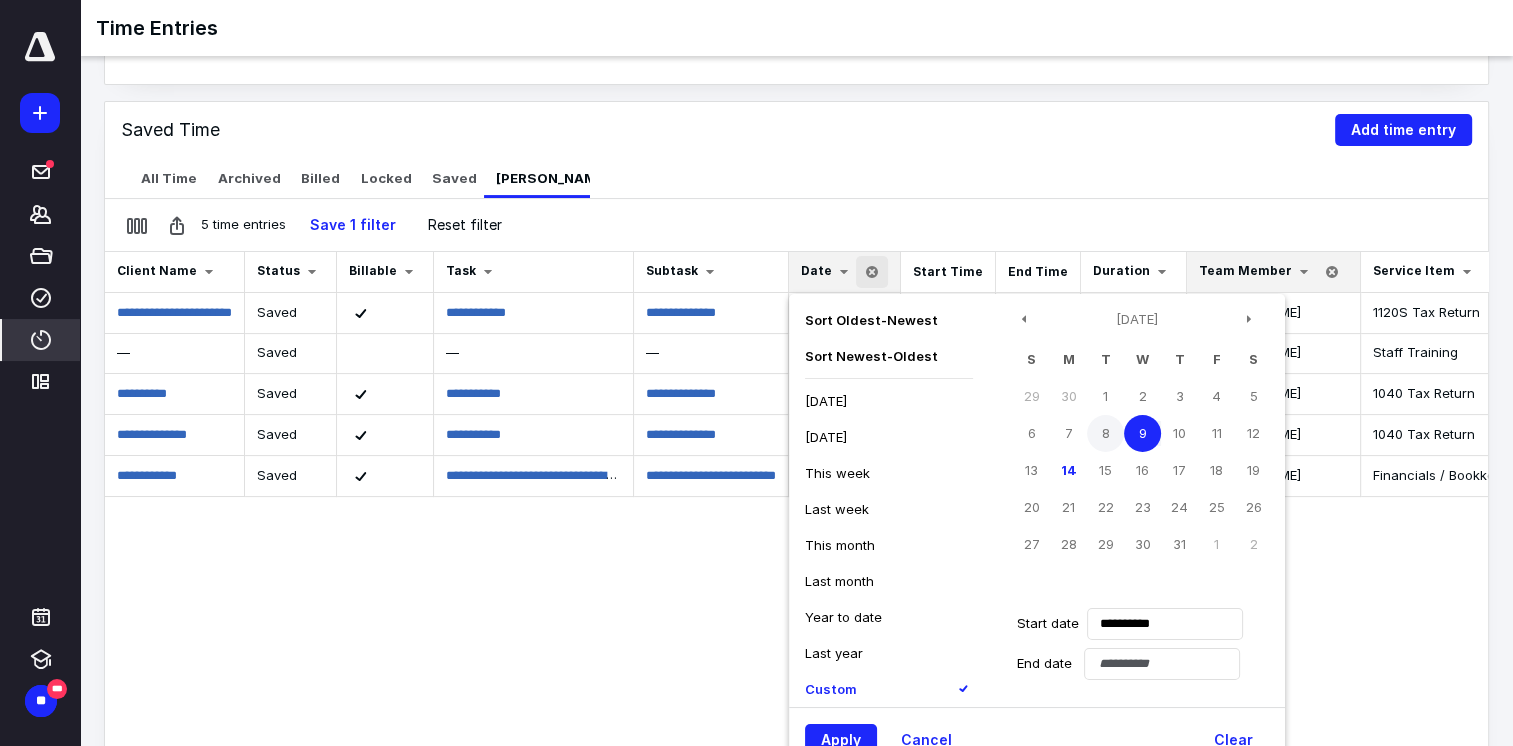 click on "8" at bounding box center [1105, 433] 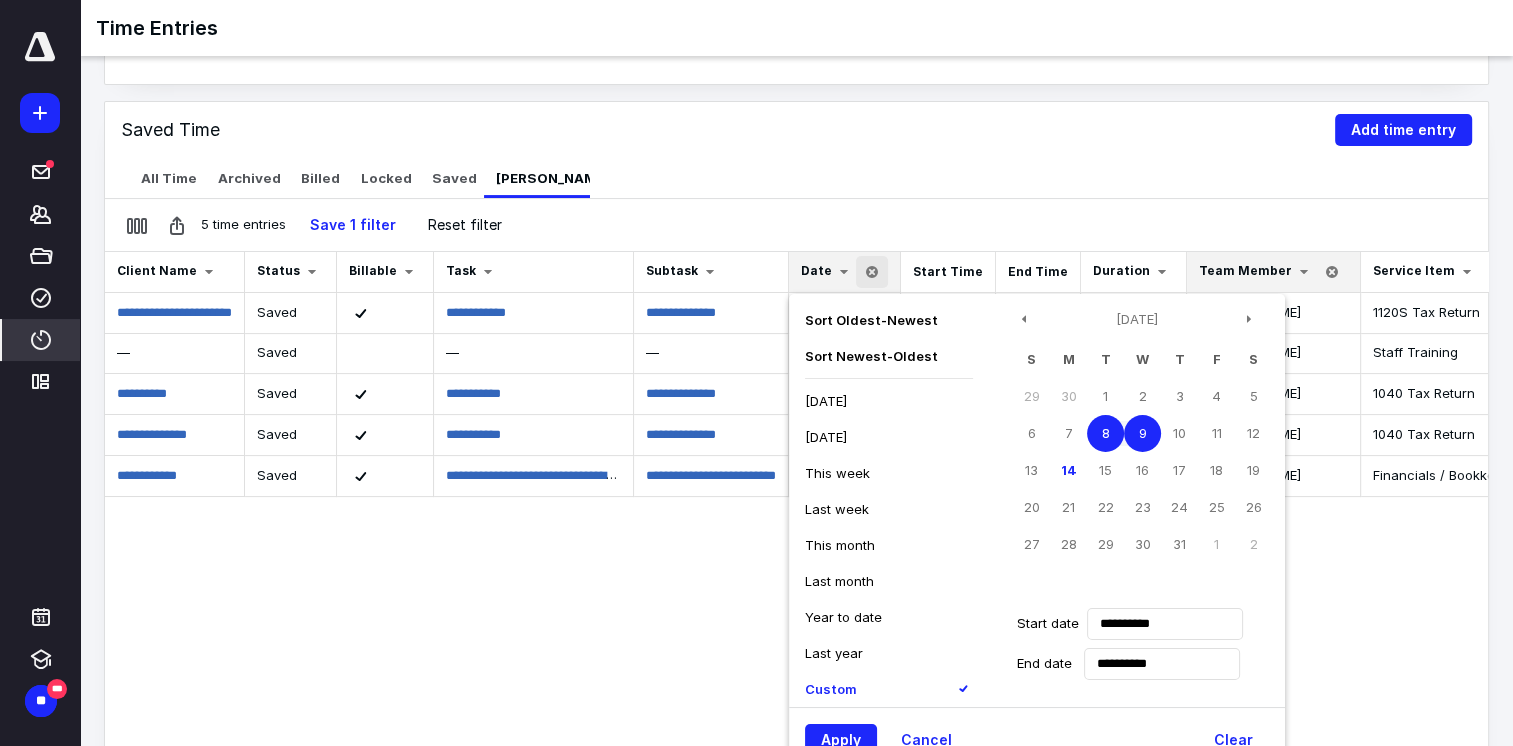 click on "8" at bounding box center [1105, 433] 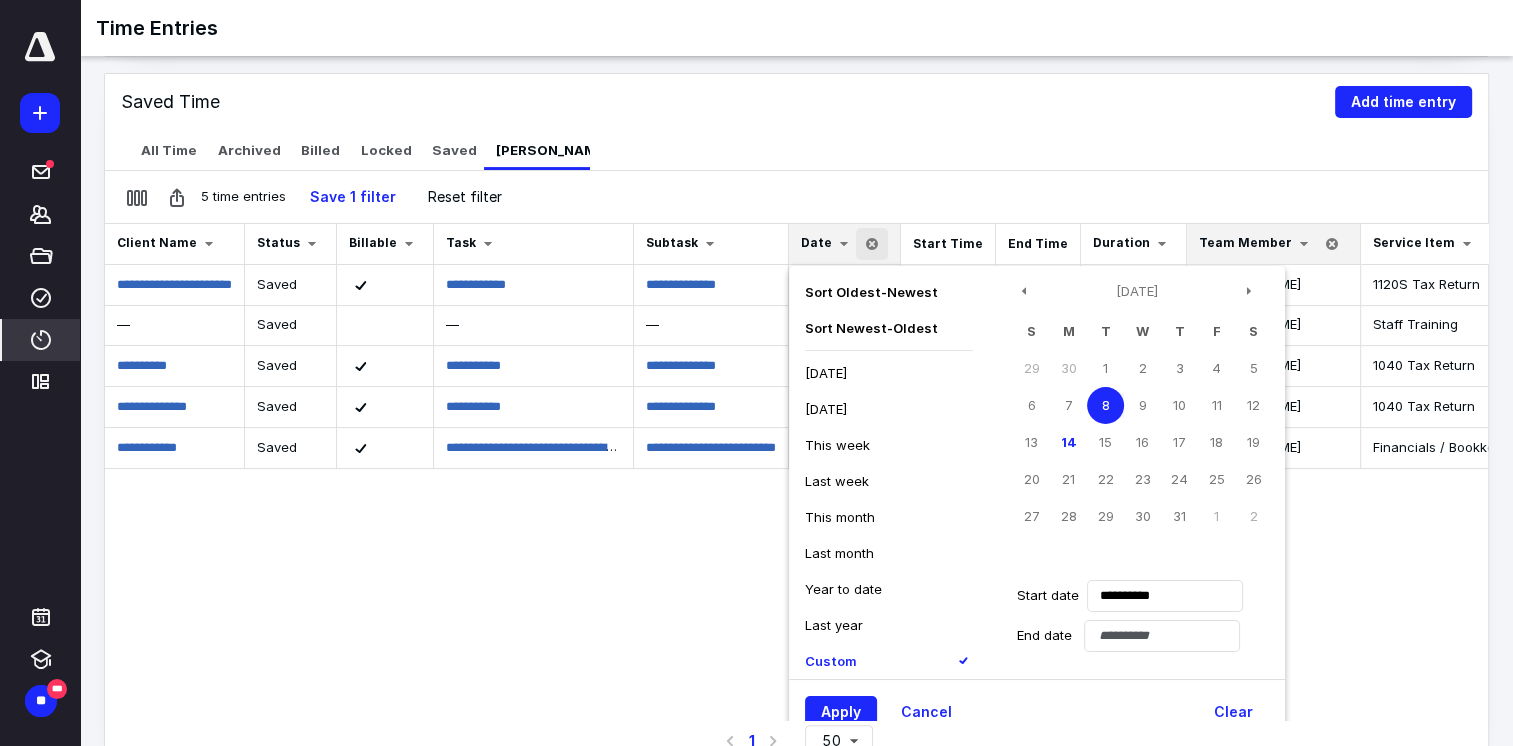 scroll, scrollTop: 442, scrollLeft: 0, axis: vertical 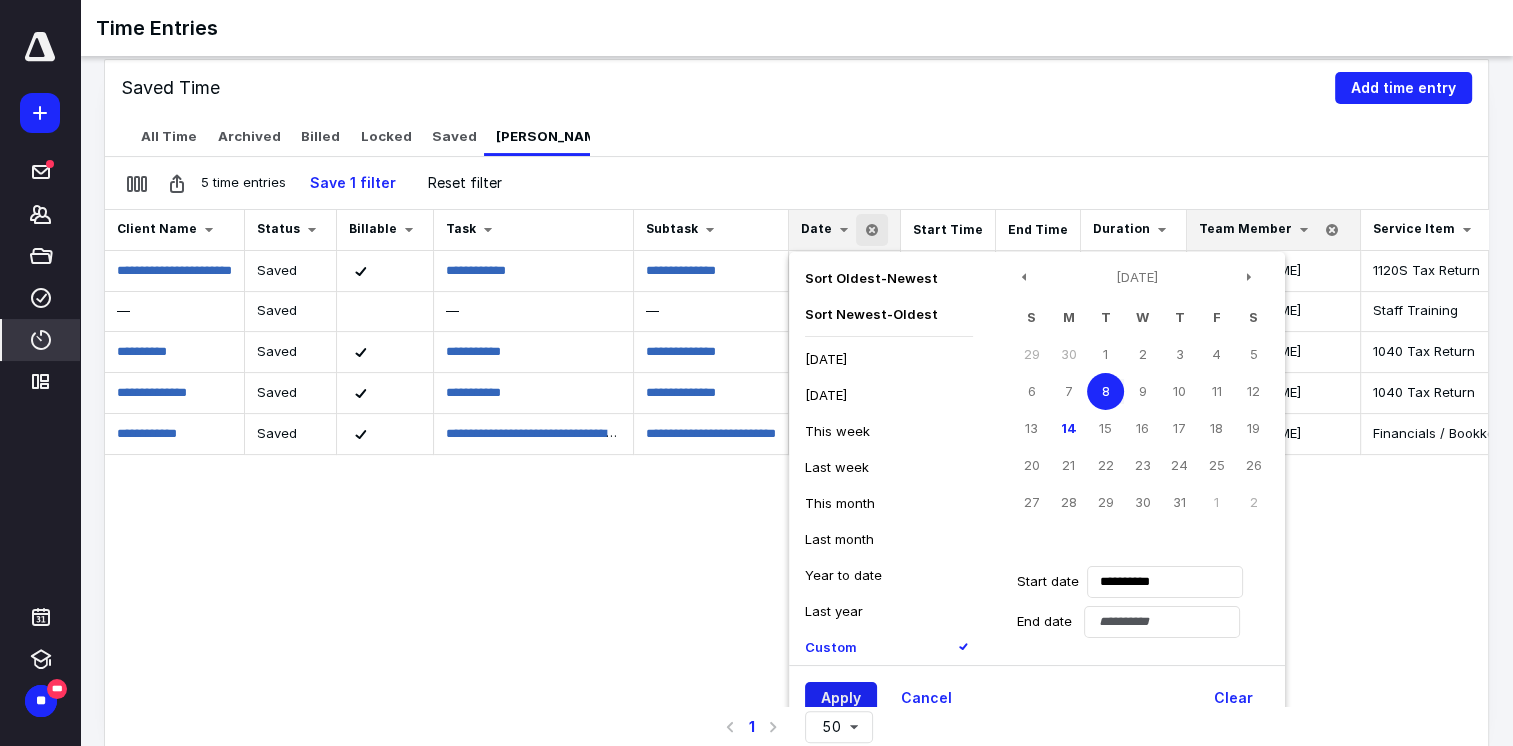 click on "Apply" at bounding box center [841, 698] 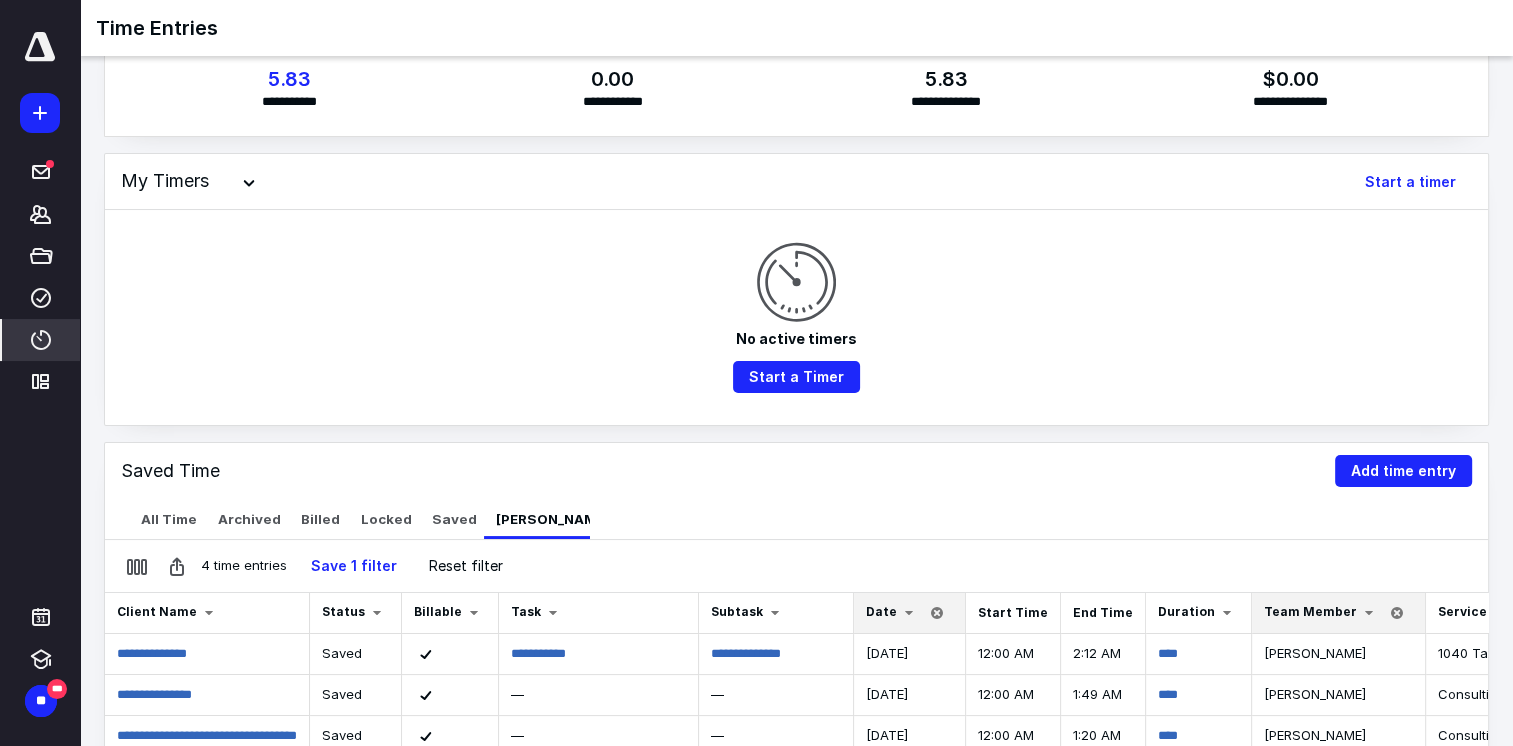 scroll, scrollTop: 0, scrollLeft: 0, axis: both 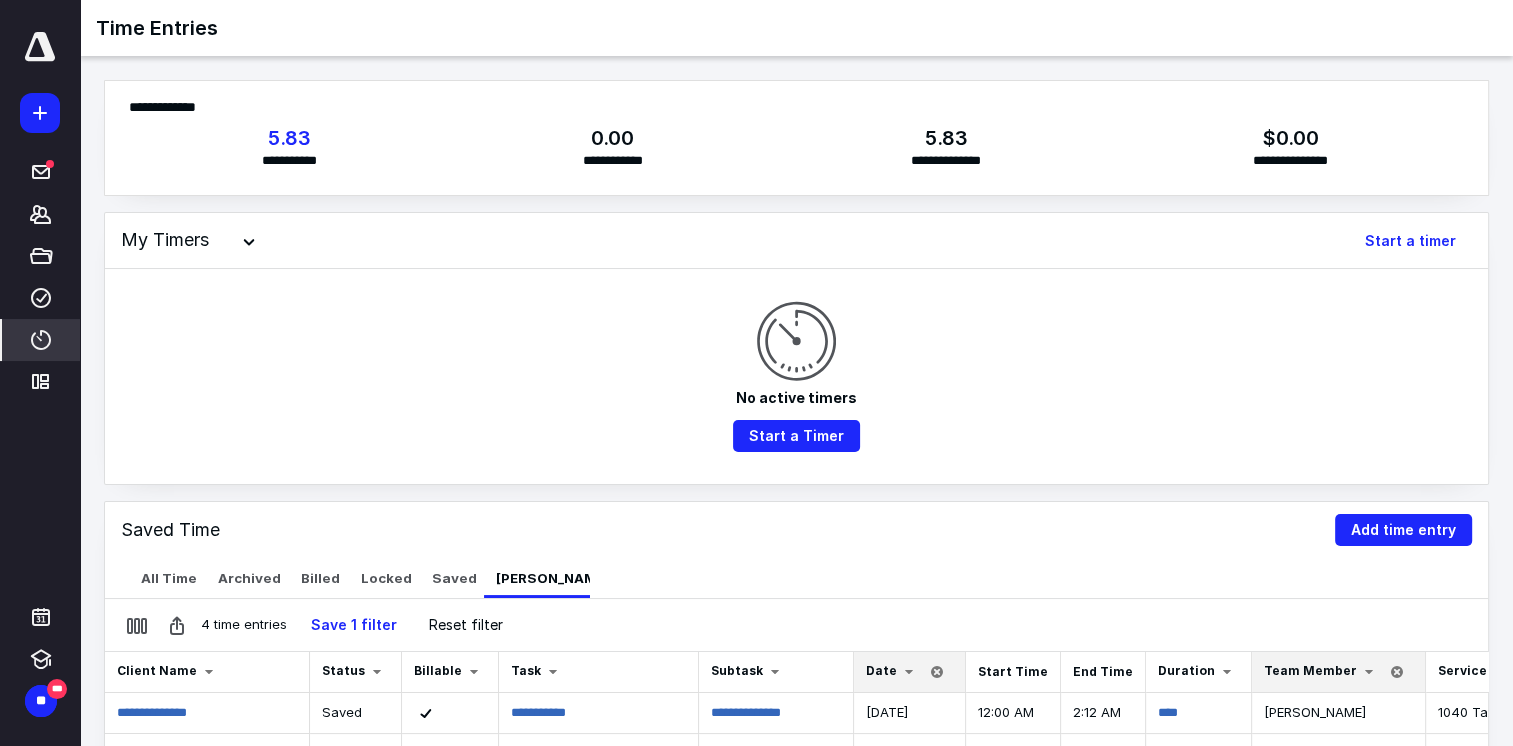 click on "Date" at bounding box center (881, 670) 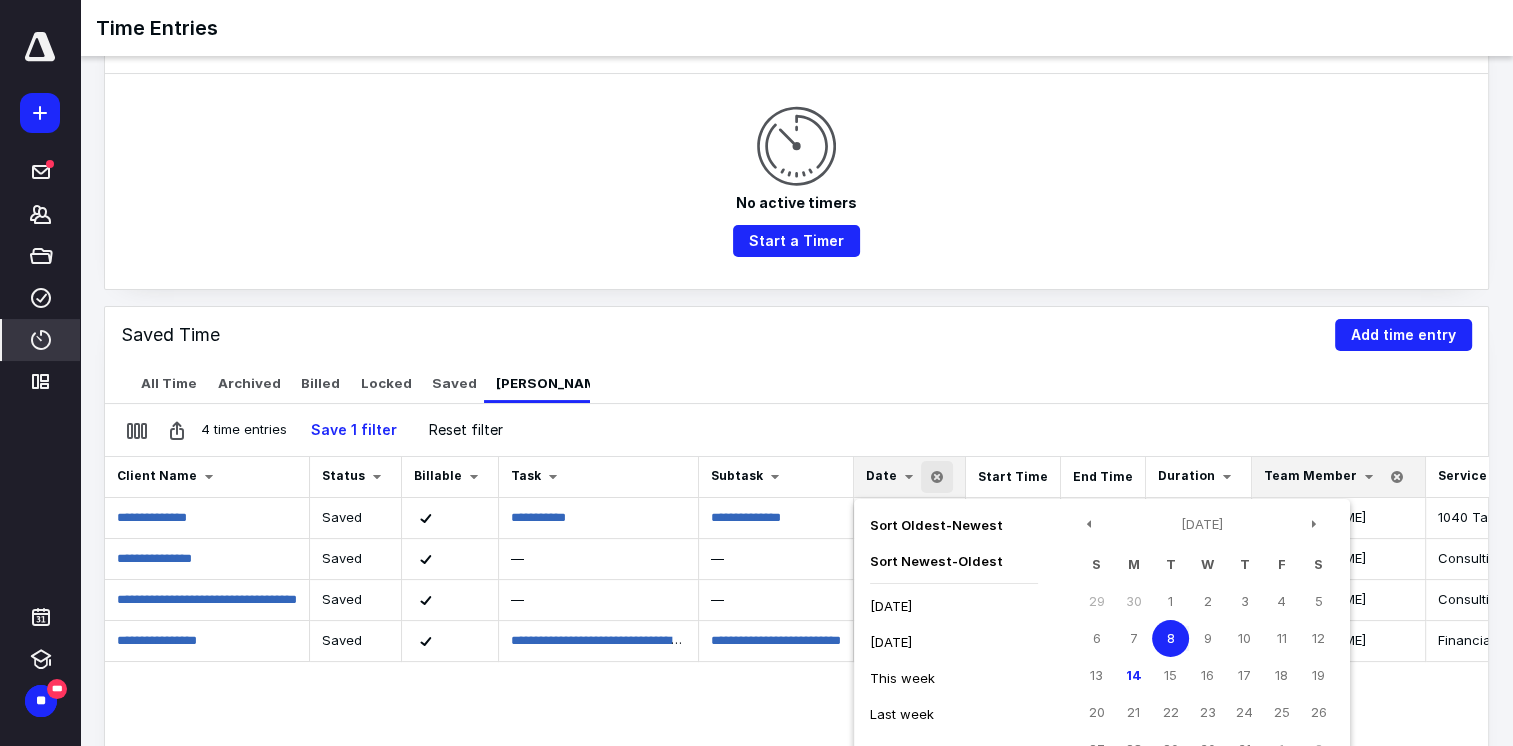 scroll, scrollTop: 200, scrollLeft: 0, axis: vertical 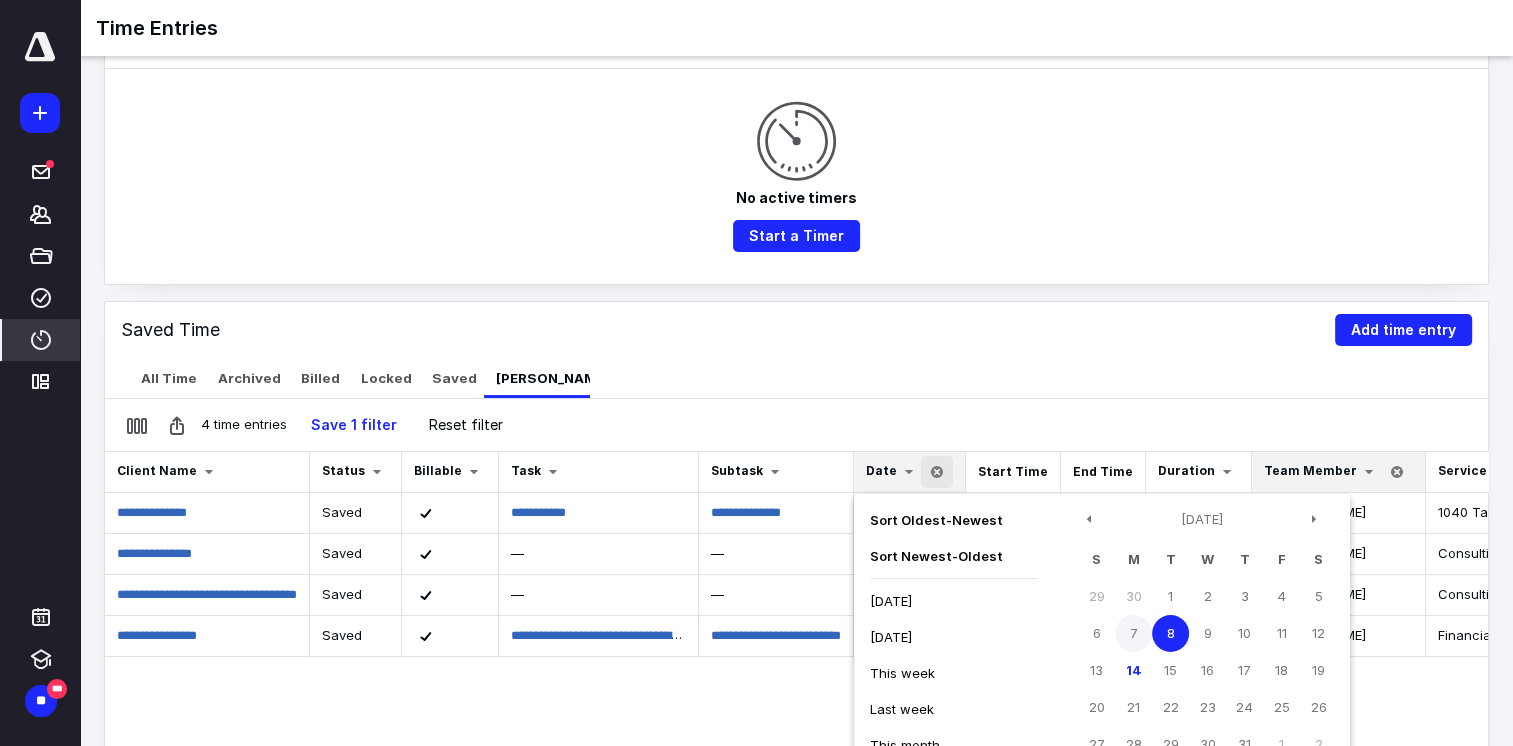 click on "7" at bounding box center (1133, 633) 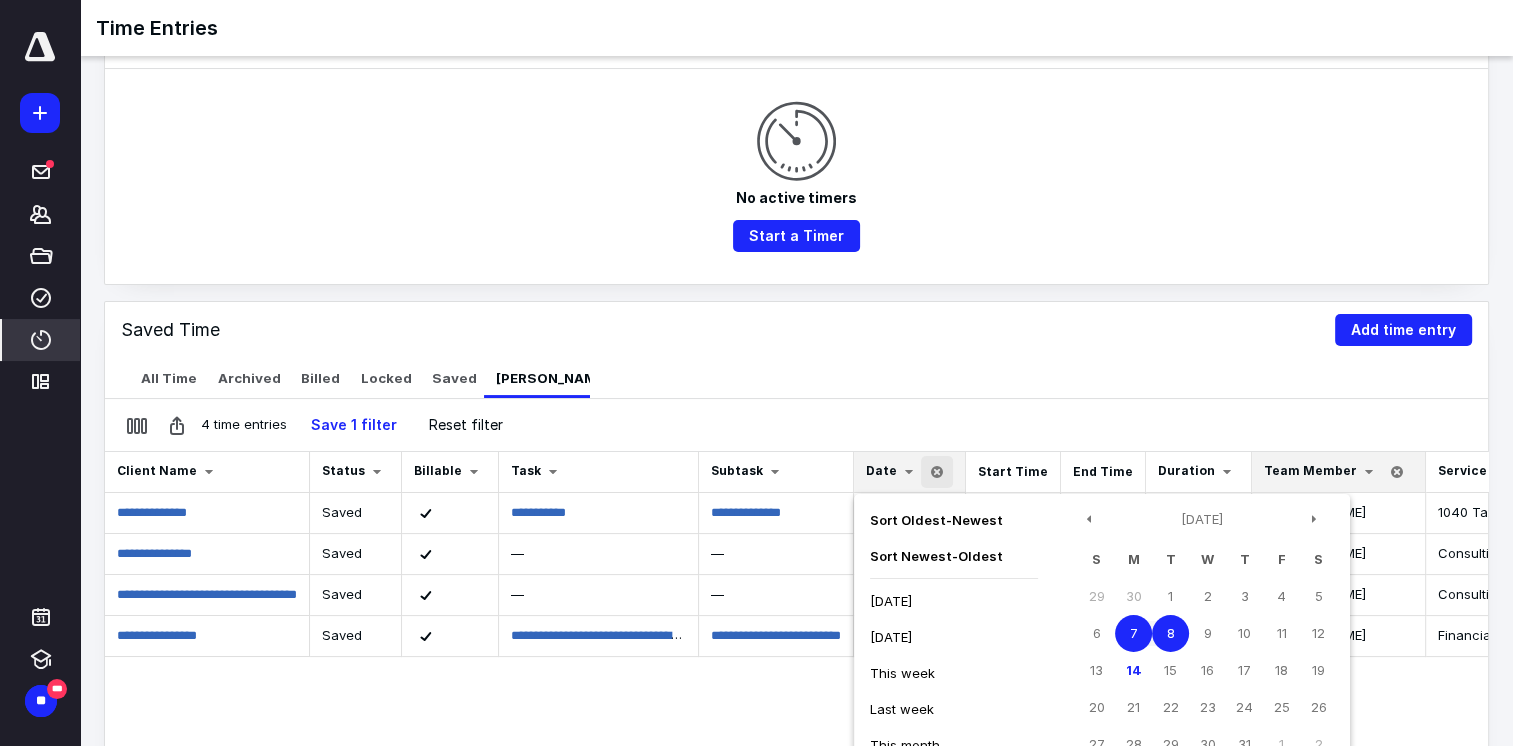 click on "7" at bounding box center [1133, 633] 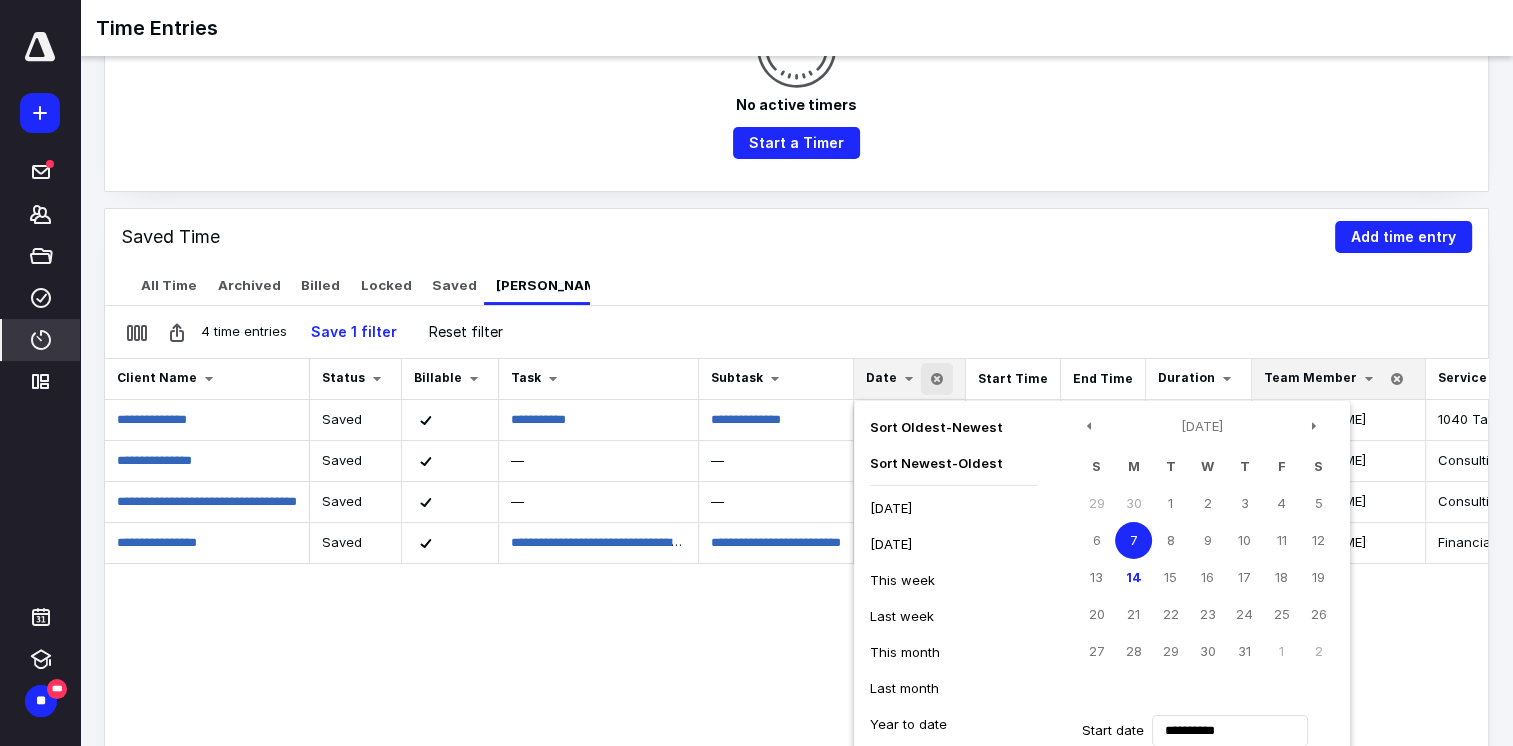 scroll, scrollTop: 442, scrollLeft: 0, axis: vertical 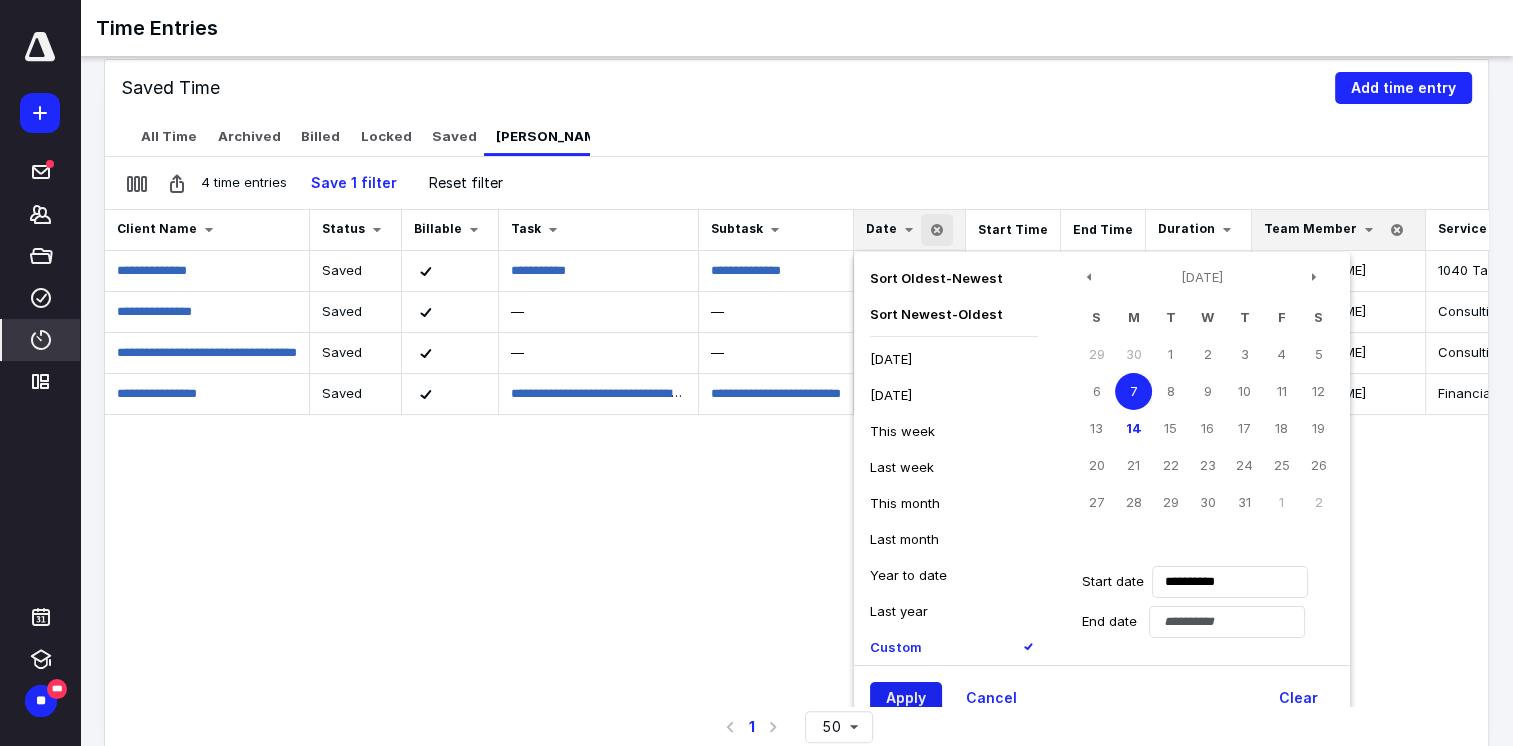 click on "Apply" at bounding box center (906, 698) 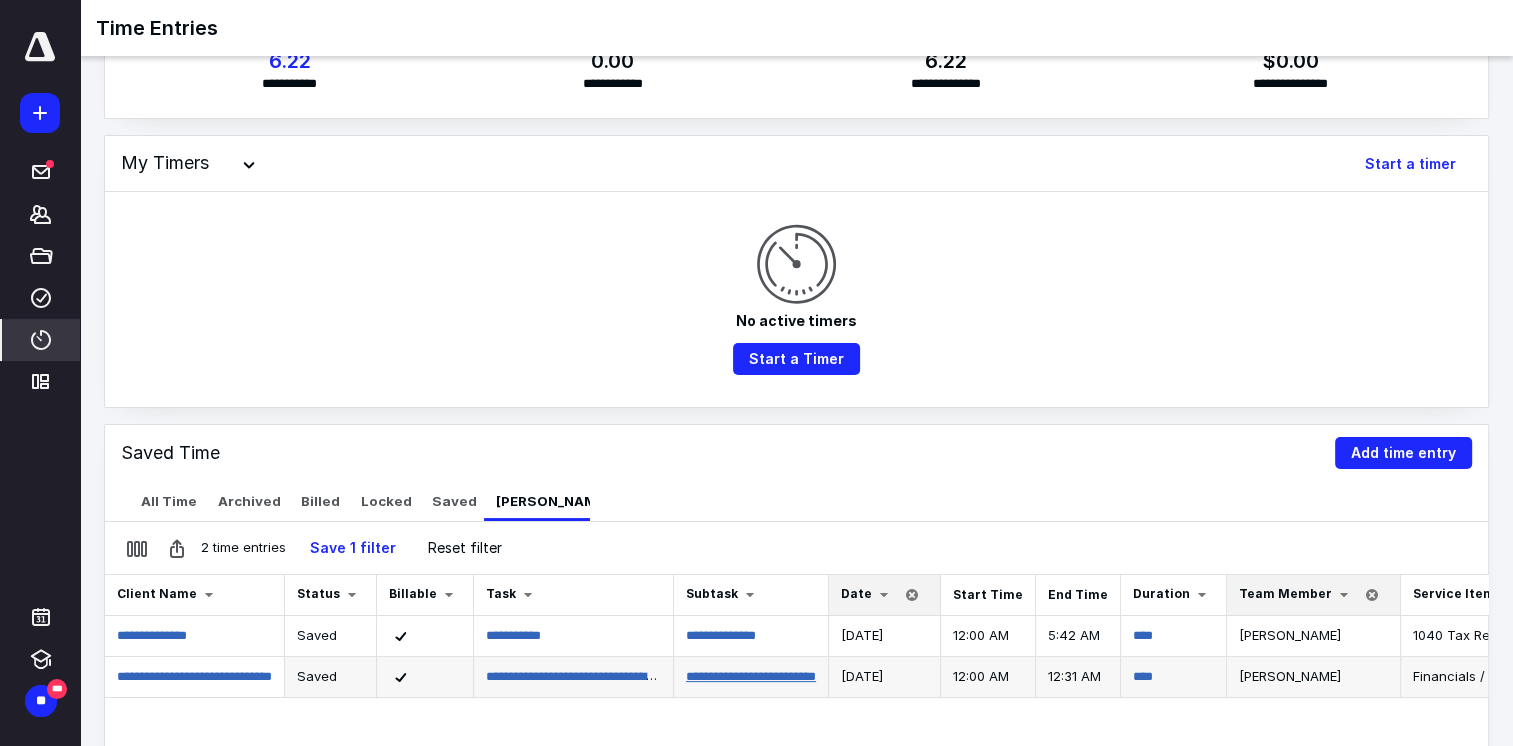 scroll, scrollTop: 300, scrollLeft: 0, axis: vertical 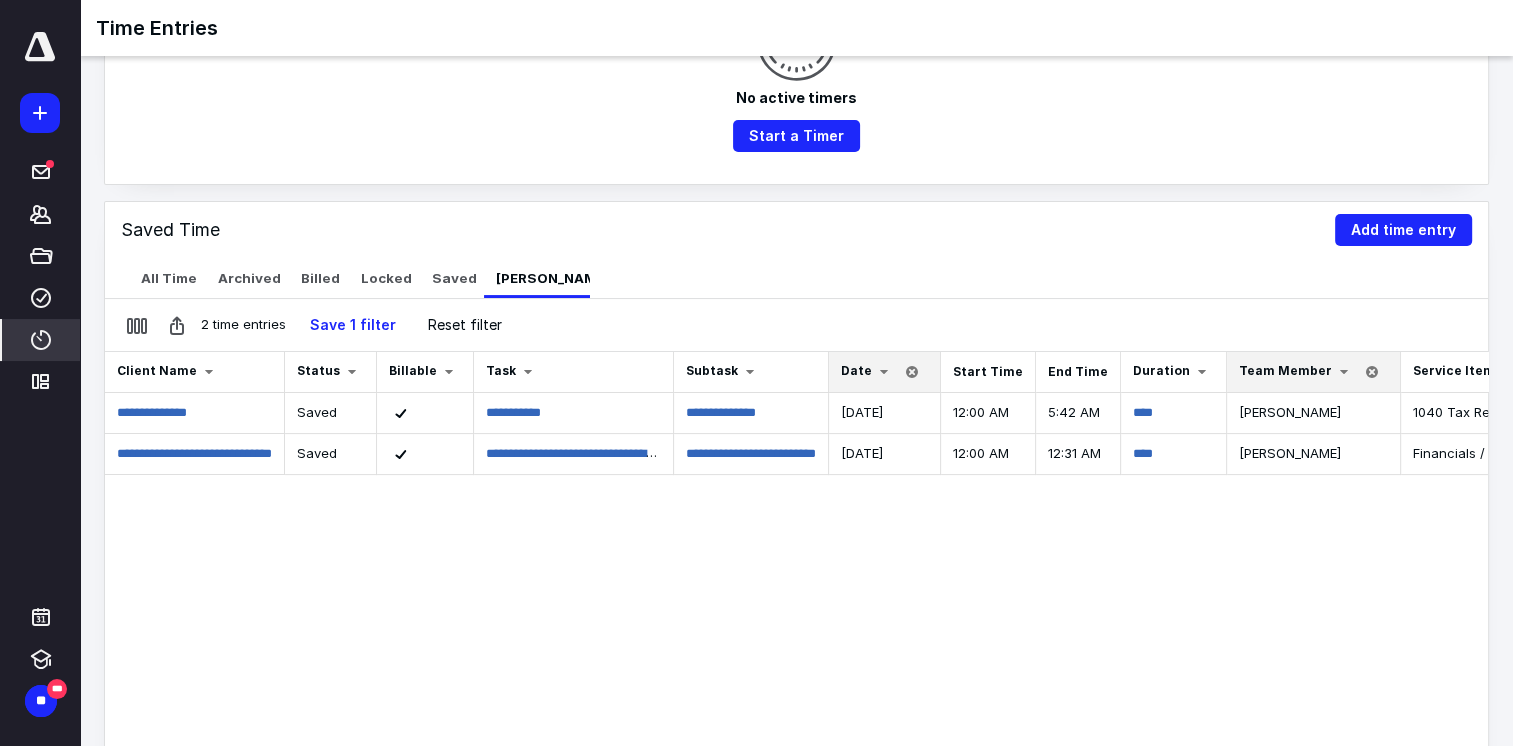 click on "Date" at bounding box center (856, 370) 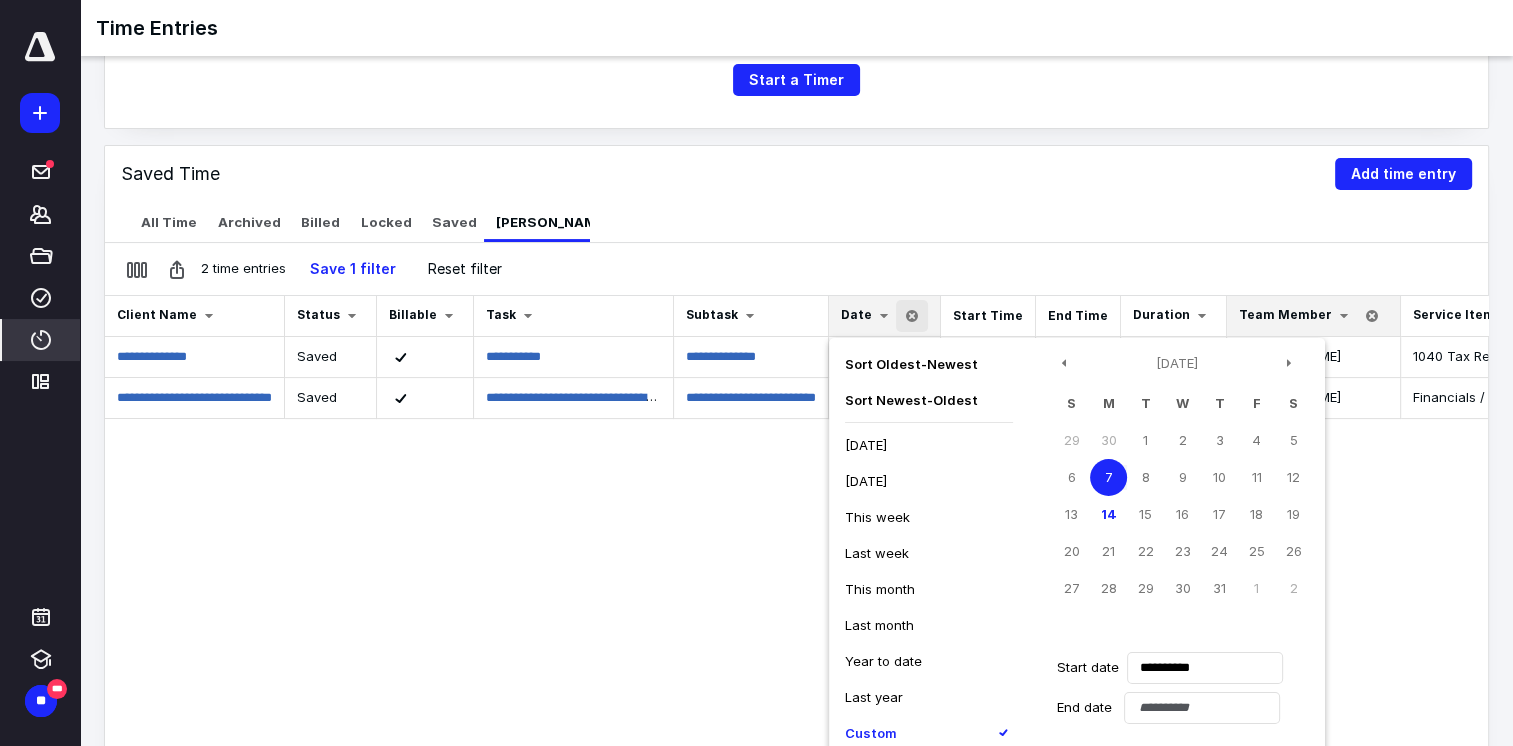 scroll, scrollTop: 400, scrollLeft: 0, axis: vertical 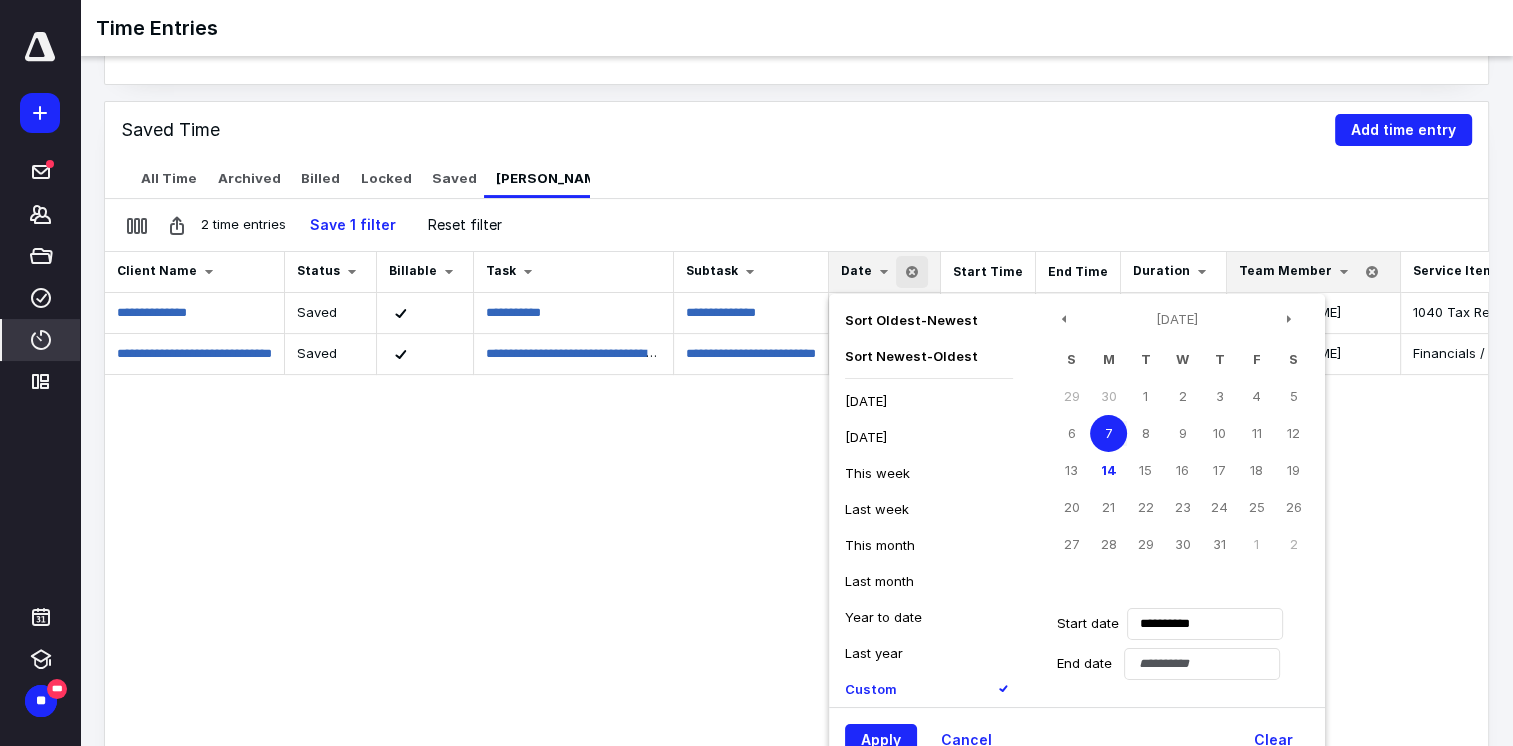 click on "Last week" at bounding box center [877, 509] 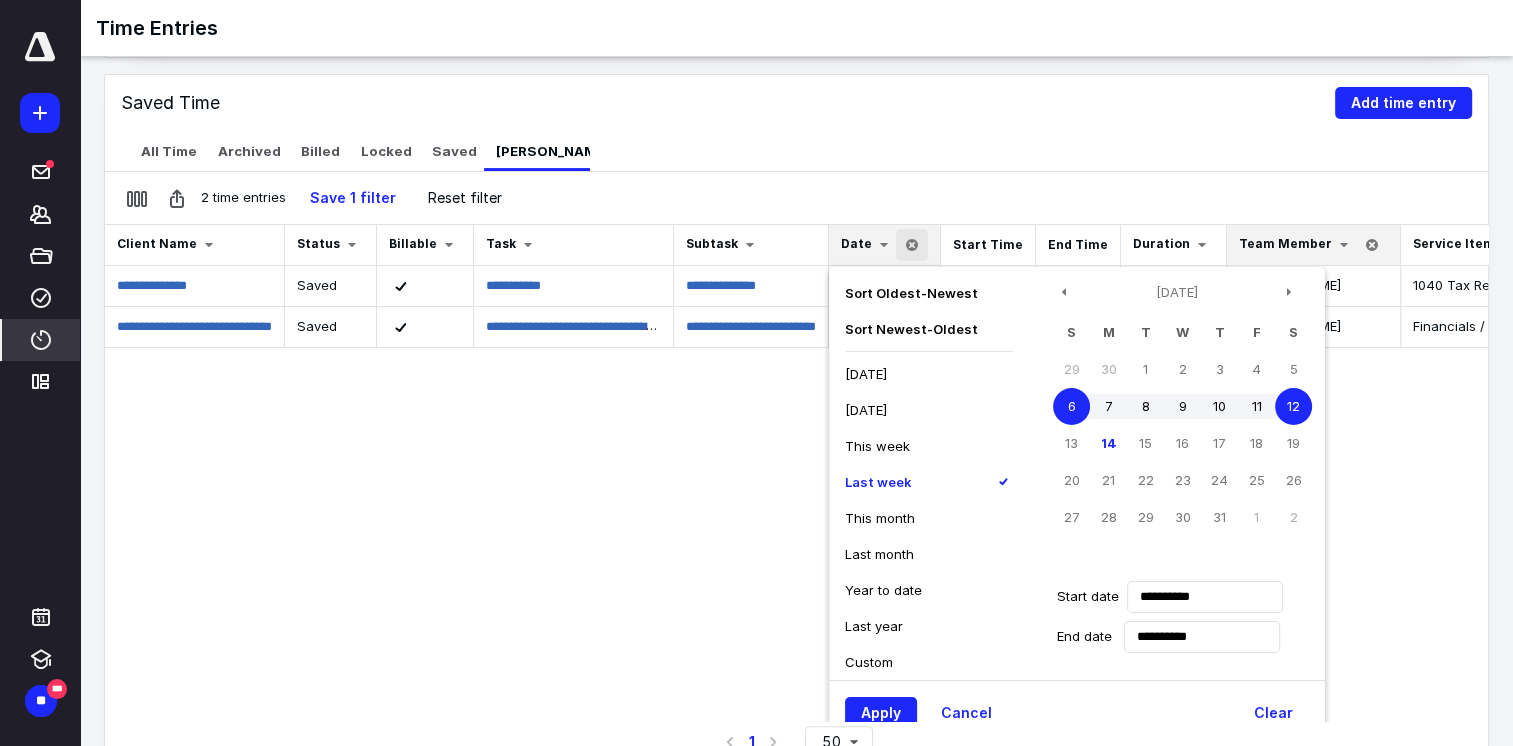scroll, scrollTop: 442, scrollLeft: 0, axis: vertical 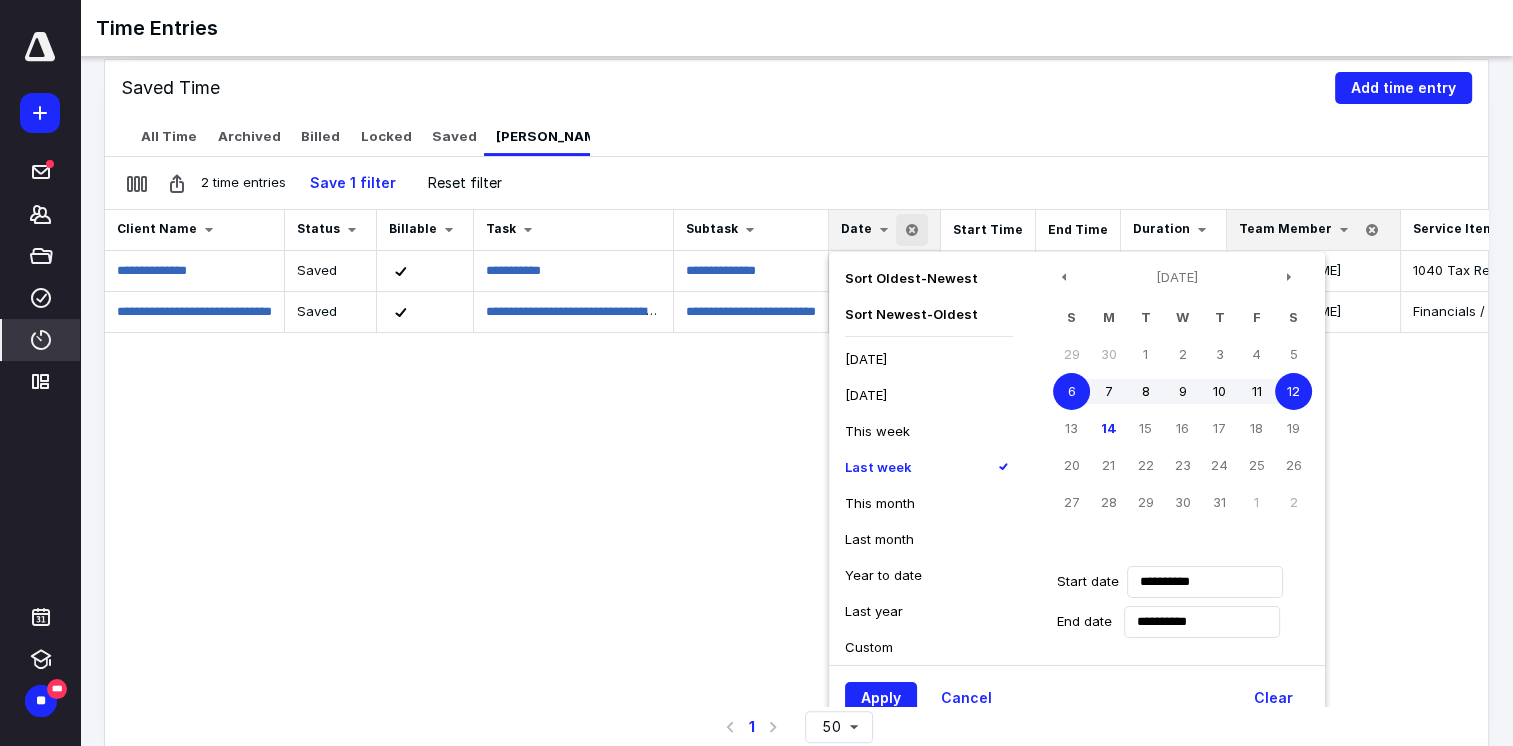 click on "Apply Cancel Clear" at bounding box center [1077, 697] 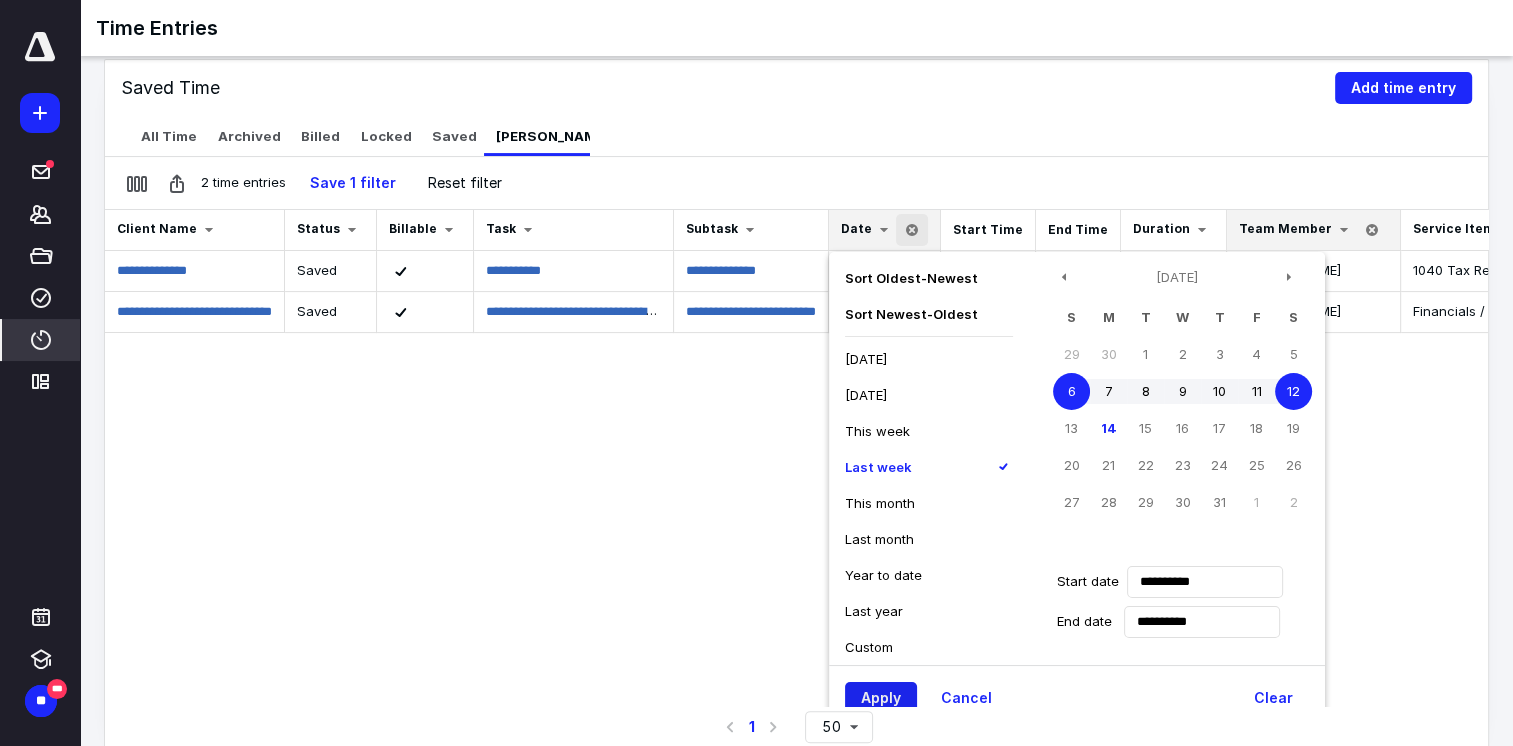 click on "Apply" at bounding box center [881, 698] 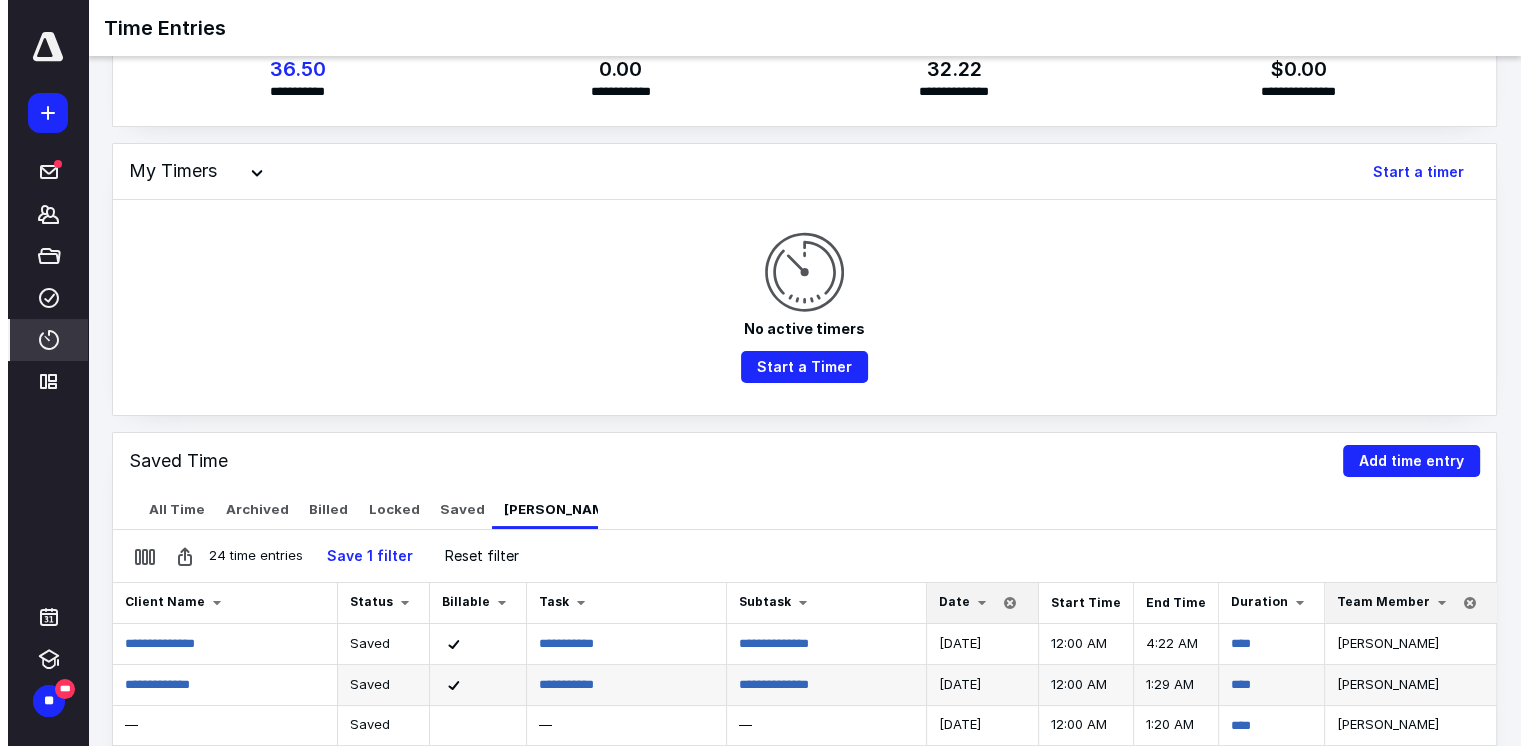 scroll, scrollTop: 0, scrollLeft: 0, axis: both 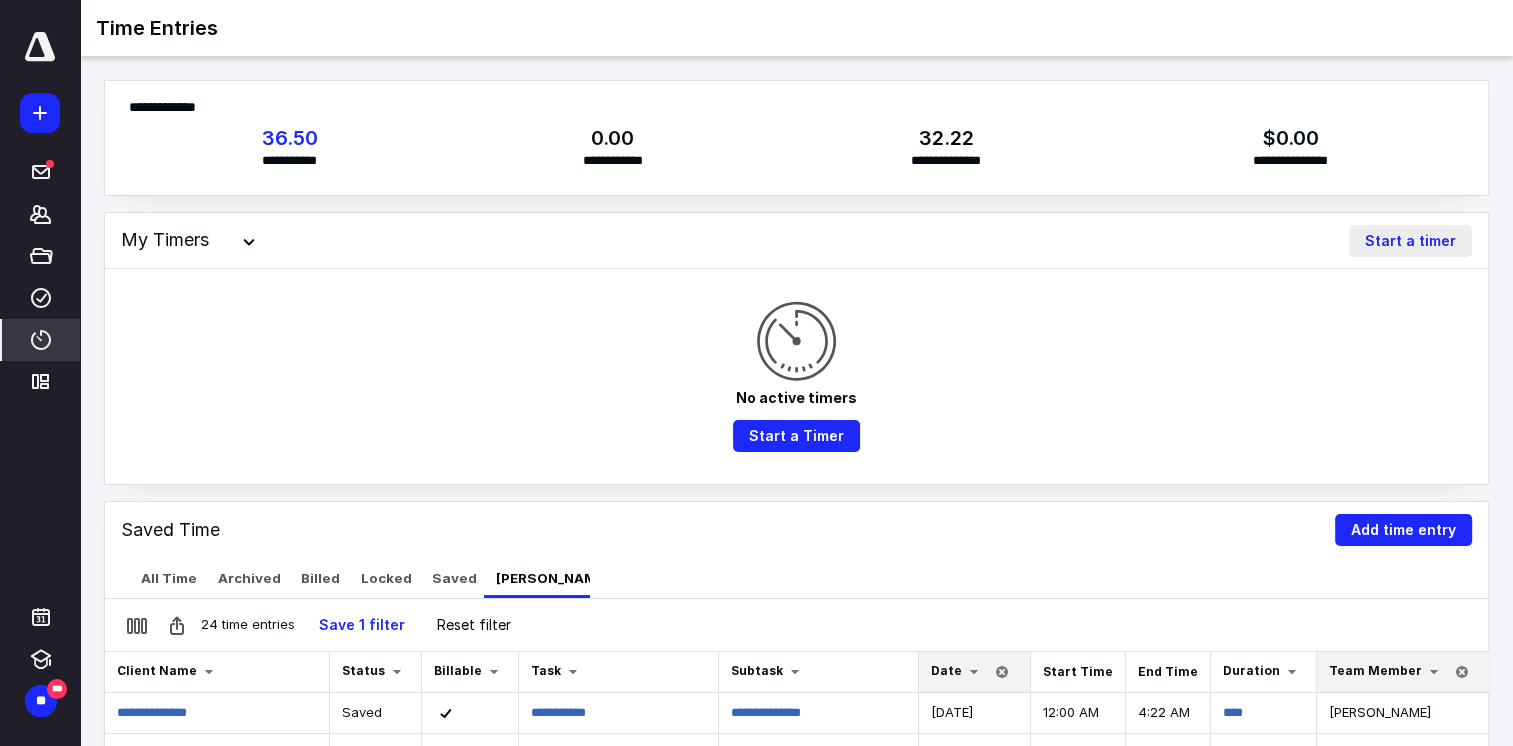 click on "Start a timer" at bounding box center (1410, 241) 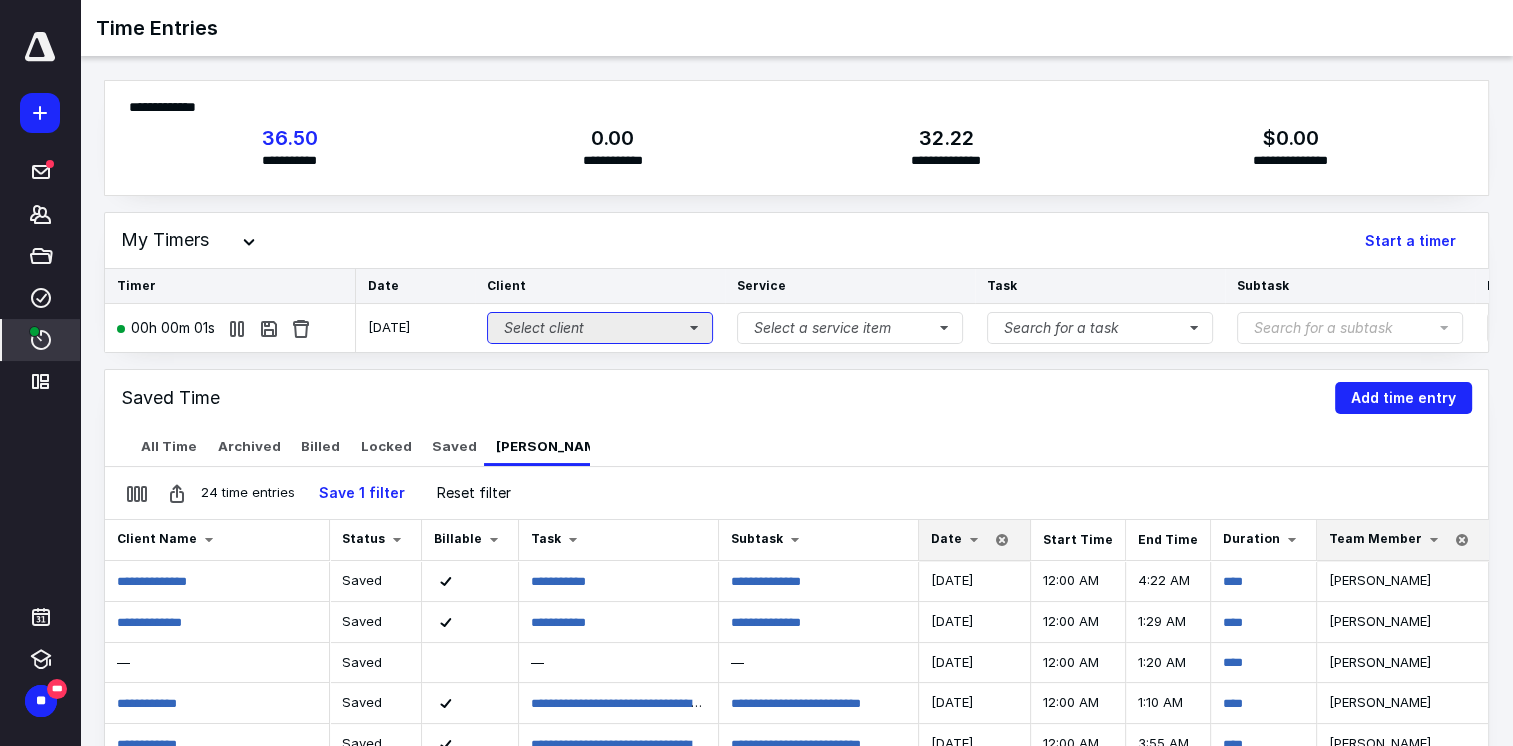 click on "Select client" at bounding box center (600, 328) 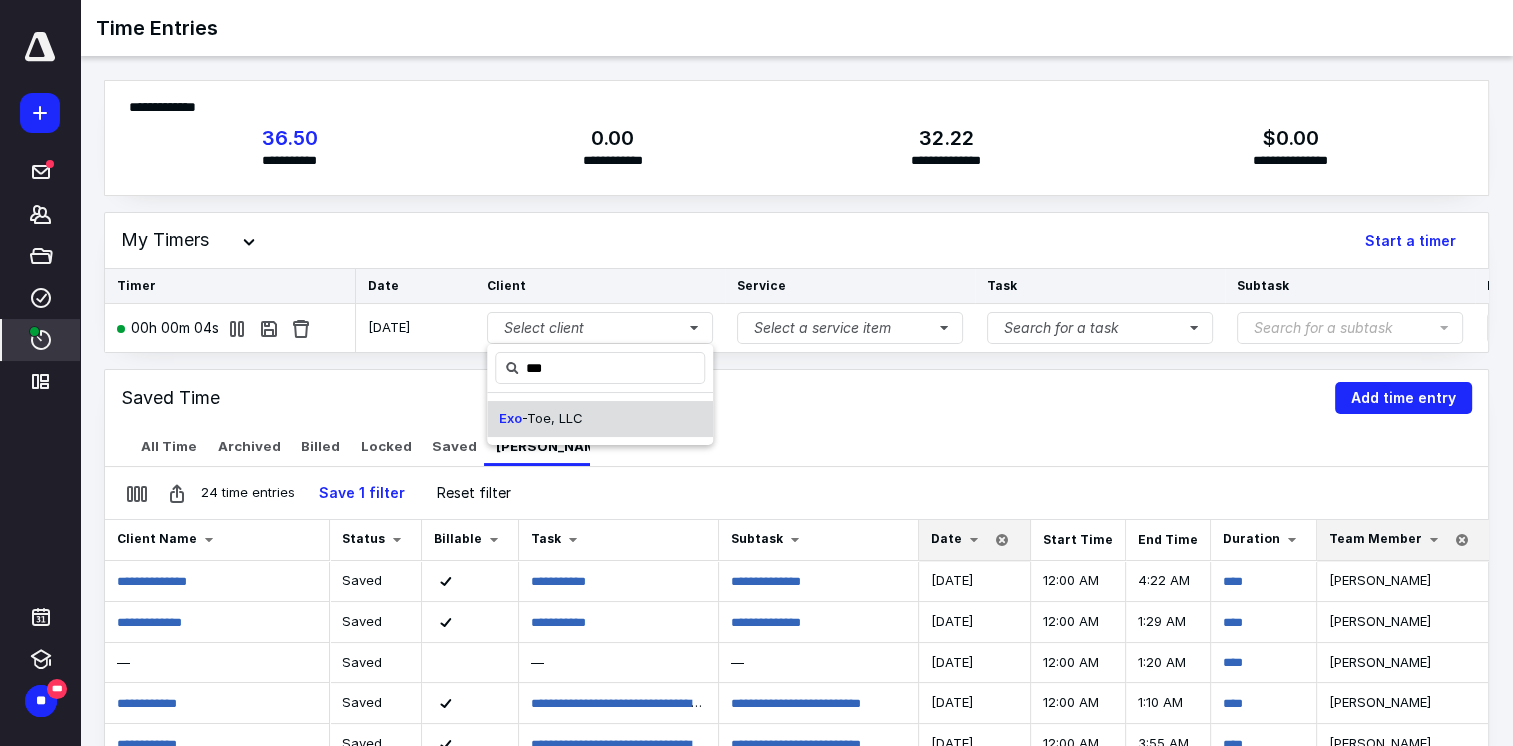 click on "Exo -Toe, LLC" at bounding box center (600, 419) 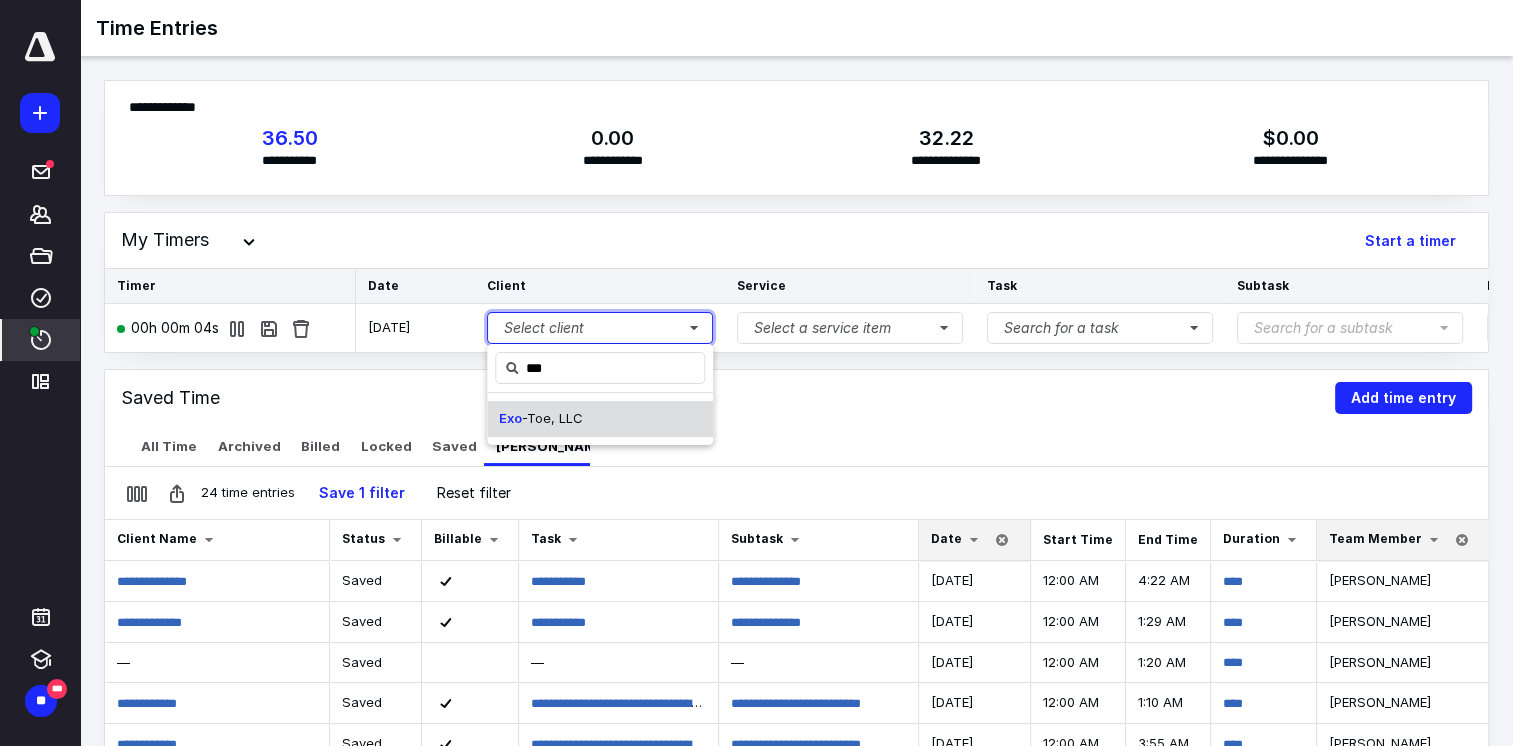 type 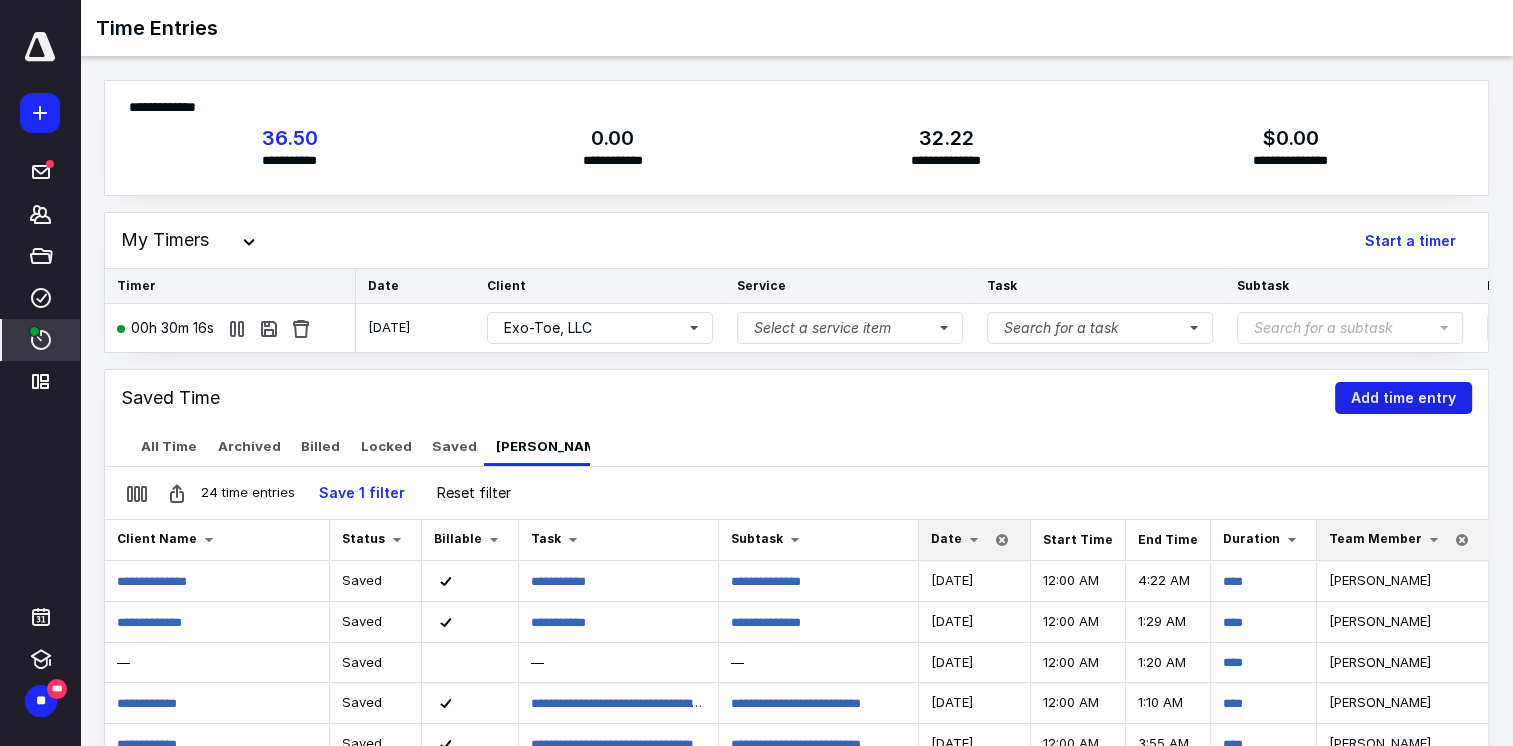 click on "Add time entry" at bounding box center (1403, 398) 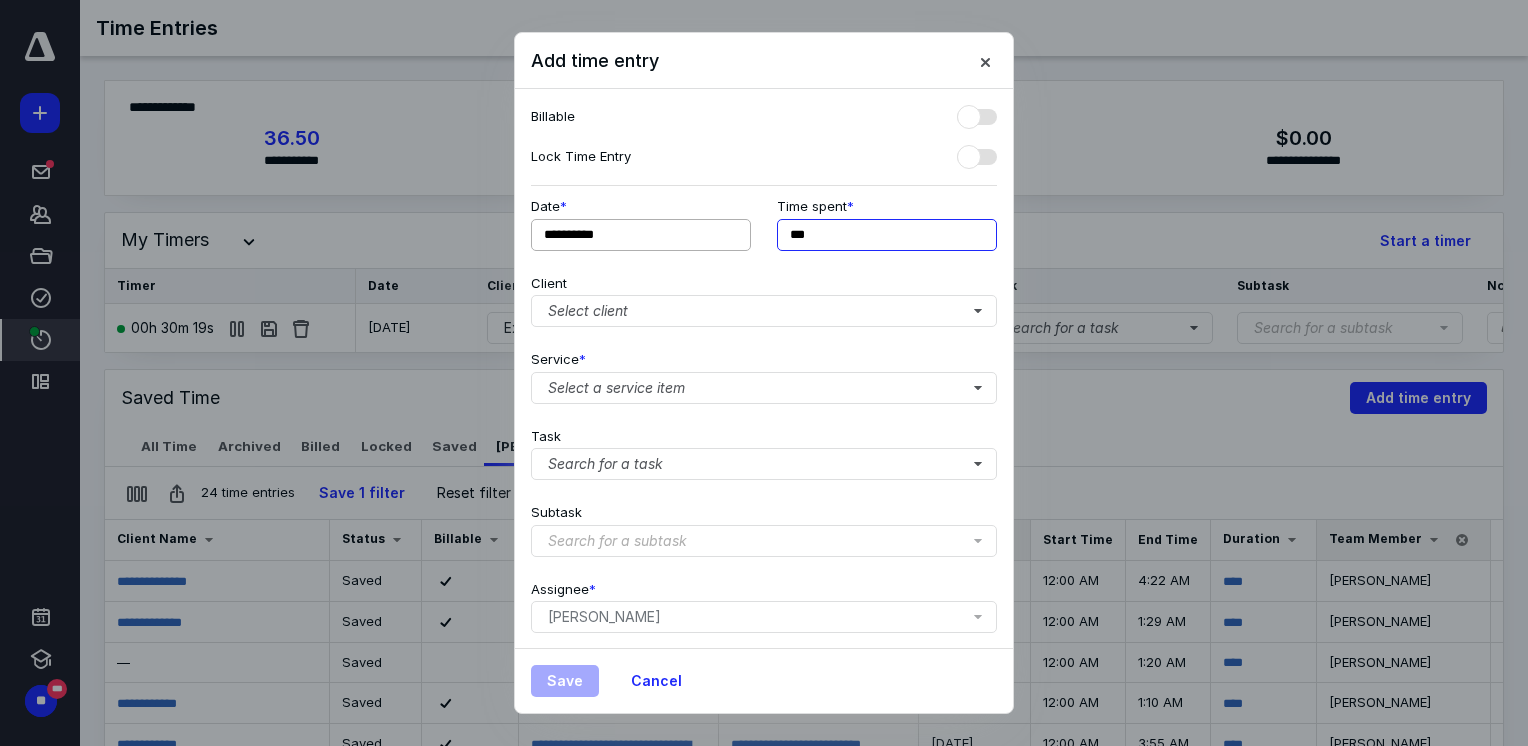 drag, startPoint x: 847, startPoint y: 238, endPoint x: 708, endPoint y: 238, distance: 139 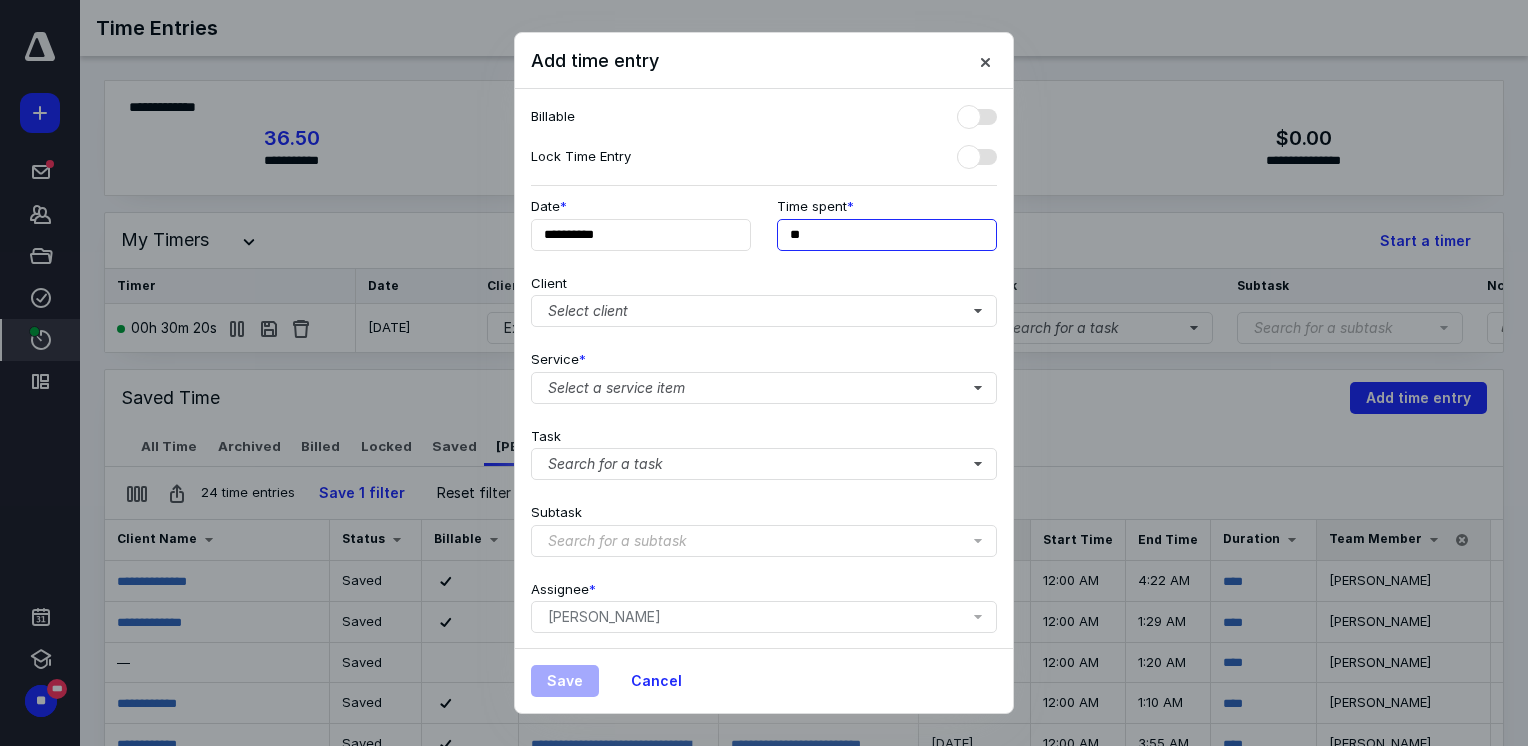 type on "***" 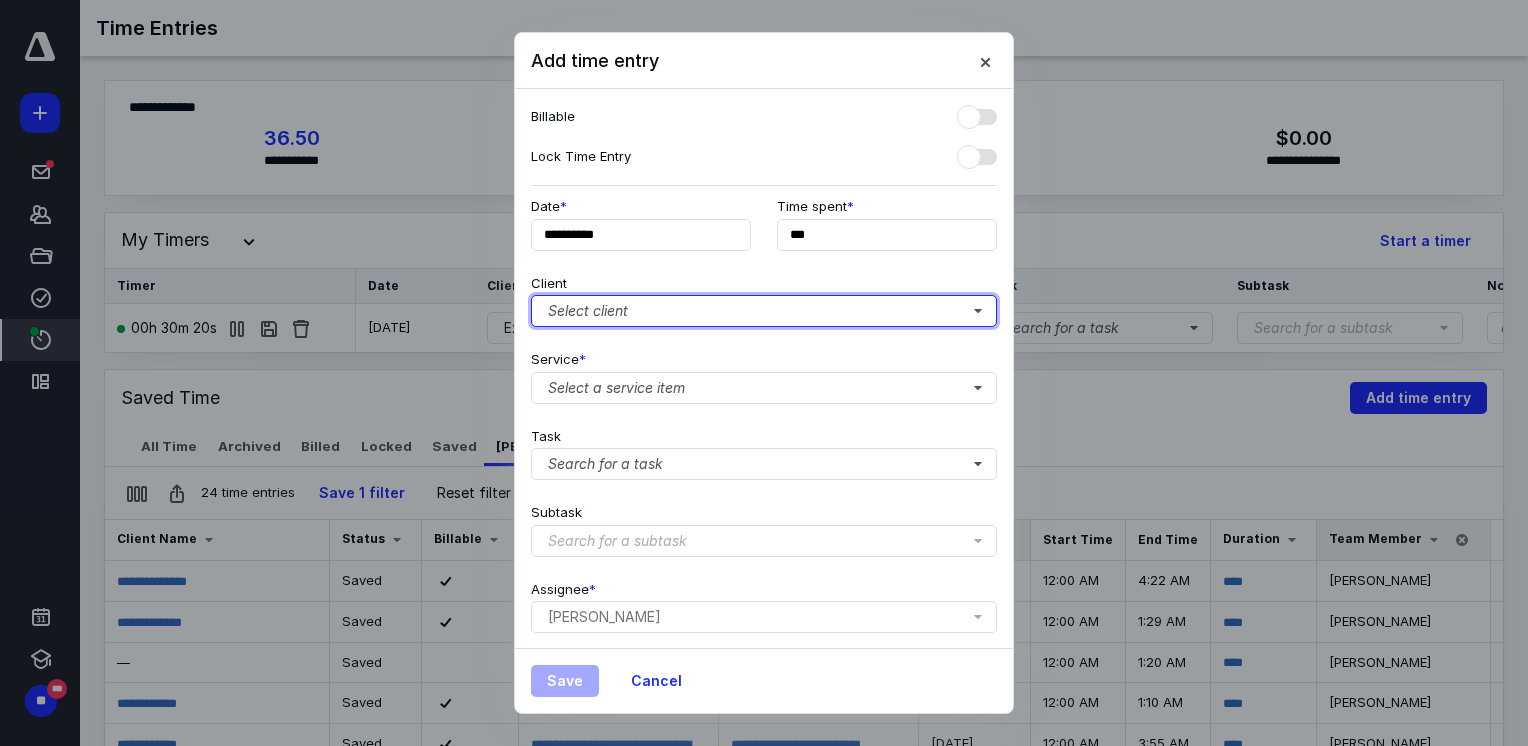 type 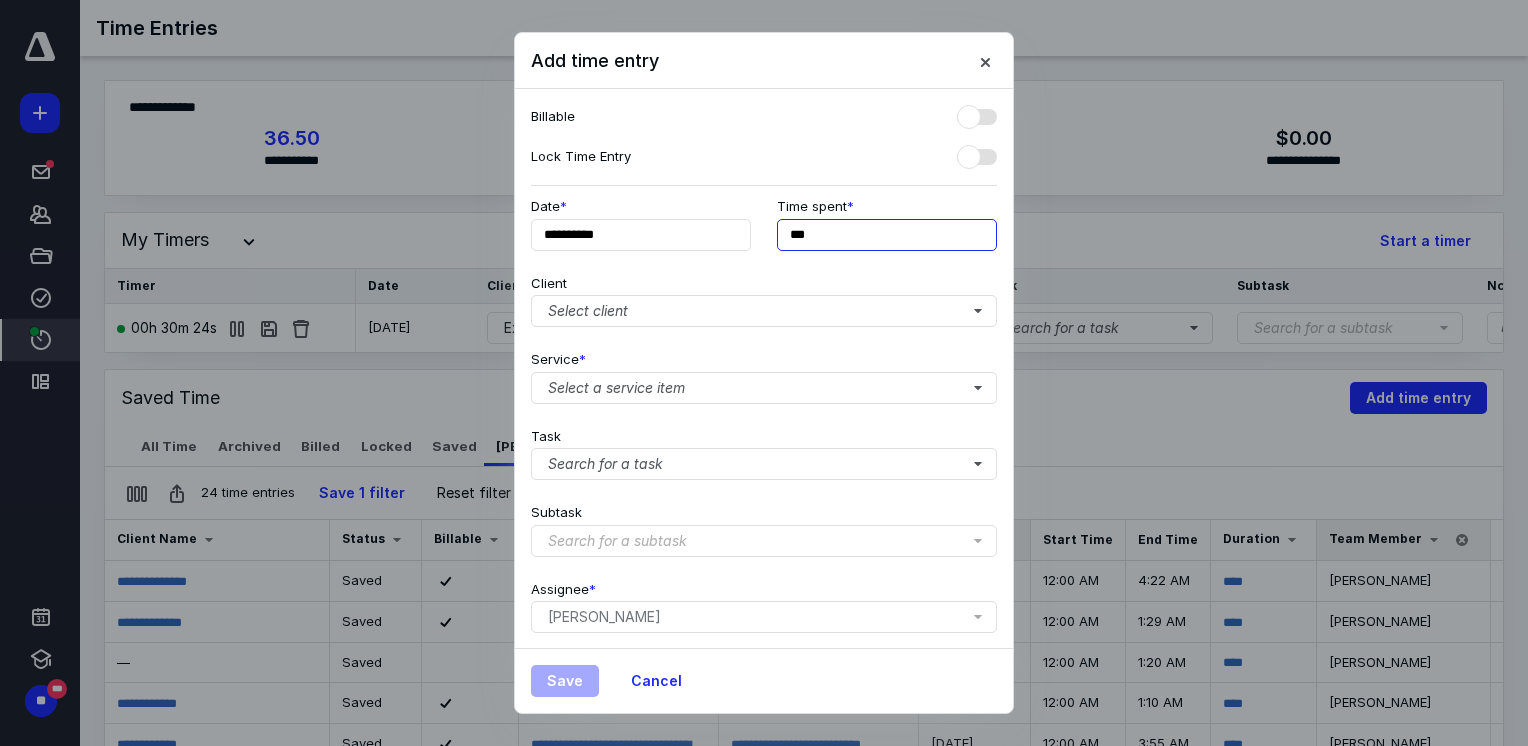 drag, startPoint x: 846, startPoint y: 225, endPoint x: 571, endPoint y: 194, distance: 276.74176 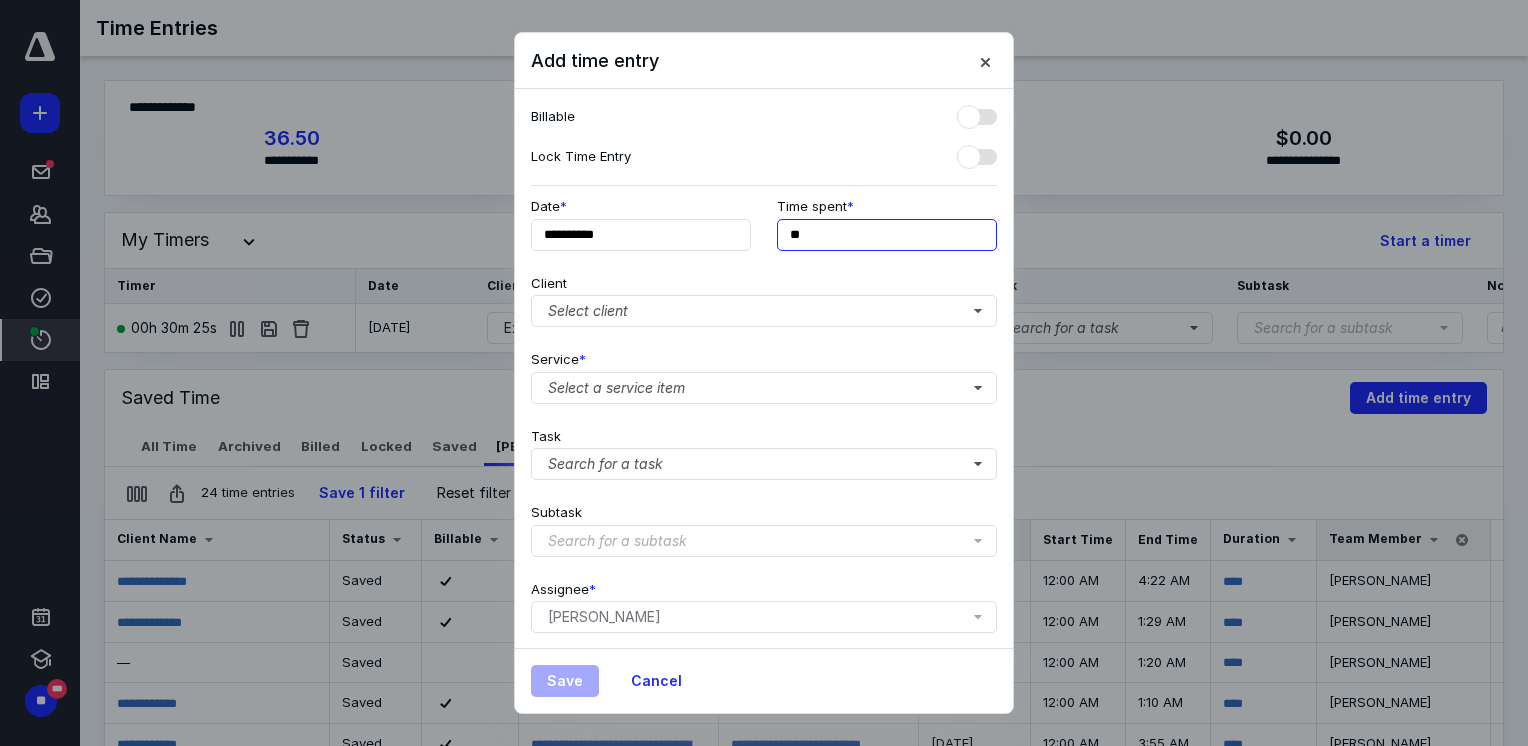 type on "***" 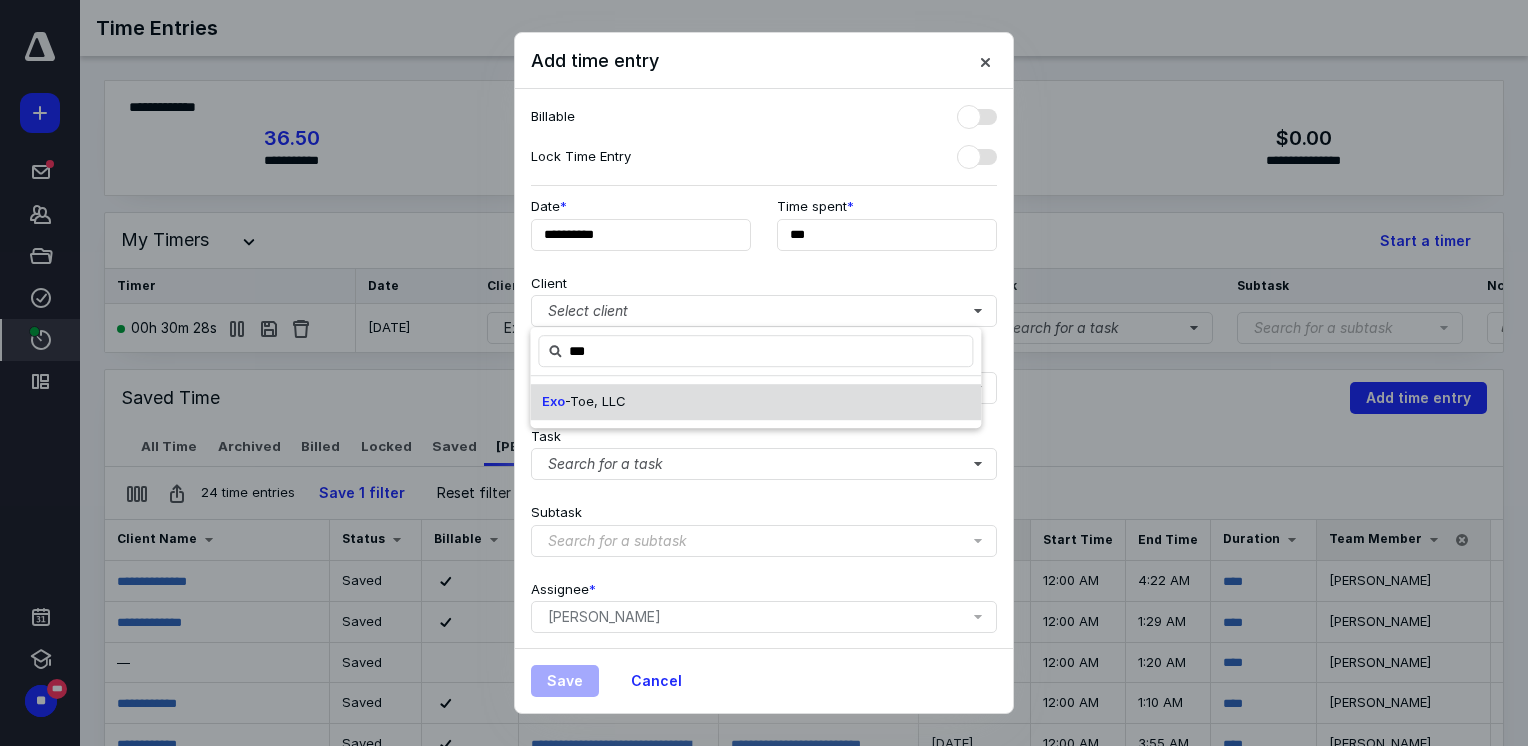 click on "Exo" at bounding box center (553, 401) 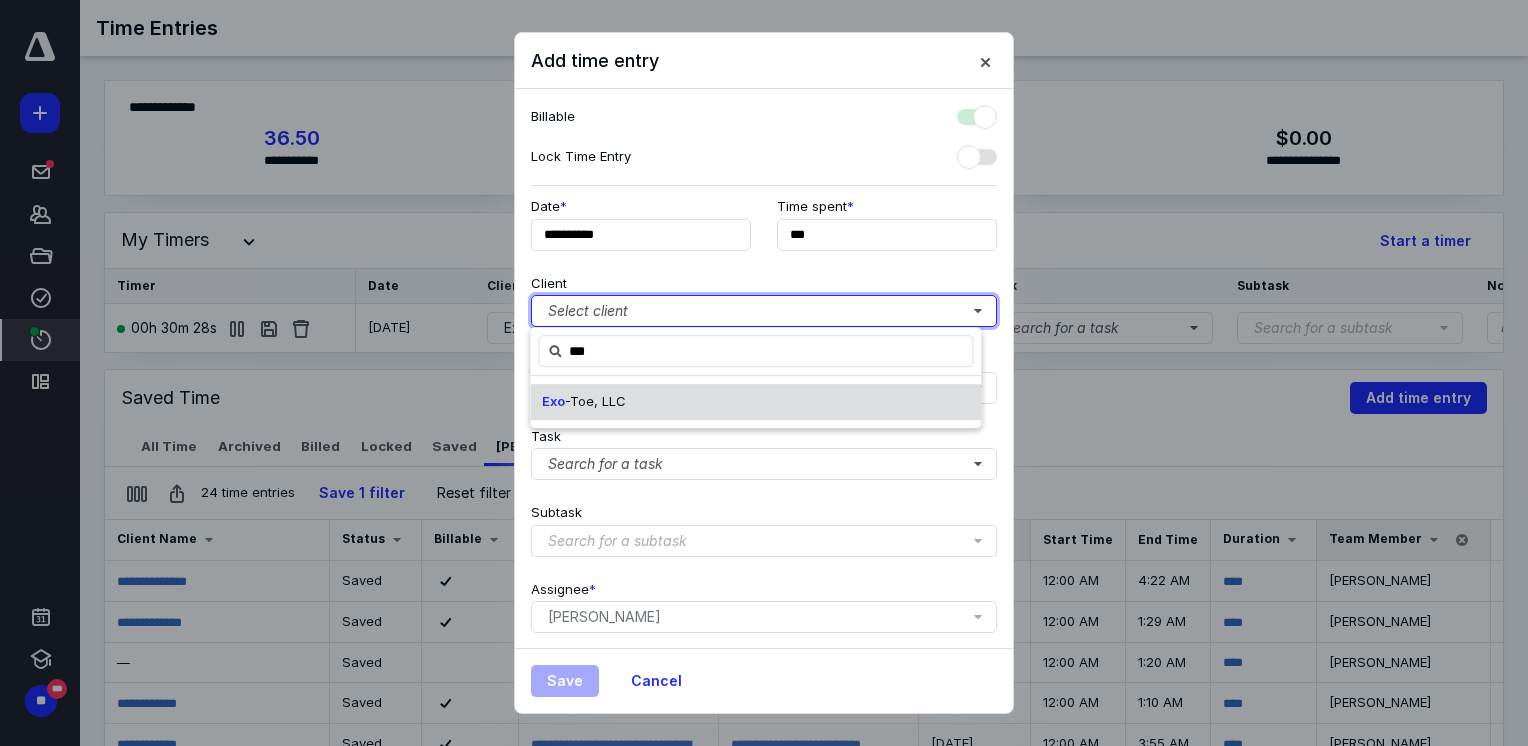 checkbox on "true" 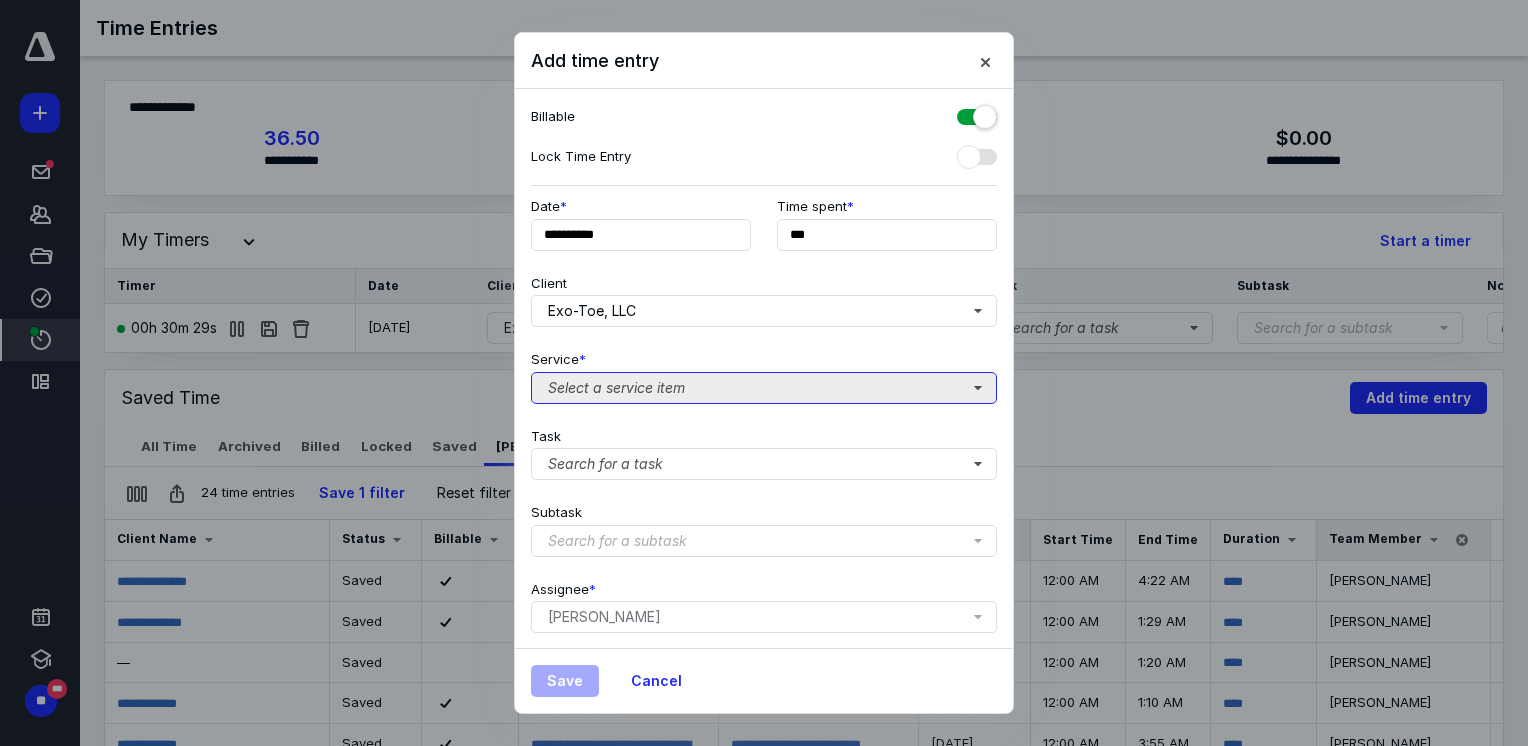 click on "Select a service item" at bounding box center (764, 388) 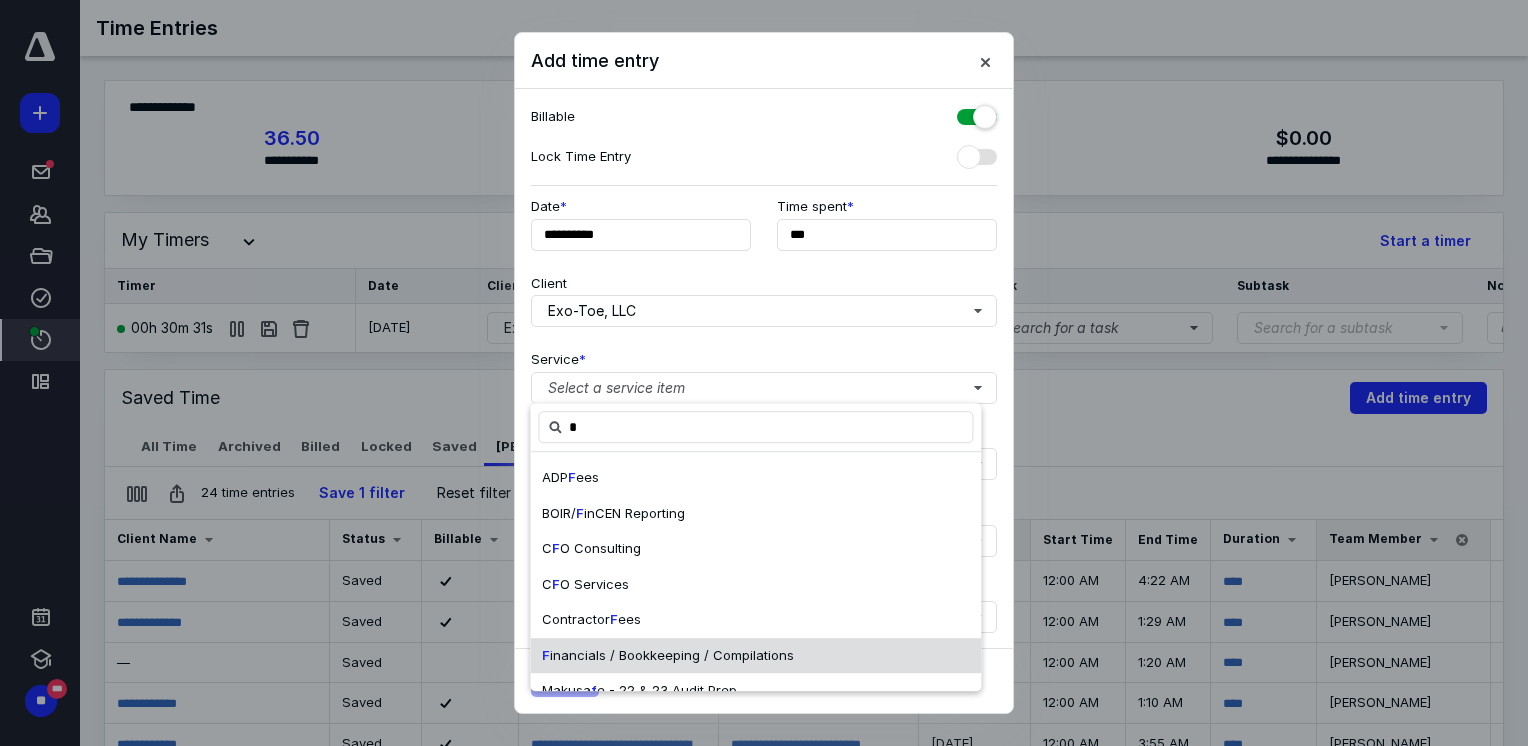 click on "inancials / Bookkeeping / Compilations" at bounding box center [672, 655] 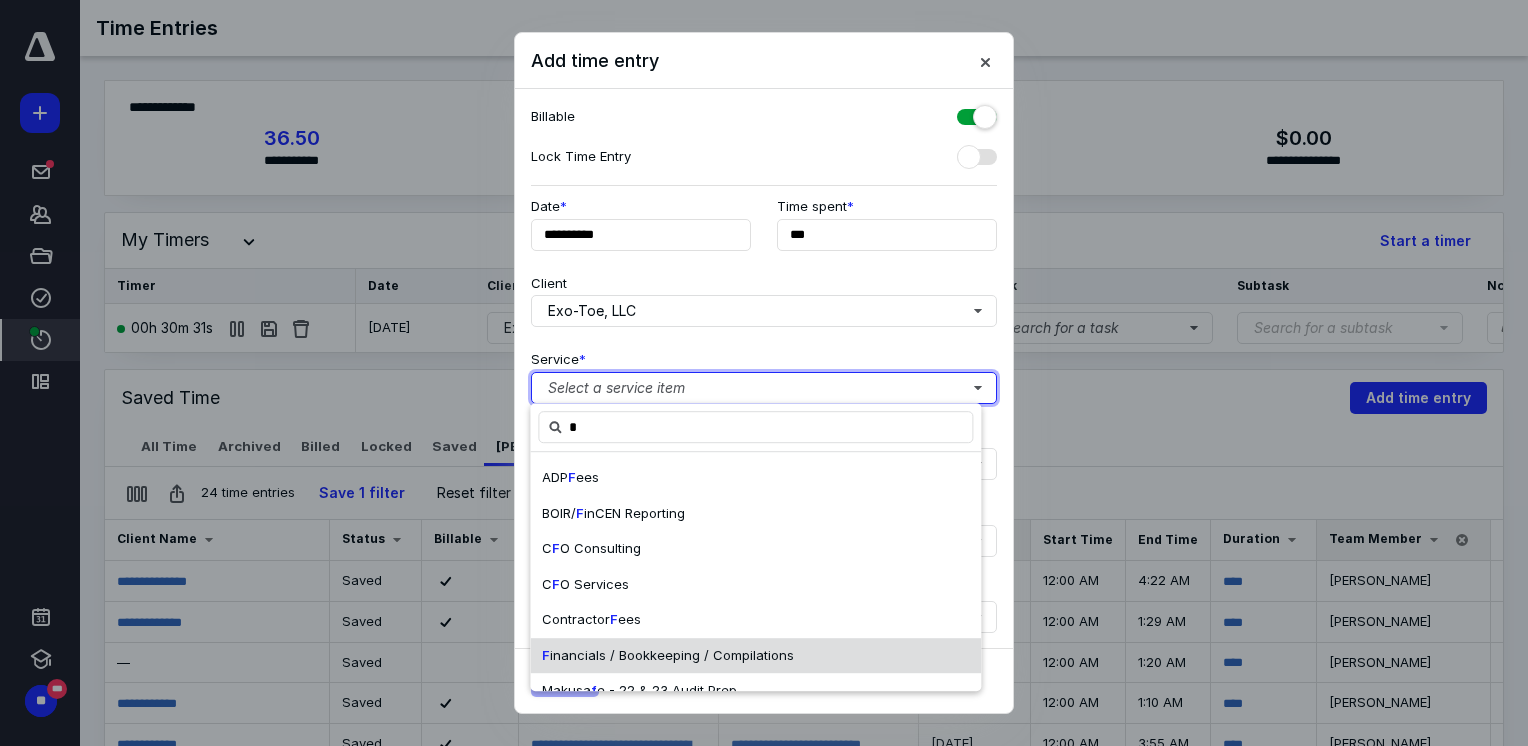 type 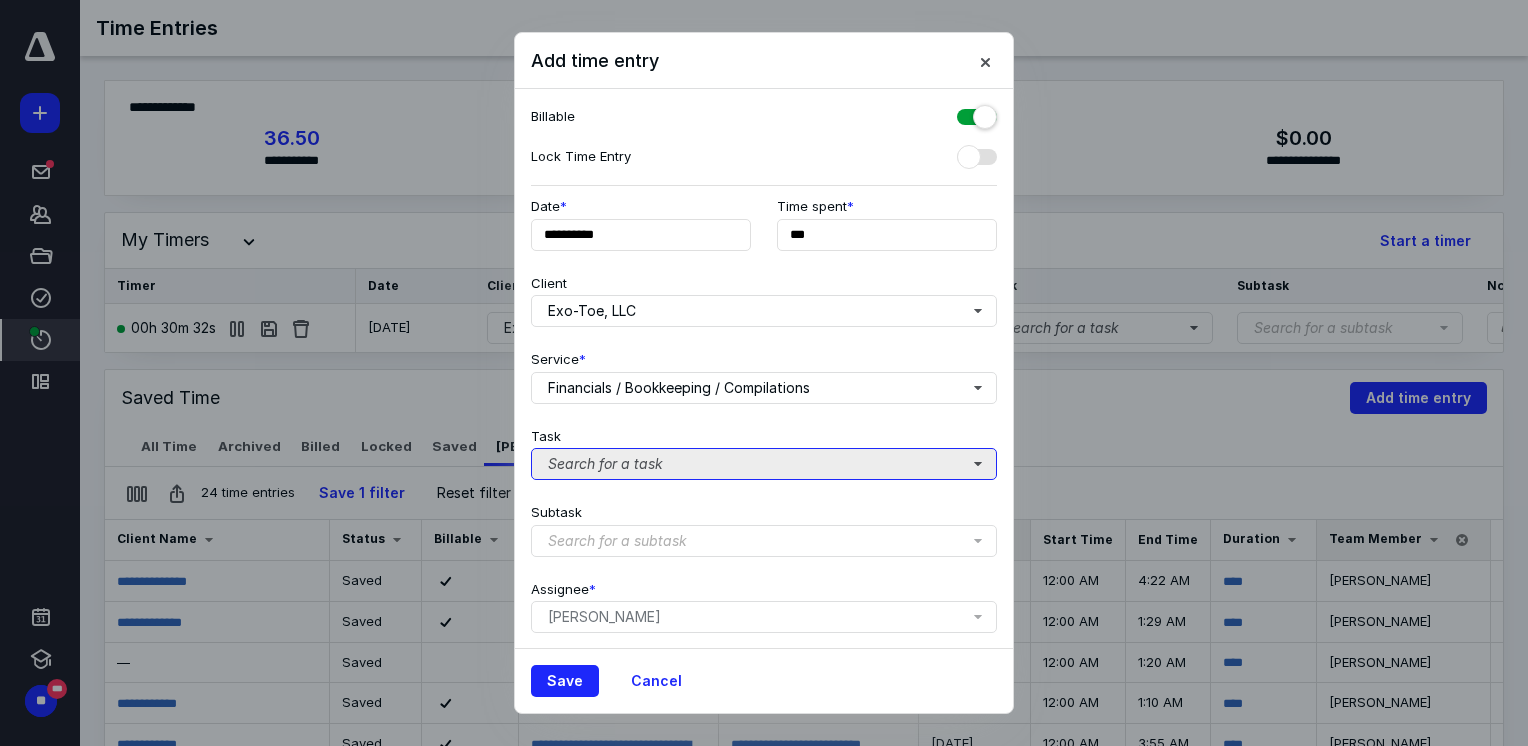 click on "Search for a task" at bounding box center [764, 464] 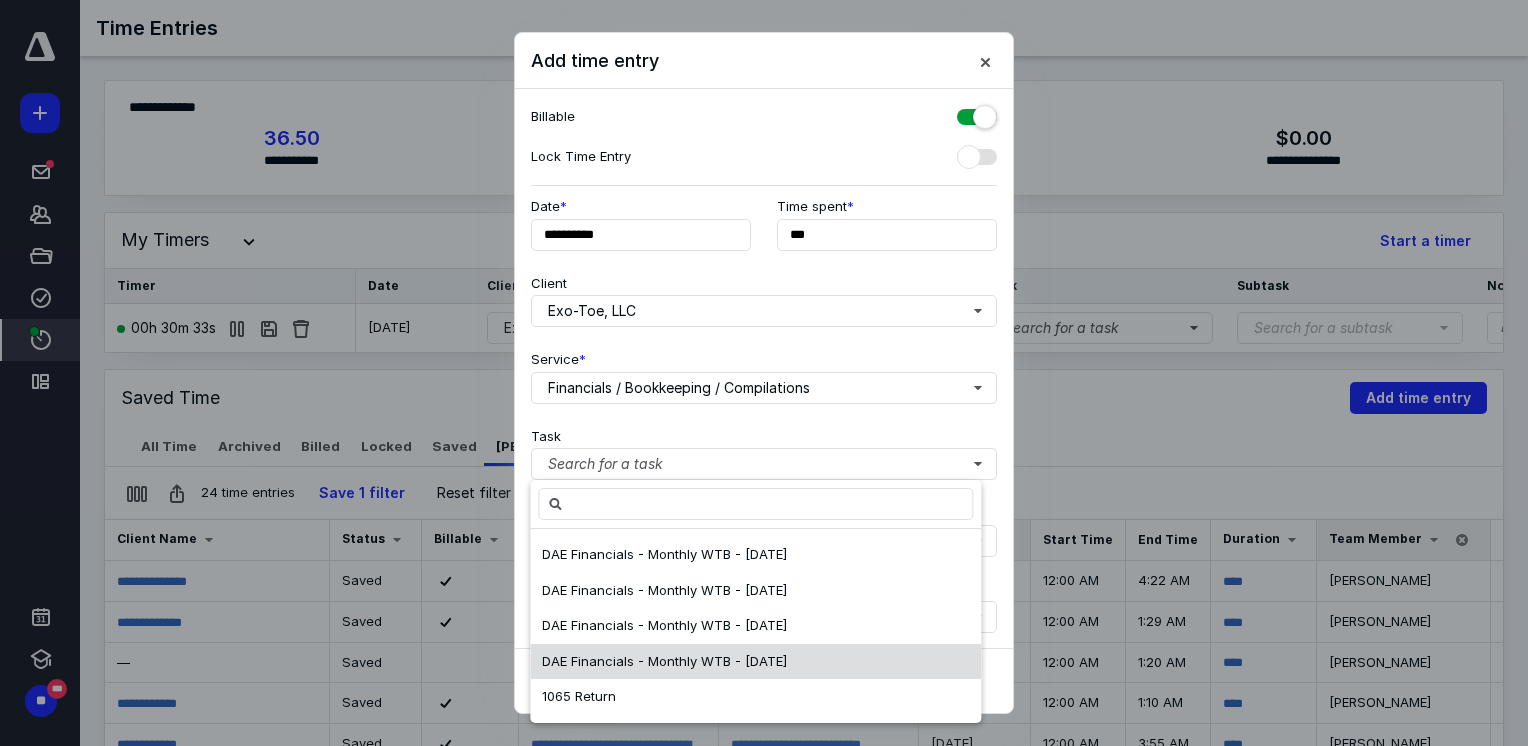 click on "DAE Financials - Monthly WTB - [DATE]" at bounding box center (664, 661) 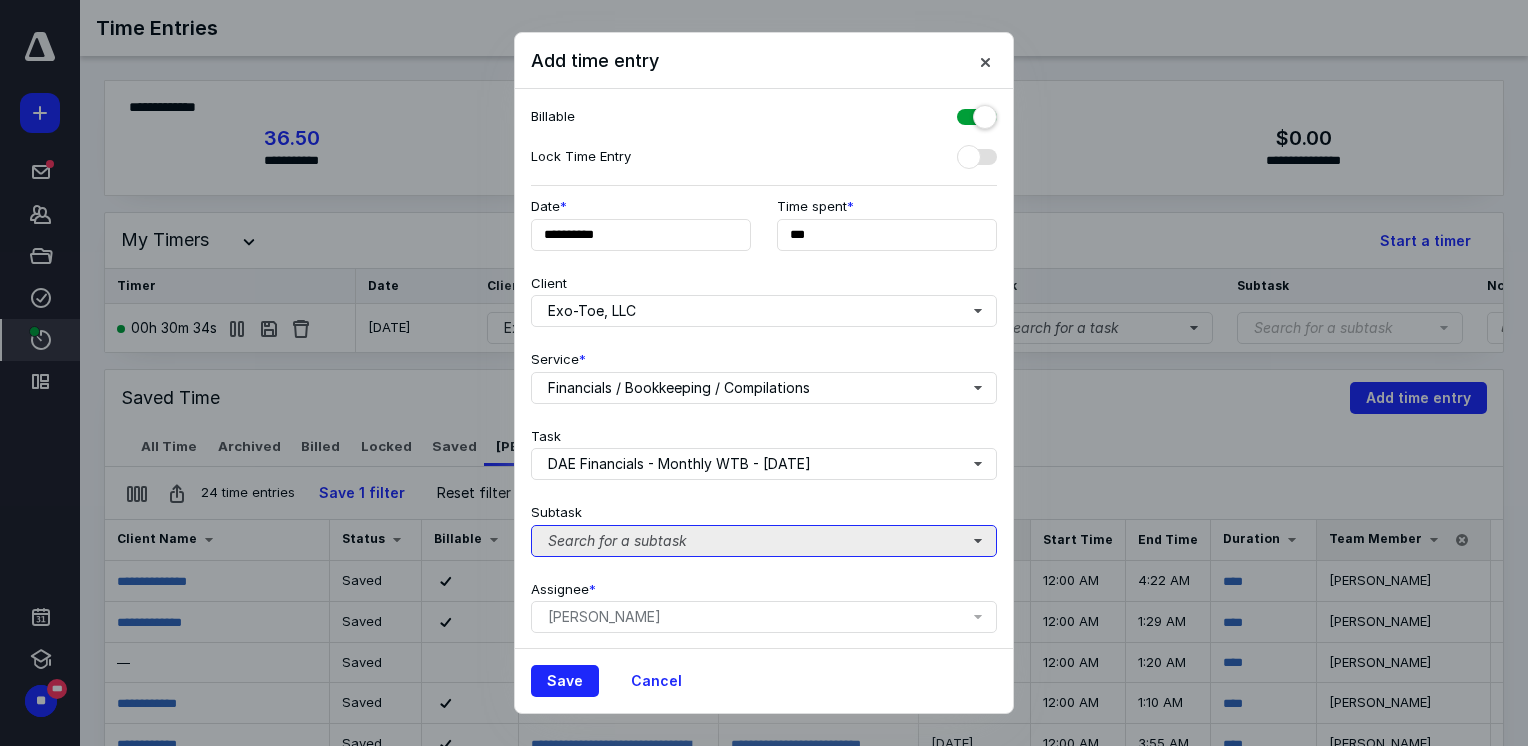 click on "Search for a subtask" at bounding box center [764, 541] 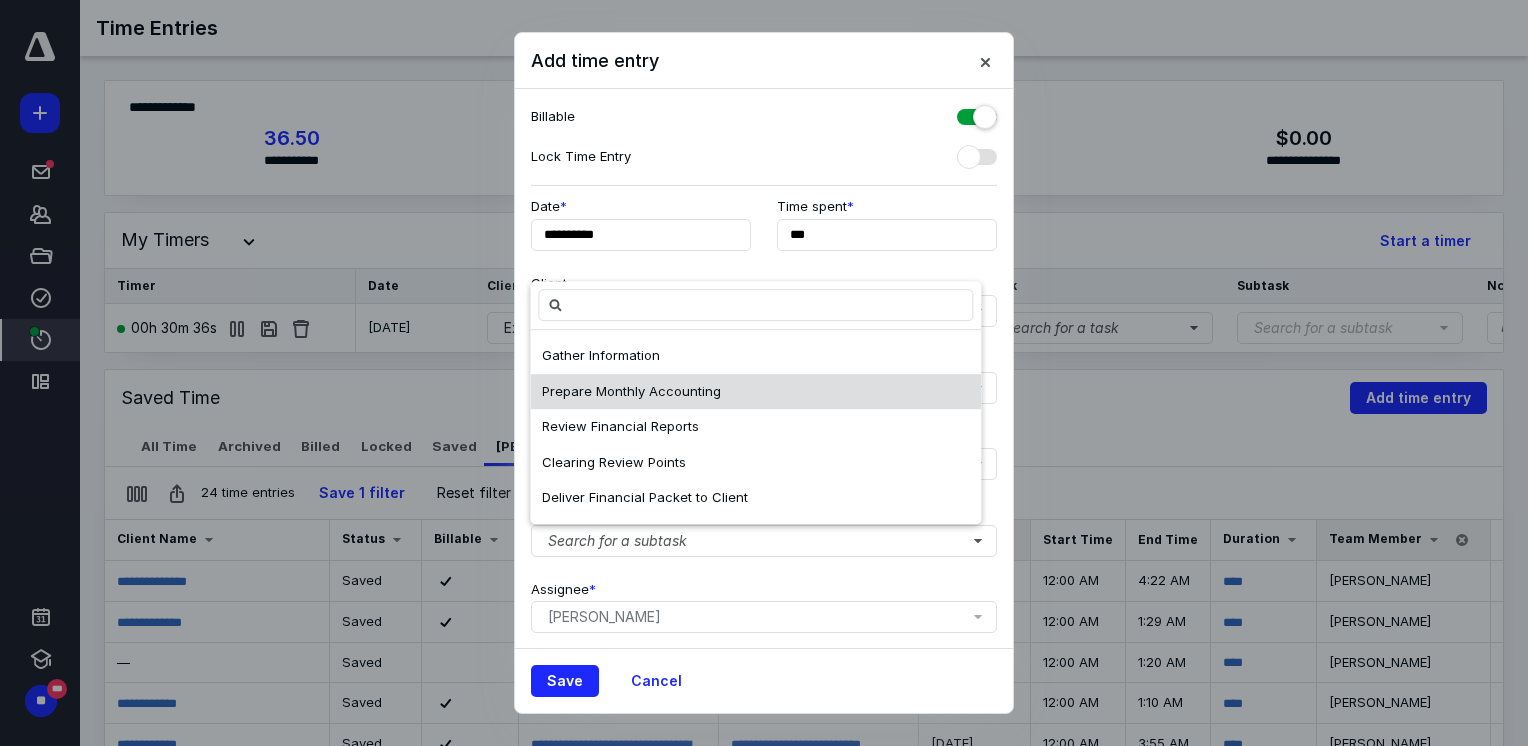 click on "Prepare Monthly Accounting" at bounding box center [631, 391] 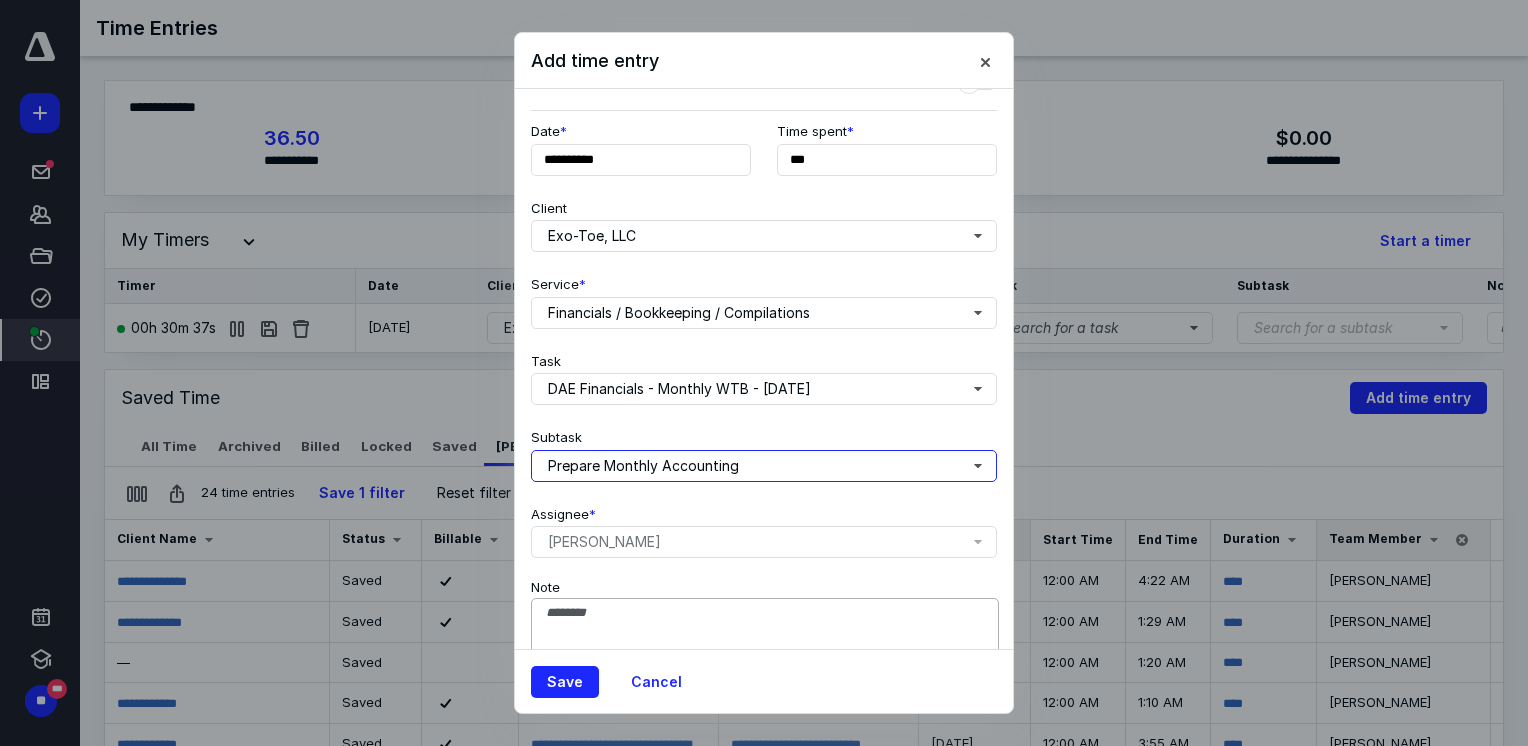 scroll, scrollTop: 154, scrollLeft: 0, axis: vertical 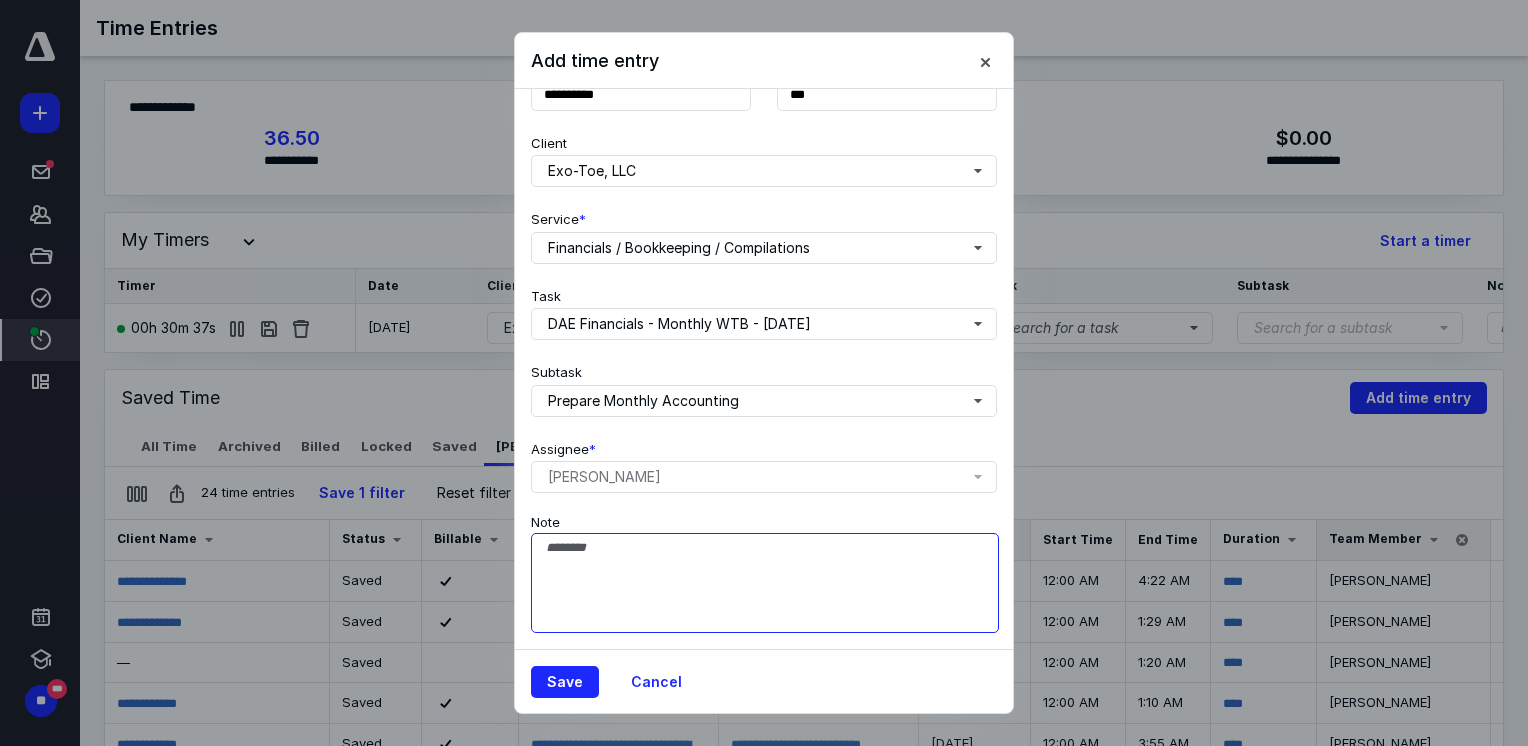 click on "Note" at bounding box center (765, 583) 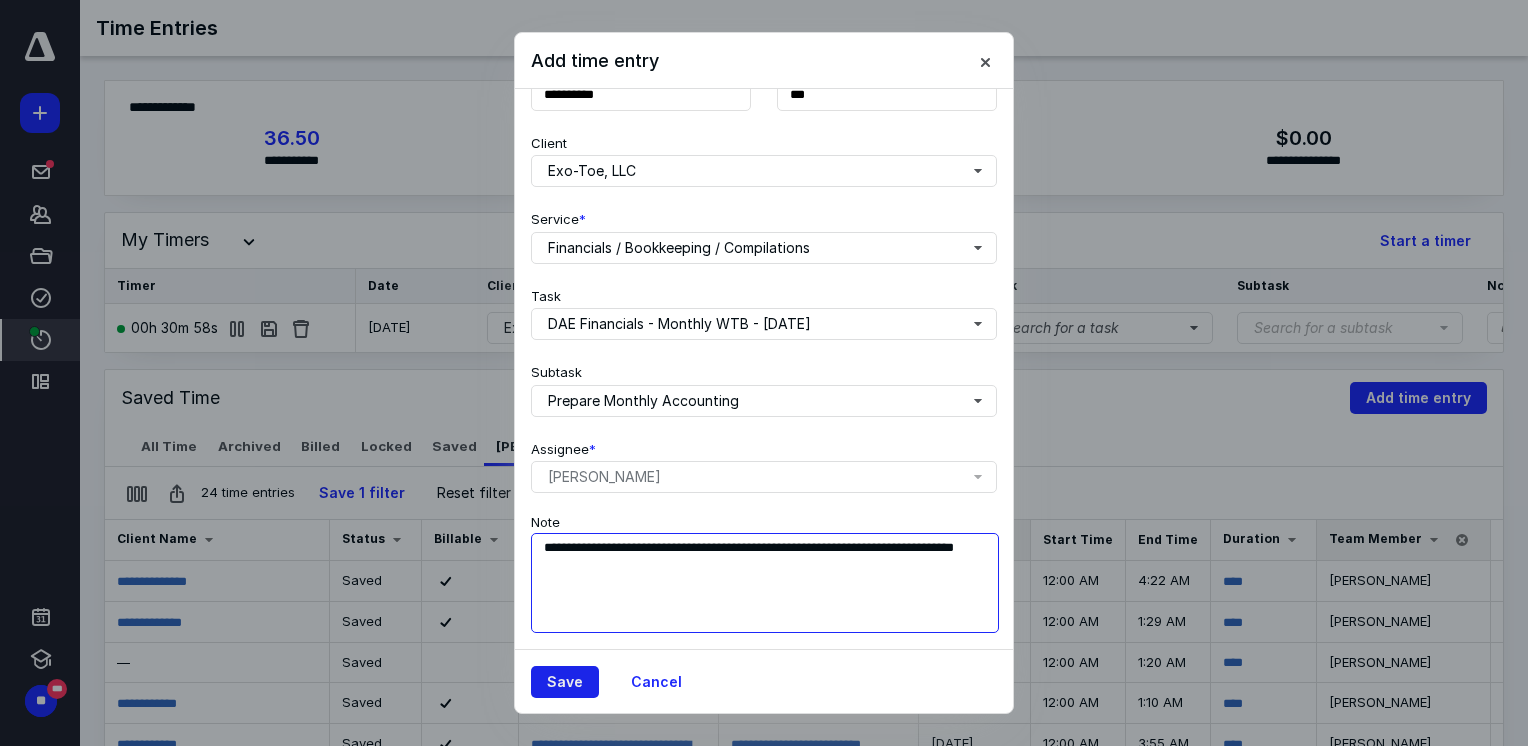 type on "**********" 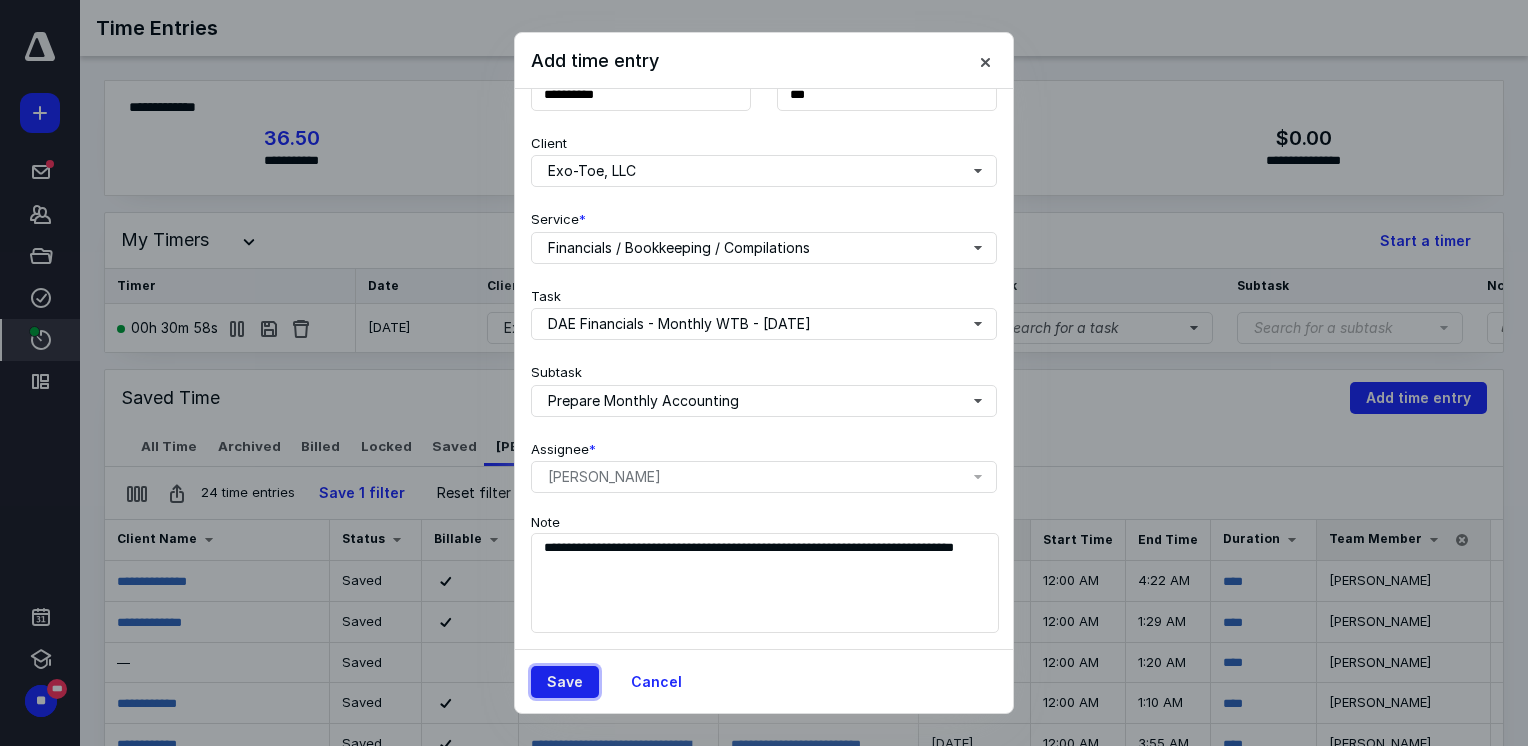 click on "Save" at bounding box center [565, 682] 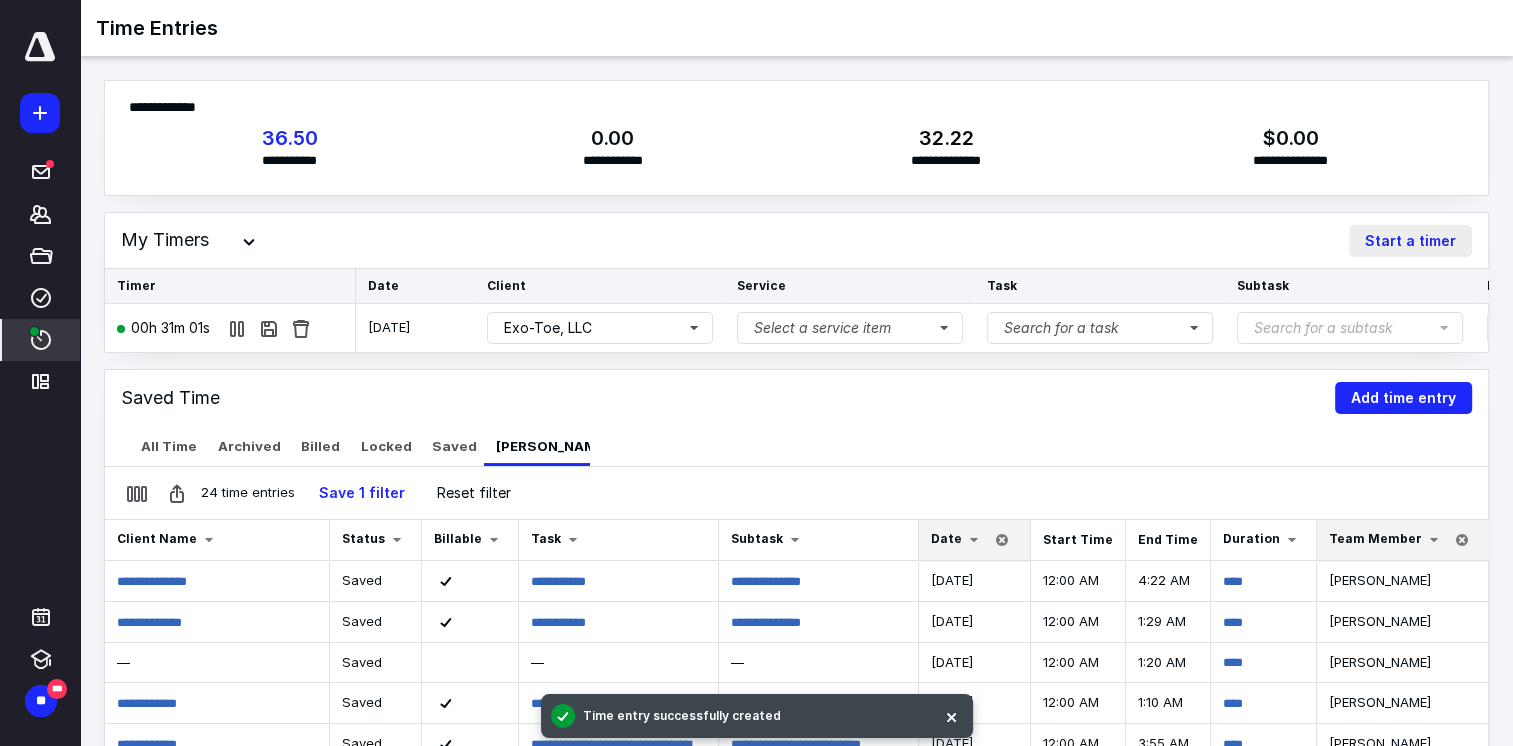 click on "Start a timer" at bounding box center (1410, 241) 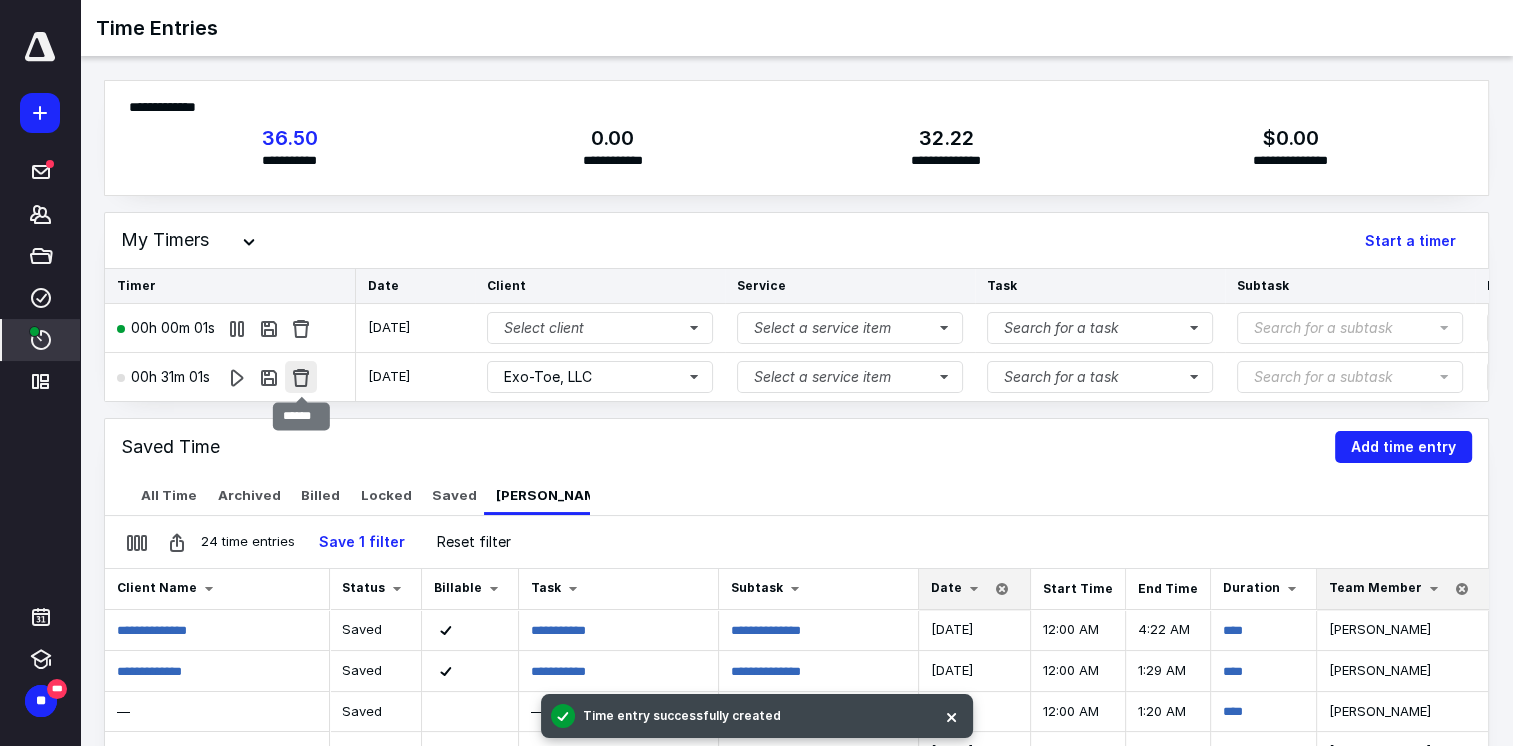 click at bounding box center [301, 377] 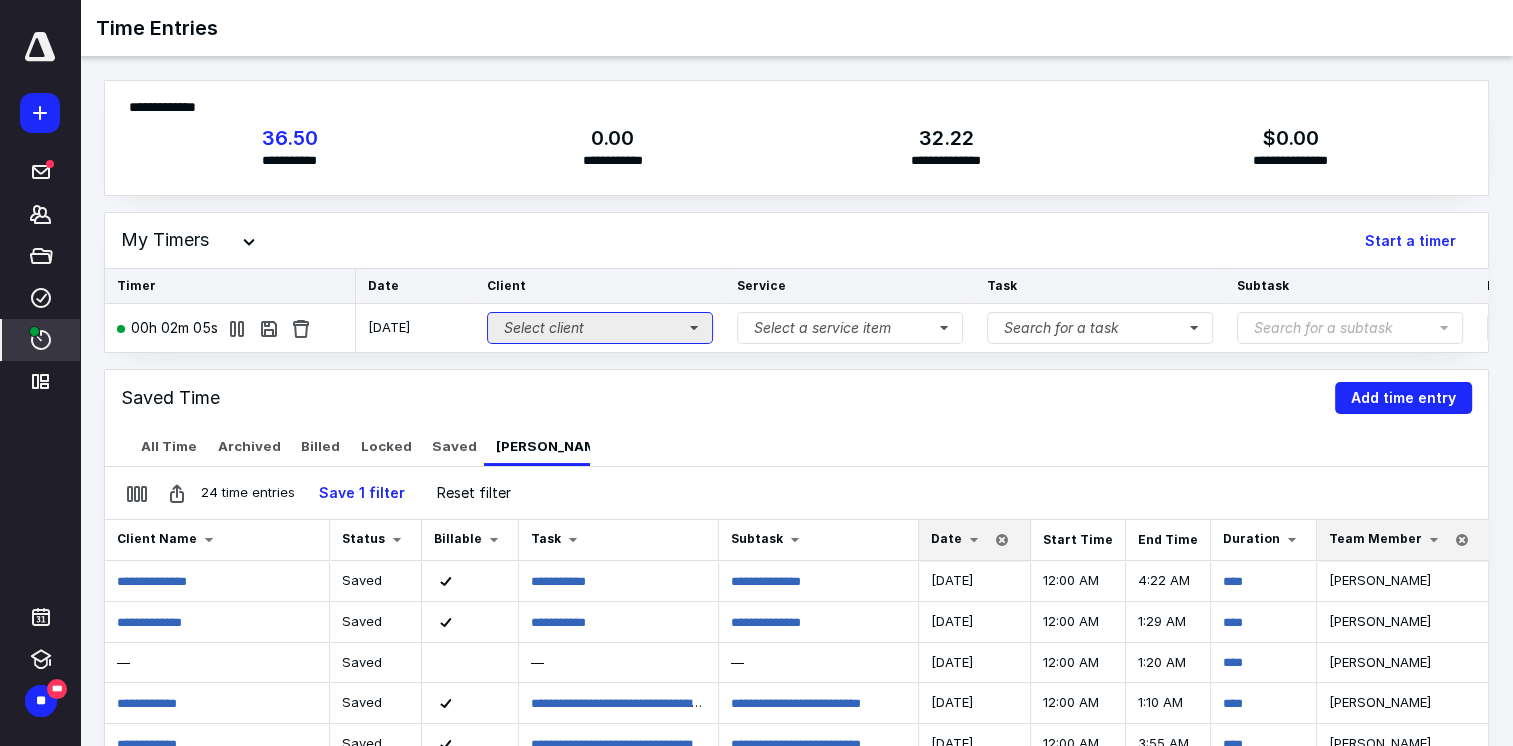 click on "Select client" at bounding box center (600, 328) 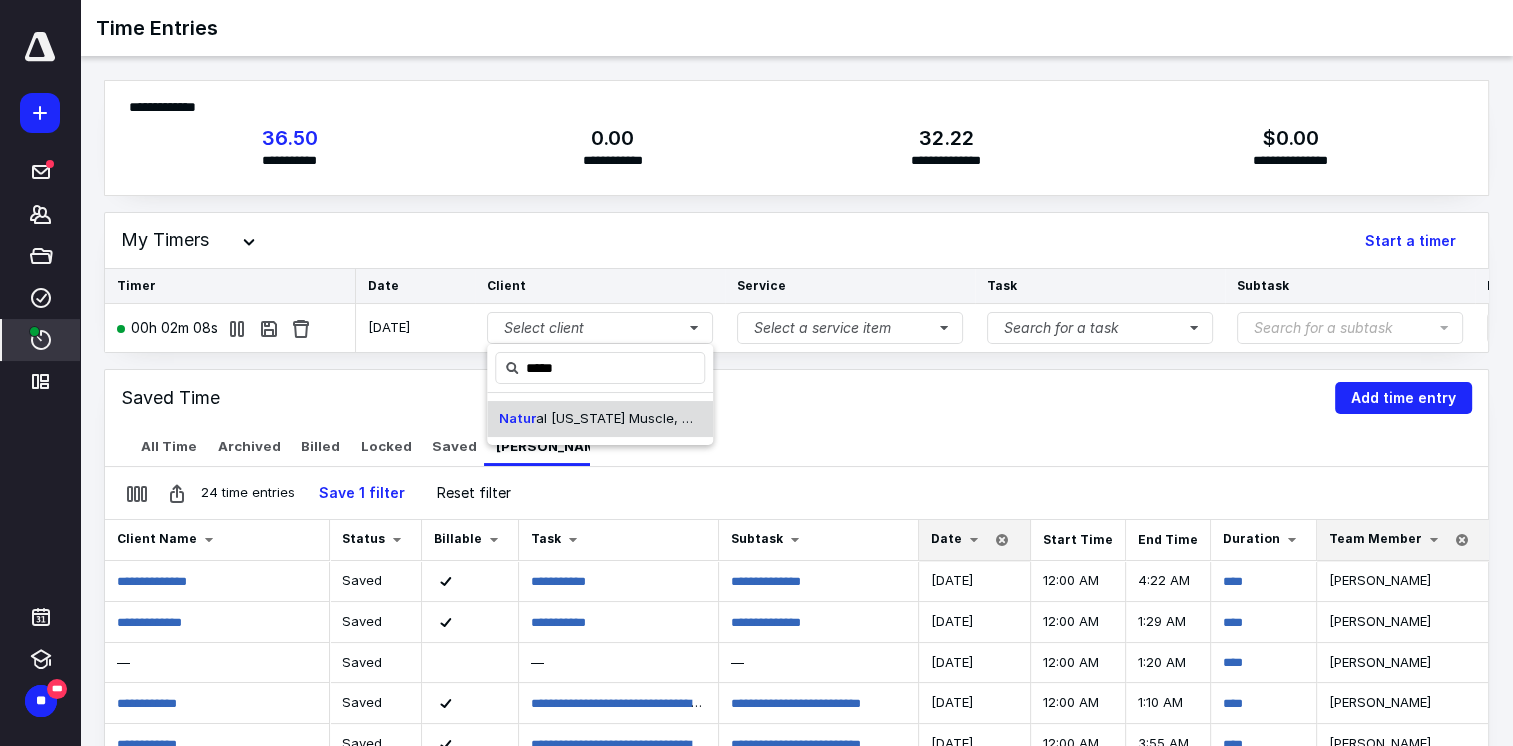 click on "al [US_STATE] Muscle, LLC" at bounding box center [621, 418] 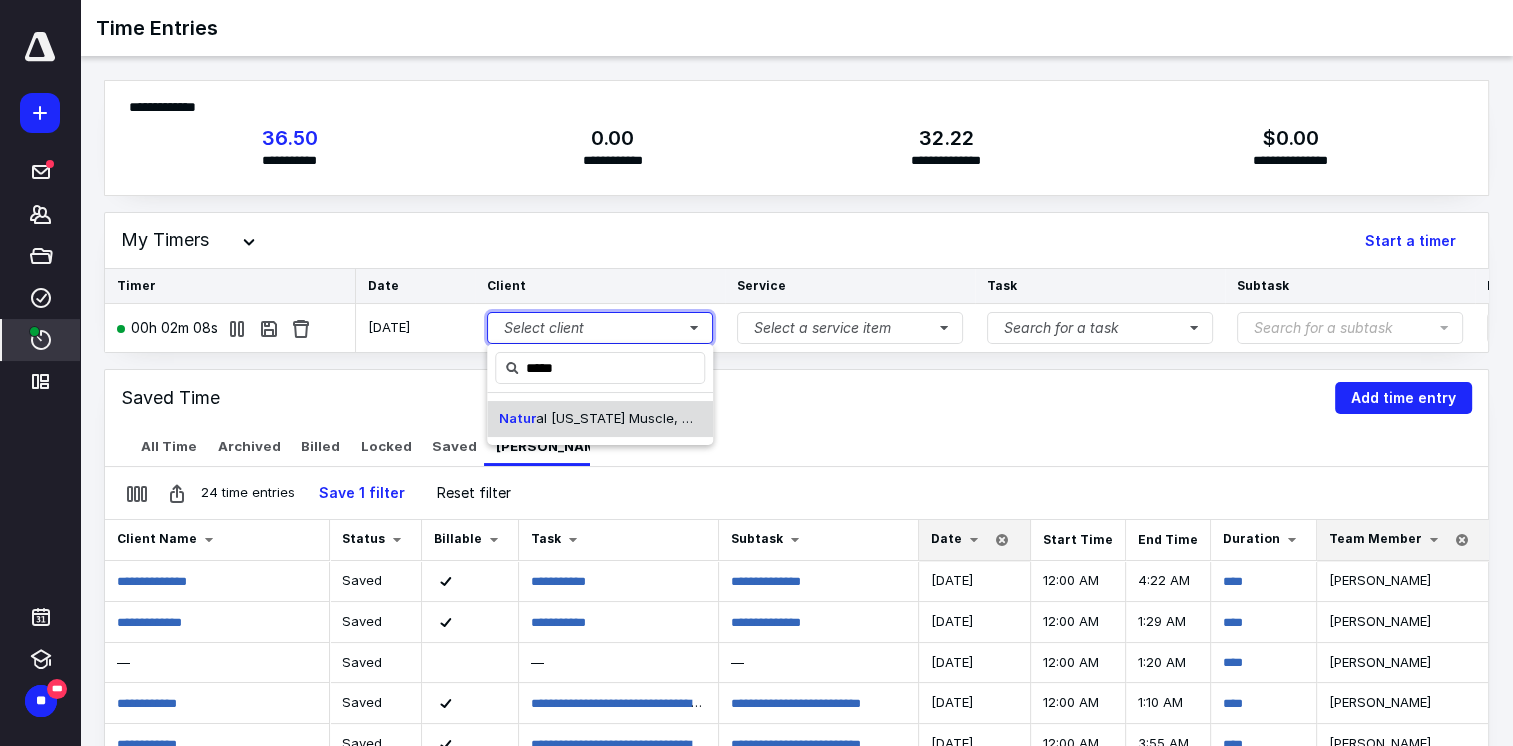 type 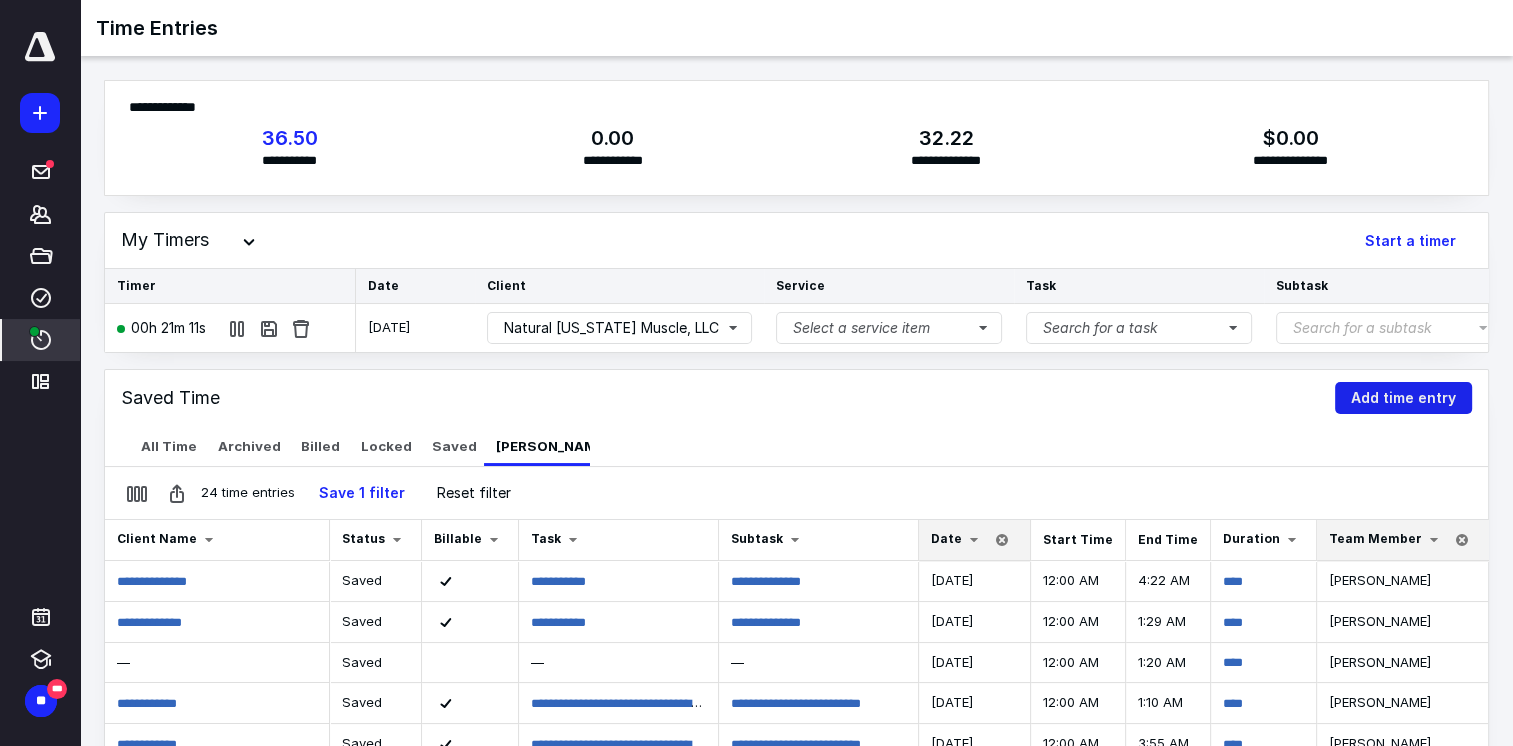 click on "Add time entry" at bounding box center (1403, 398) 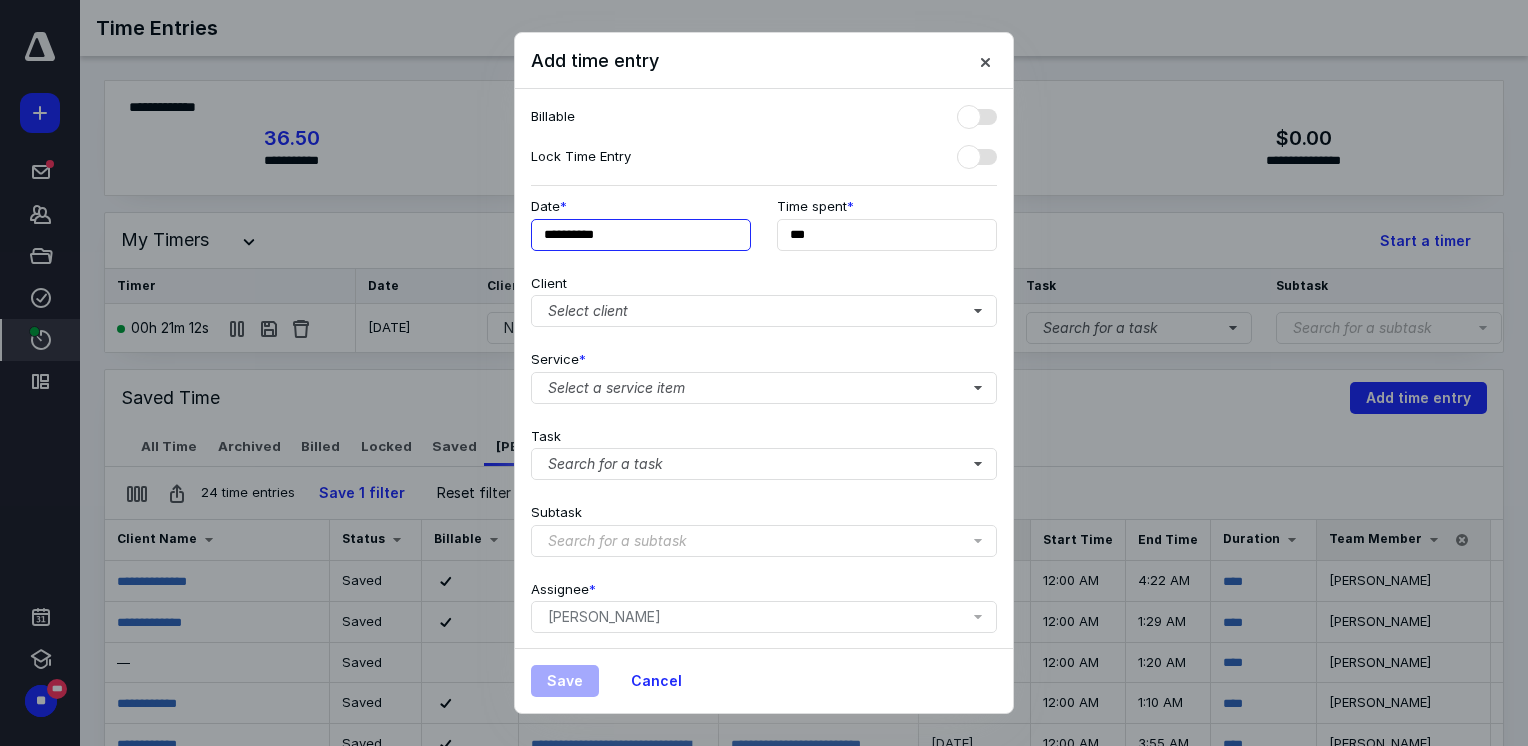 click on "**********" at bounding box center (641, 235) 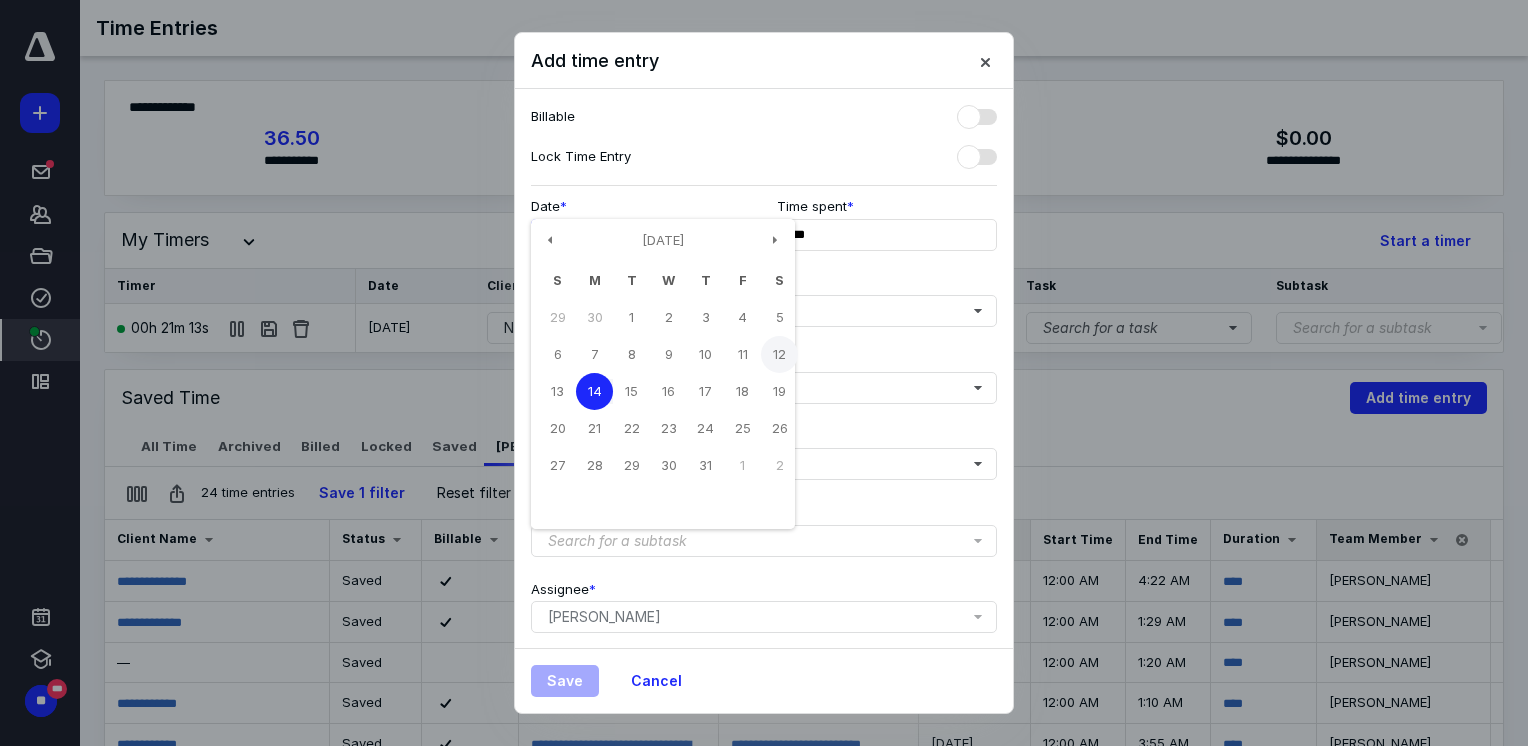 click on "12" at bounding box center (779, 354) 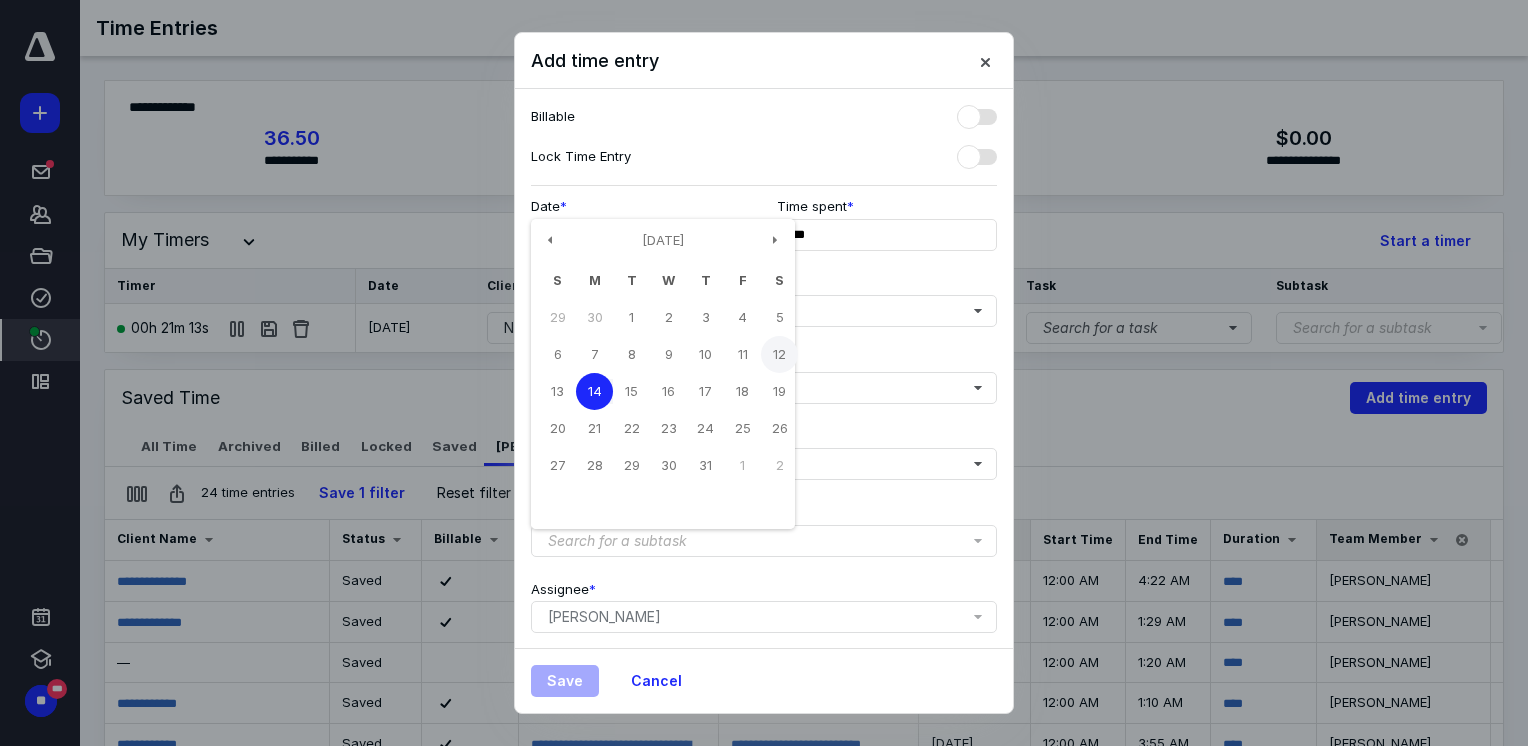 type on "**********" 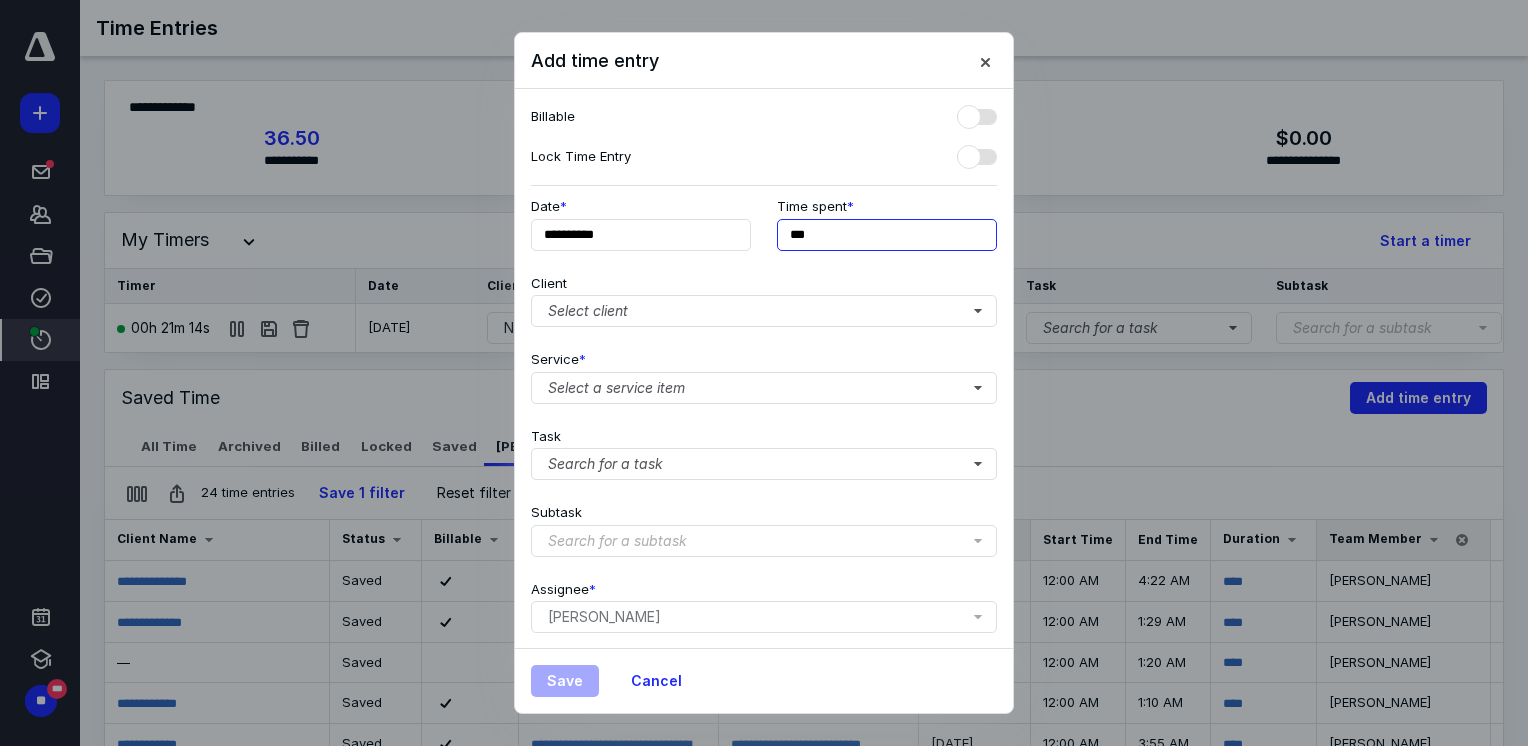 drag, startPoint x: 817, startPoint y: 241, endPoint x: 740, endPoint y: 254, distance: 78.08969 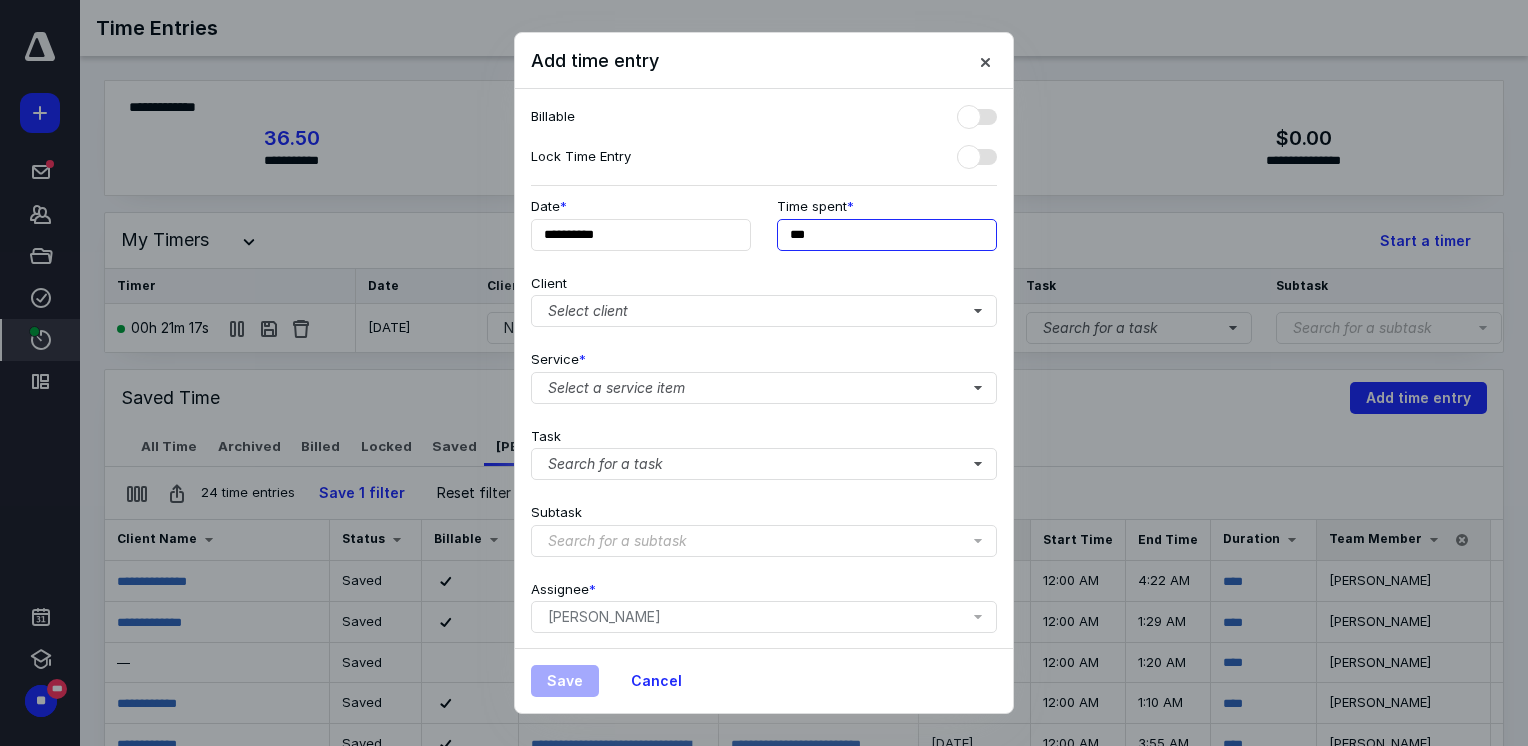 type on "***" 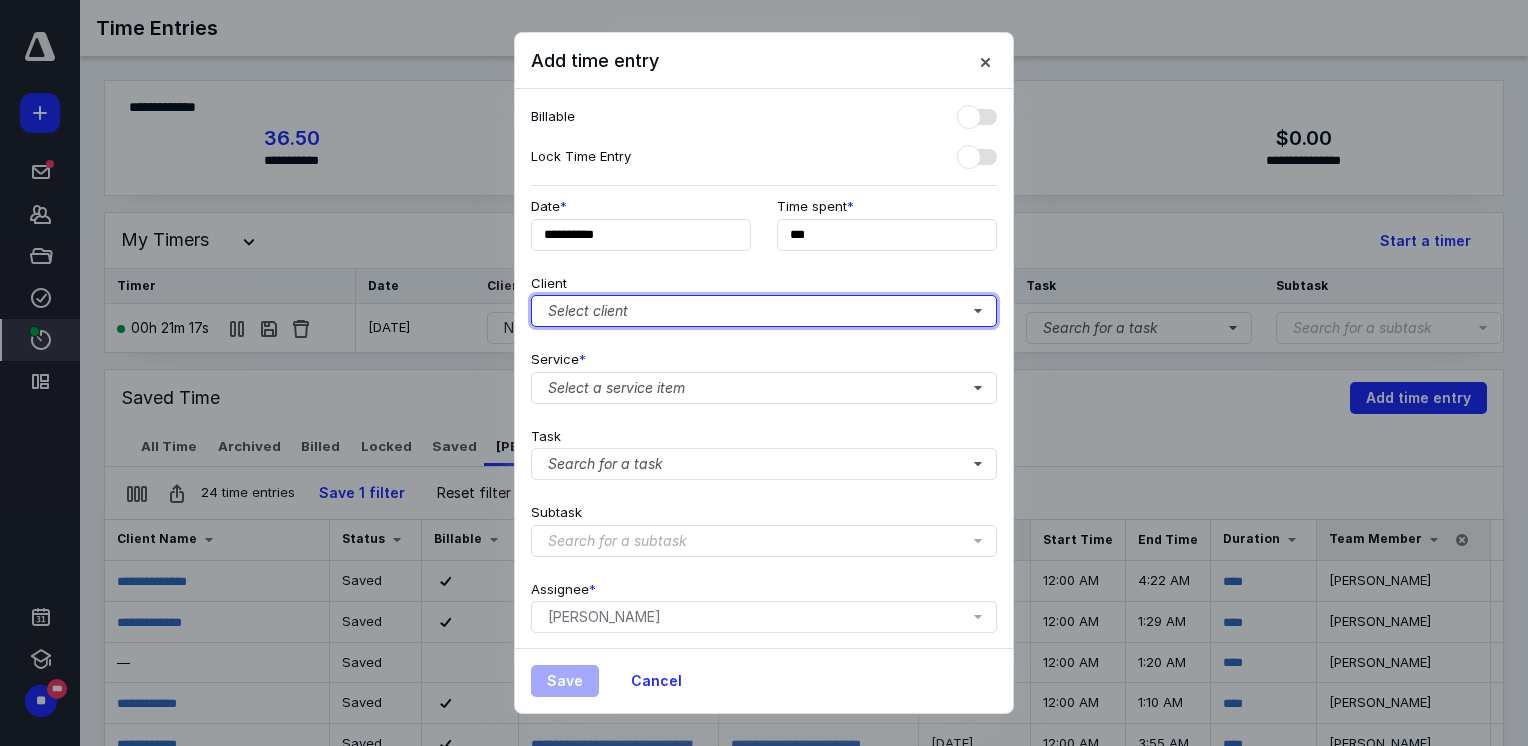 type 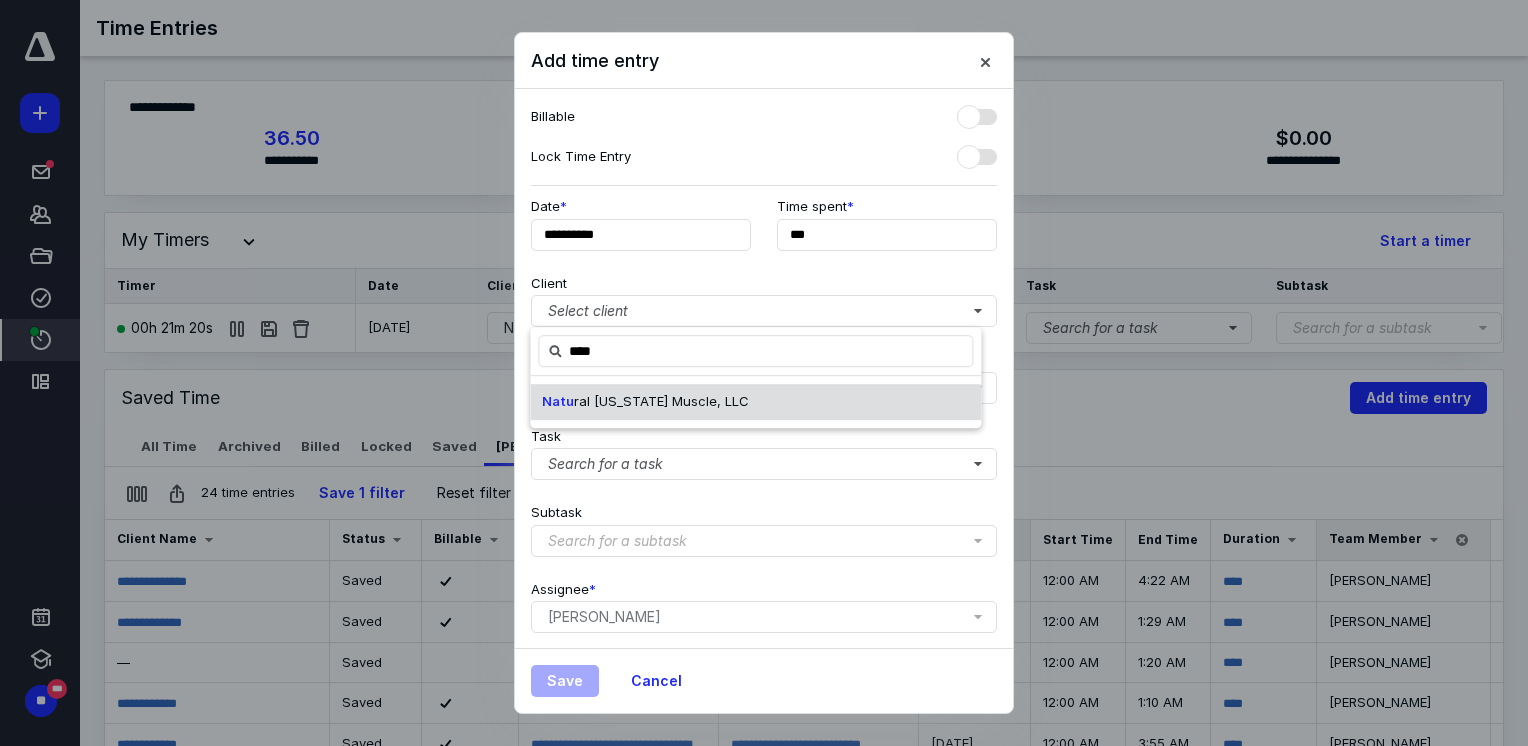 click on "ral [US_STATE] Muscle, LLC" at bounding box center [661, 401] 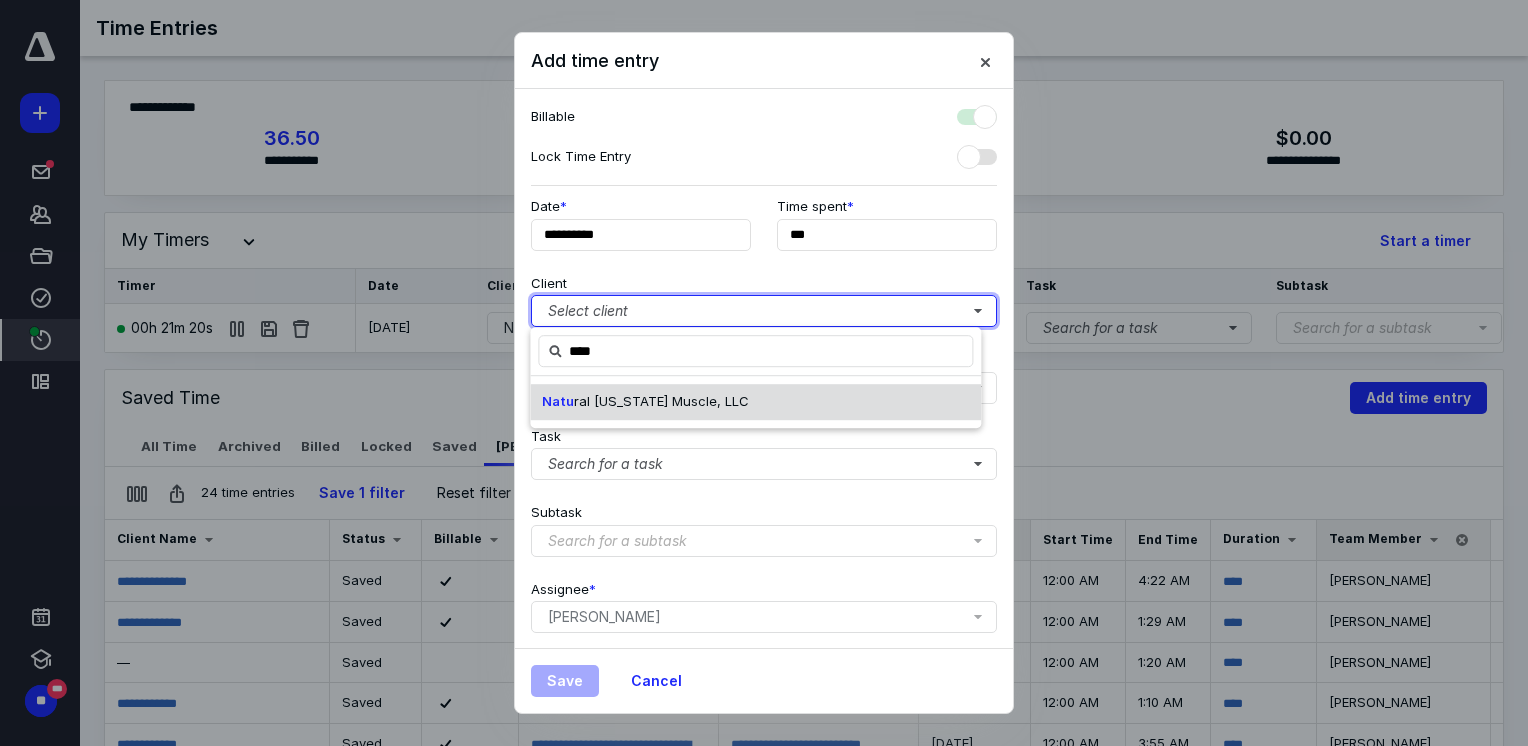 checkbox on "true" 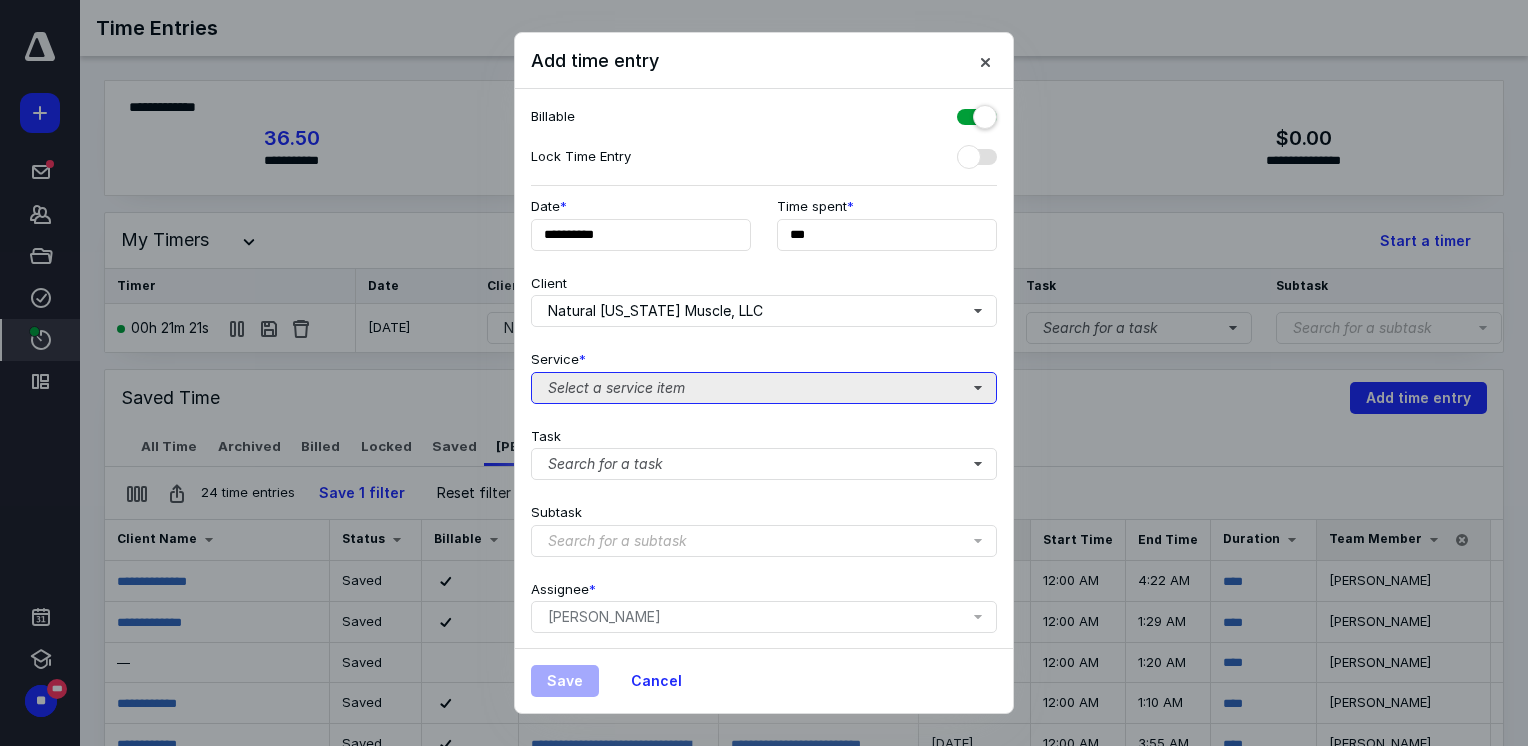 click on "Select a service item" at bounding box center [764, 388] 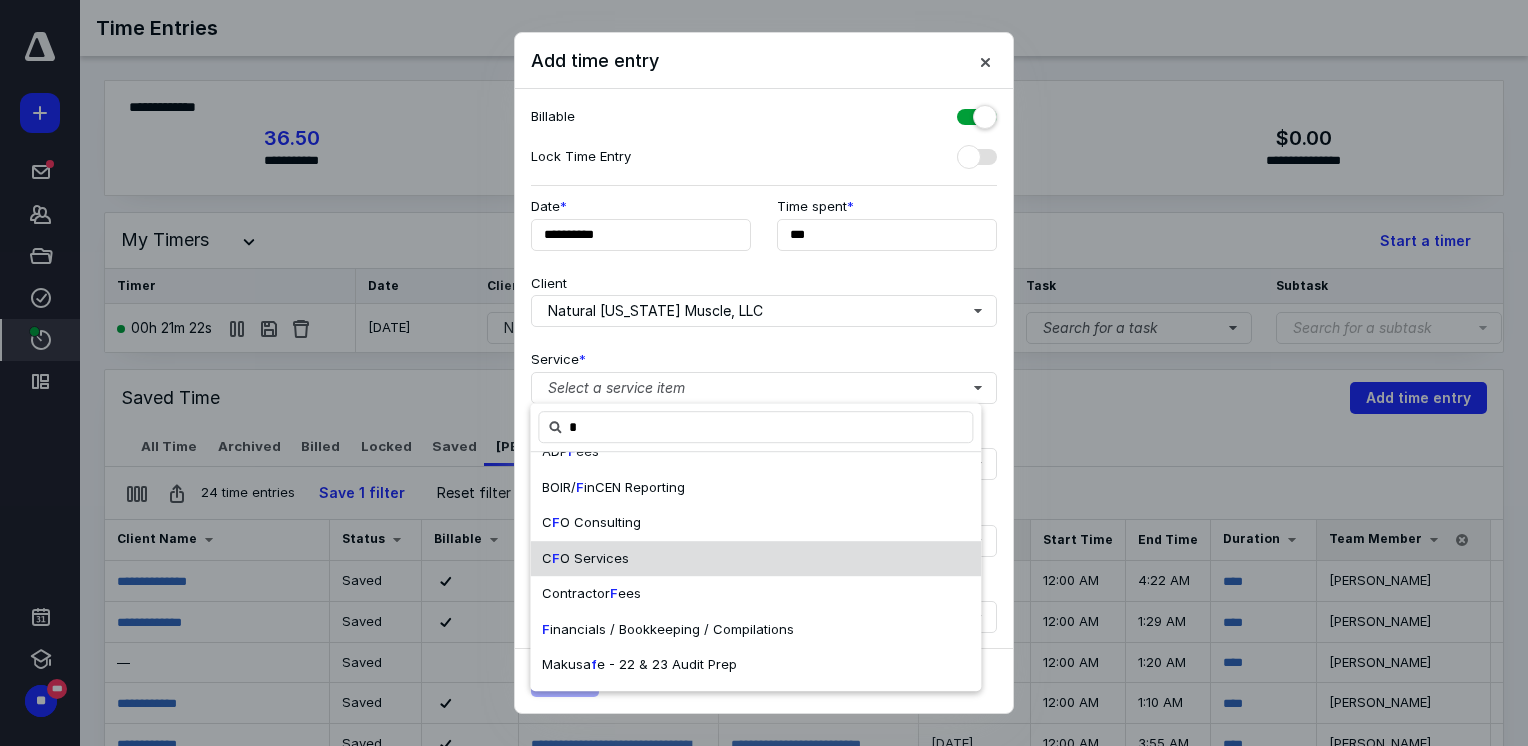 scroll, scrollTop: 100, scrollLeft: 0, axis: vertical 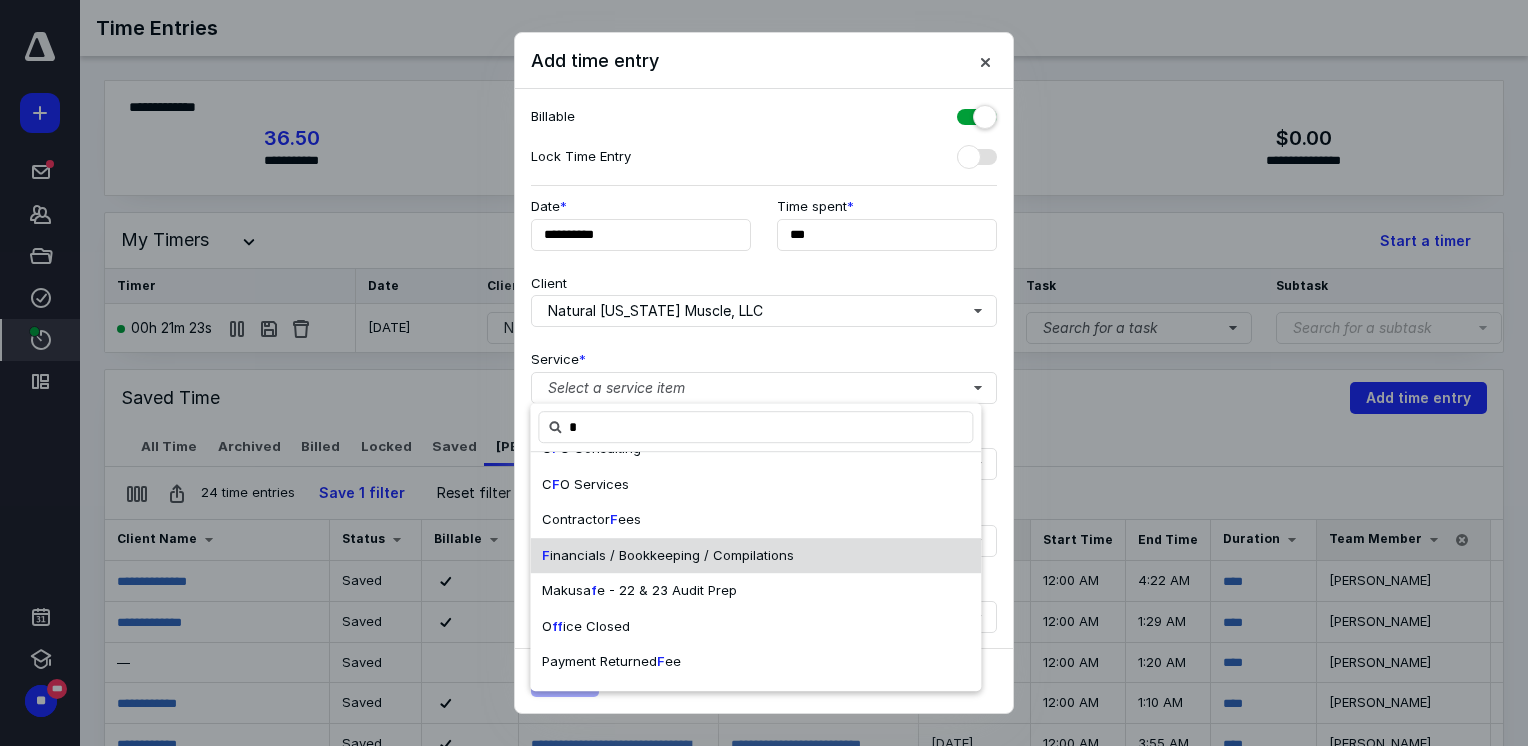click on "inancials / Bookkeeping / Compilations" at bounding box center [672, 555] 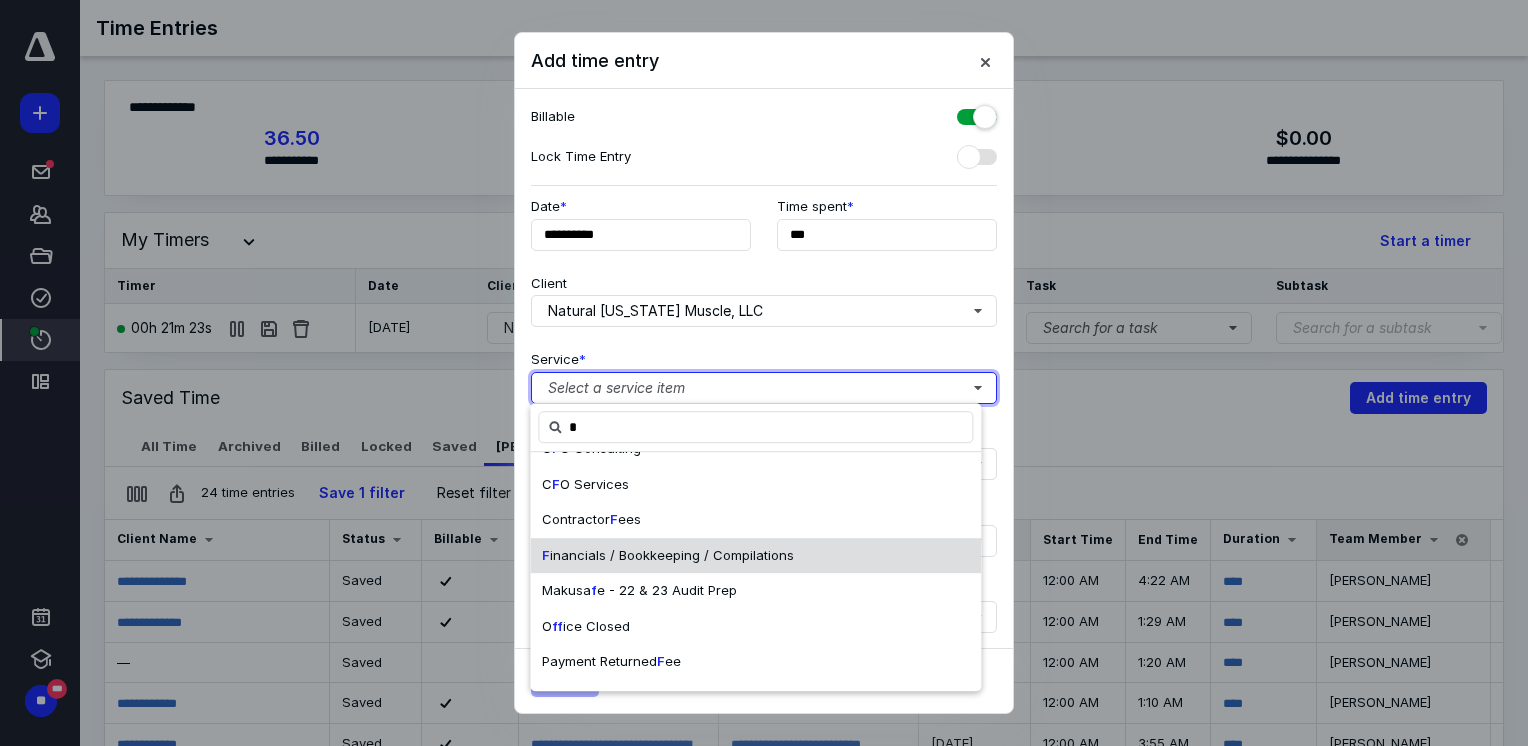 type 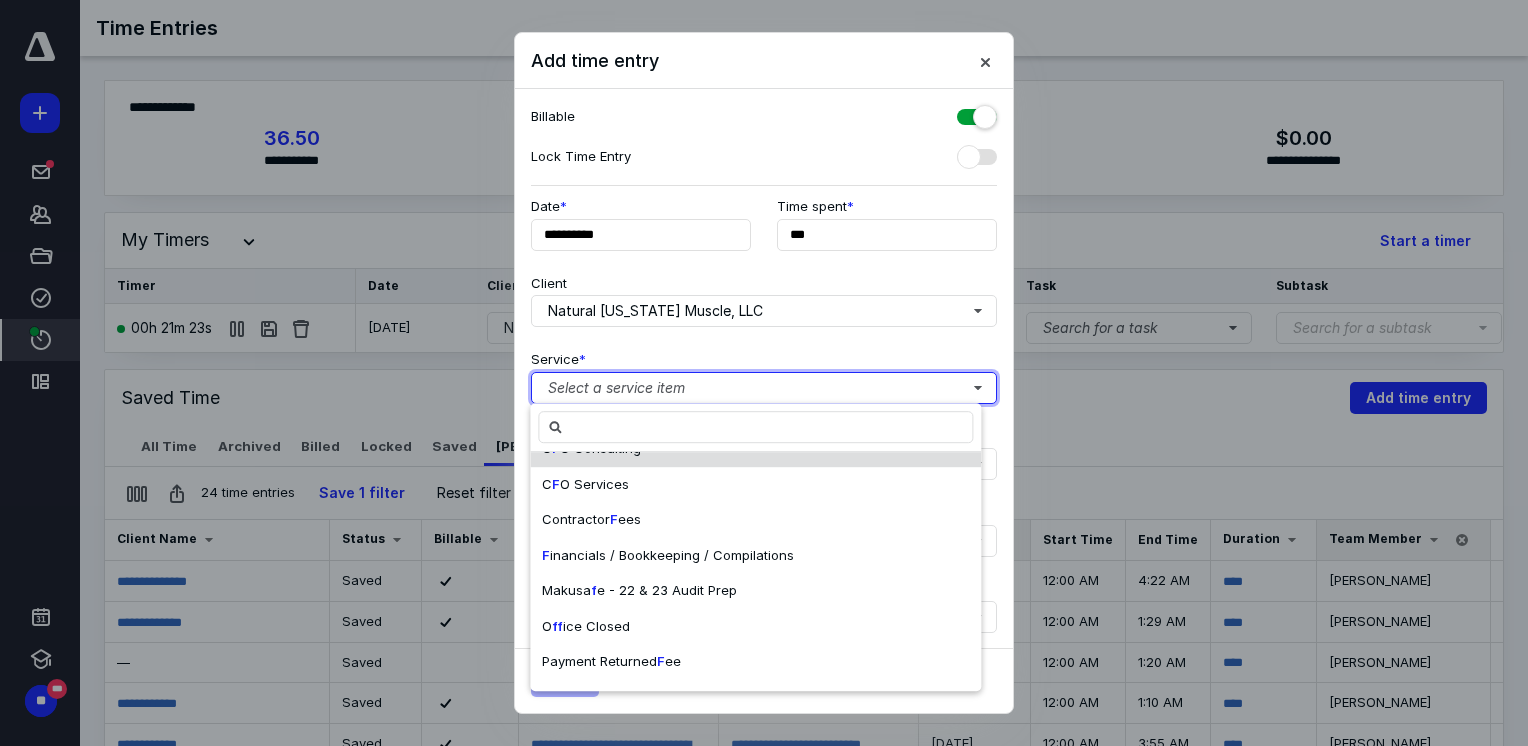 scroll, scrollTop: 0, scrollLeft: 0, axis: both 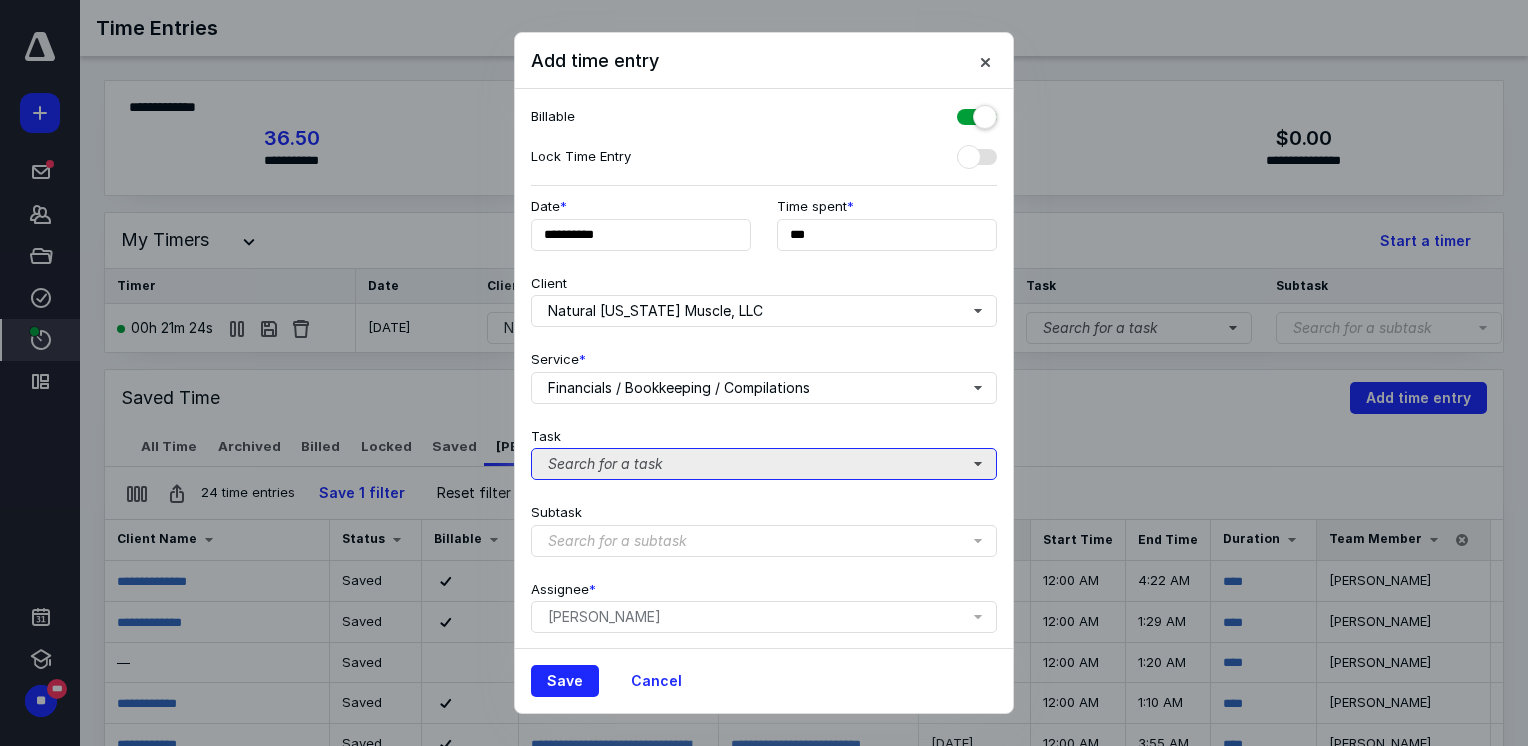 click on "Search for a task" at bounding box center [764, 464] 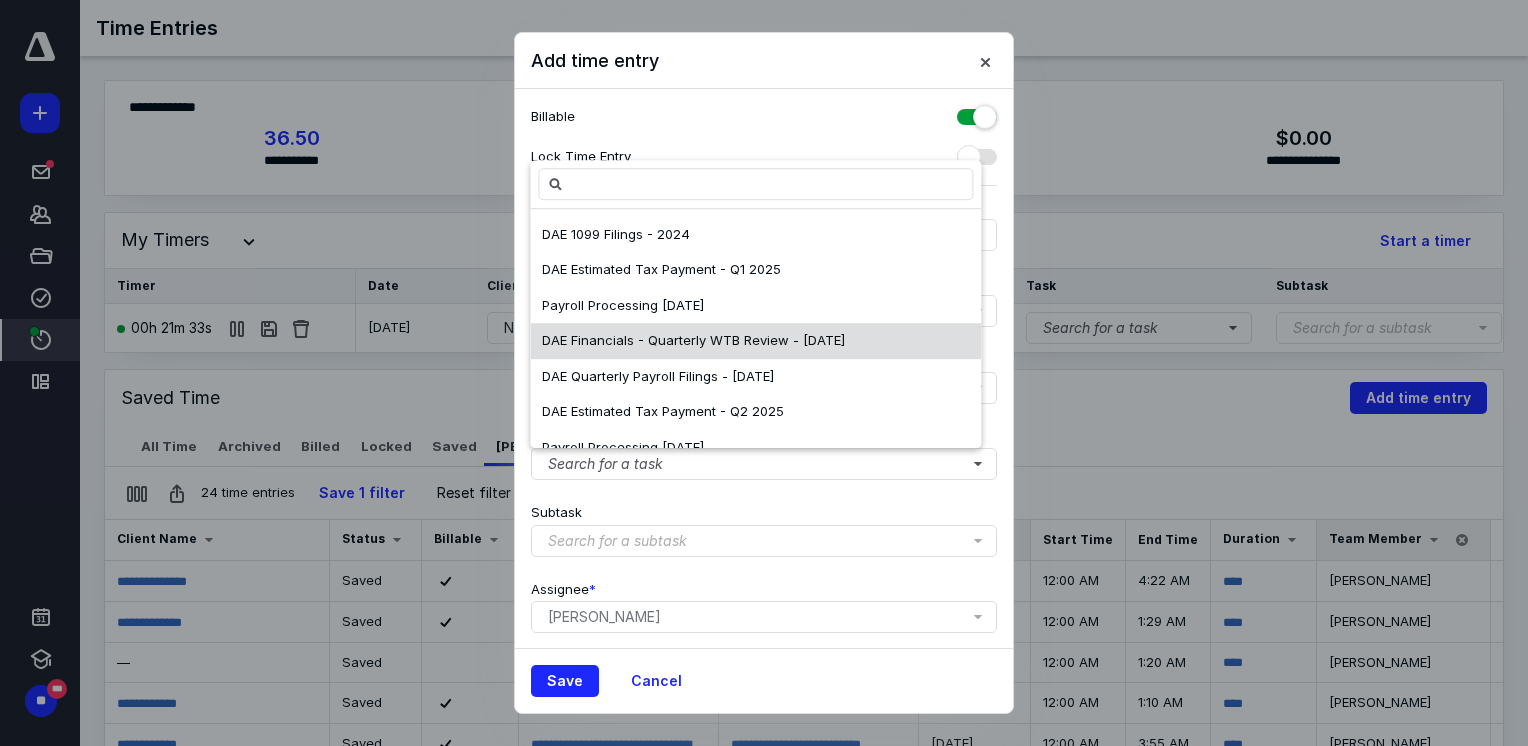 click on "DAE Financials - Quarterly WTB Review - [DATE]" at bounding box center (693, 340) 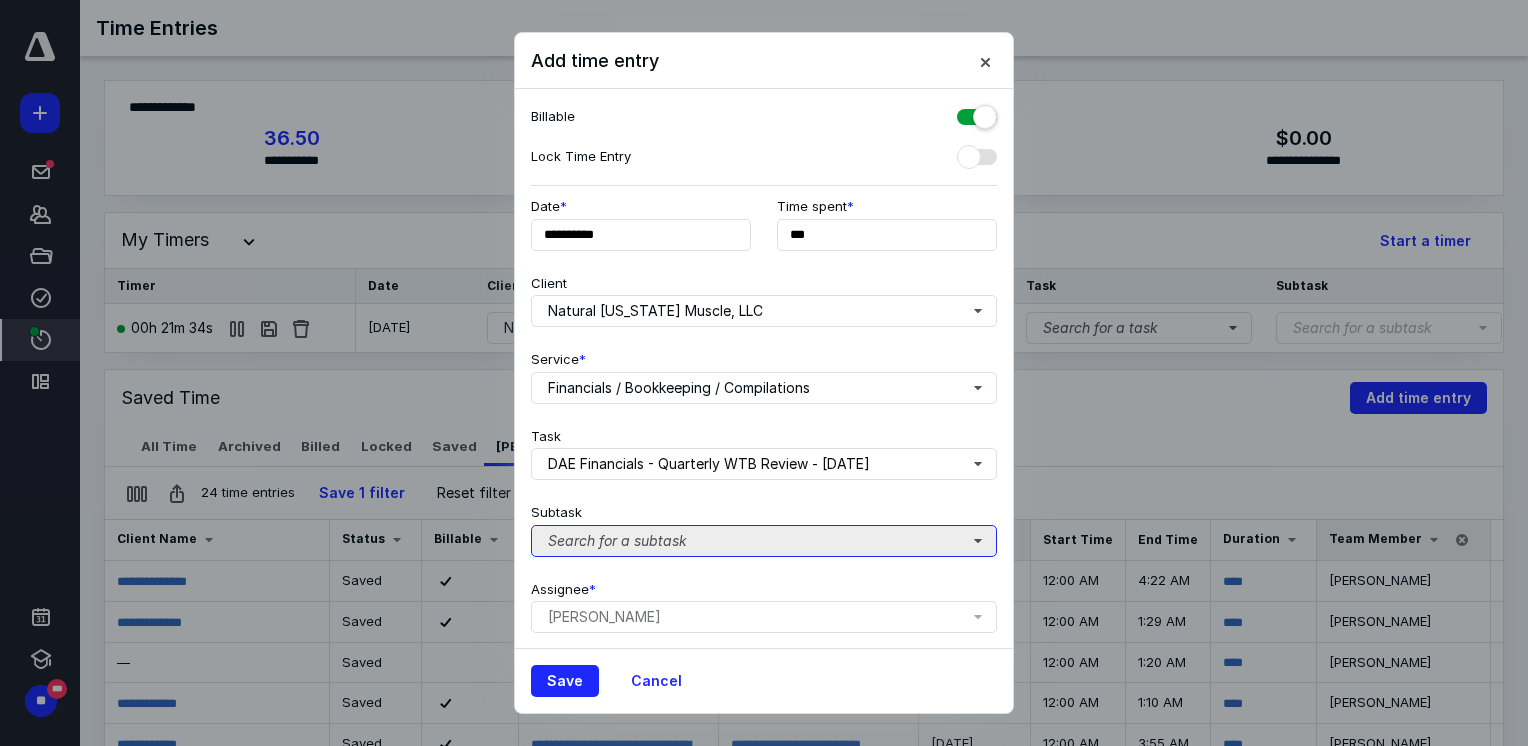 click on "Search for a subtask" at bounding box center (764, 541) 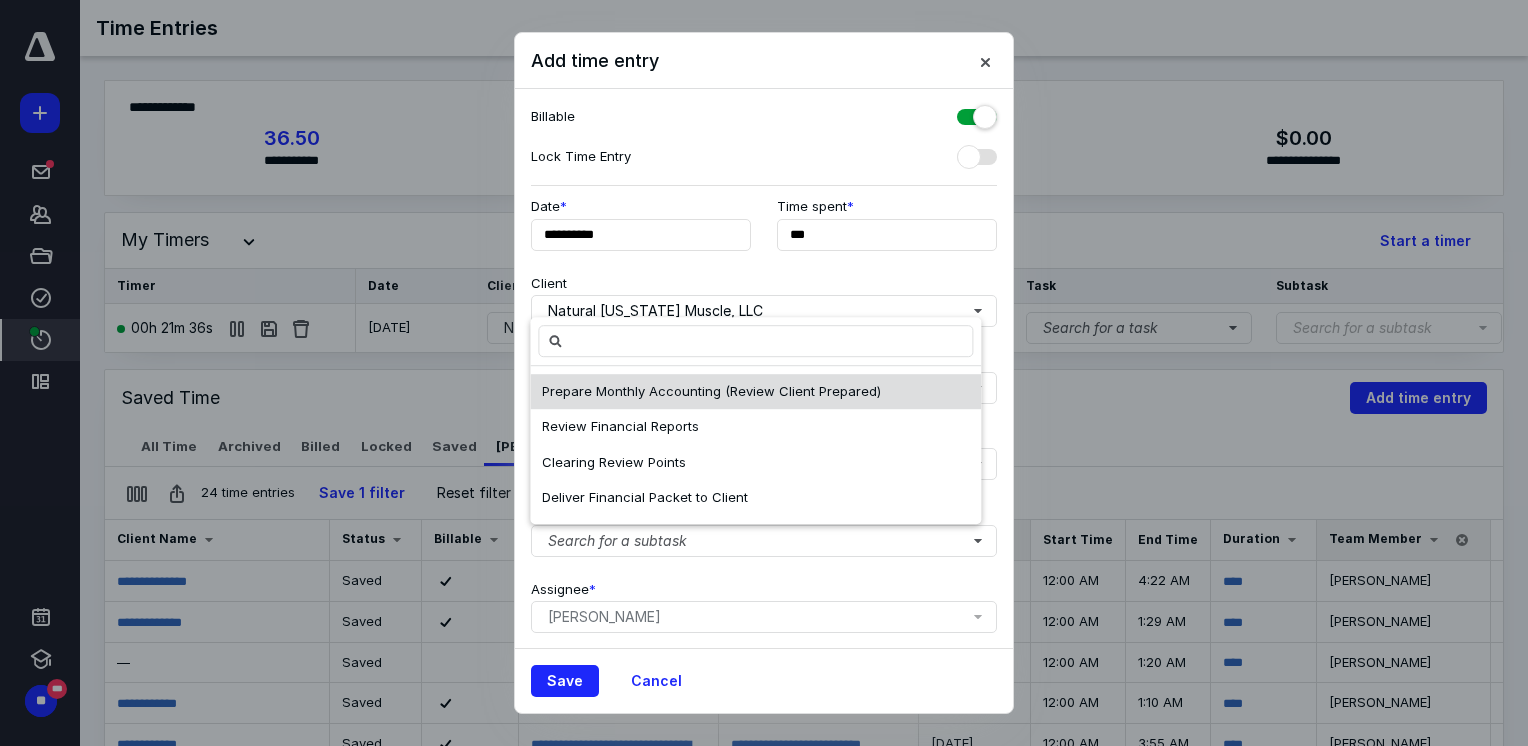 click on "Prepare Monthly Accounting (Review Client Prepared)" at bounding box center [711, 391] 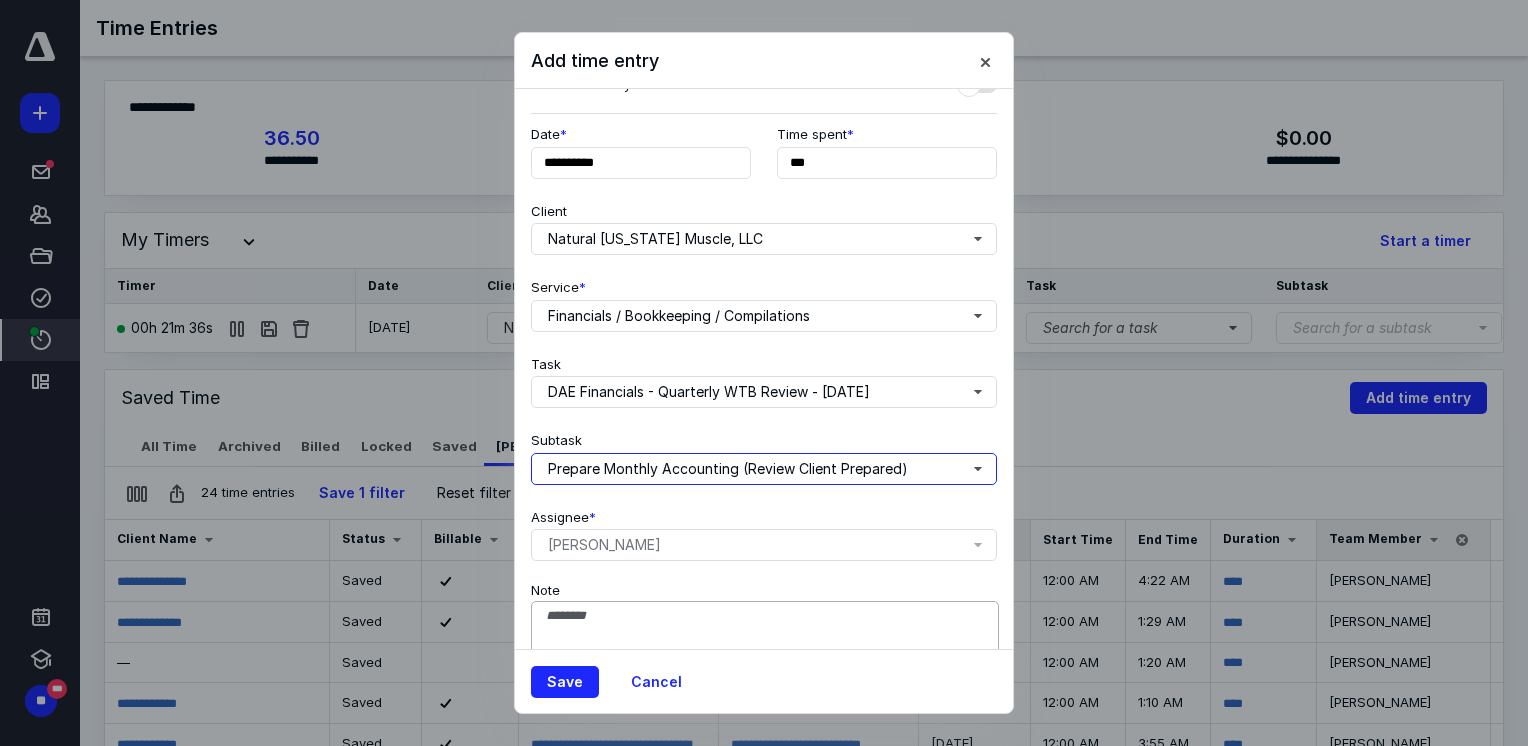 scroll, scrollTop: 154, scrollLeft: 0, axis: vertical 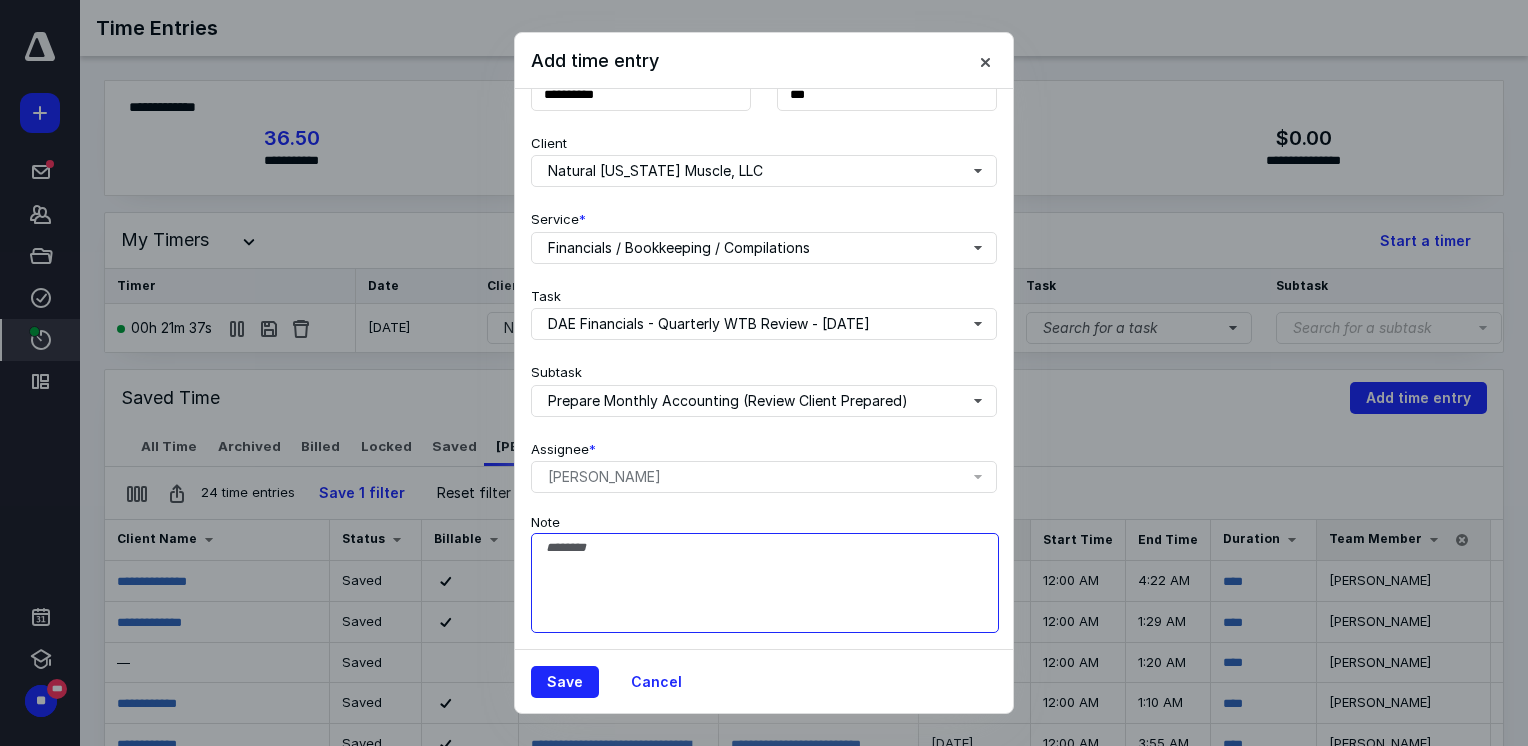 click on "Note" at bounding box center (765, 583) 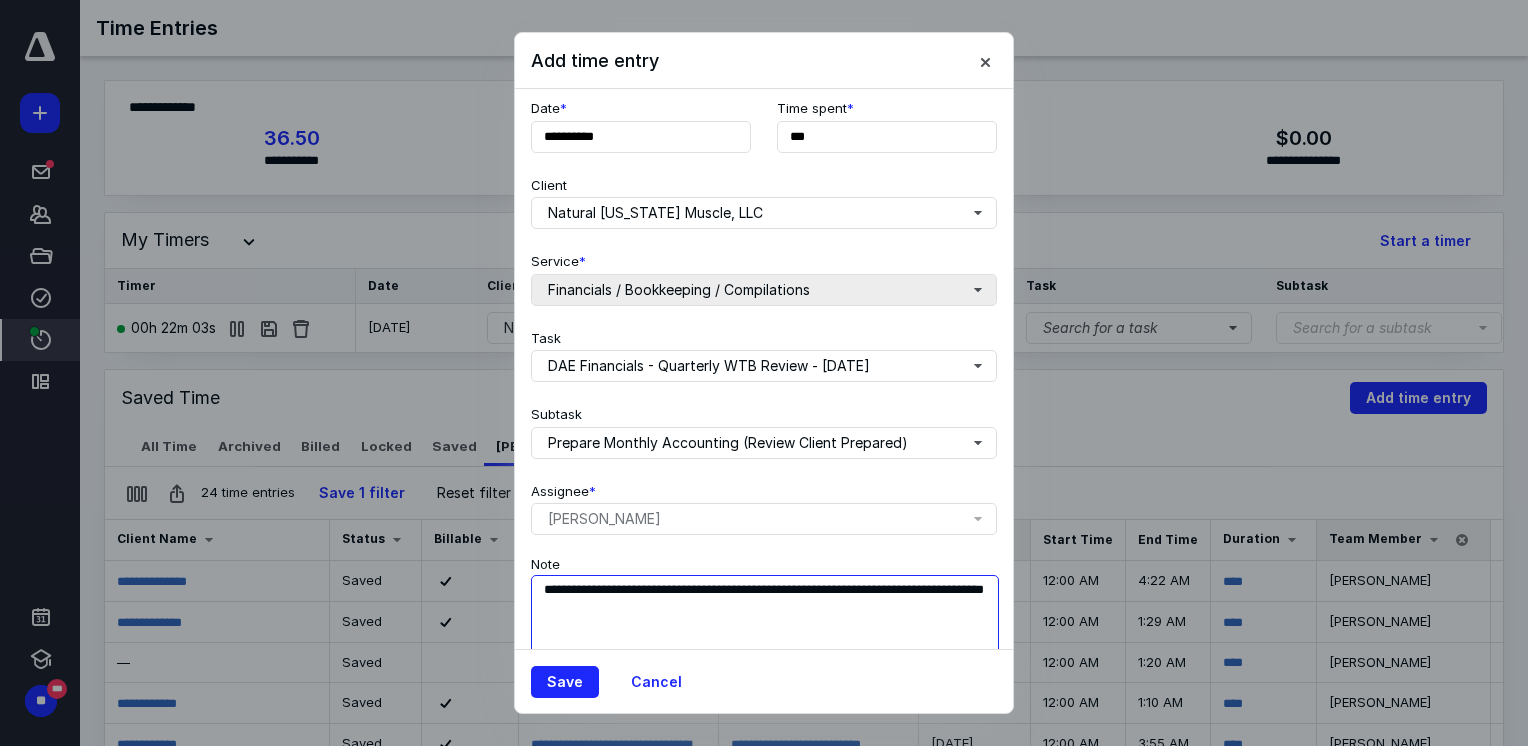 scroll, scrollTop: 0, scrollLeft: 0, axis: both 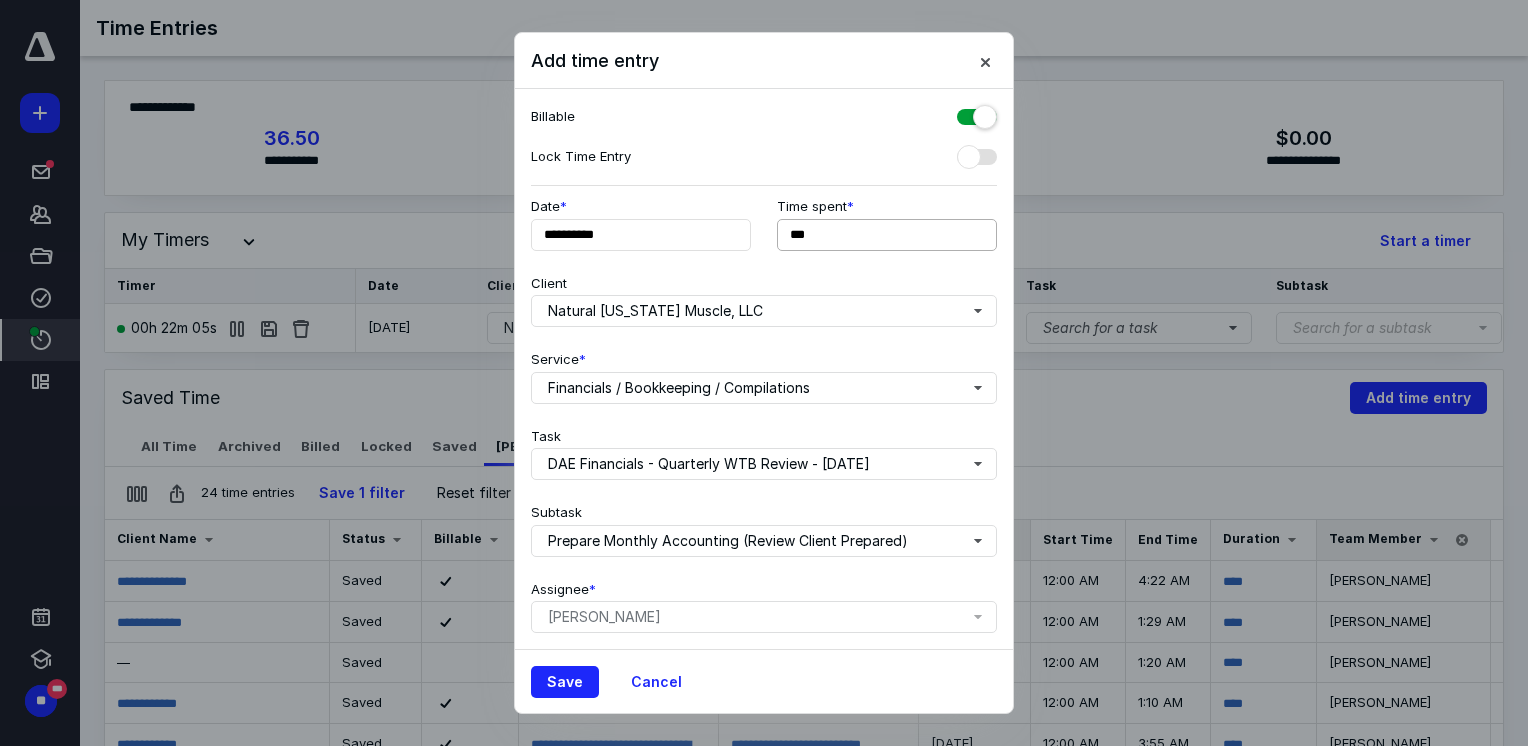 type on "**********" 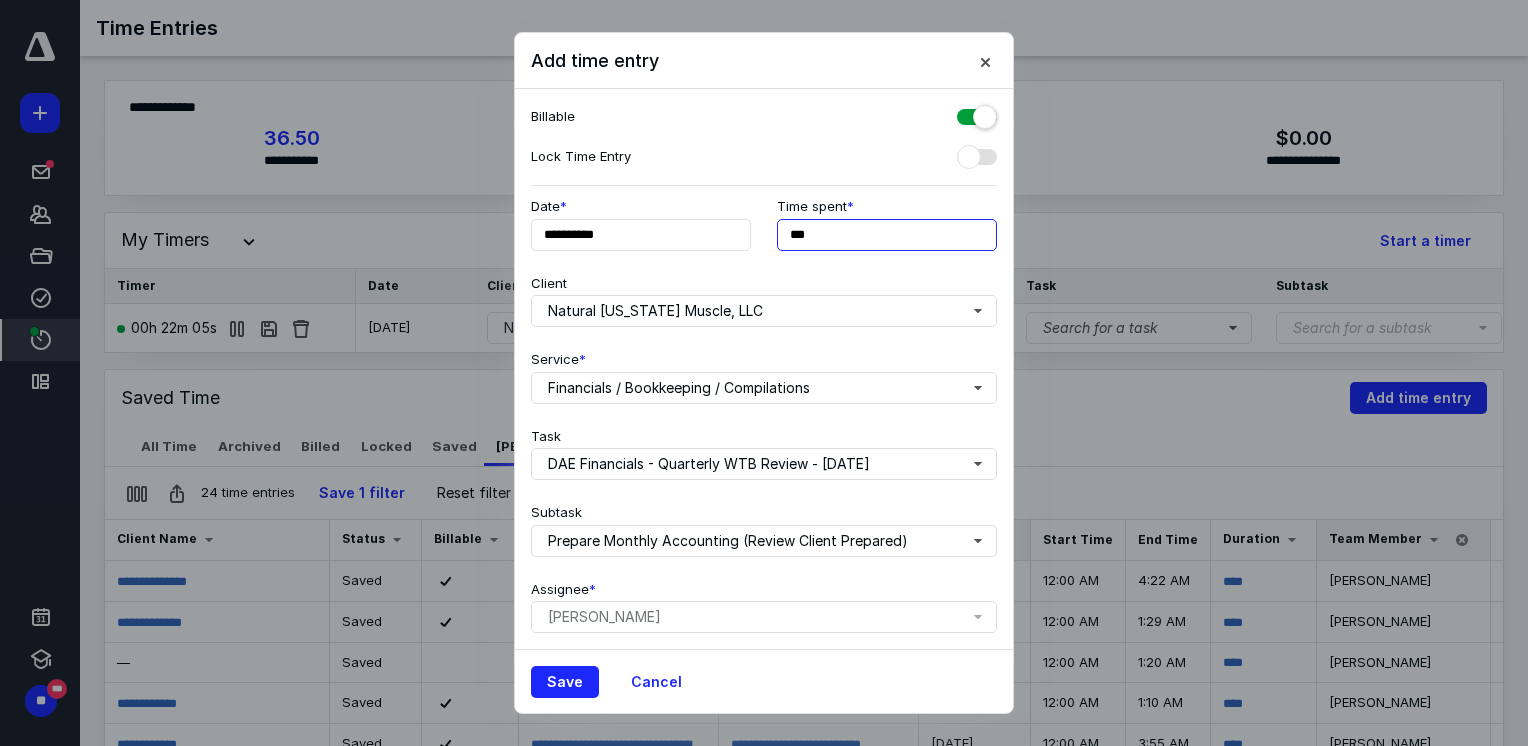 drag, startPoint x: 800, startPoint y: 241, endPoint x: 784, endPoint y: 242, distance: 16.03122 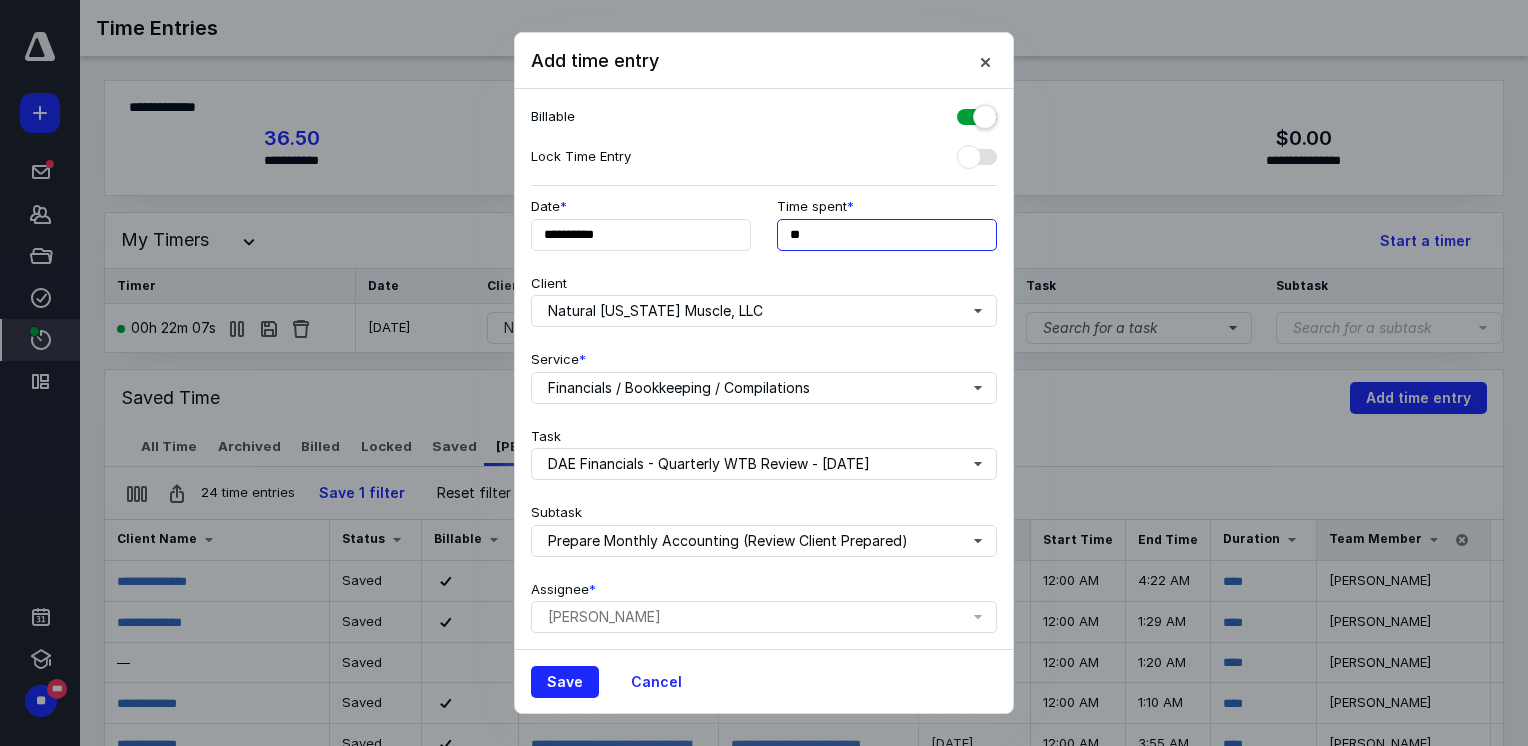 type on "***" 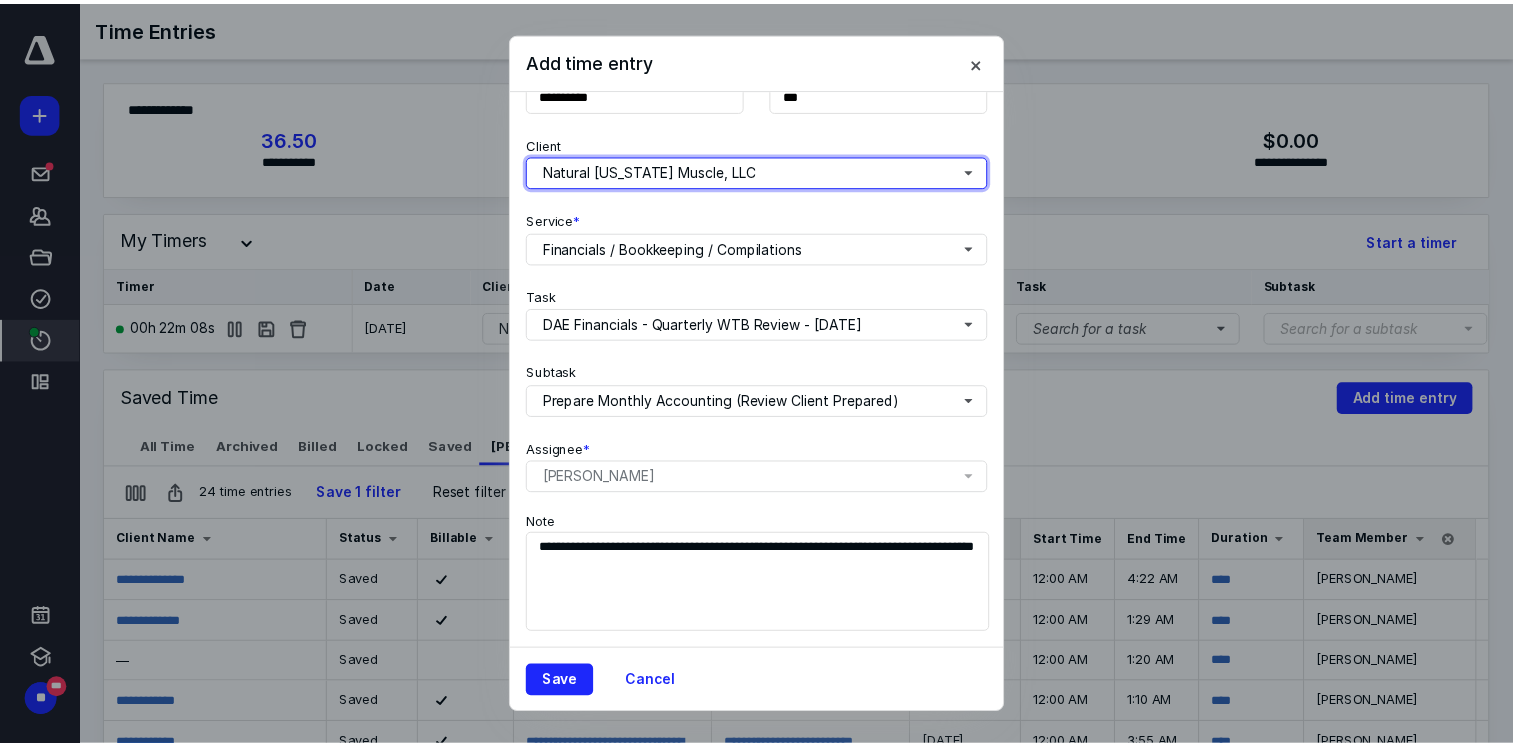 scroll, scrollTop: 154, scrollLeft: 0, axis: vertical 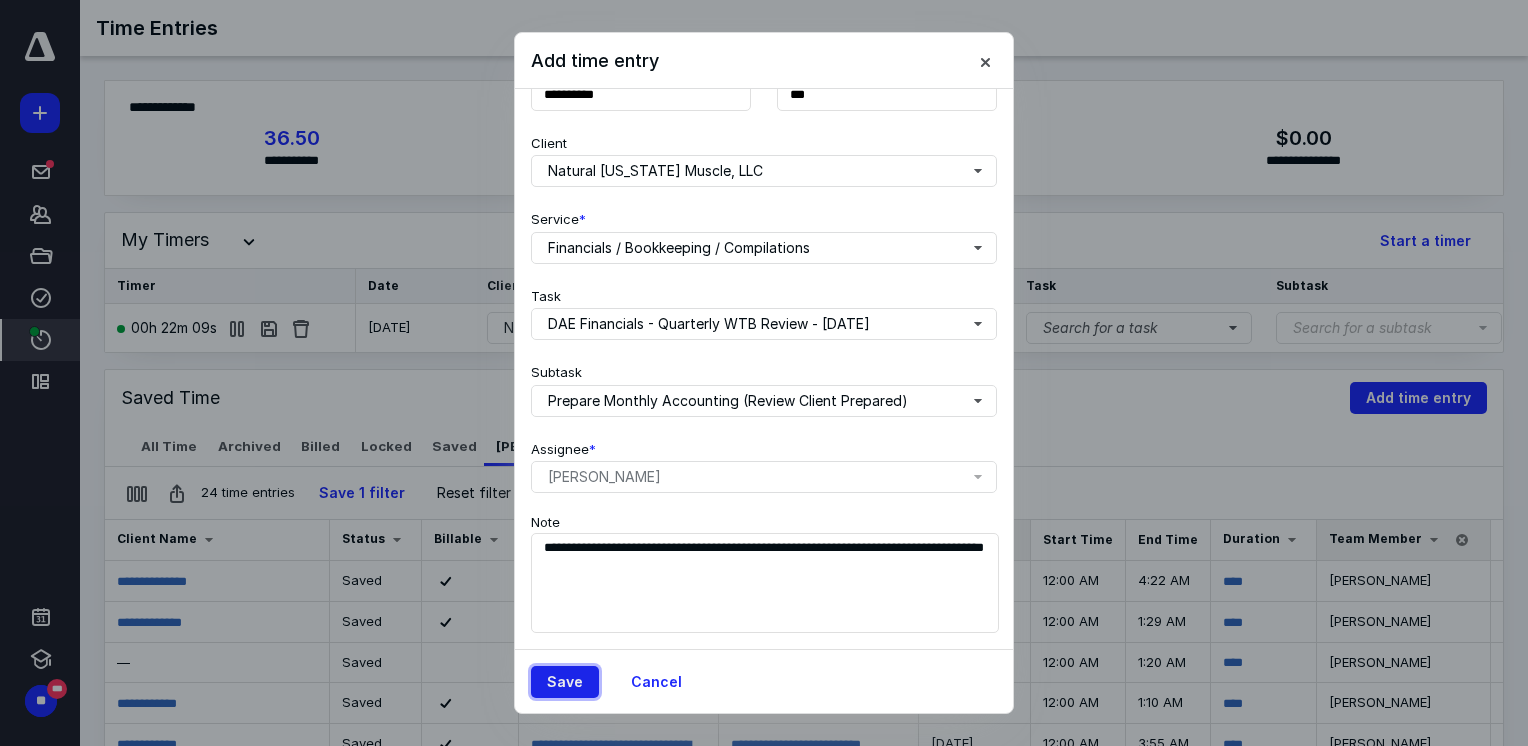 click on "Save" at bounding box center (565, 682) 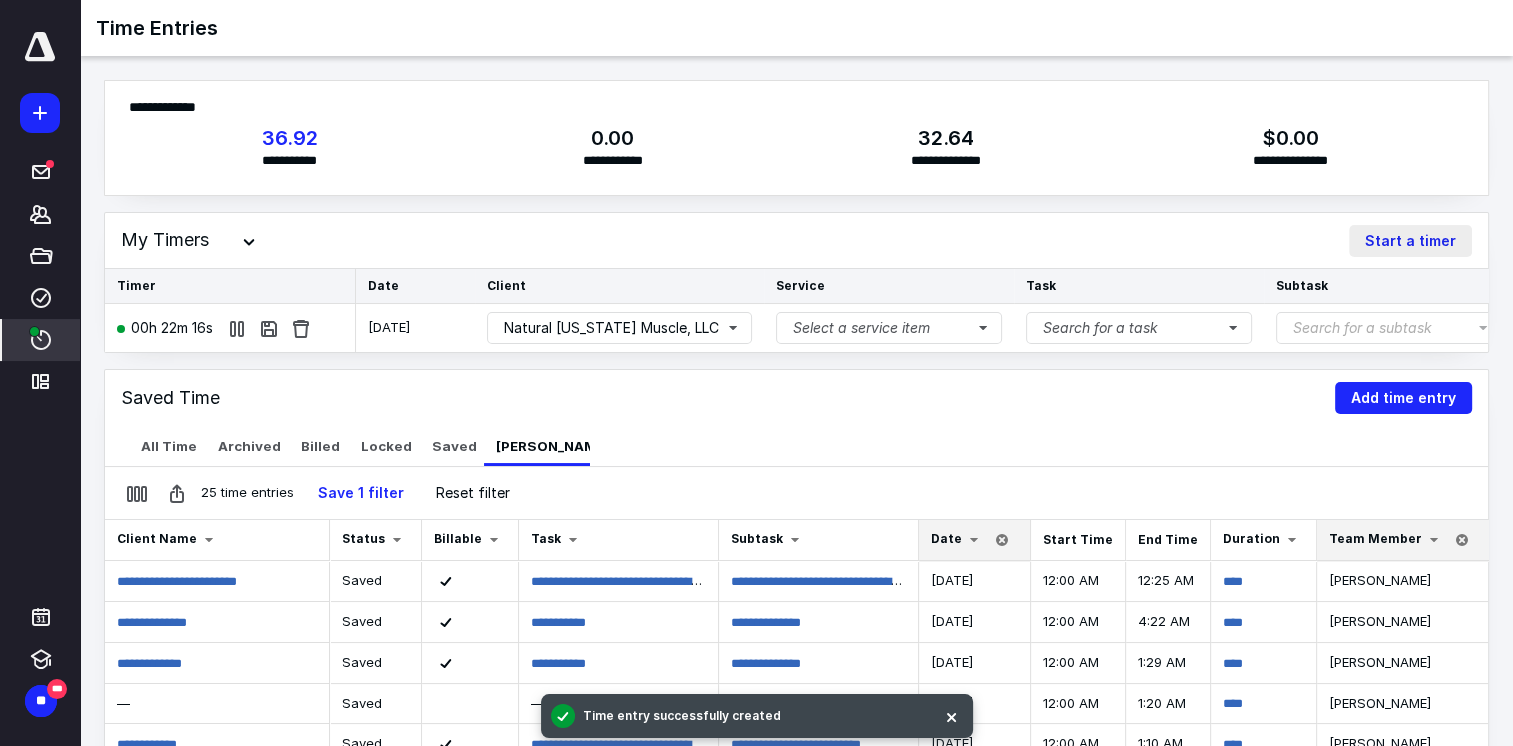 click on "Start a timer" at bounding box center (1410, 241) 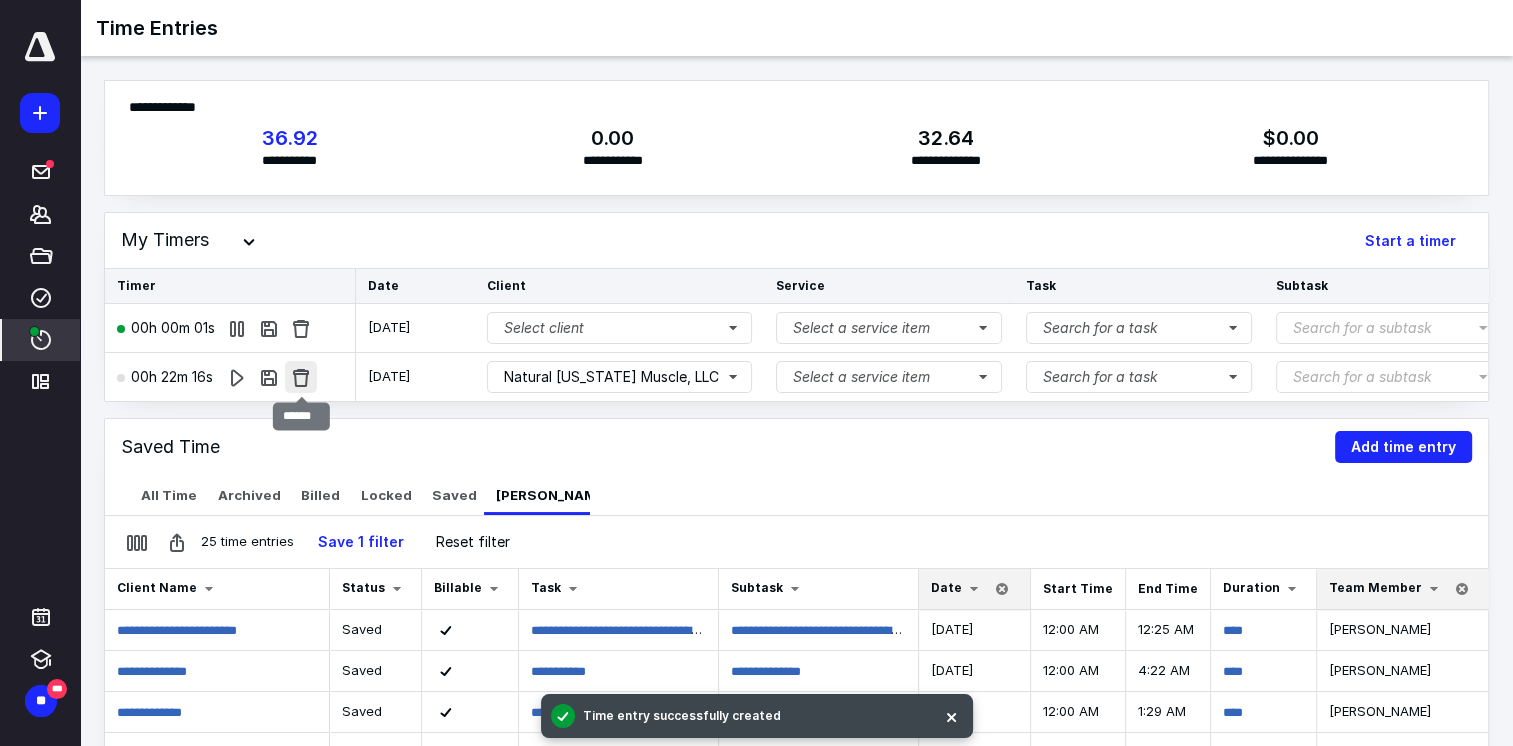 click at bounding box center [301, 377] 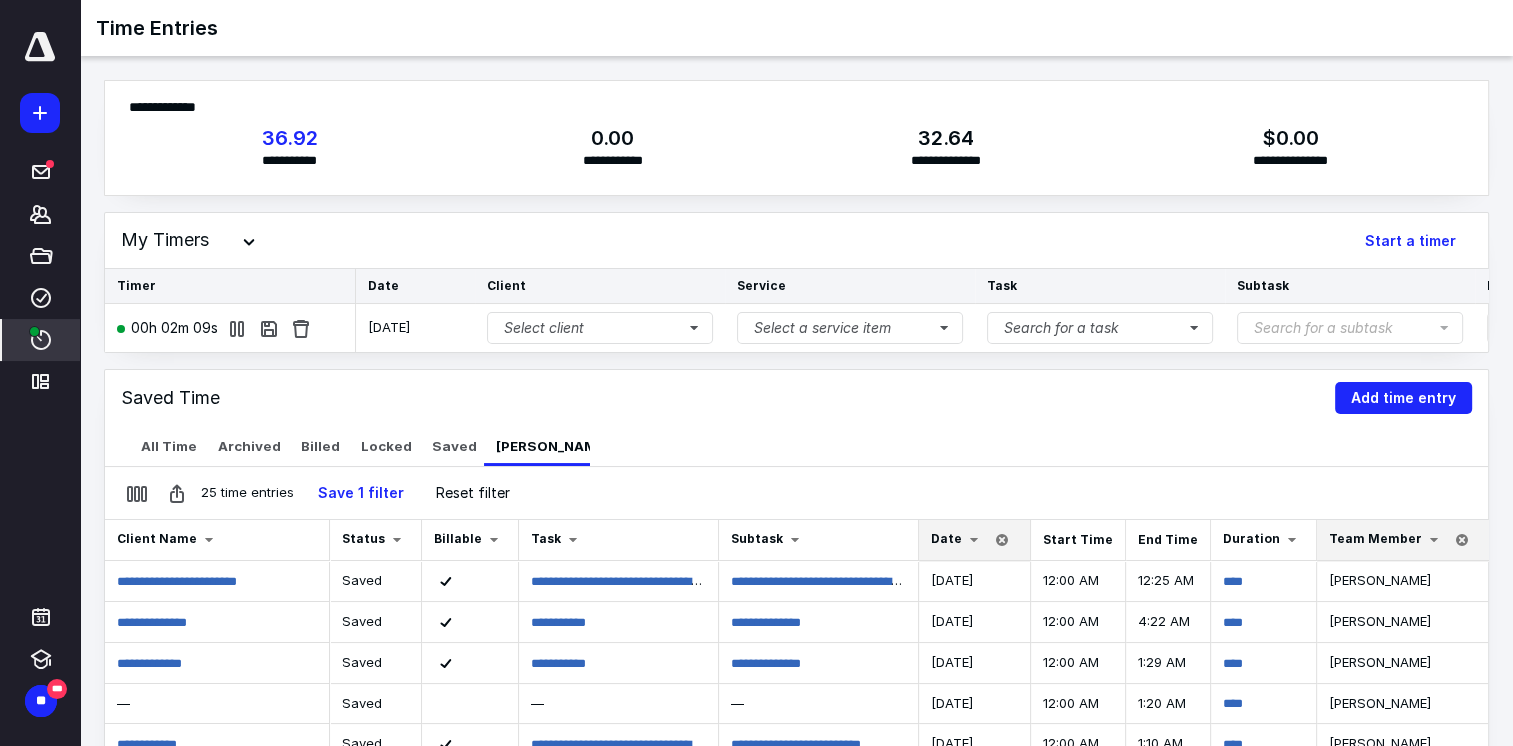 click on "Date" at bounding box center (958, 540) 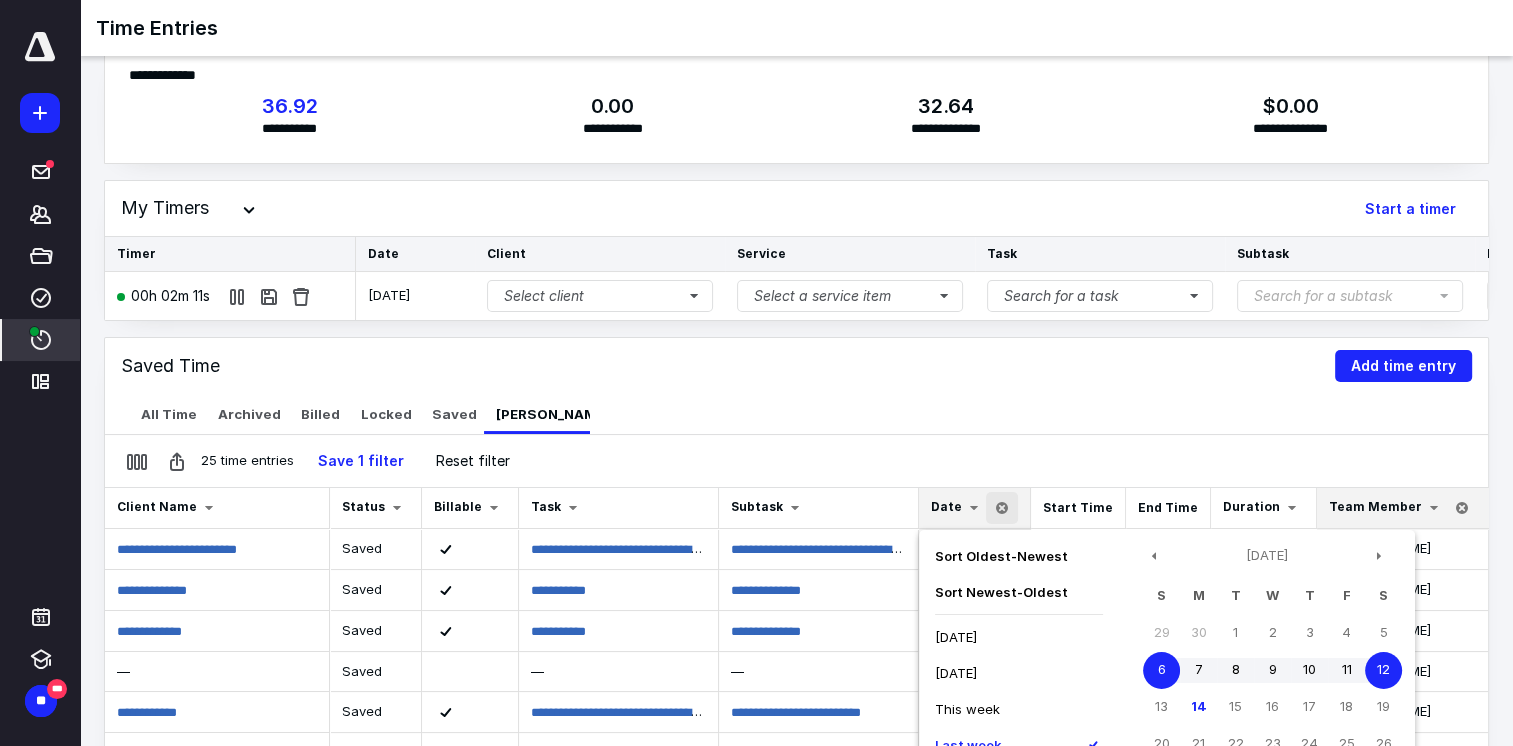 scroll, scrollTop: 0, scrollLeft: 0, axis: both 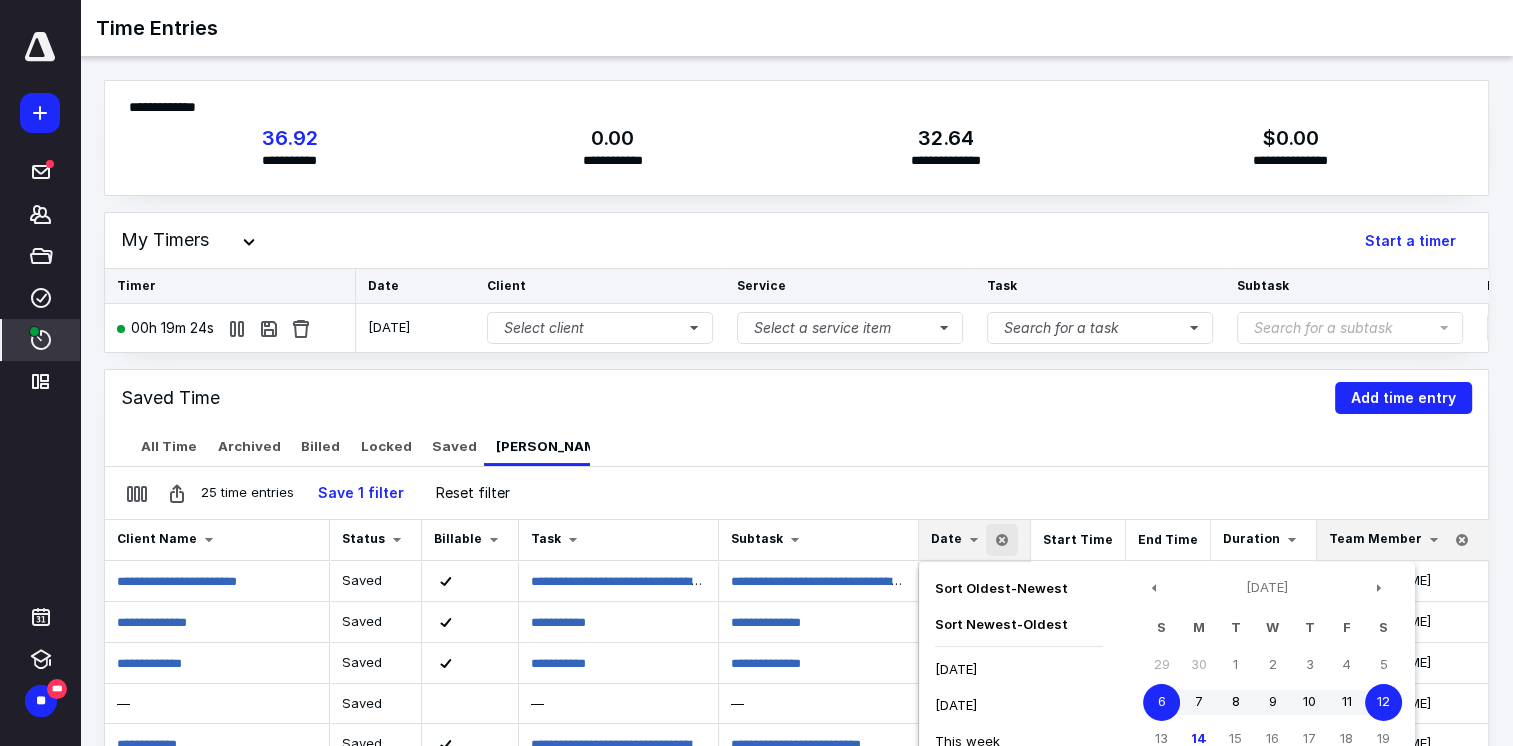 click on "All Time Archived Billed Locked Saved [PERSON_NAME]'s Time" at bounding box center [796, 446] 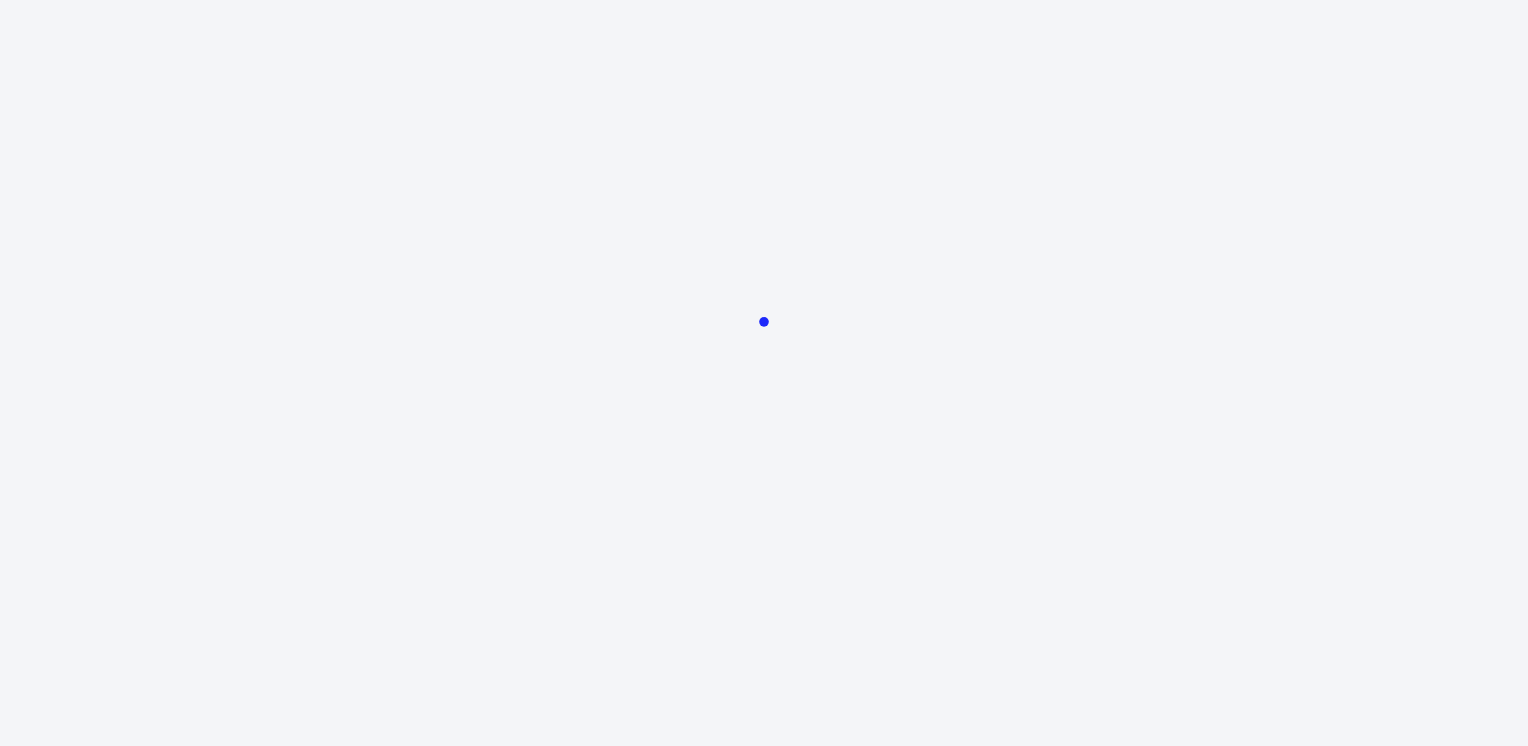scroll, scrollTop: 0, scrollLeft: 0, axis: both 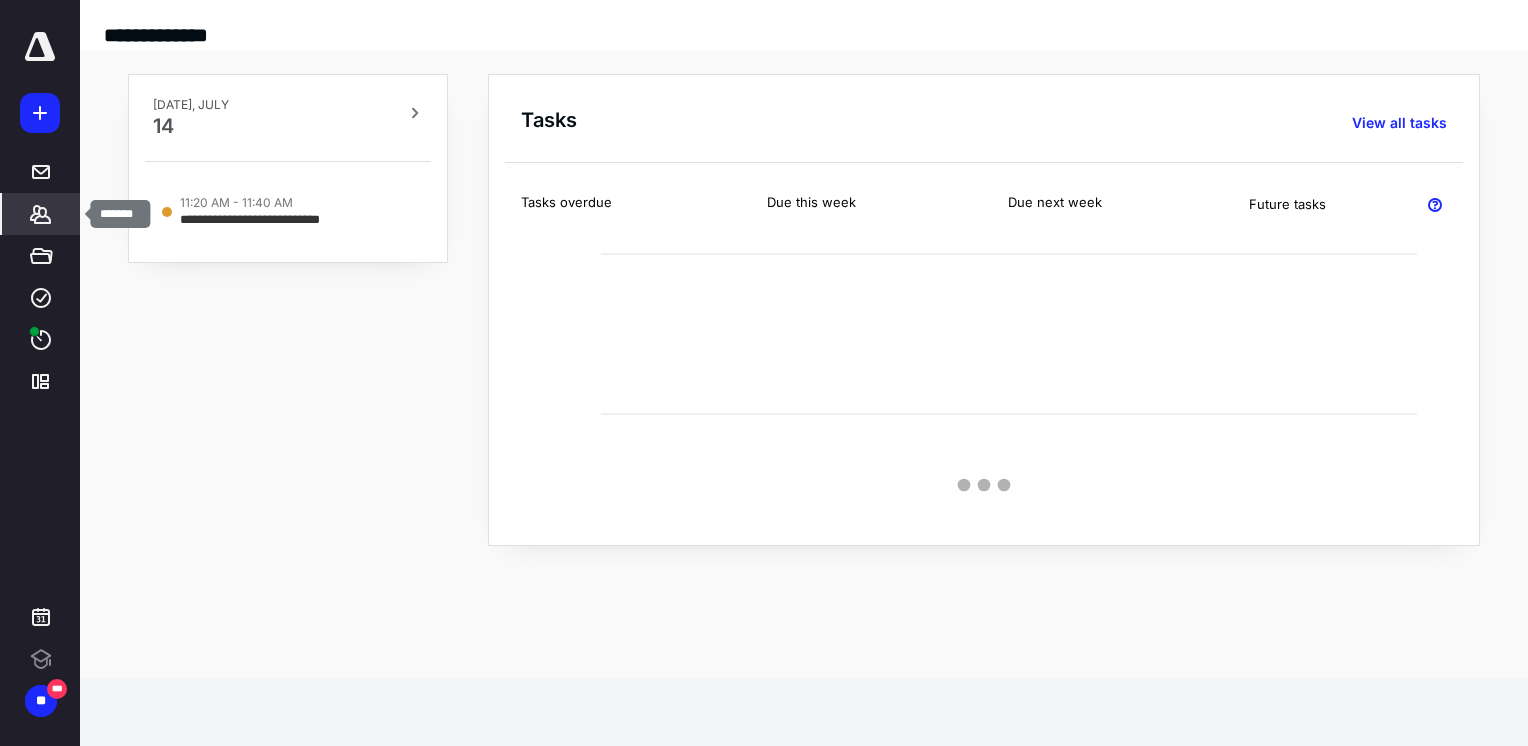 click 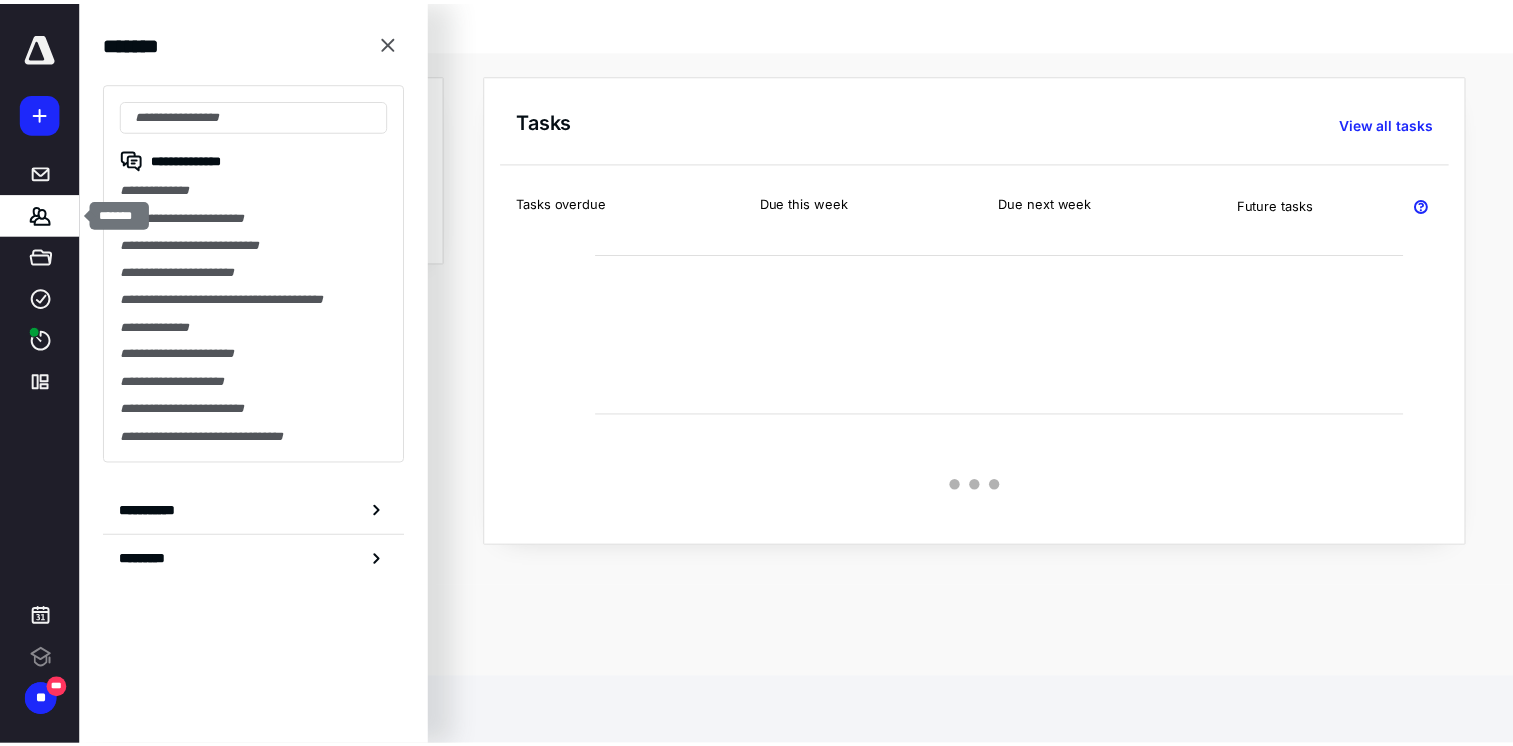 scroll, scrollTop: 0, scrollLeft: 0, axis: both 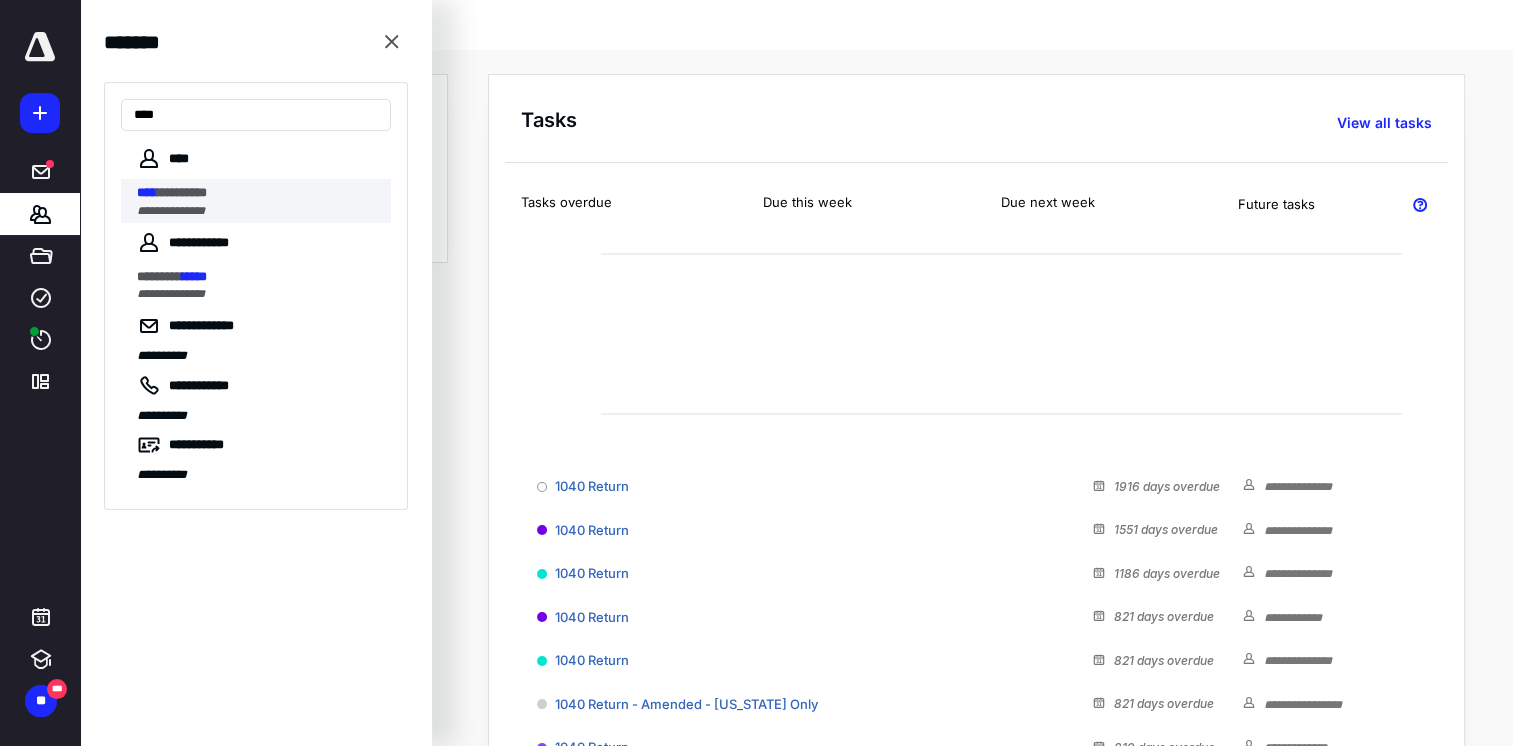 type on "****" 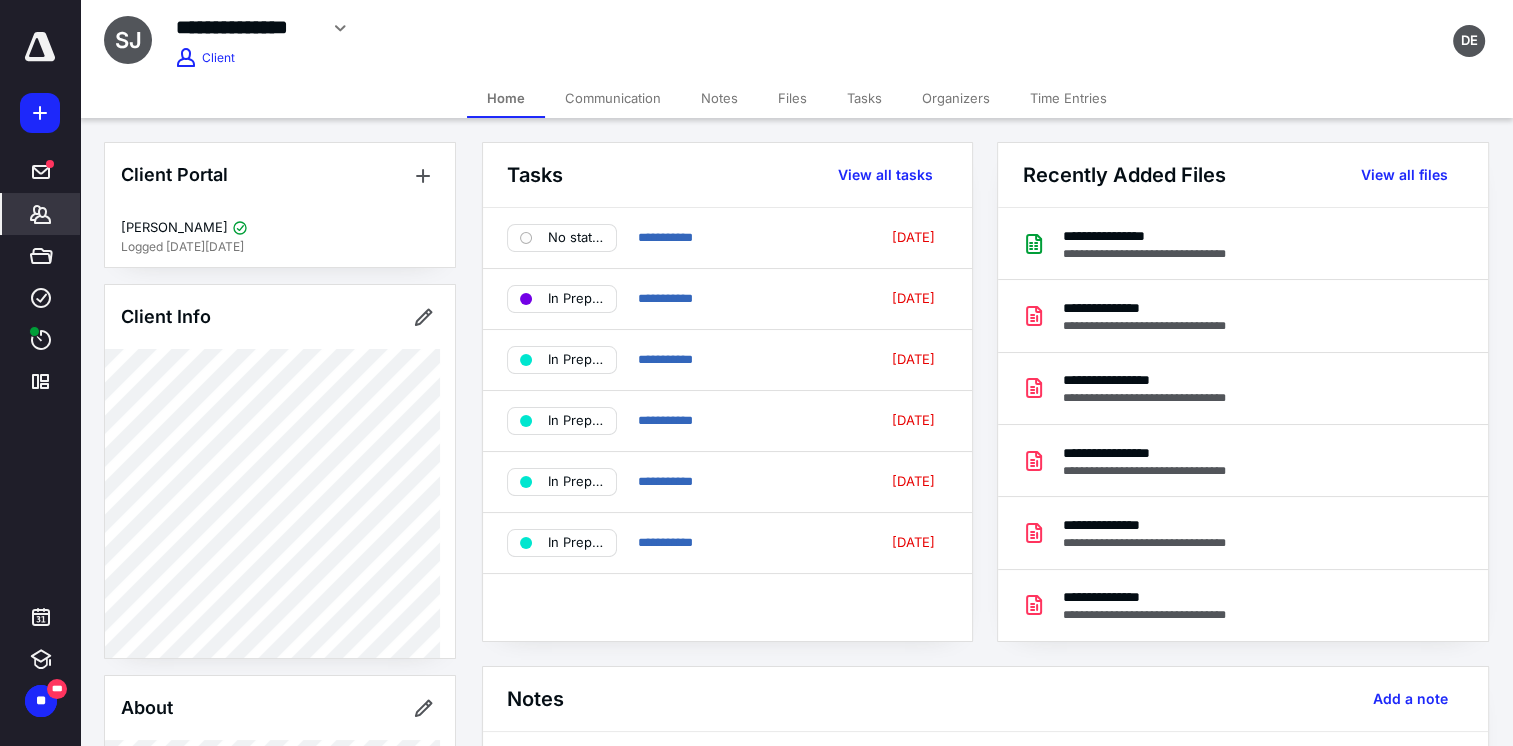 click on "Tasks" at bounding box center [864, 98] 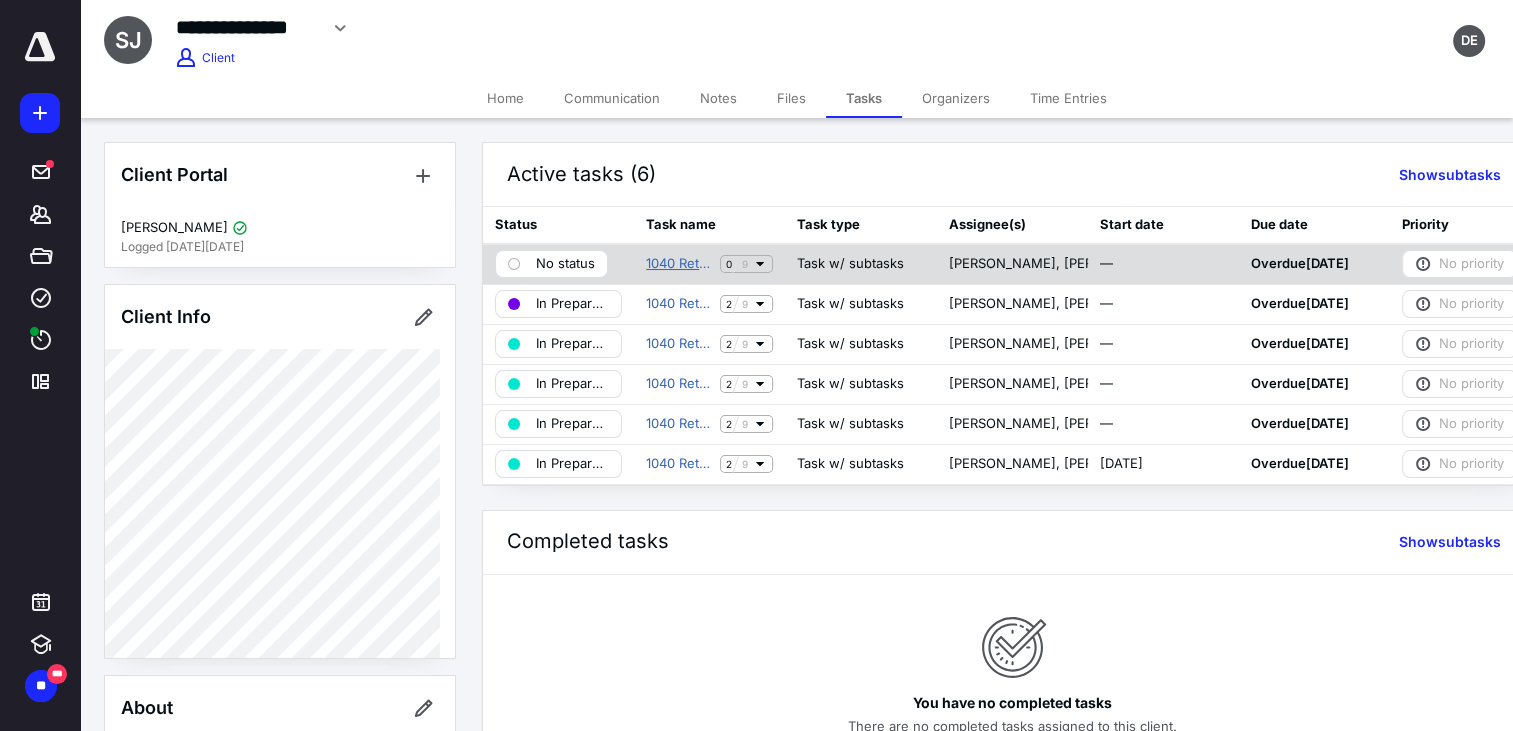 click on "1040 Return" at bounding box center (679, 264) 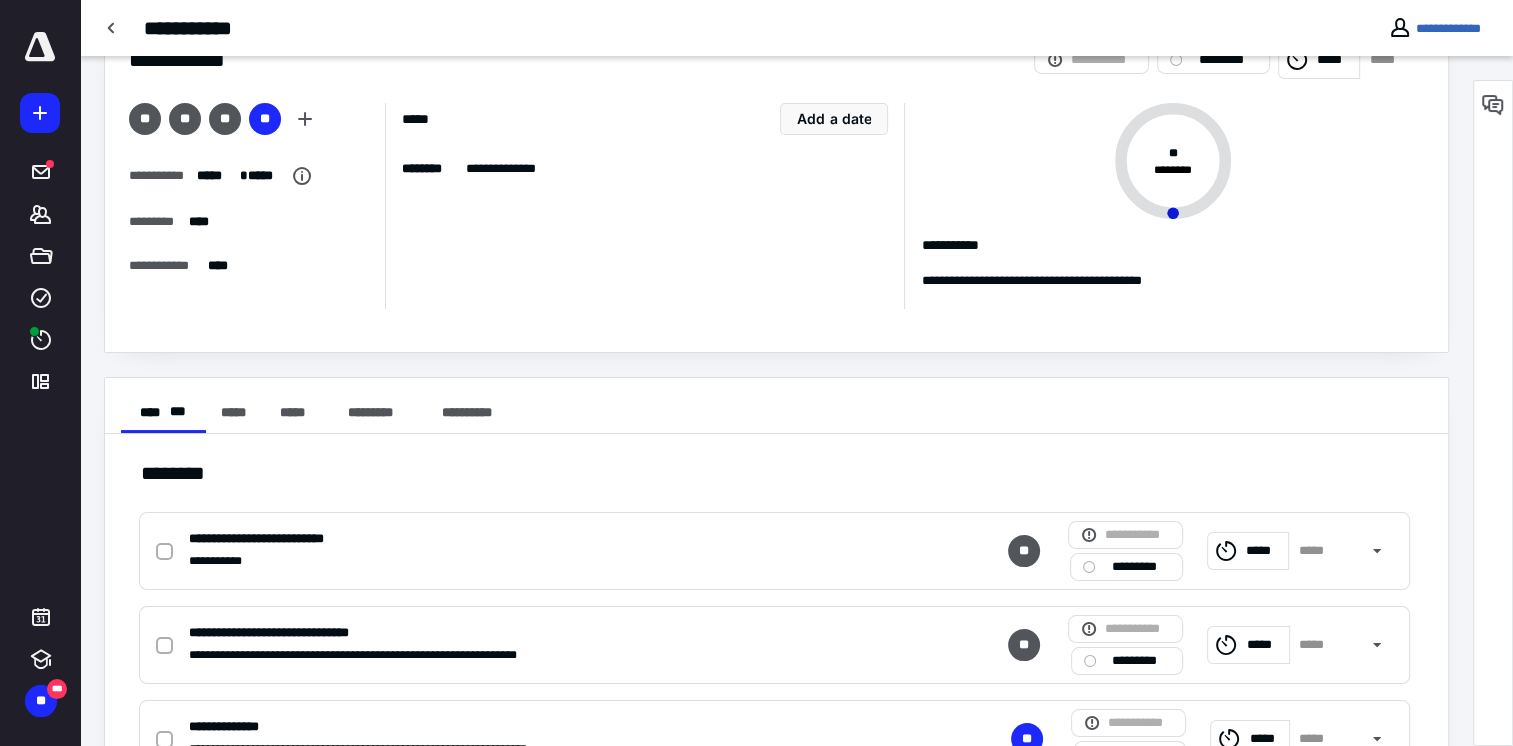 scroll, scrollTop: 100, scrollLeft: 0, axis: vertical 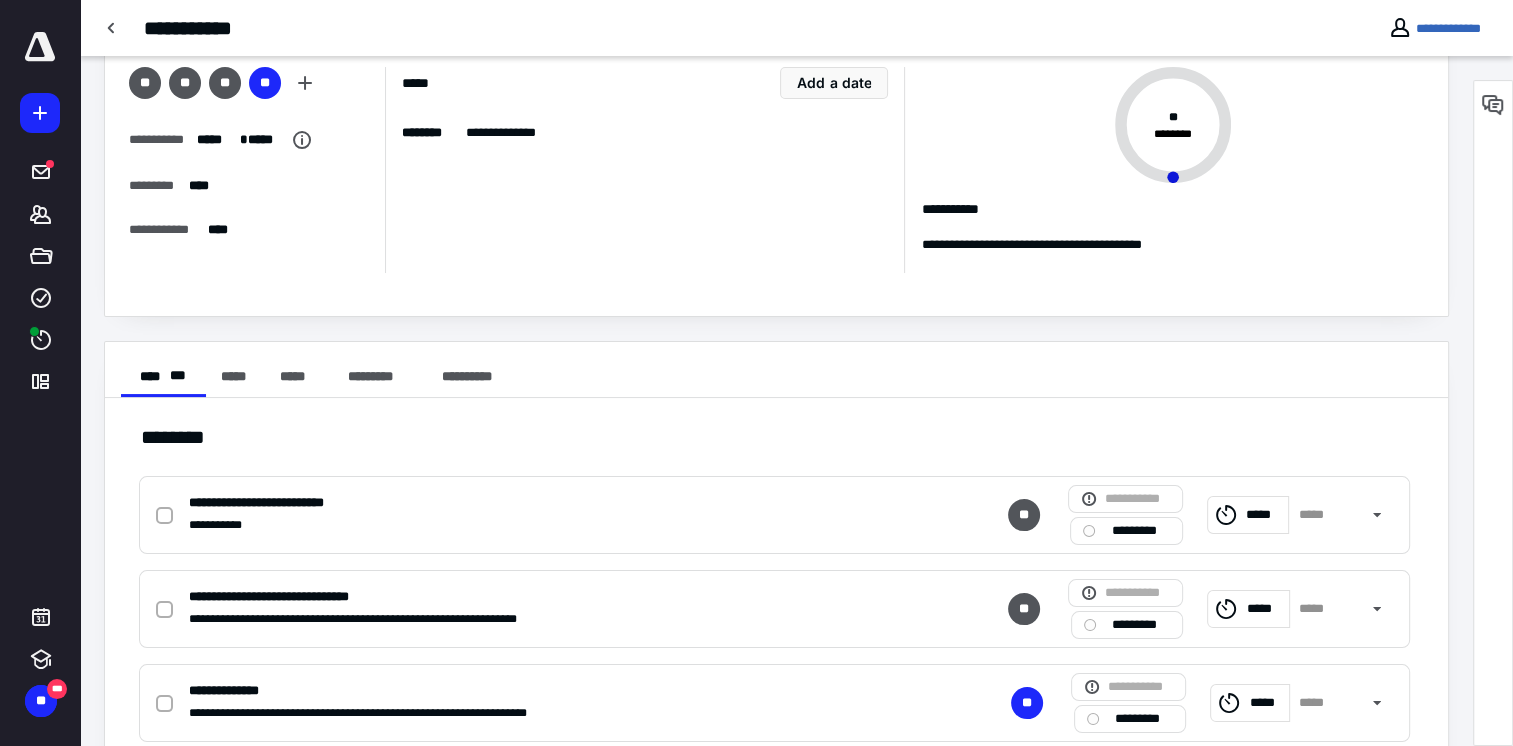 click 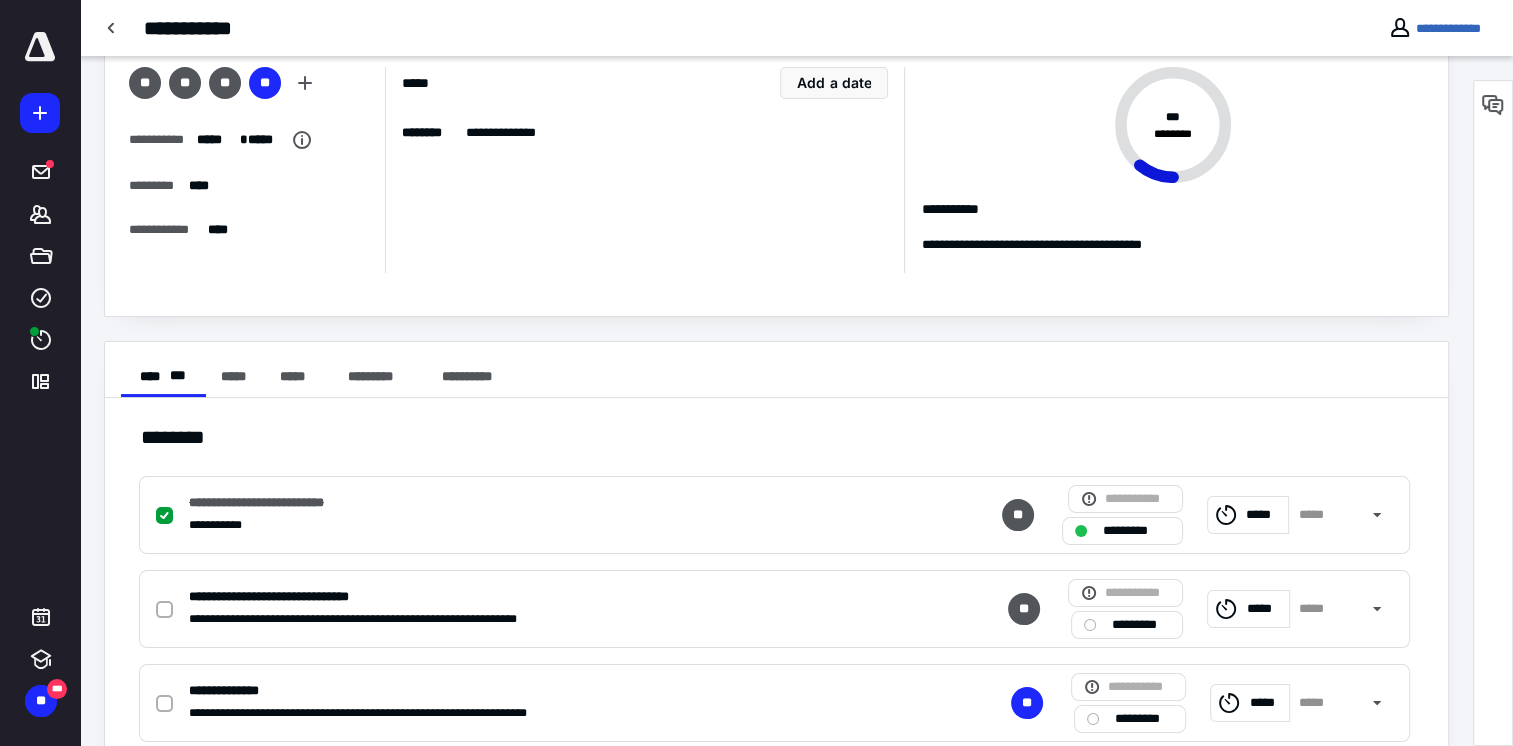 click at bounding box center (164, 610) 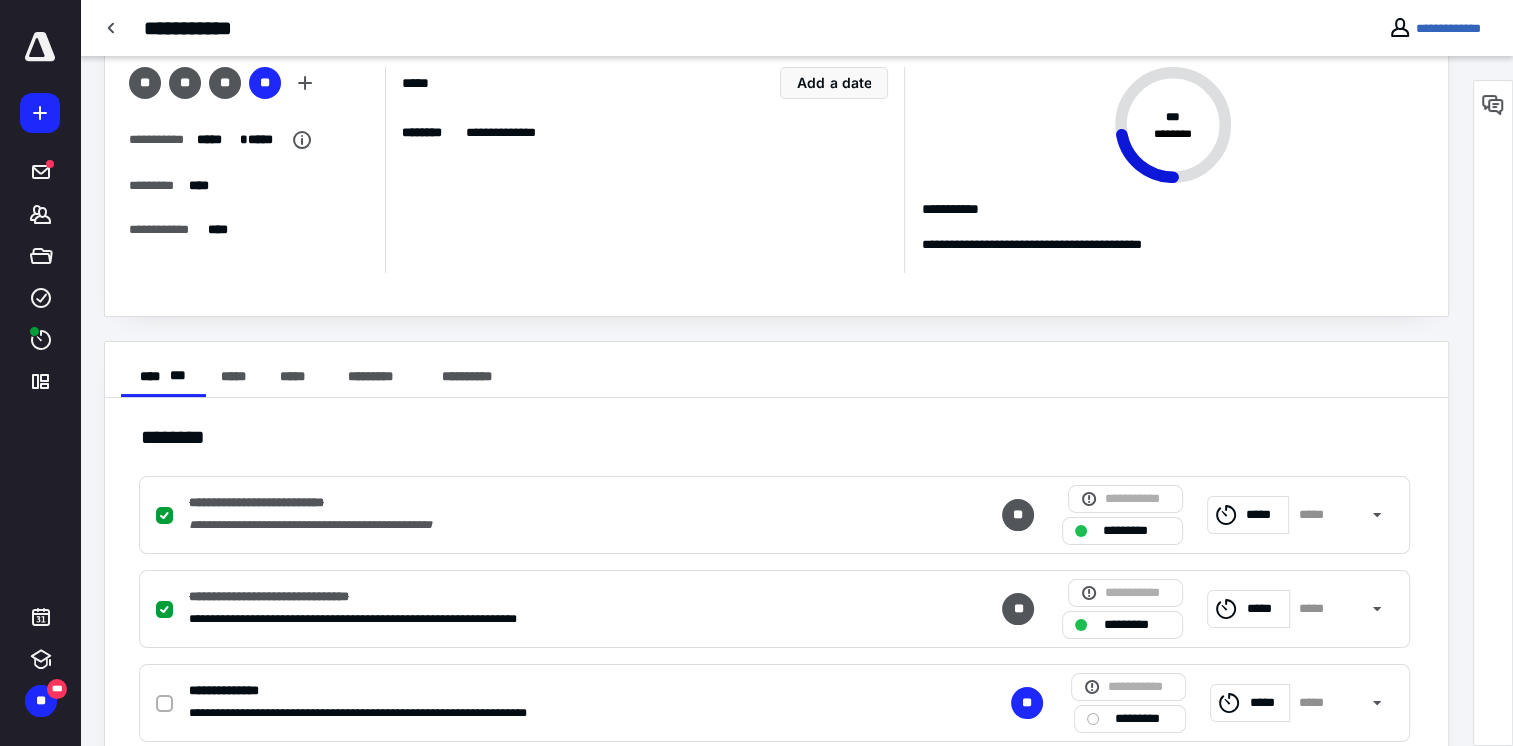click 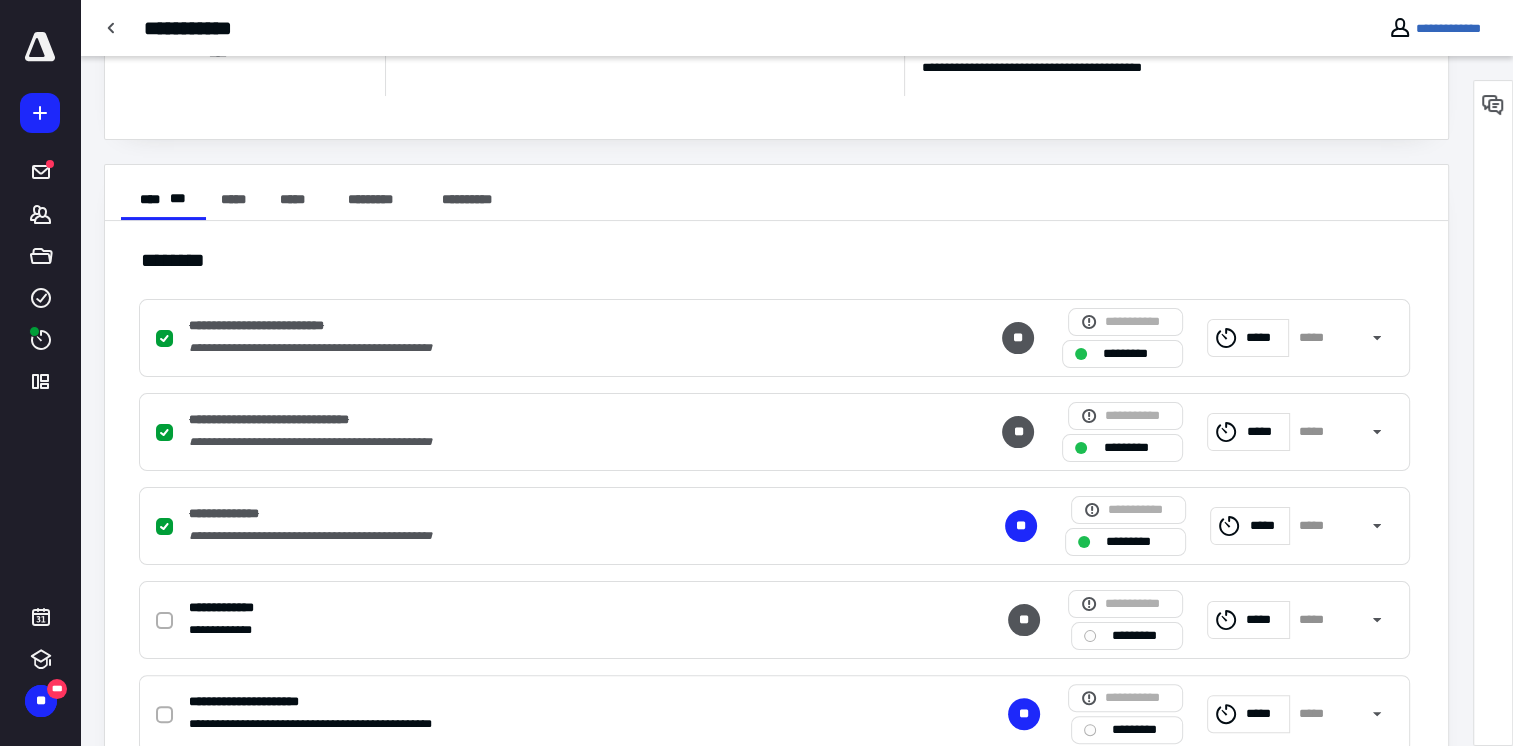 scroll, scrollTop: 300, scrollLeft: 0, axis: vertical 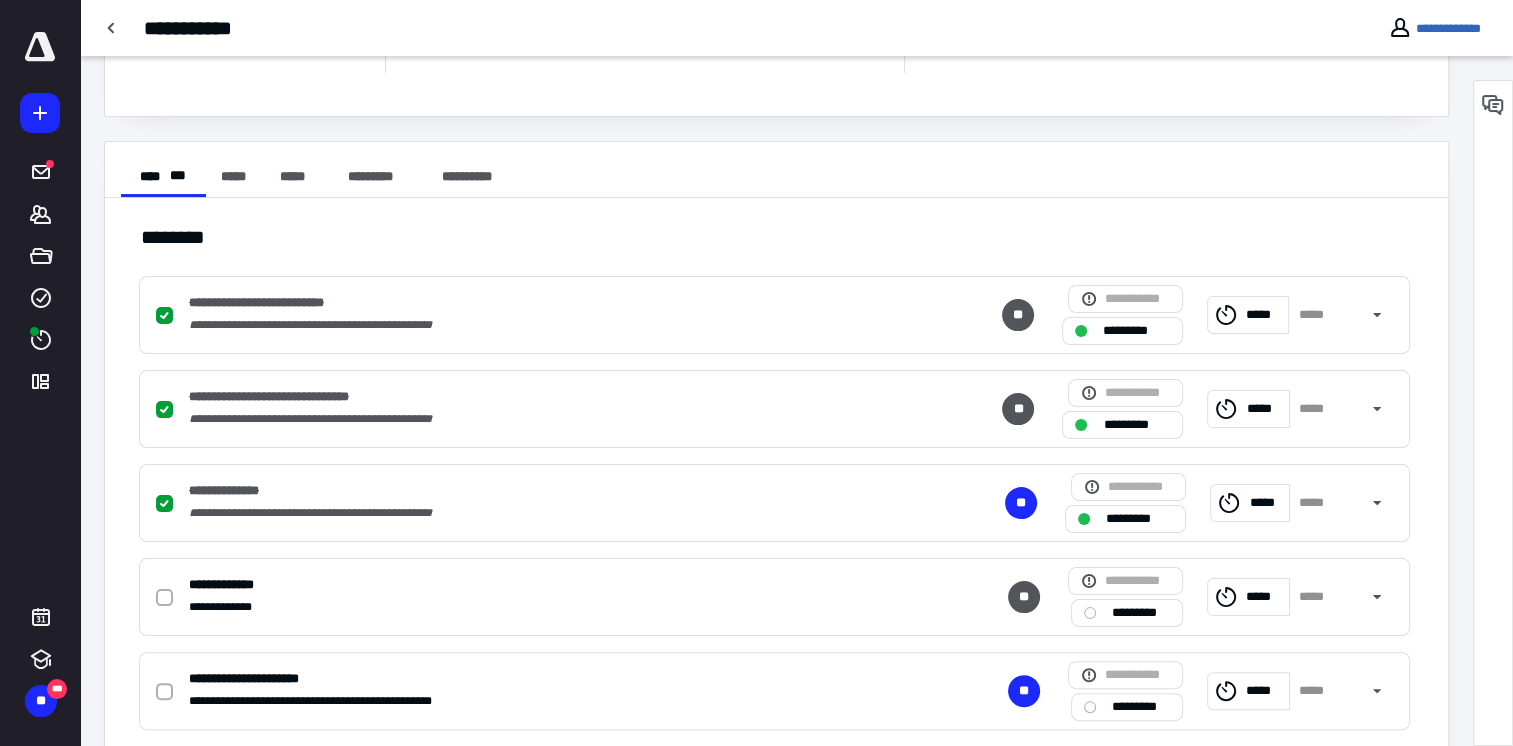 click on "*********" at bounding box center (1127, 613) 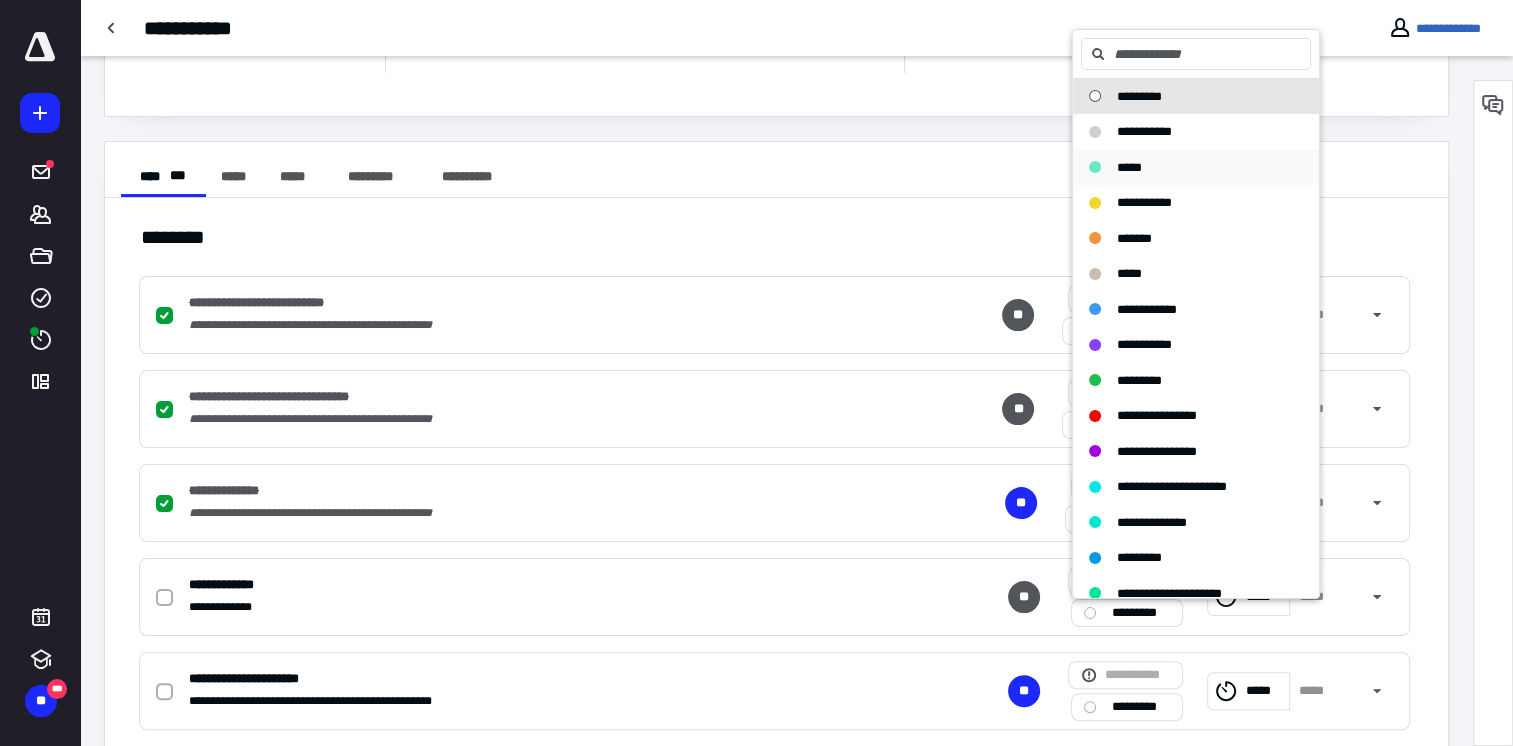 click on "*****" at bounding box center [1184, 168] 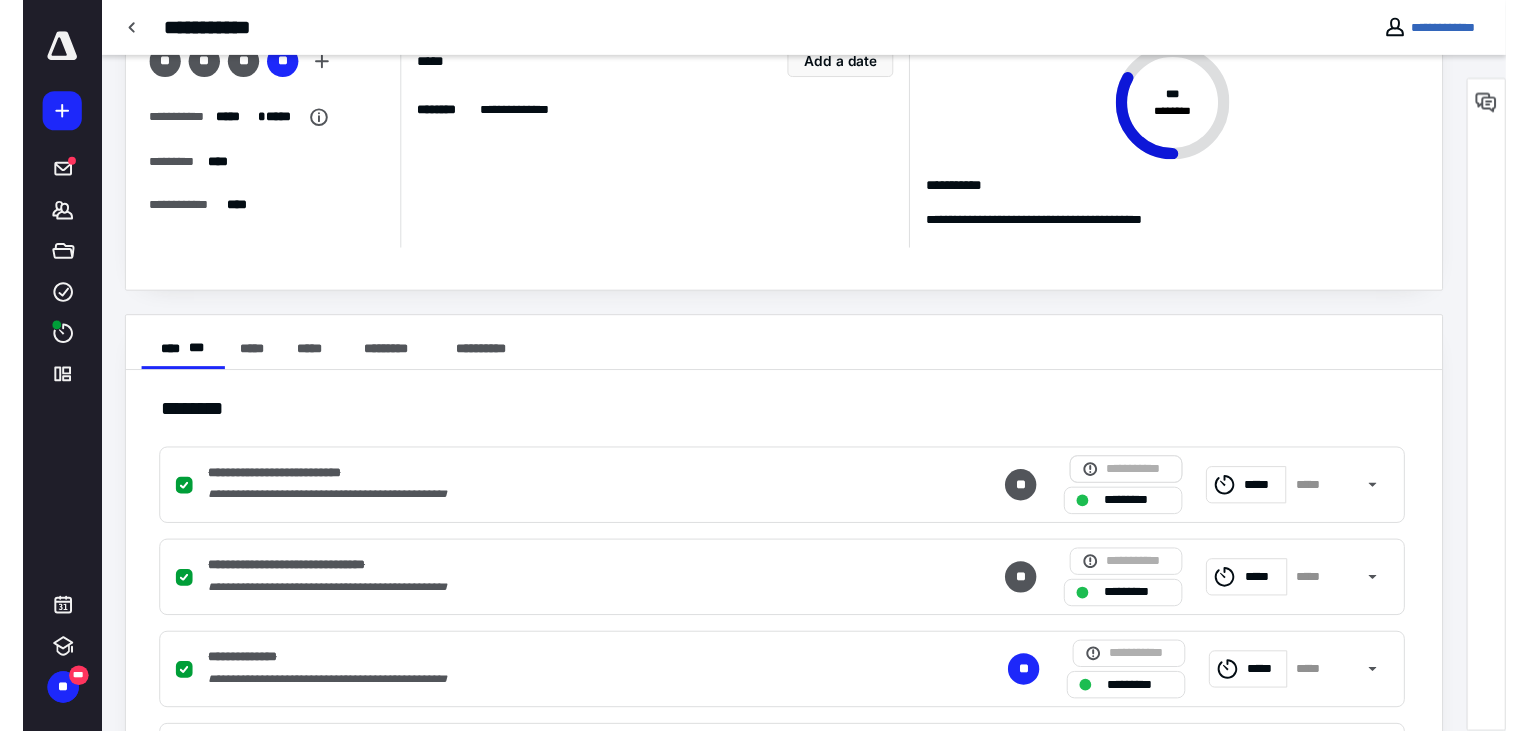 scroll, scrollTop: 0, scrollLeft: 0, axis: both 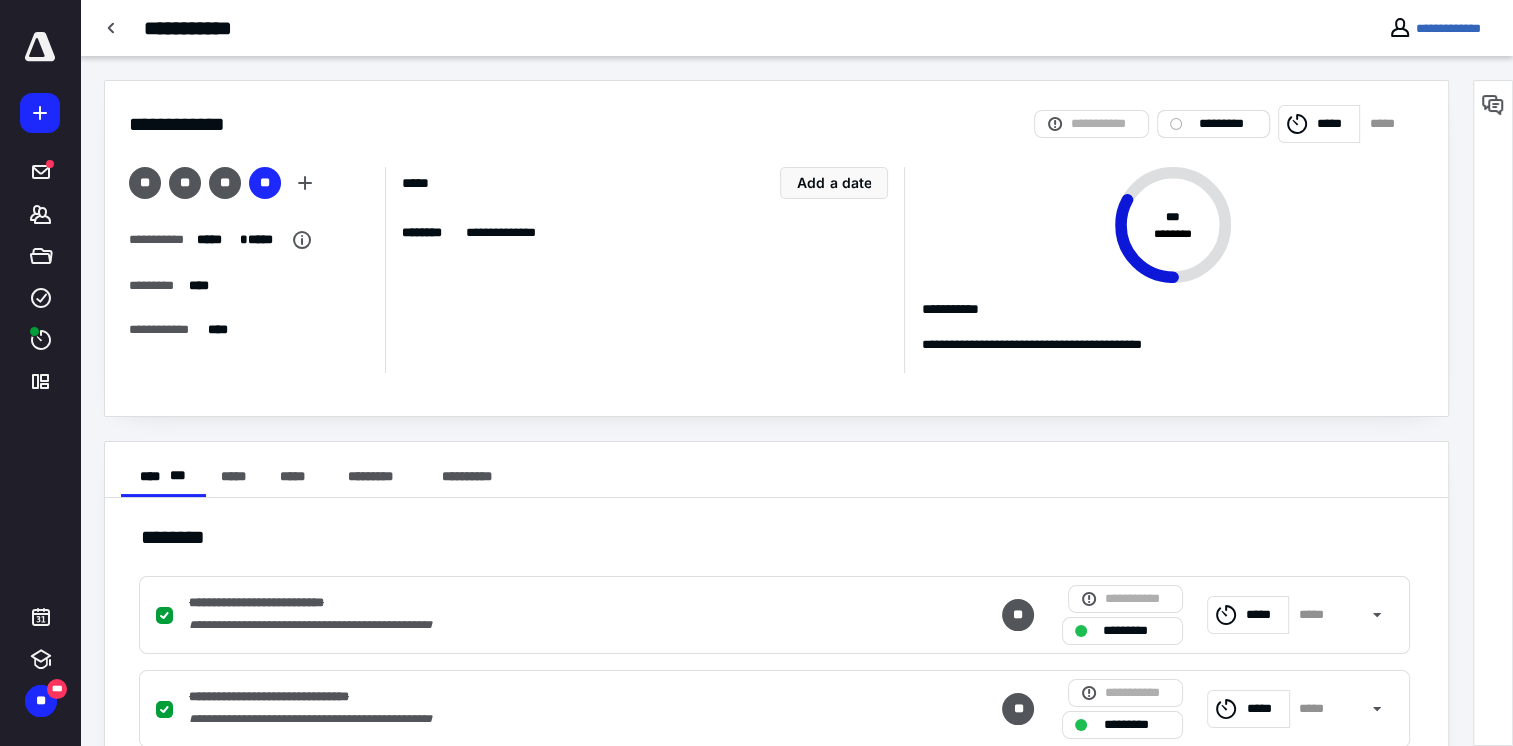 click on "*********" at bounding box center [1227, 124] 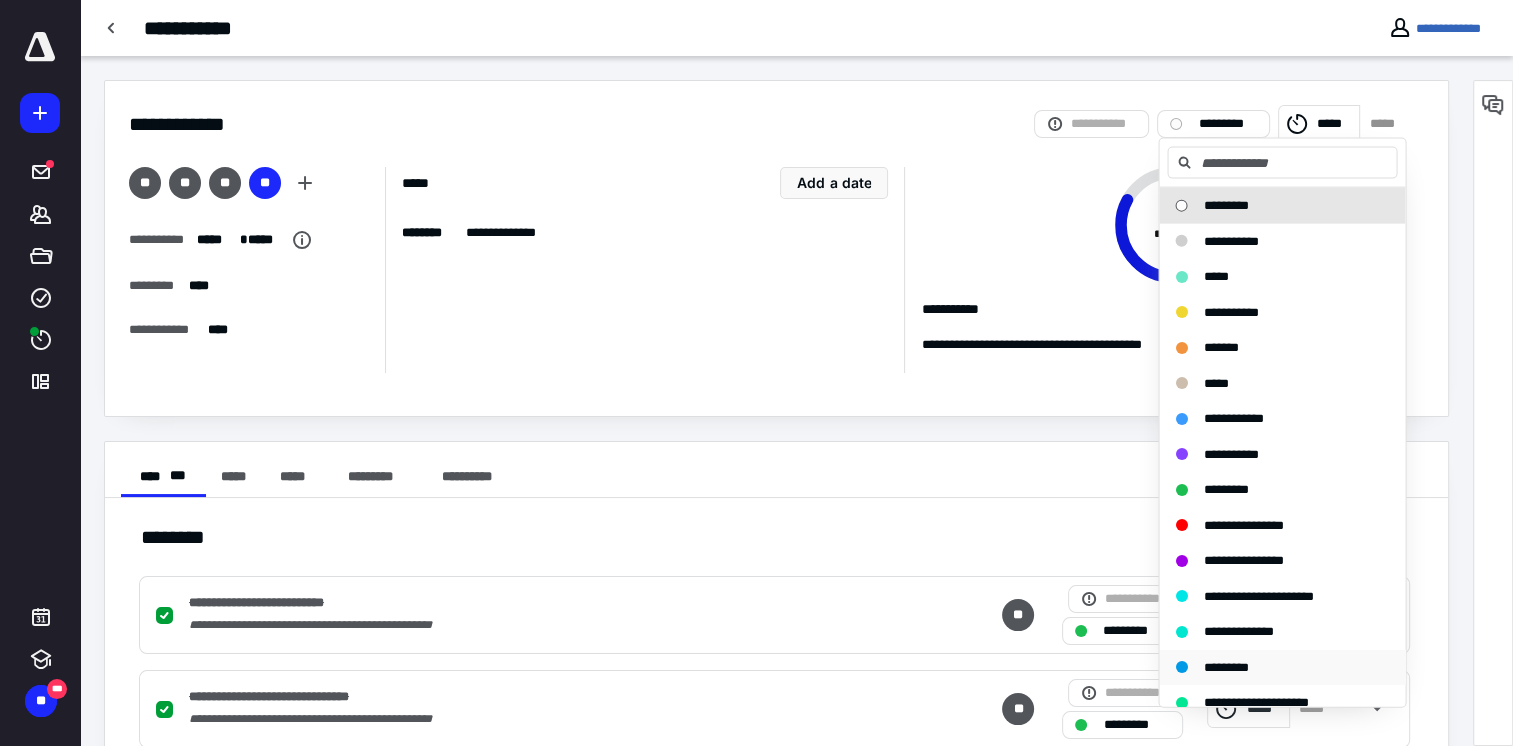 click on "*********" at bounding box center [1225, 666] 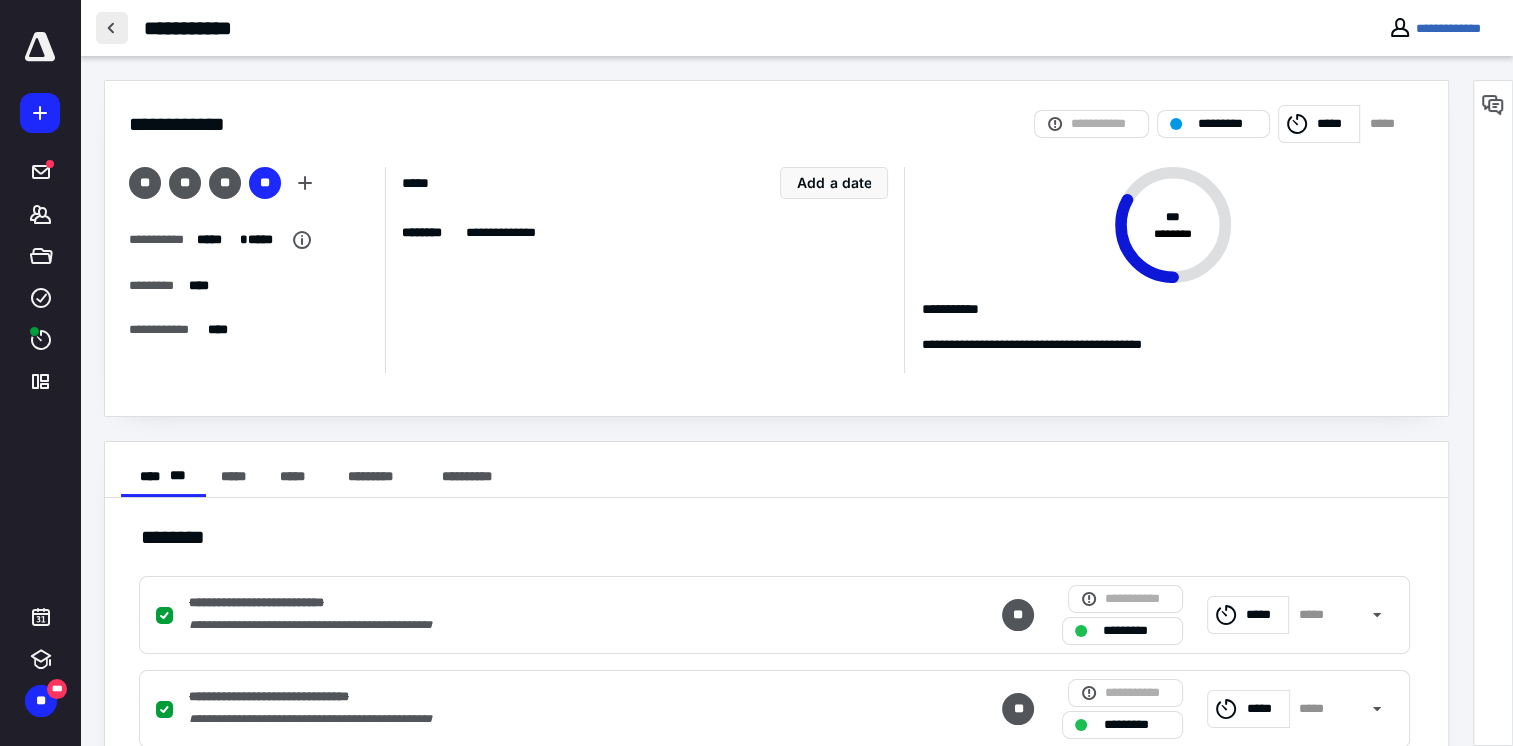 click at bounding box center (112, 28) 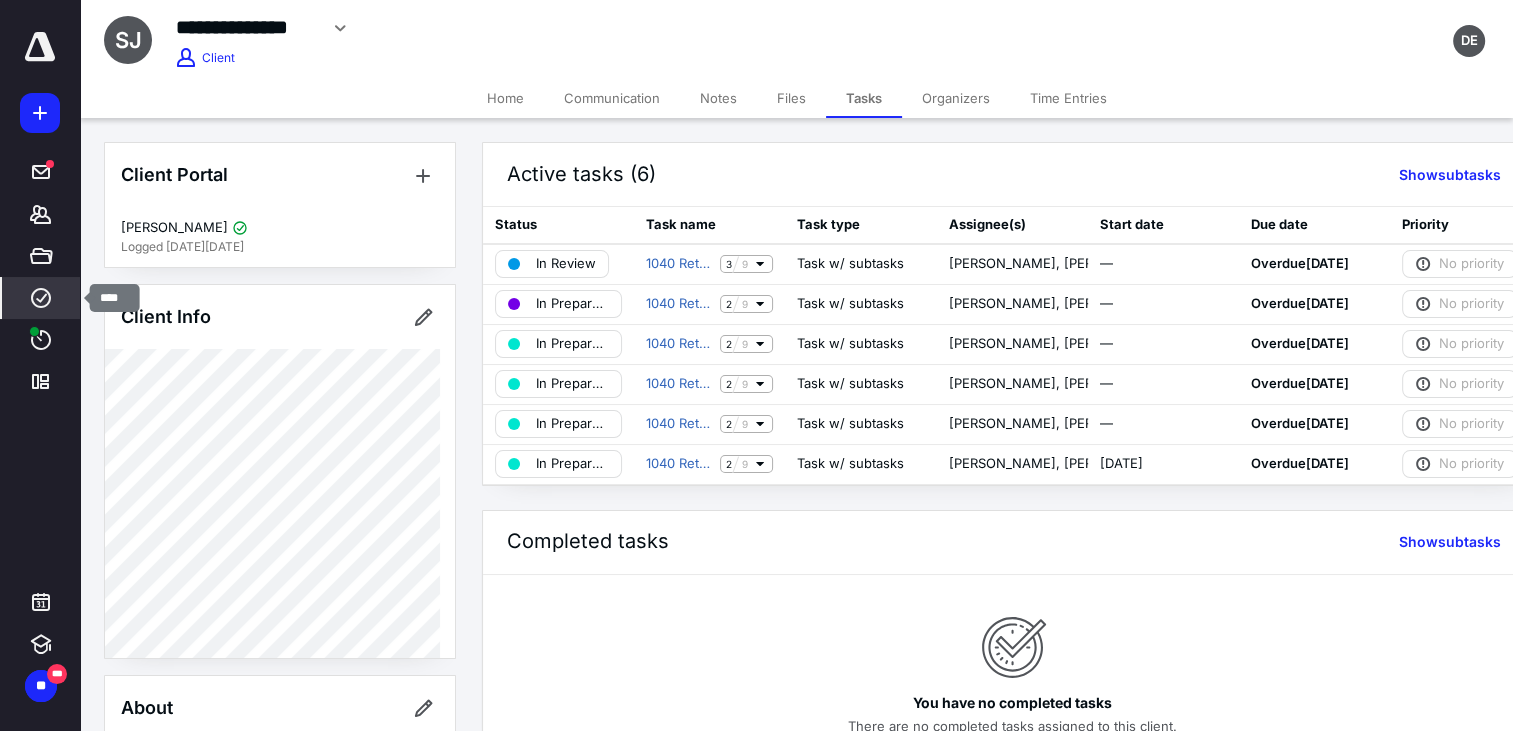 click 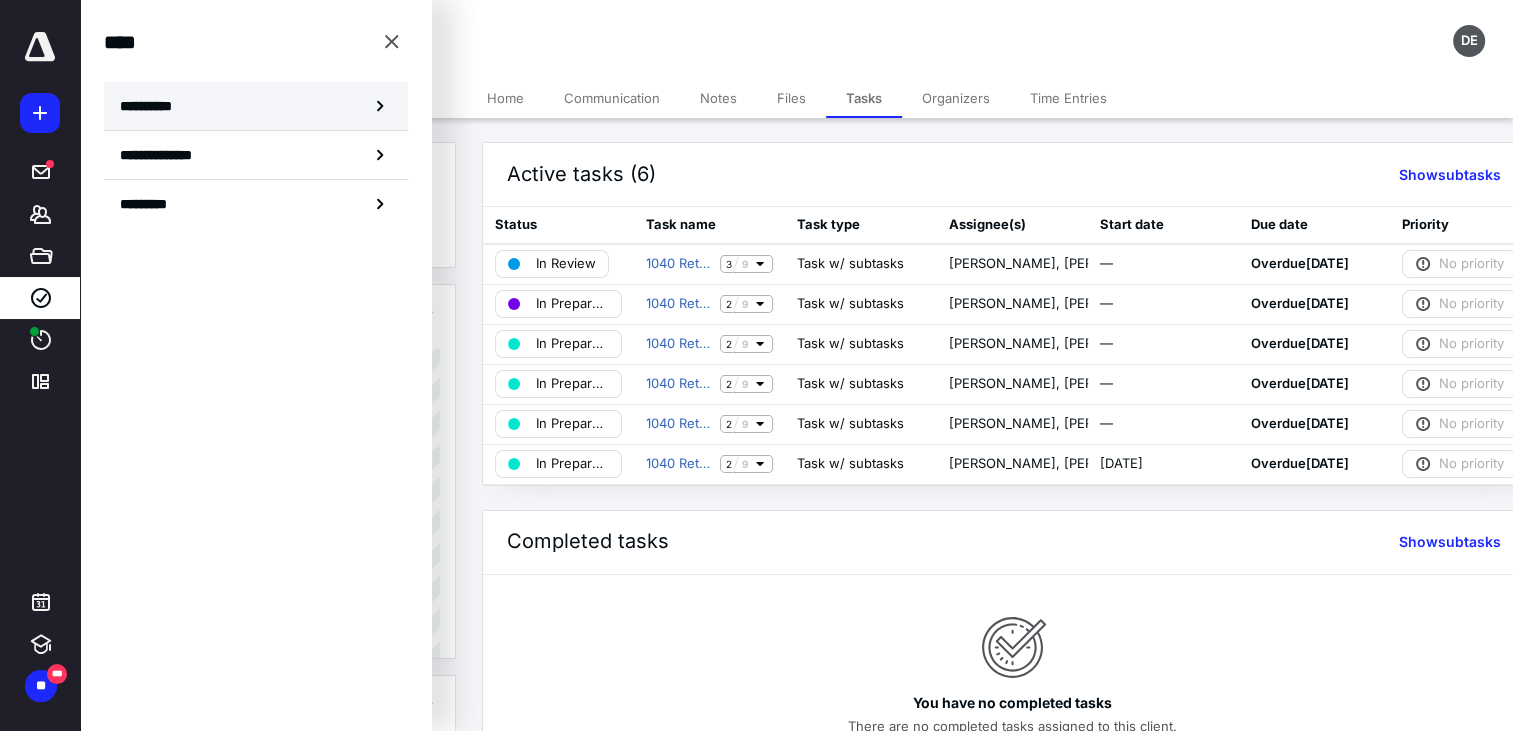 click on "**********" at bounding box center [256, 106] 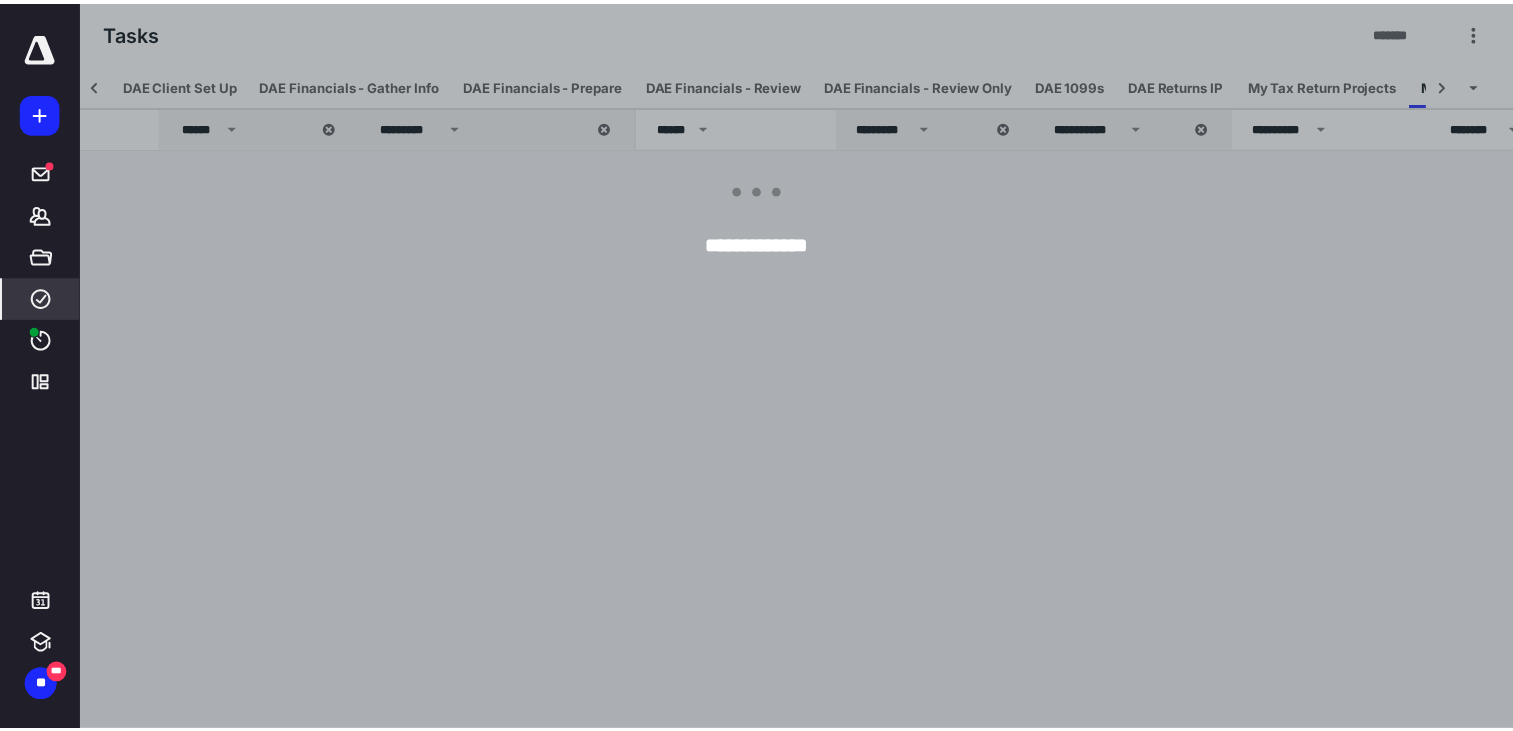 scroll, scrollTop: 0, scrollLeft: 164, axis: horizontal 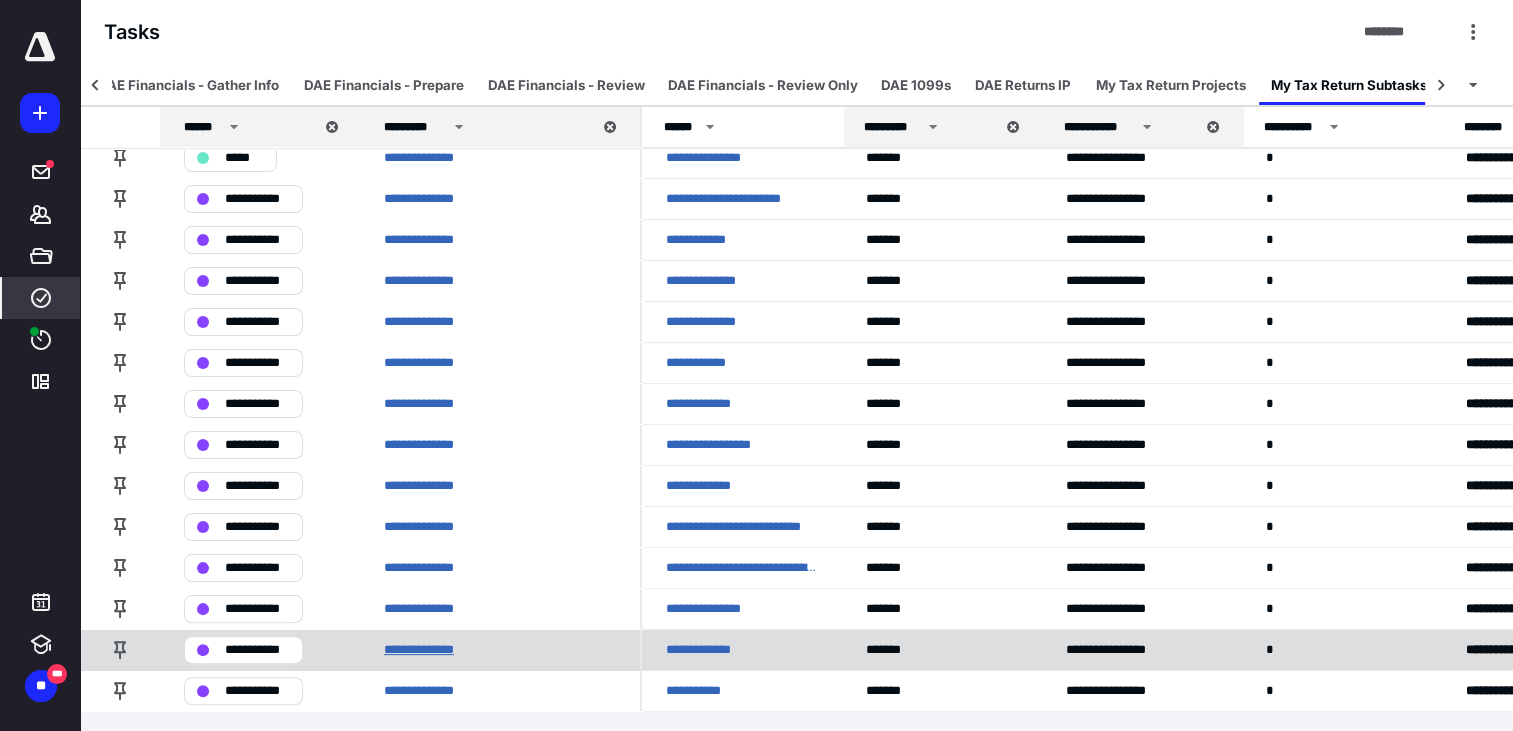 click on "**********" at bounding box center (430, 650) 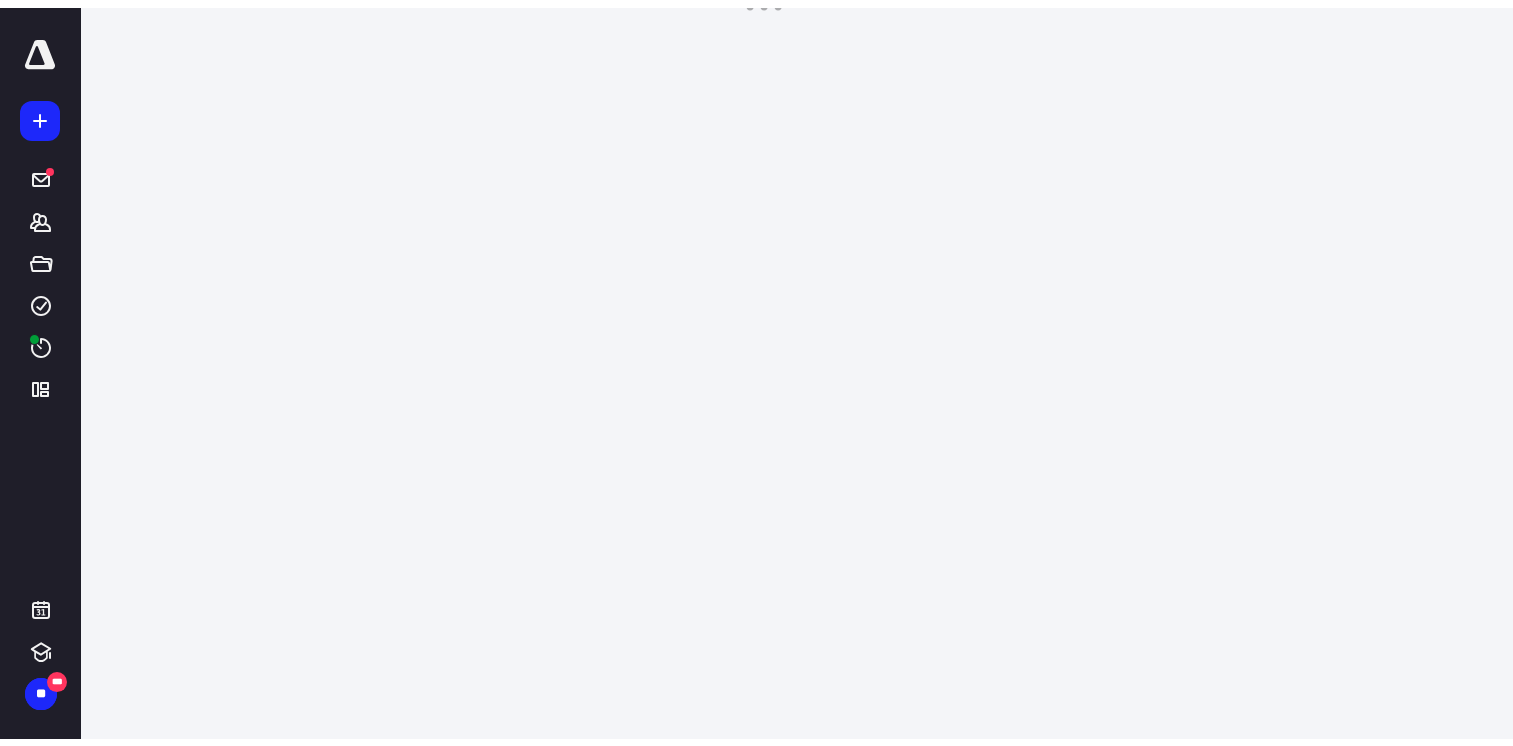 scroll, scrollTop: 0, scrollLeft: 0, axis: both 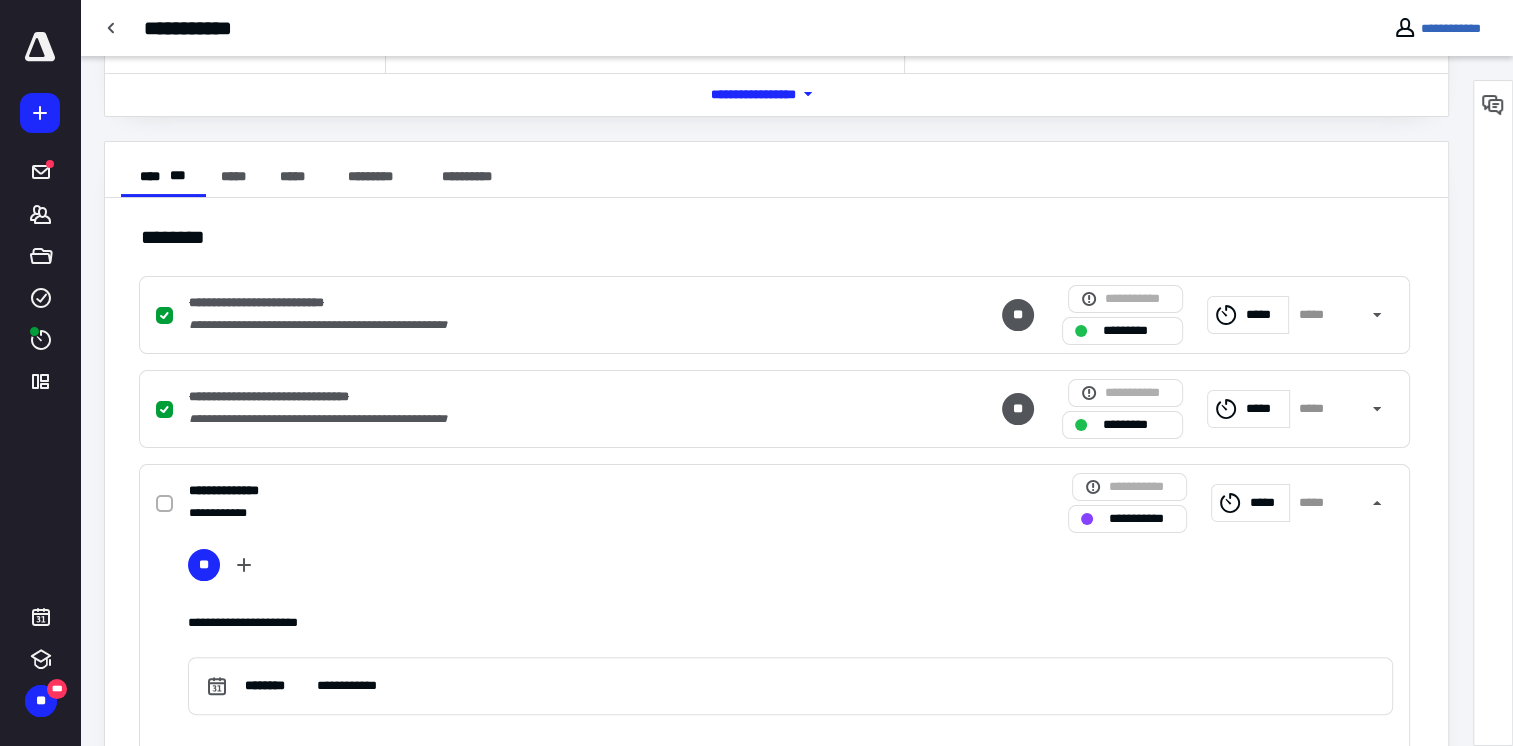 click on "**********" at bounding box center [512, 491] 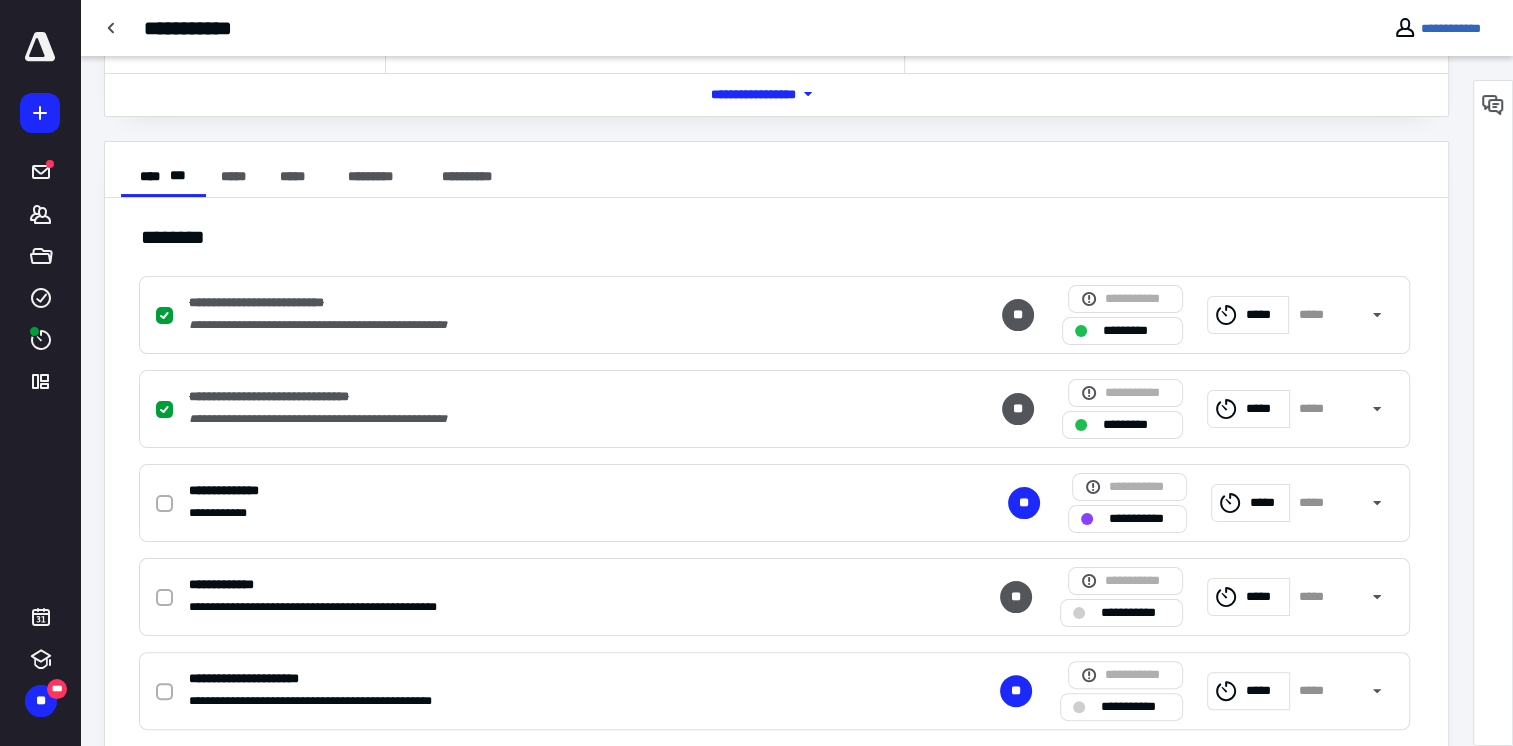 click 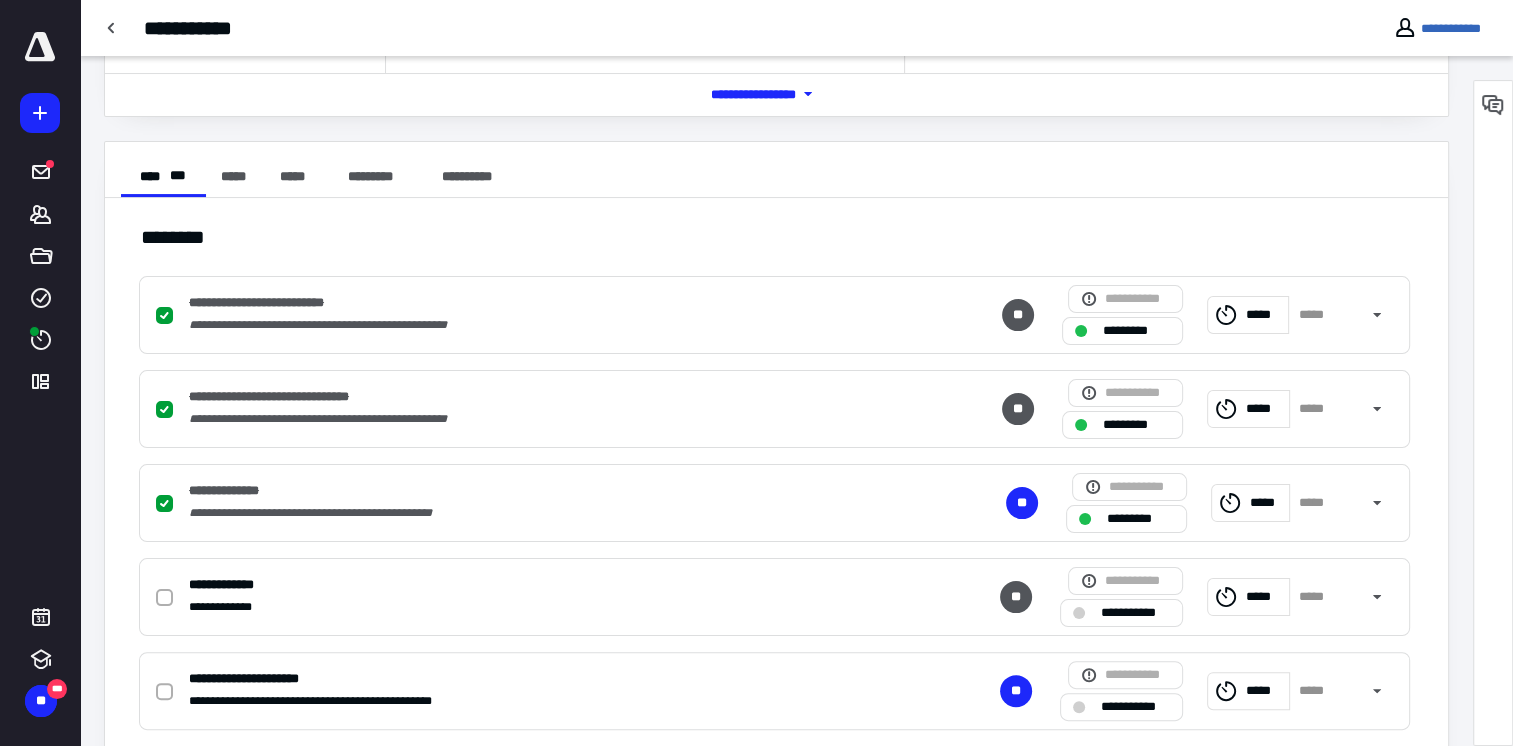 click on "**********" at bounding box center (1135, 613) 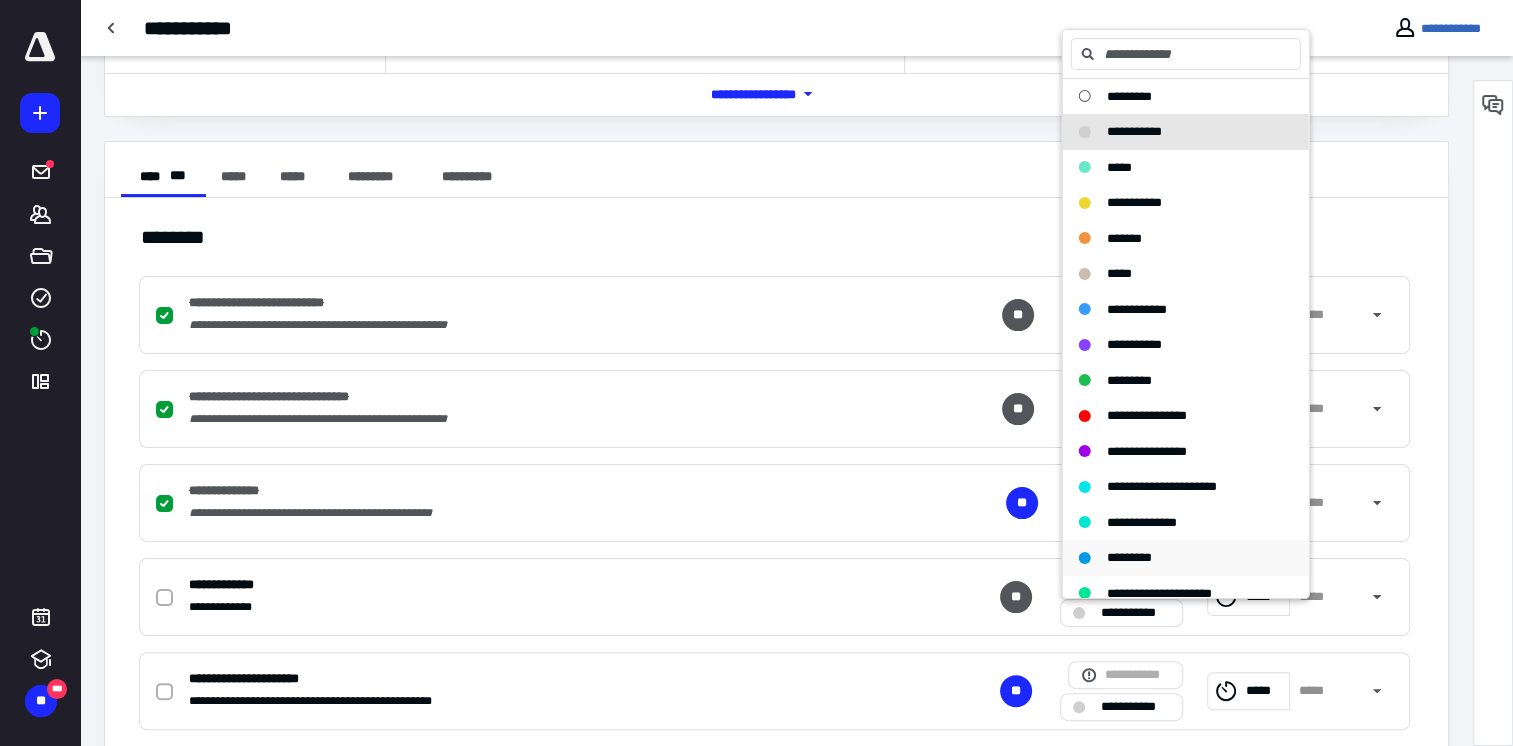 click on "*********" at bounding box center [1129, 557] 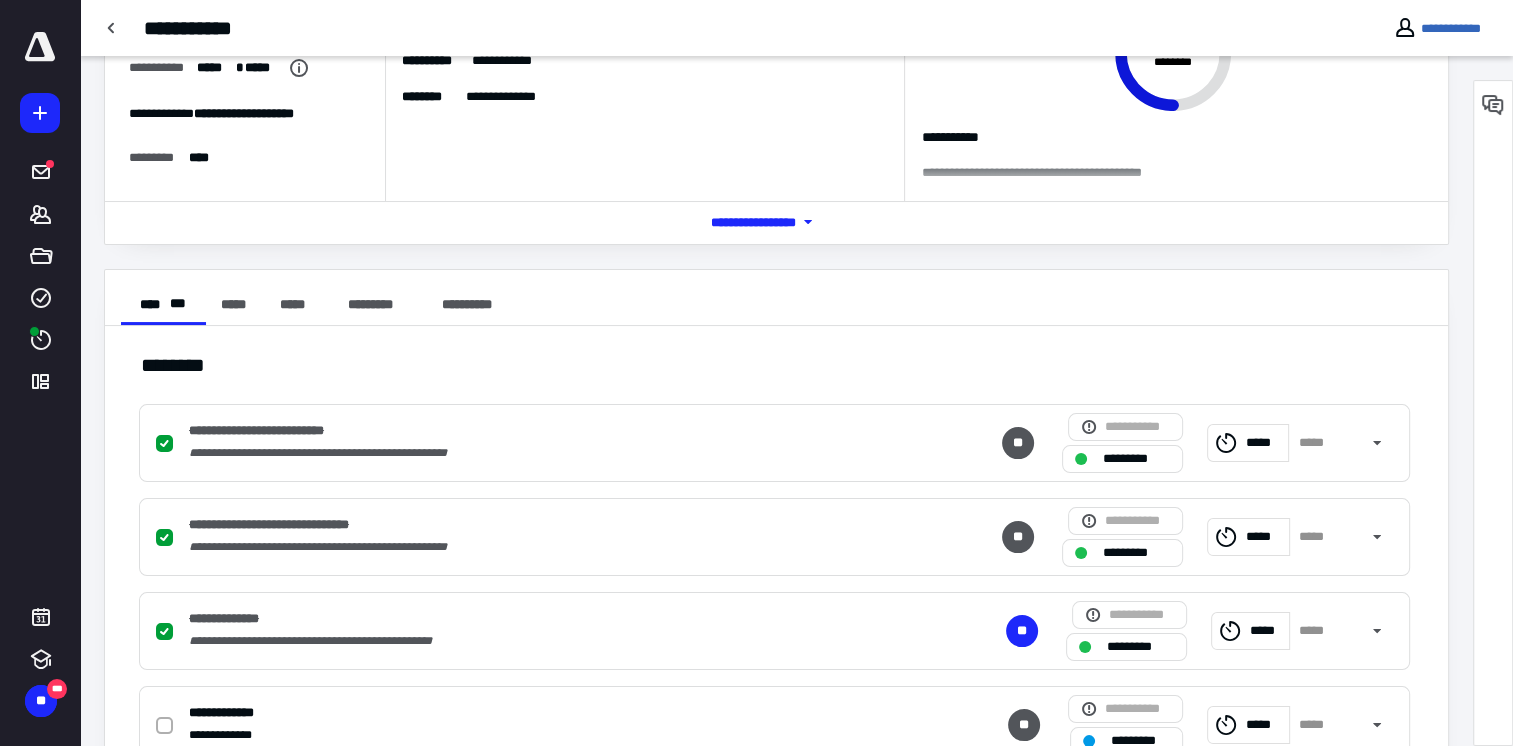 scroll, scrollTop: 0, scrollLeft: 0, axis: both 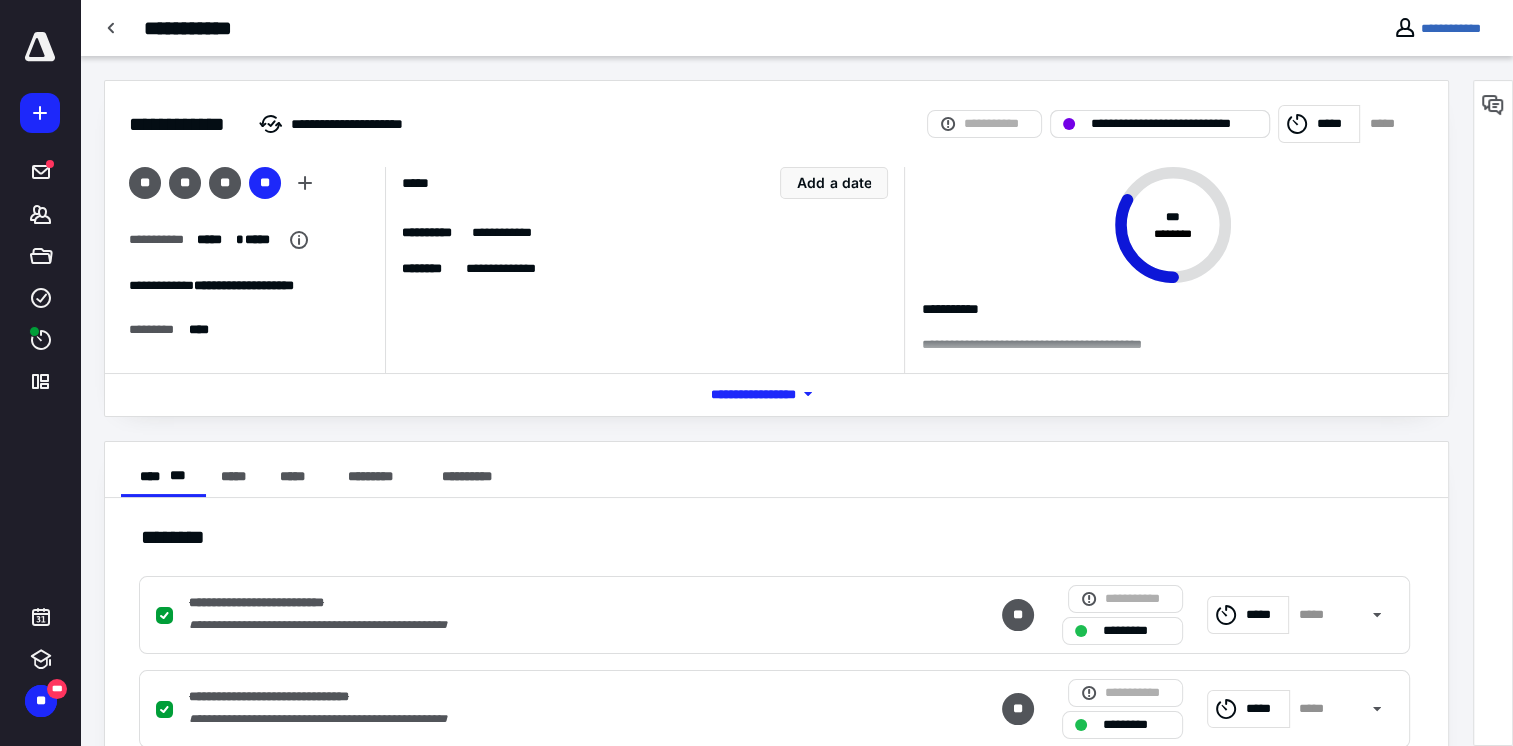 click on "**********" at bounding box center [1174, 124] 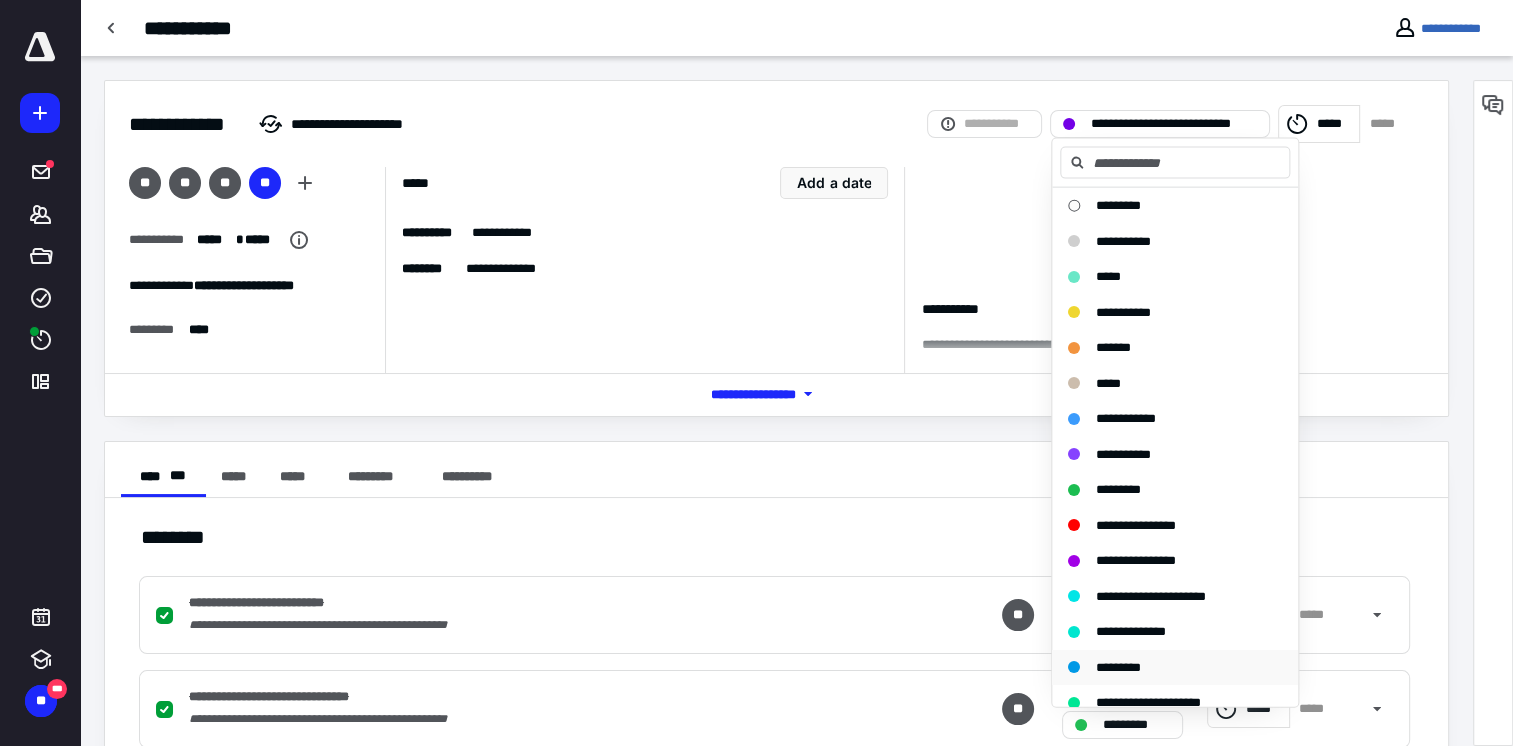 click on "*********" at bounding box center [1118, 666] 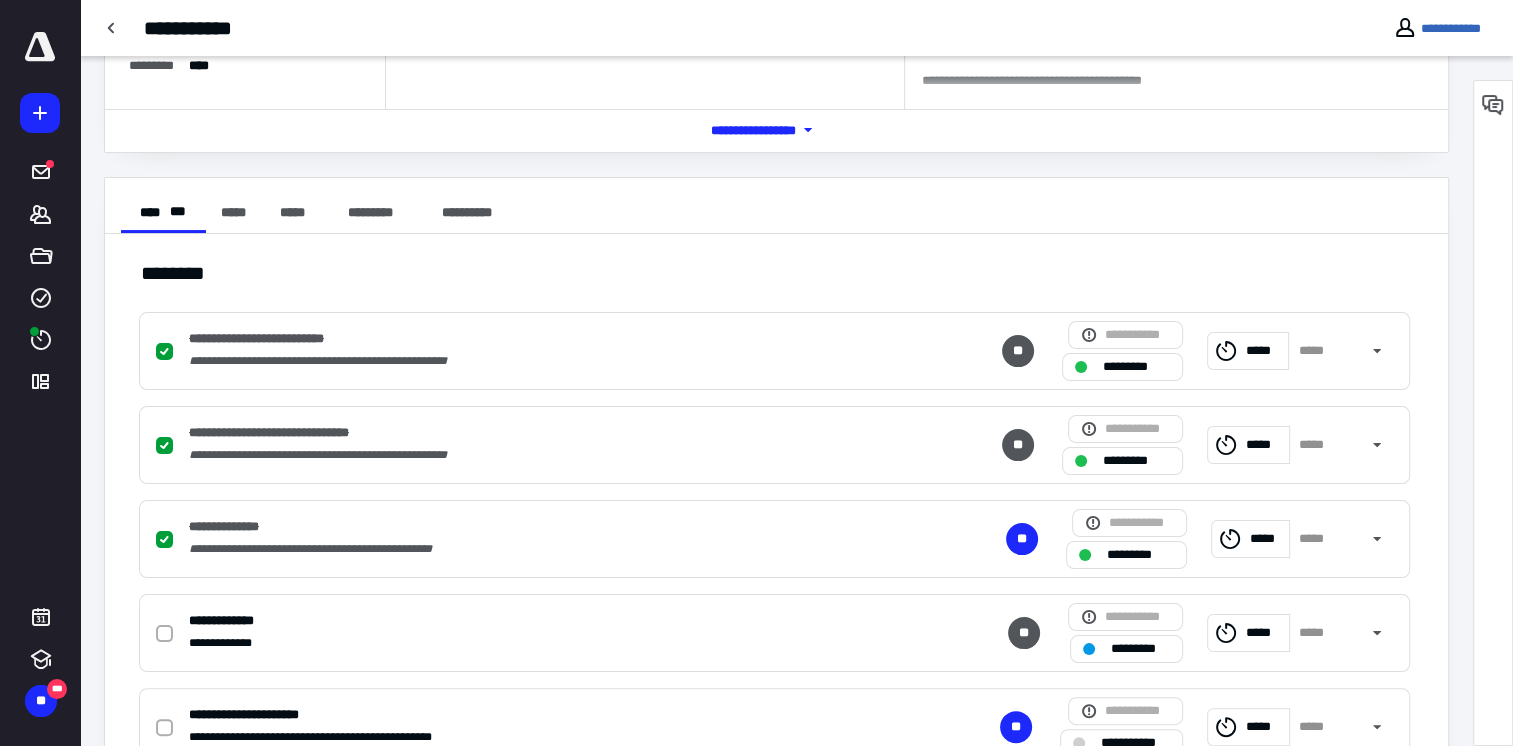 scroll, scrollTop: 300, scrollLeft: 0, axis: vertical 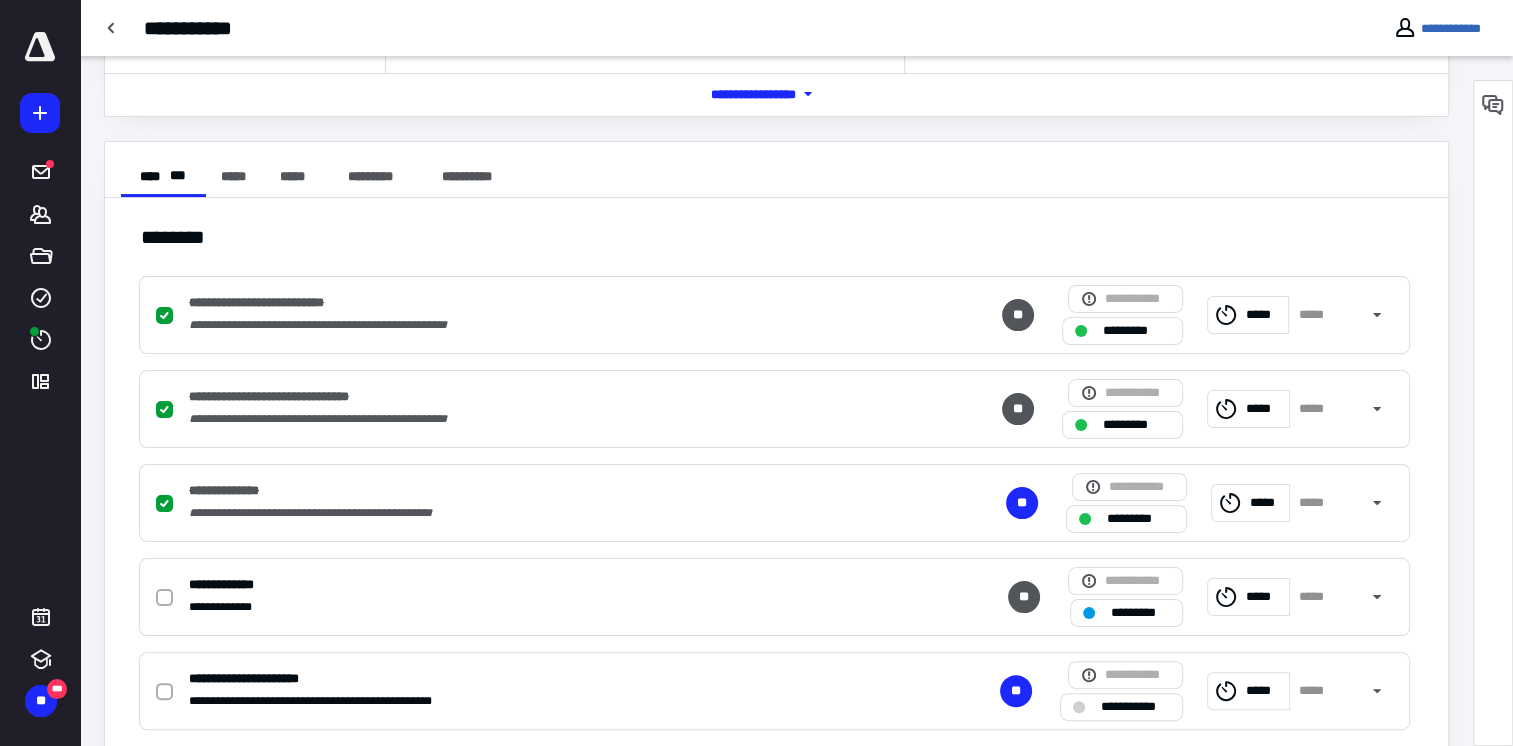click on "*********" at bounding box center (1140, 613) 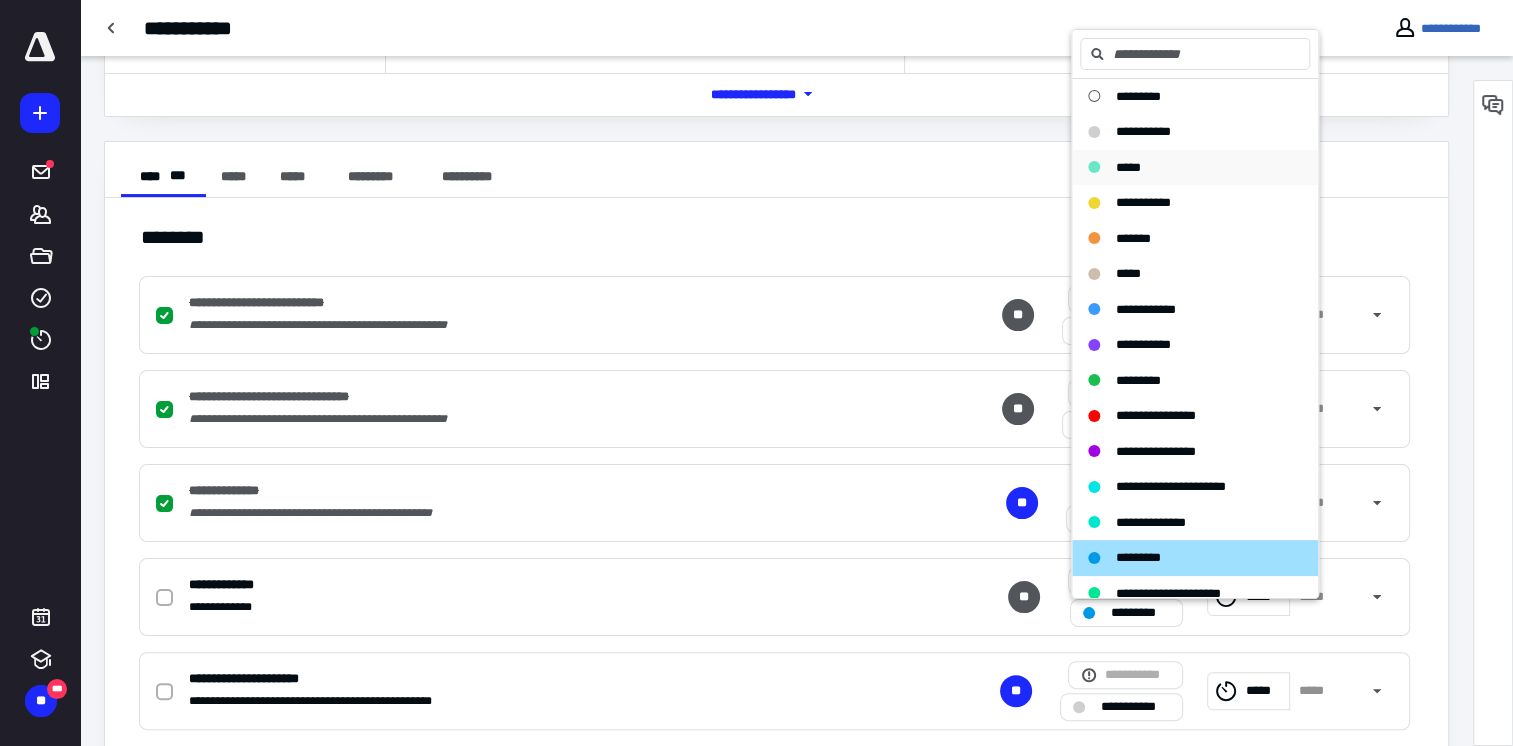 click on "*****" at bounding box center [1128, 167] 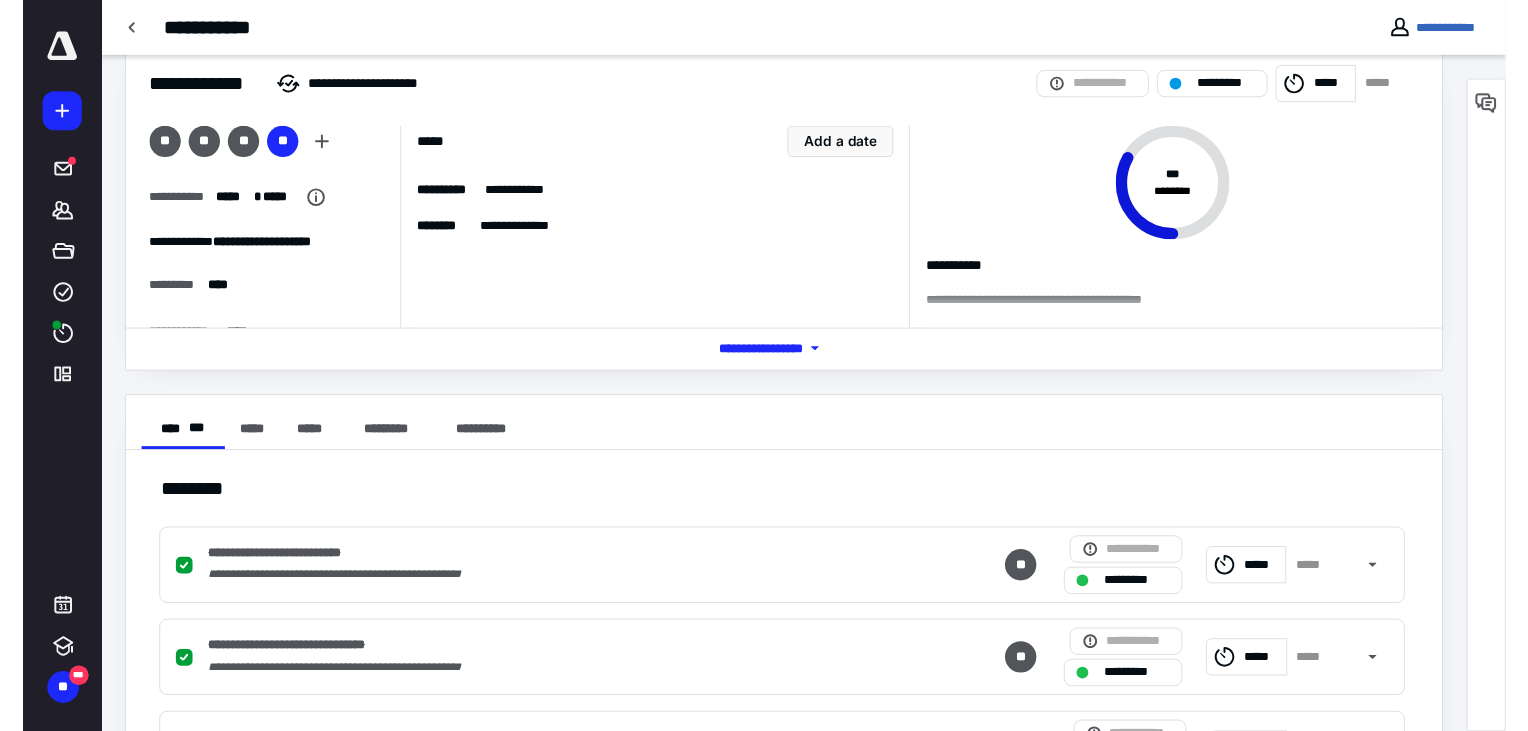 scroll, scrollTop: 0, scrollLeft: 0, axis: both 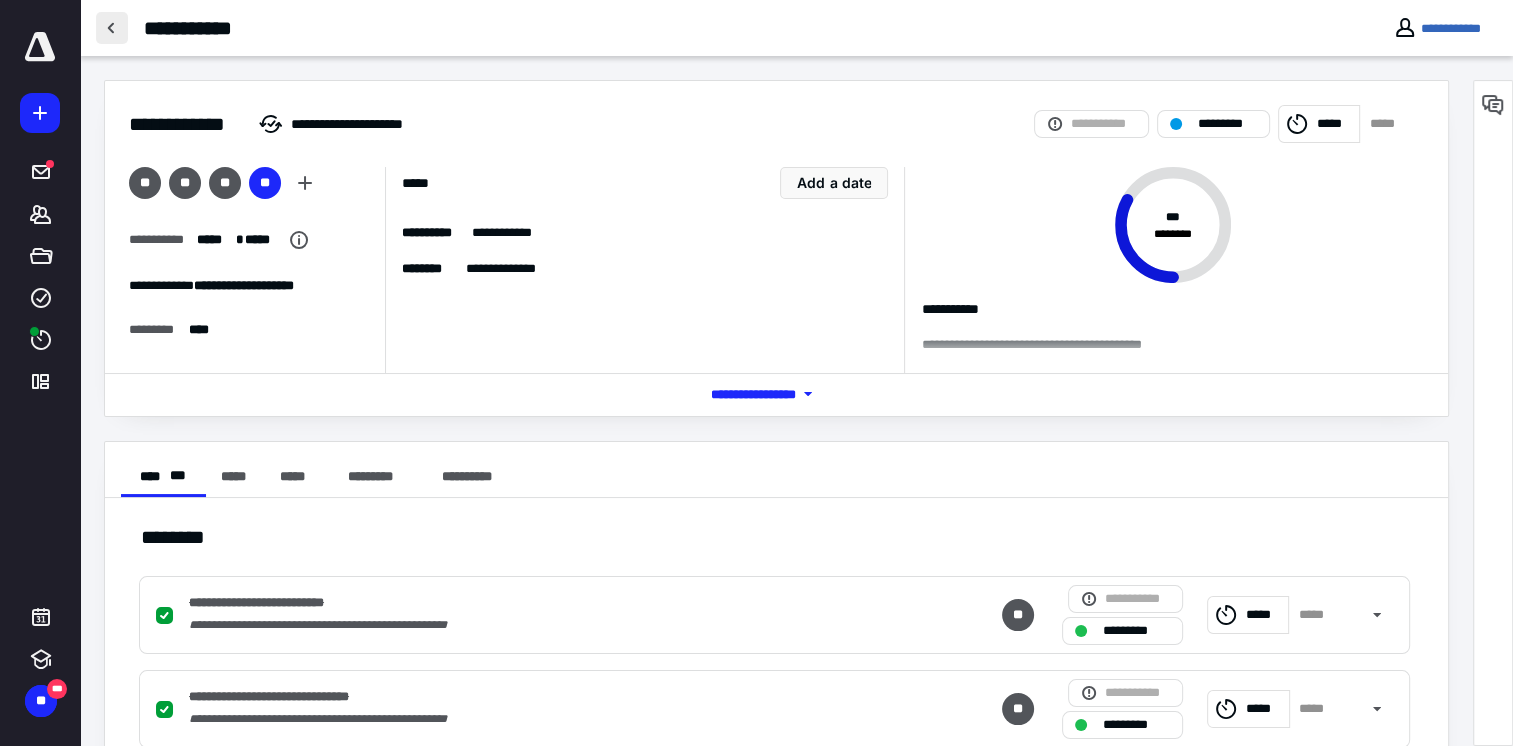 click at bounding box center (112, 28) 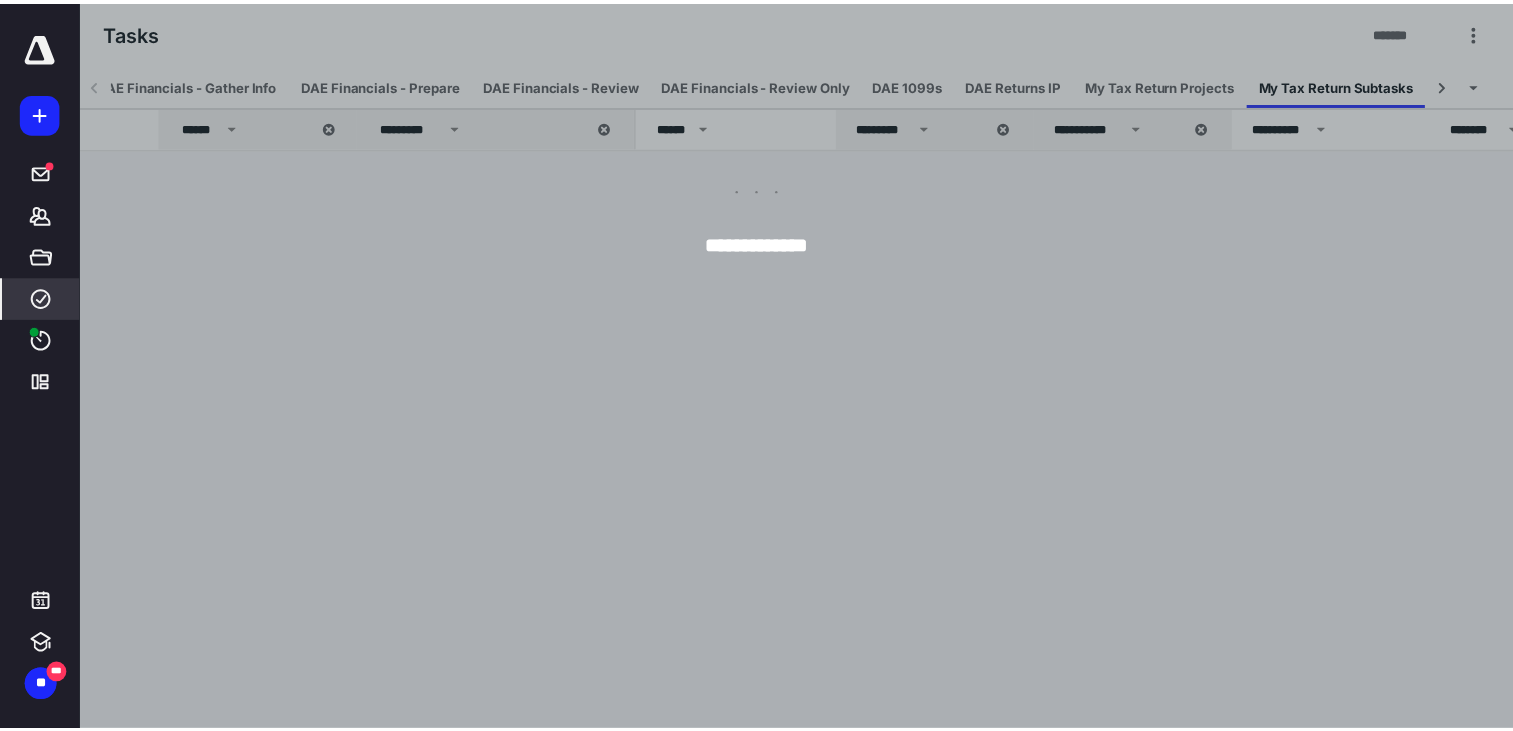 scroll, scrollTop: 0, scrollLeft: 164, axis: horizontal 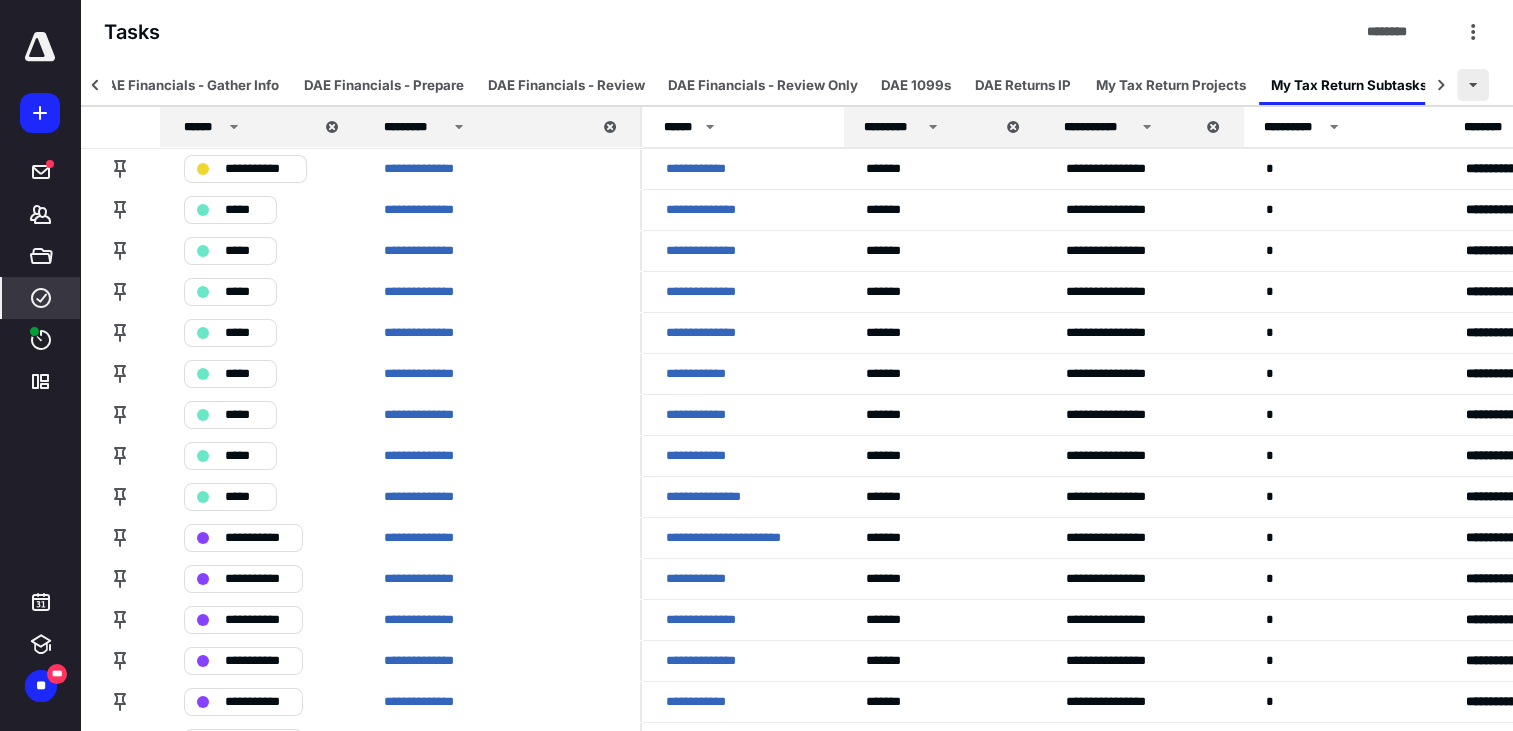 click at bounding box center [1473, 85] 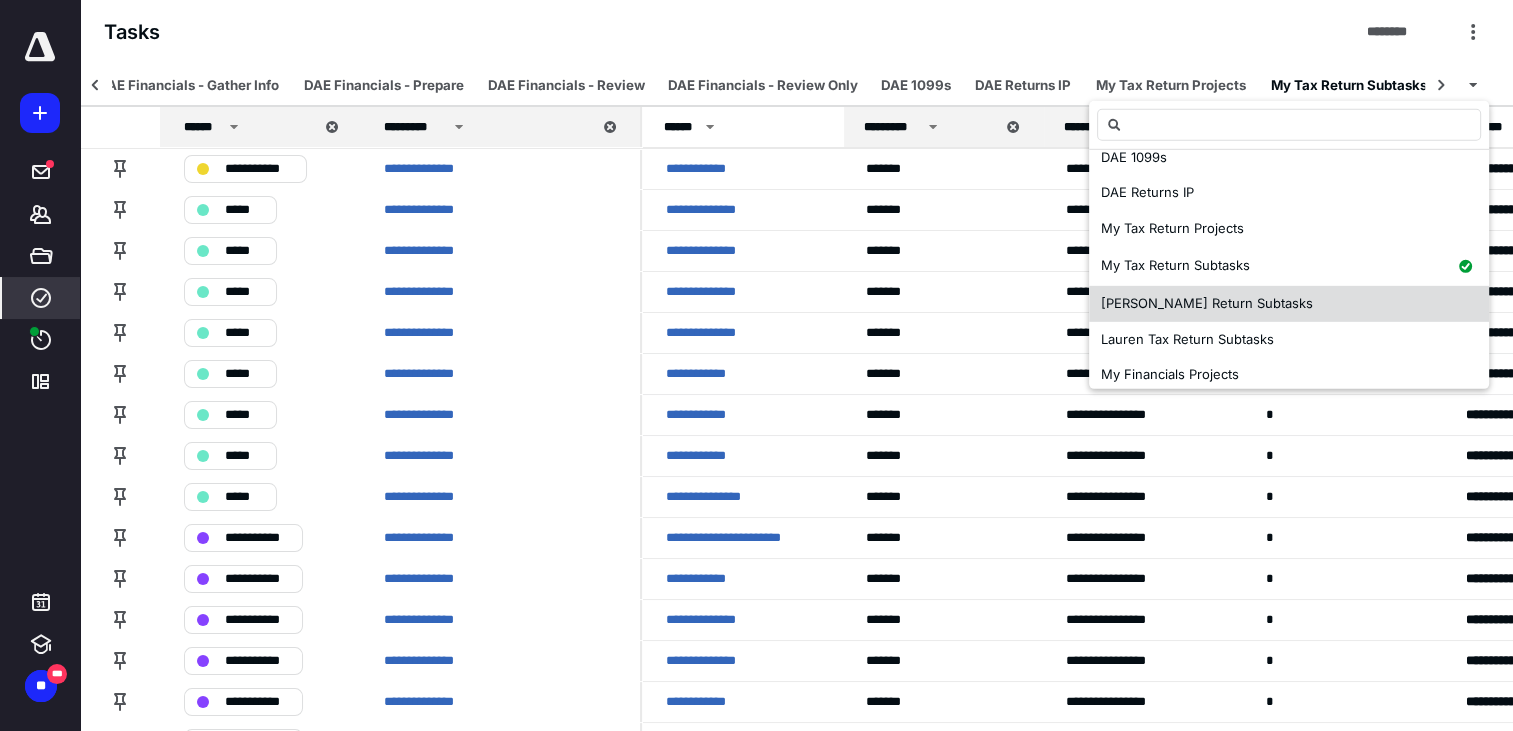 scroll, scrollTop: 200, scrollLeft: 0, axis: vertical 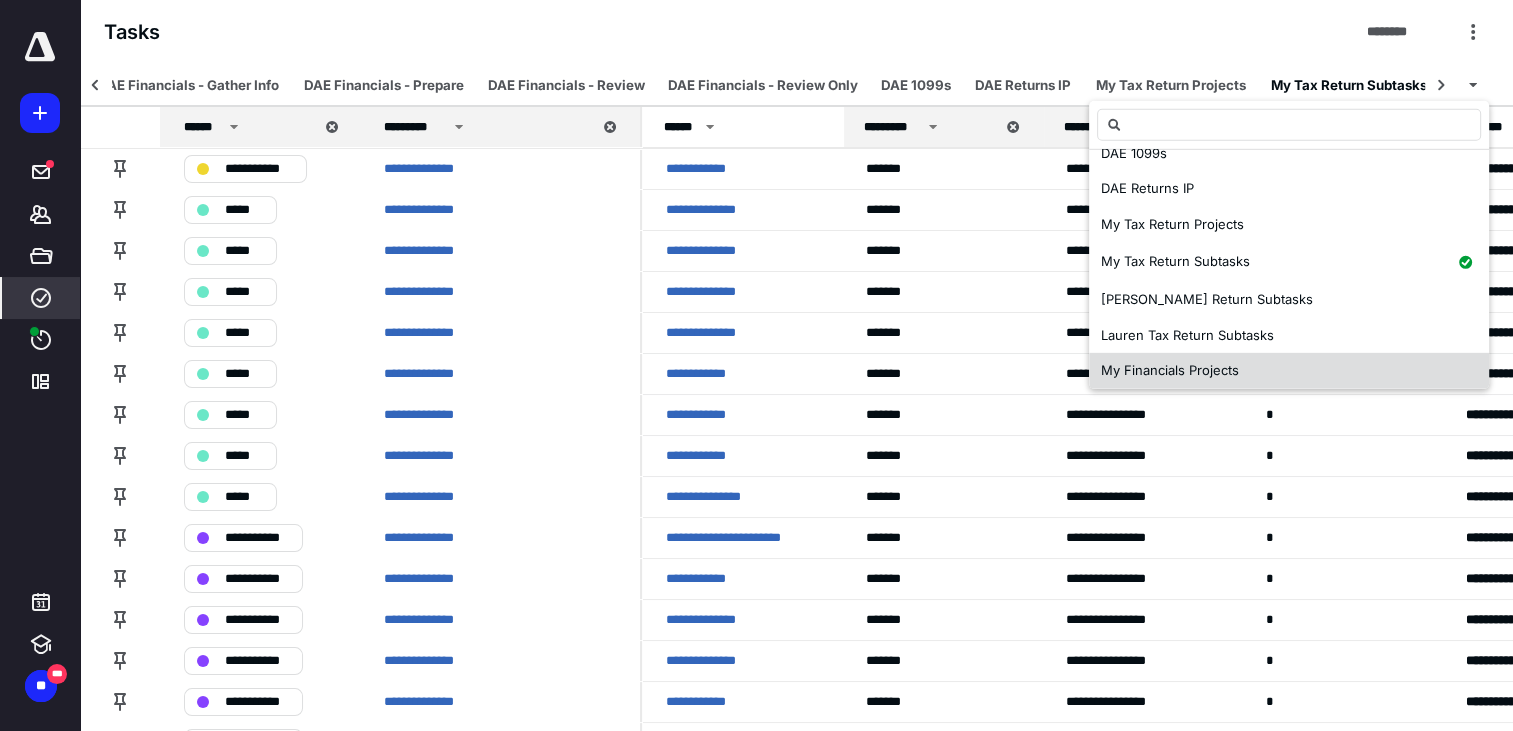 click on "My Financials Projects" at bounding box center (1170, 370) 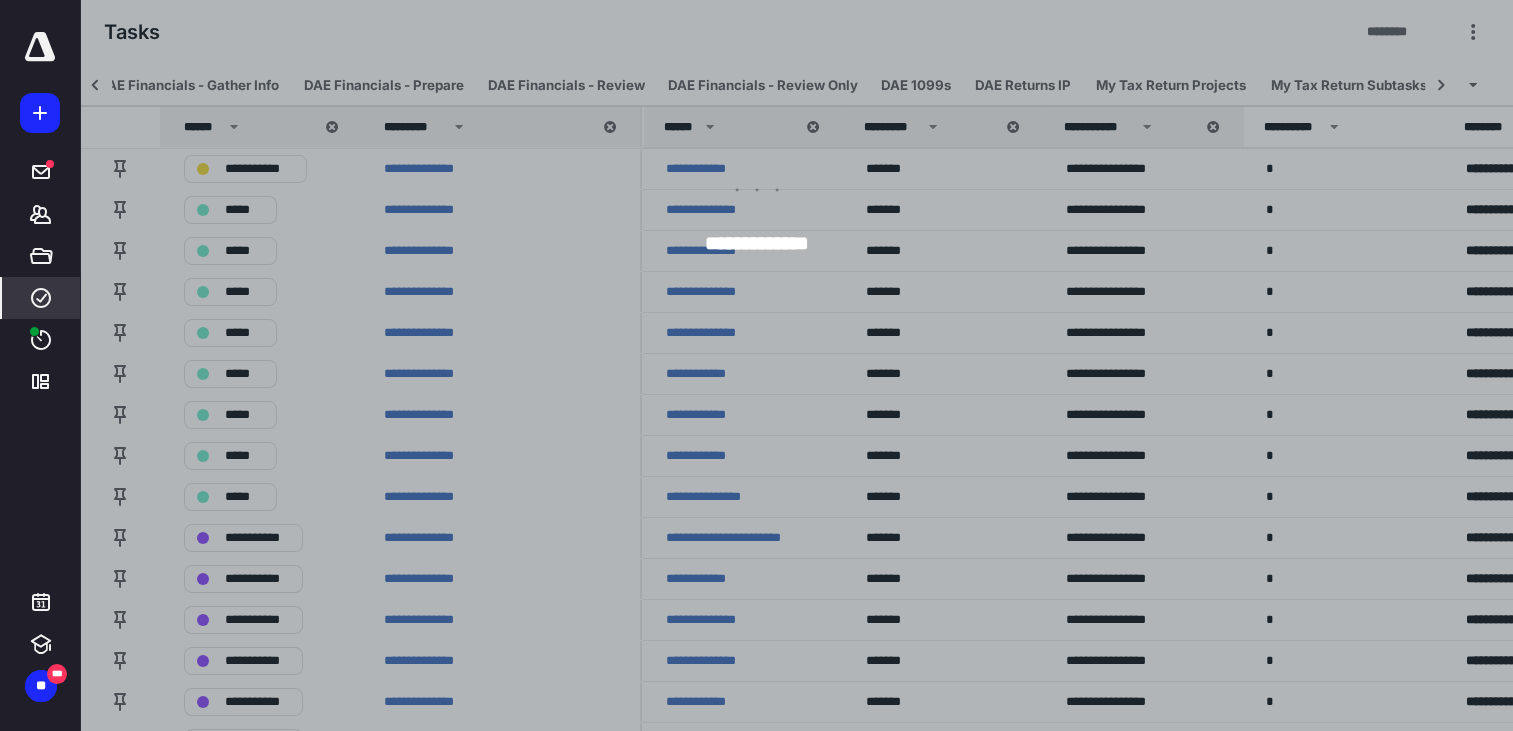scroll, scrollTop: 0, scrollLeft: 0, axis: both 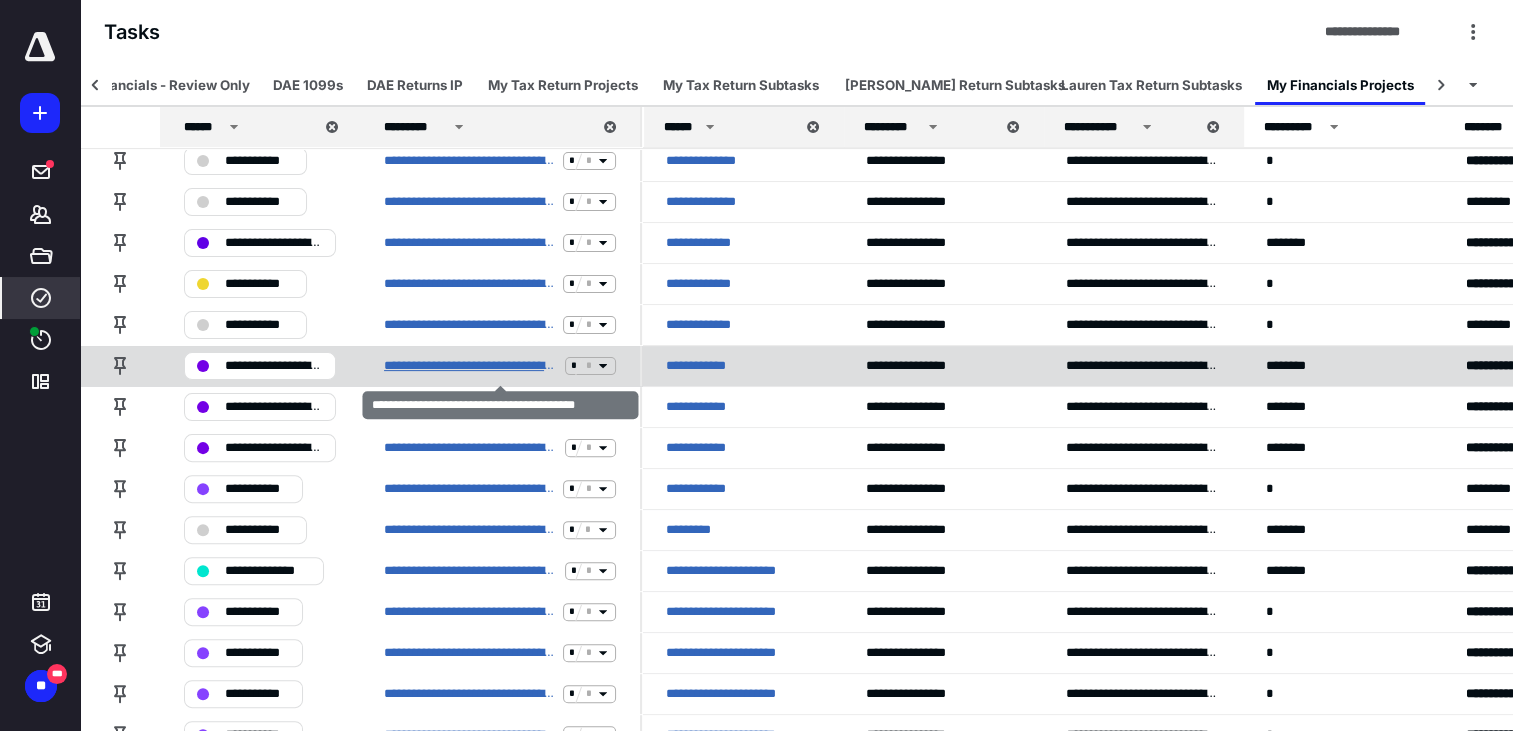 click on "**********" at bounding box center (470, 366) 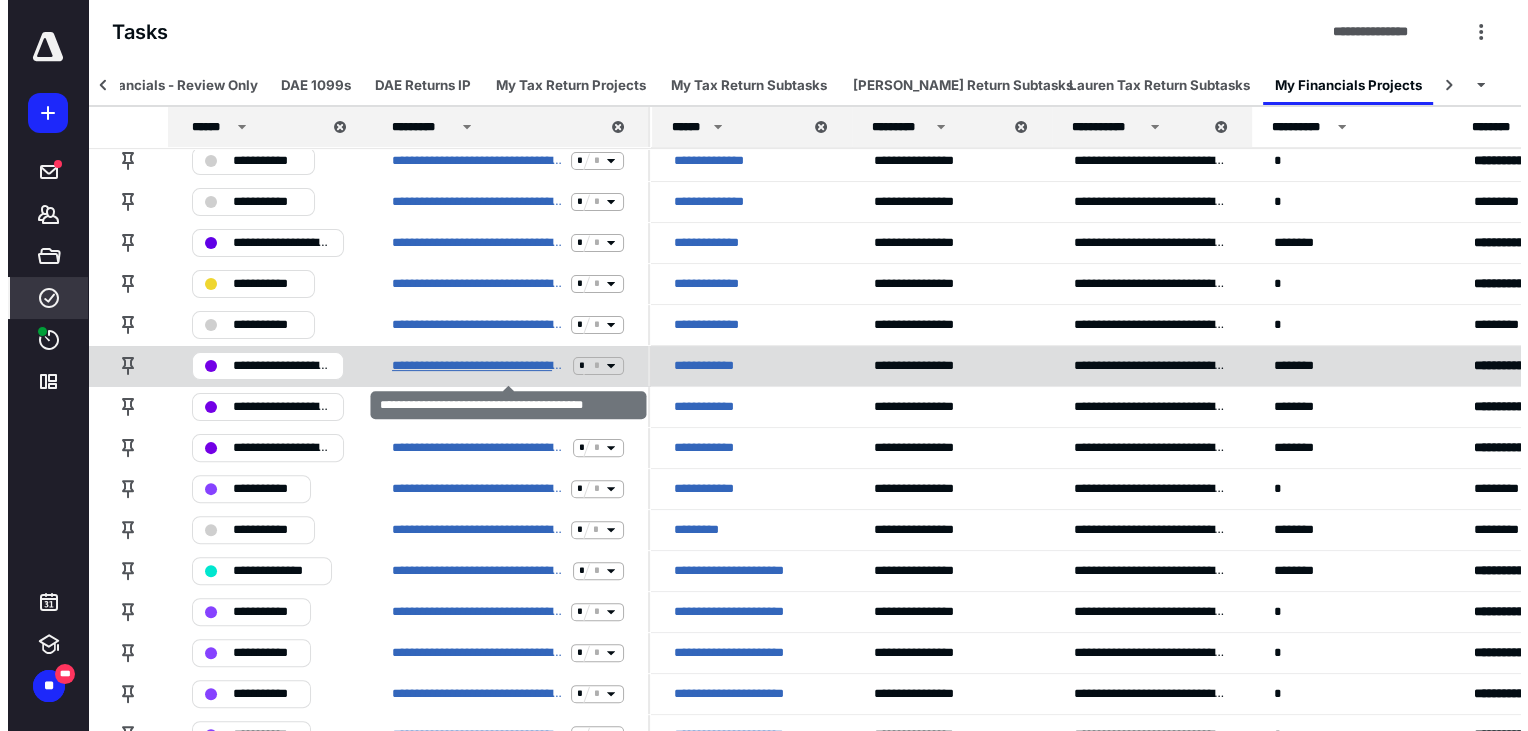 scroll, scrollTop: 0, scrollLeft: 0, axis: both 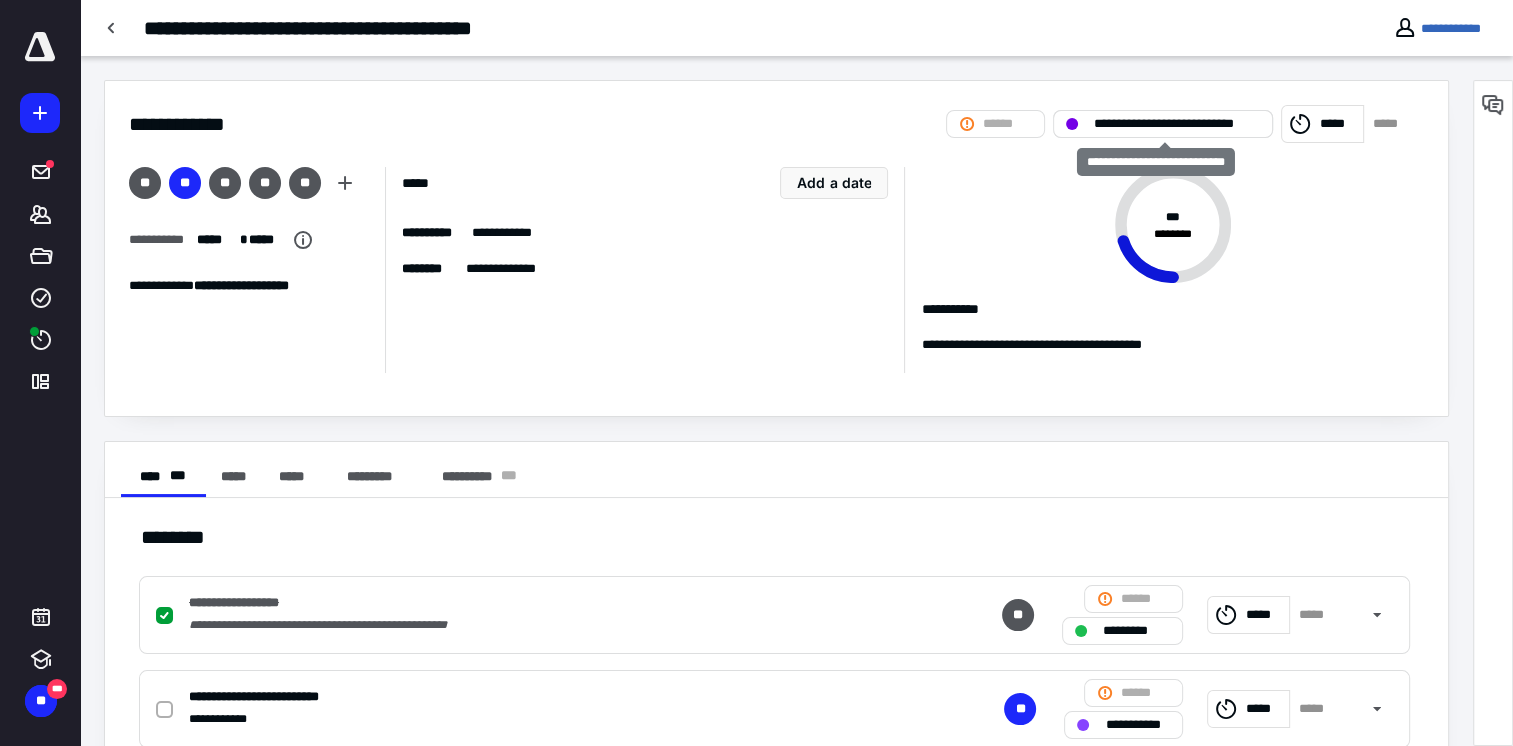 click on "**********" at bounding box center (1177, 124) 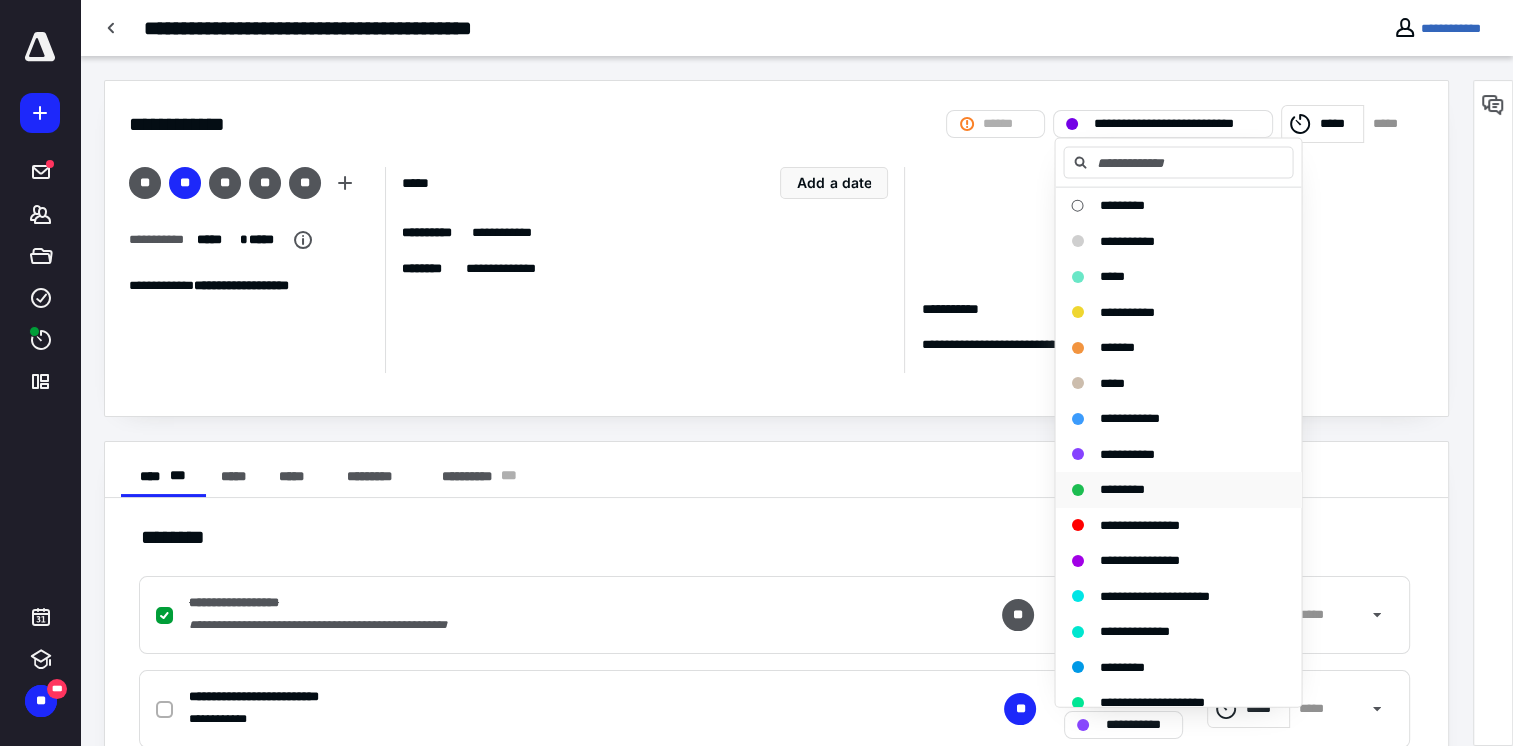 click on "*********" at bounding box center [1121, 489] 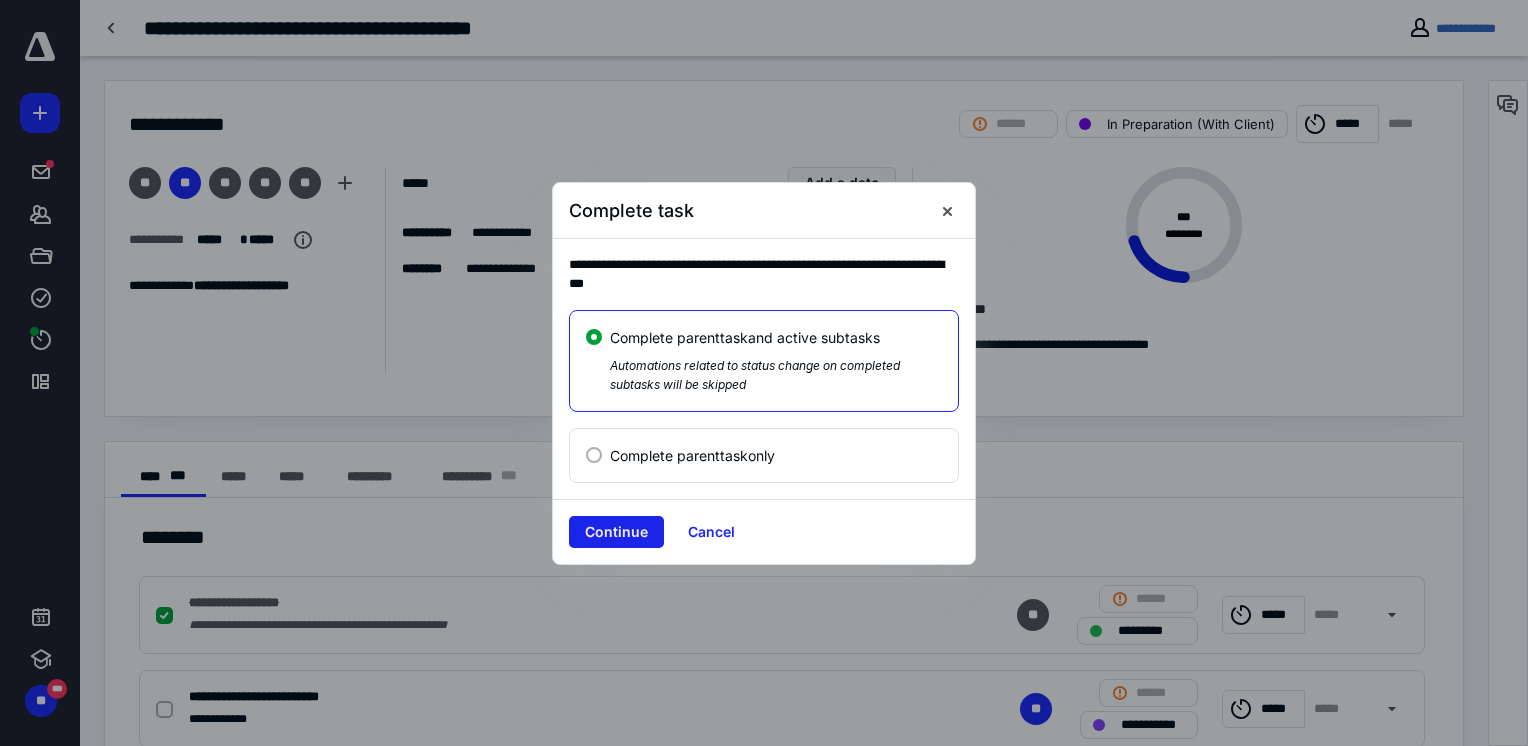 click on "Continue" at bounding box center [616, 532] 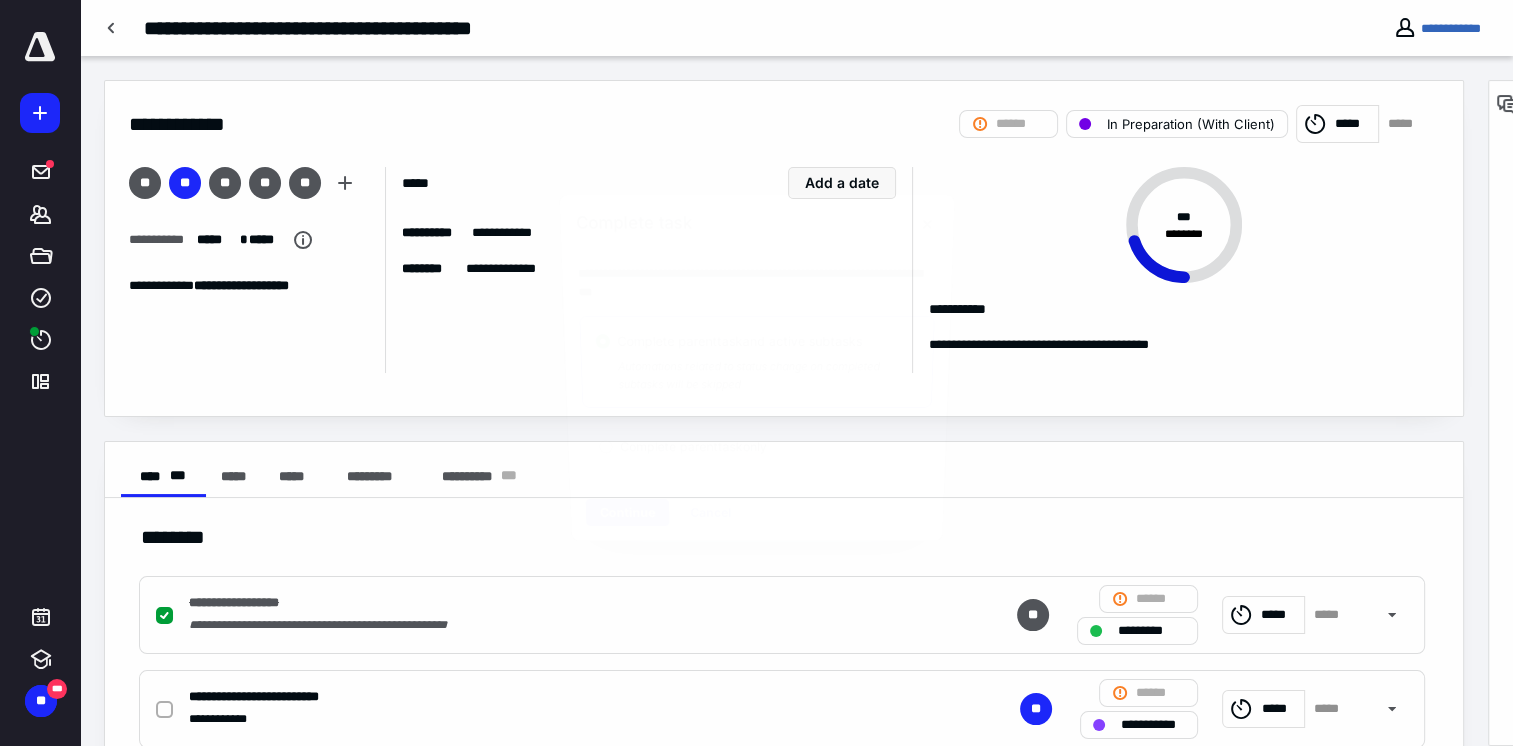 checkbox on "true" 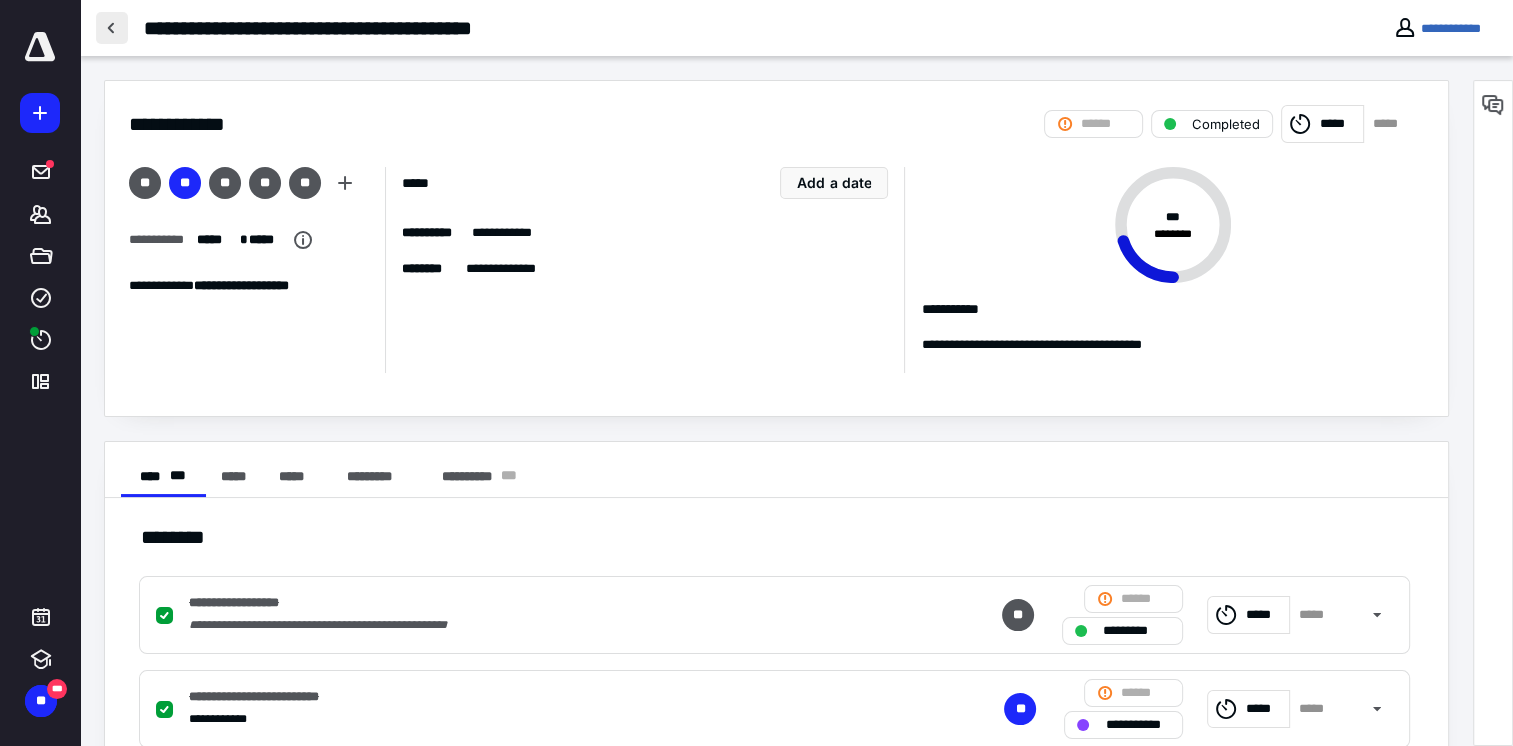 click at bounding box center (112, 28) 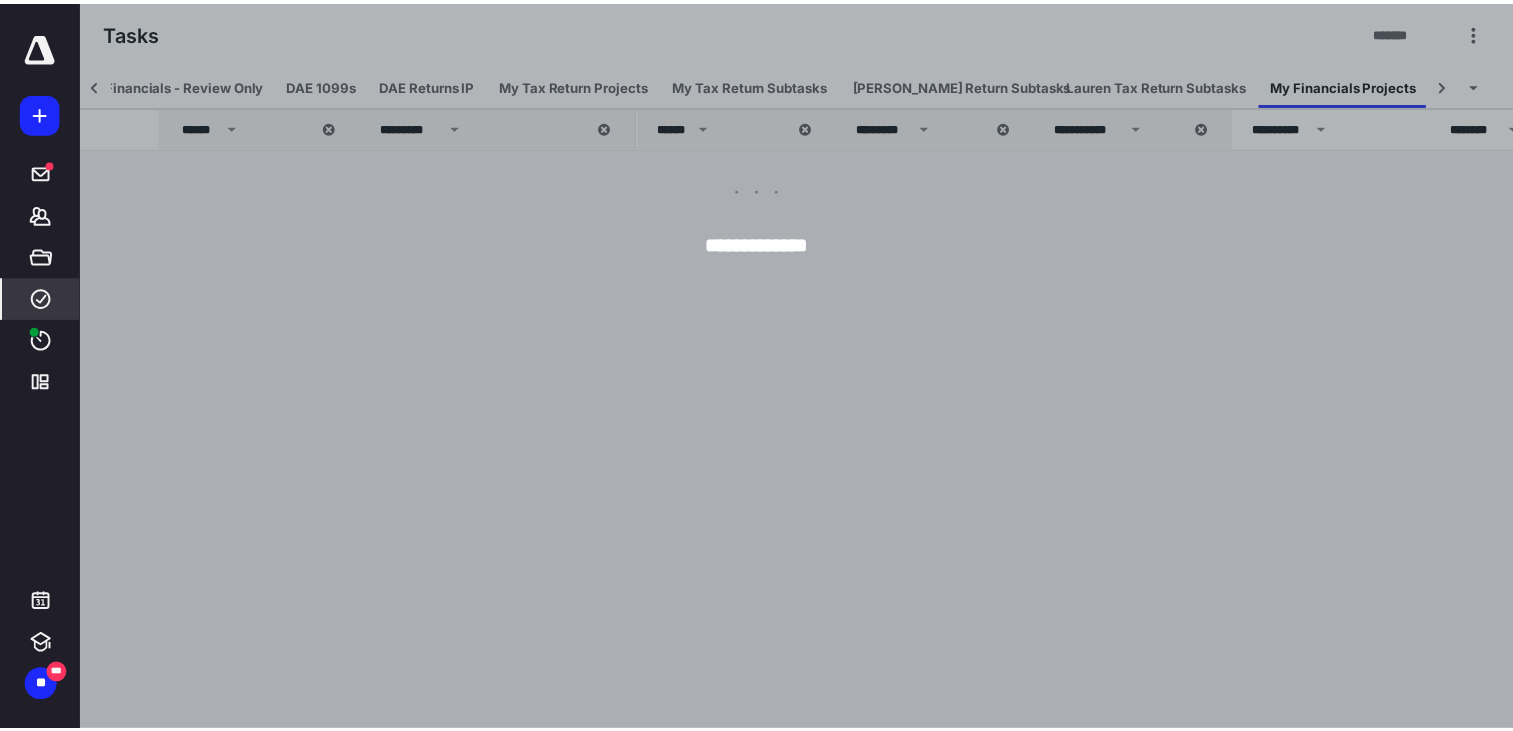 scroll, scrollTop: 0, scrollLeft: 756, axis: horizontal 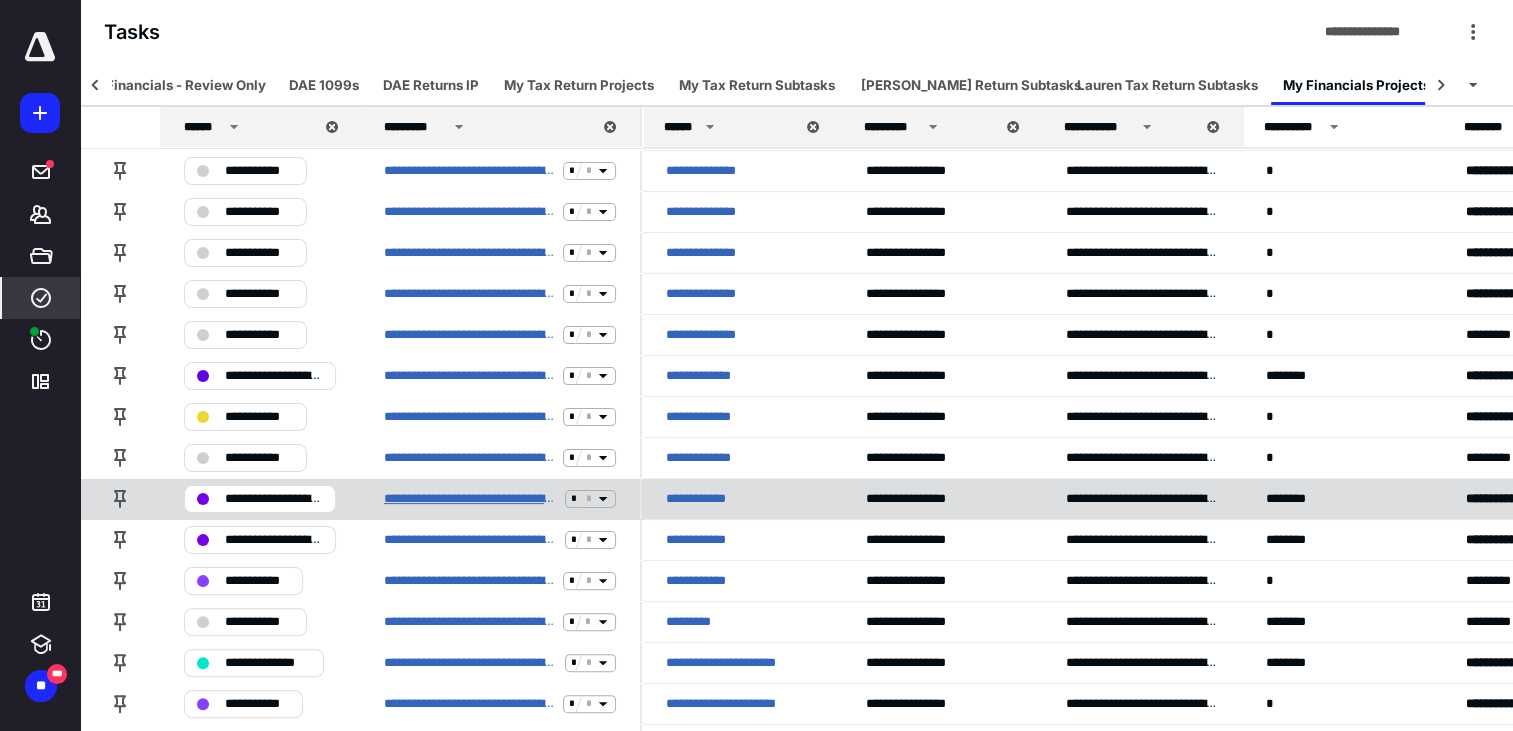 click on "**********" at bounding box center [470, 499] 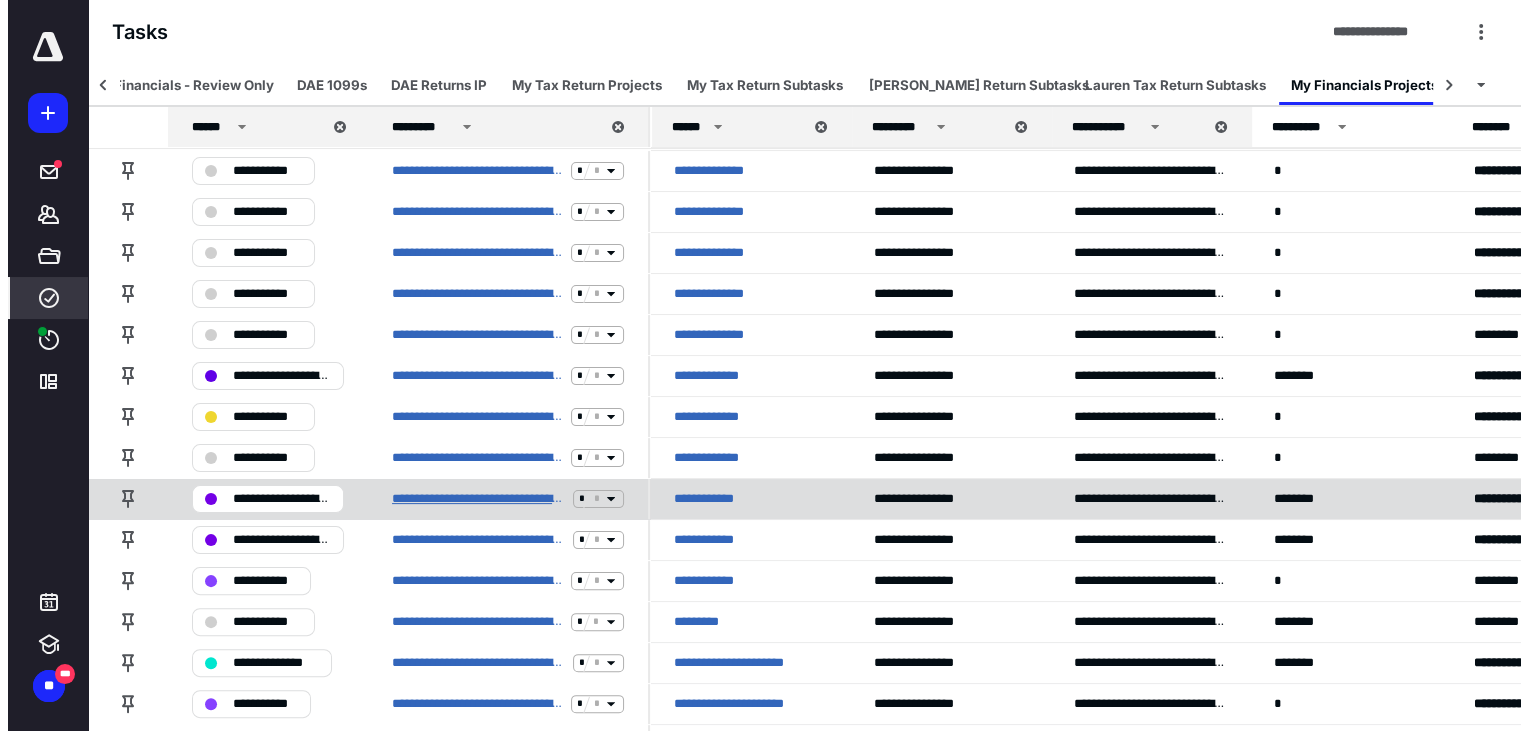scroll, scrollTop: 0, scrollLeft: 0, axis: both 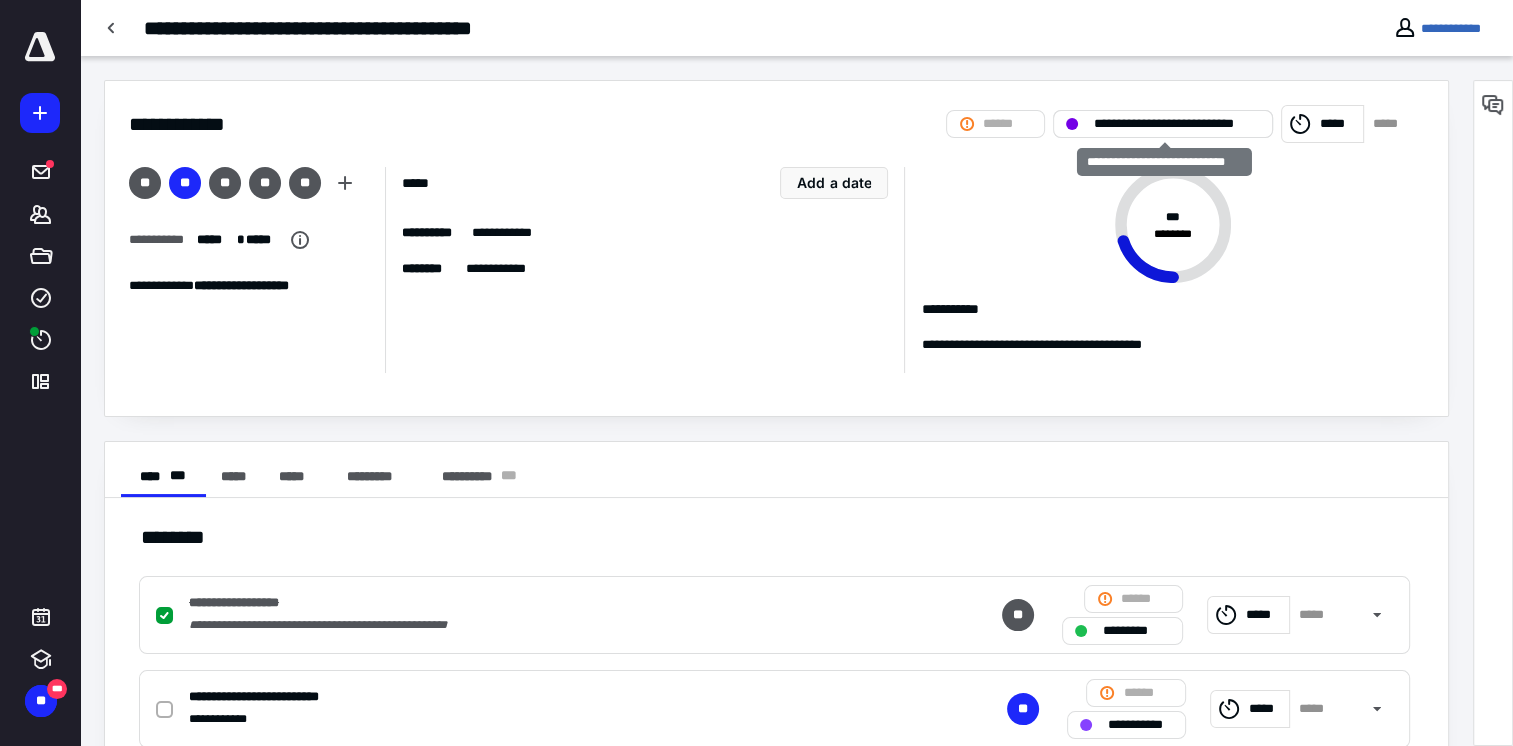 click on "**********" at bounding box center (1177, 124) 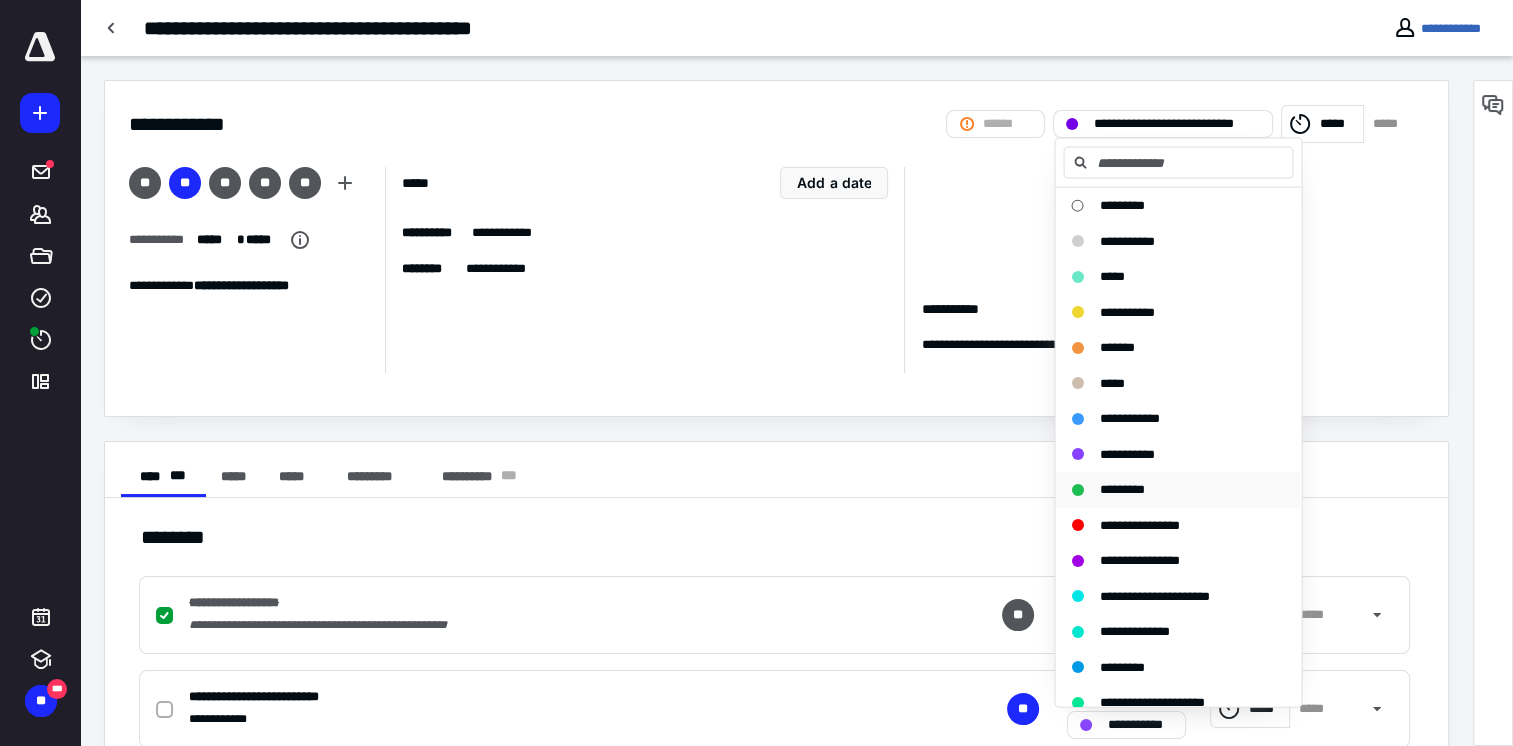 click on "*********" at bounding box center [1121, 489] 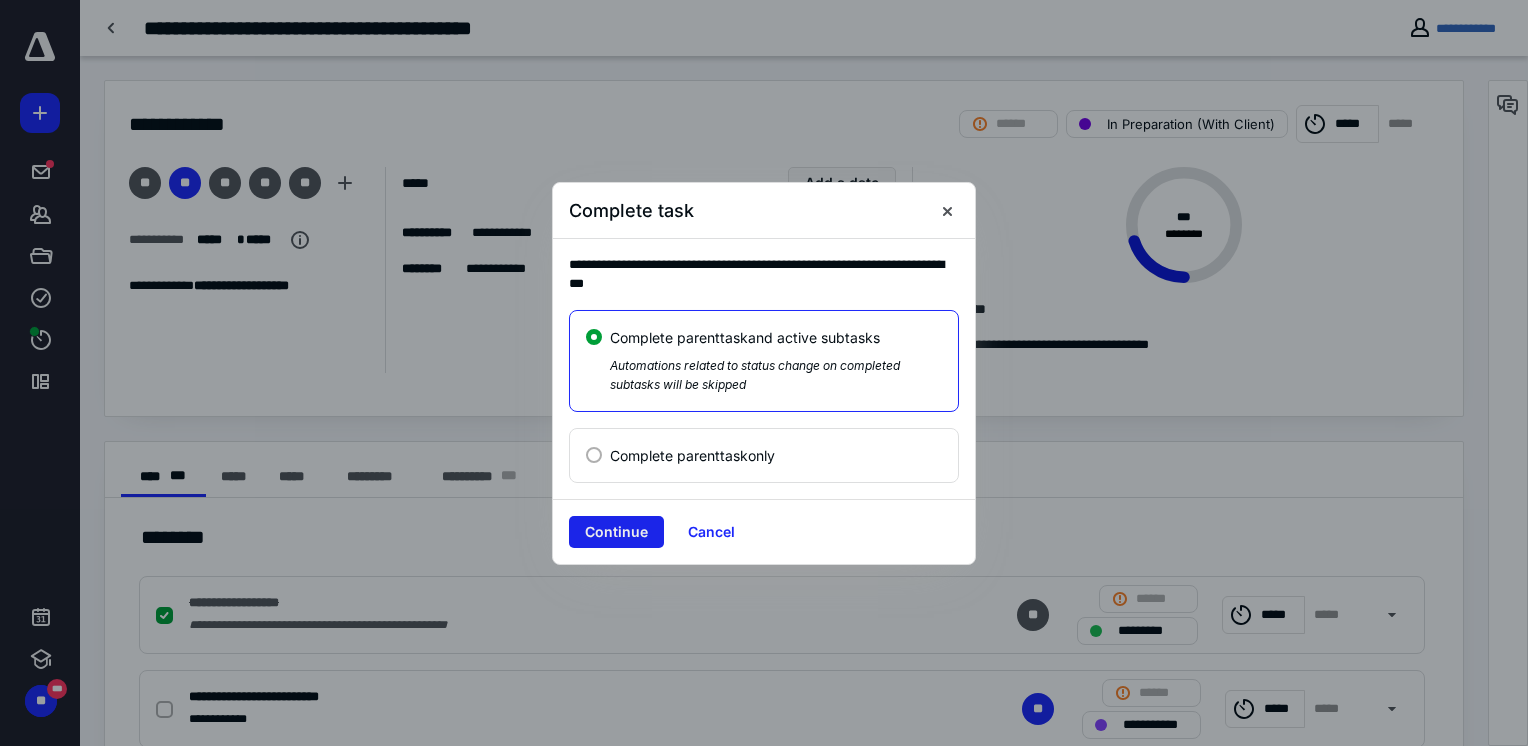 click on "Continue" at bounding box center [616, 532] 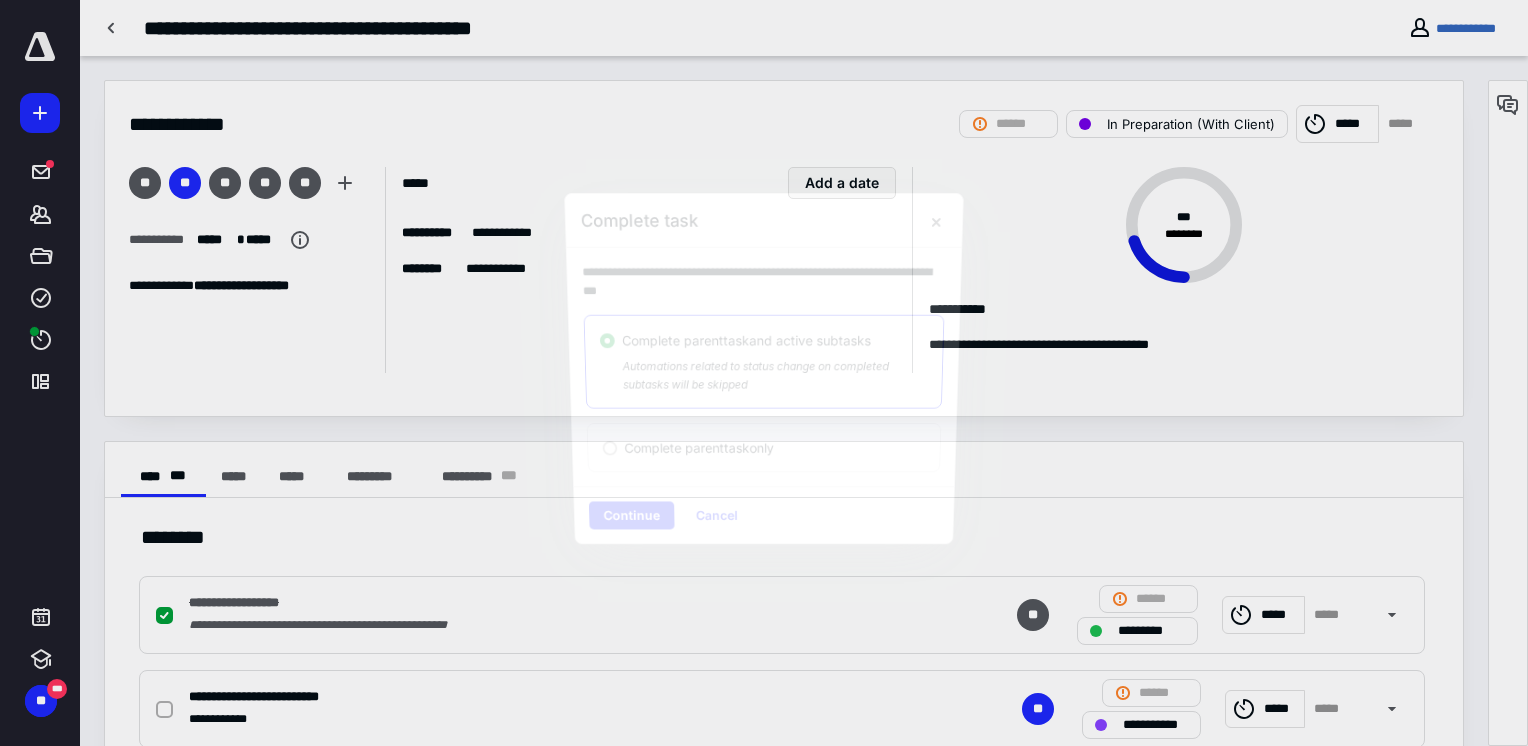 checkbox on "true" 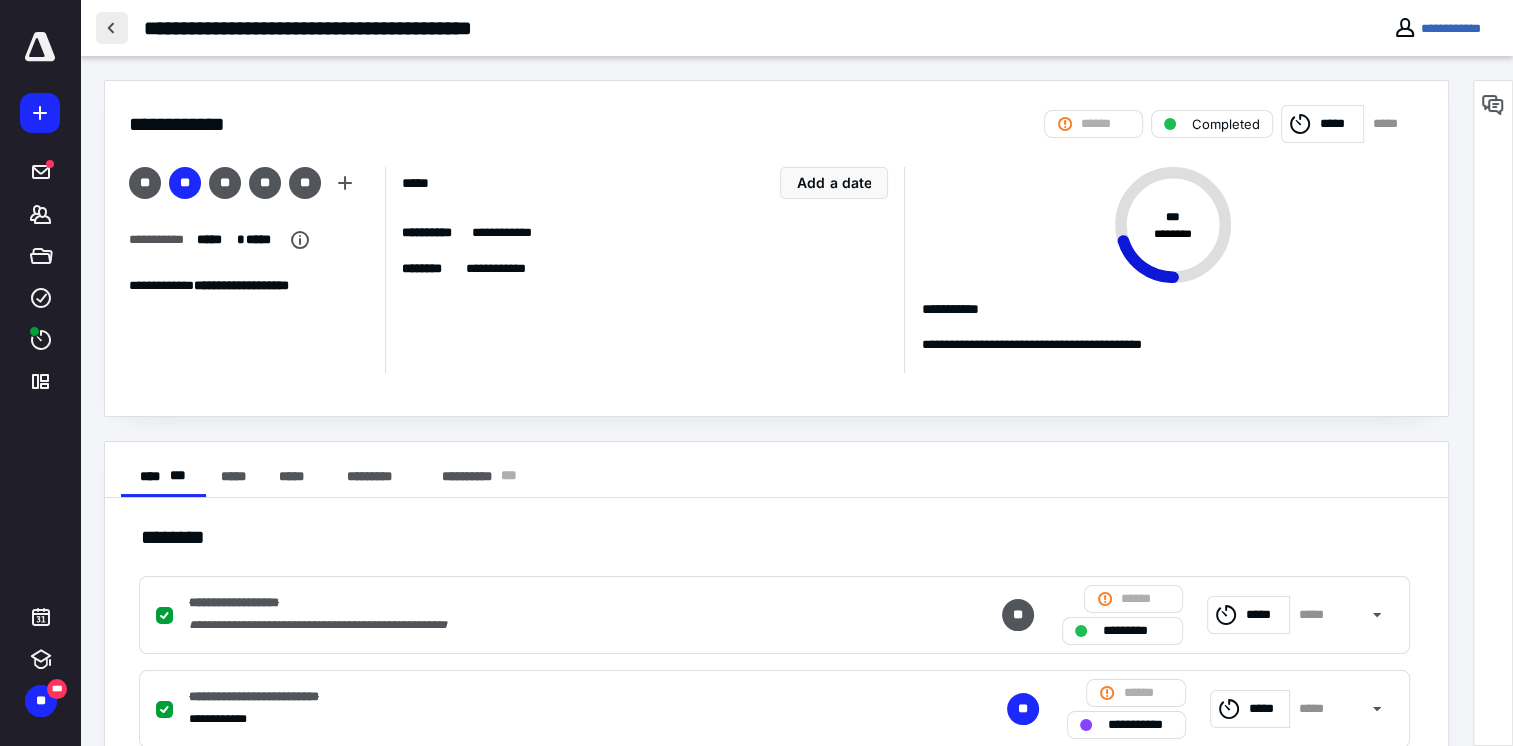 click at bounding box center [112, 28] 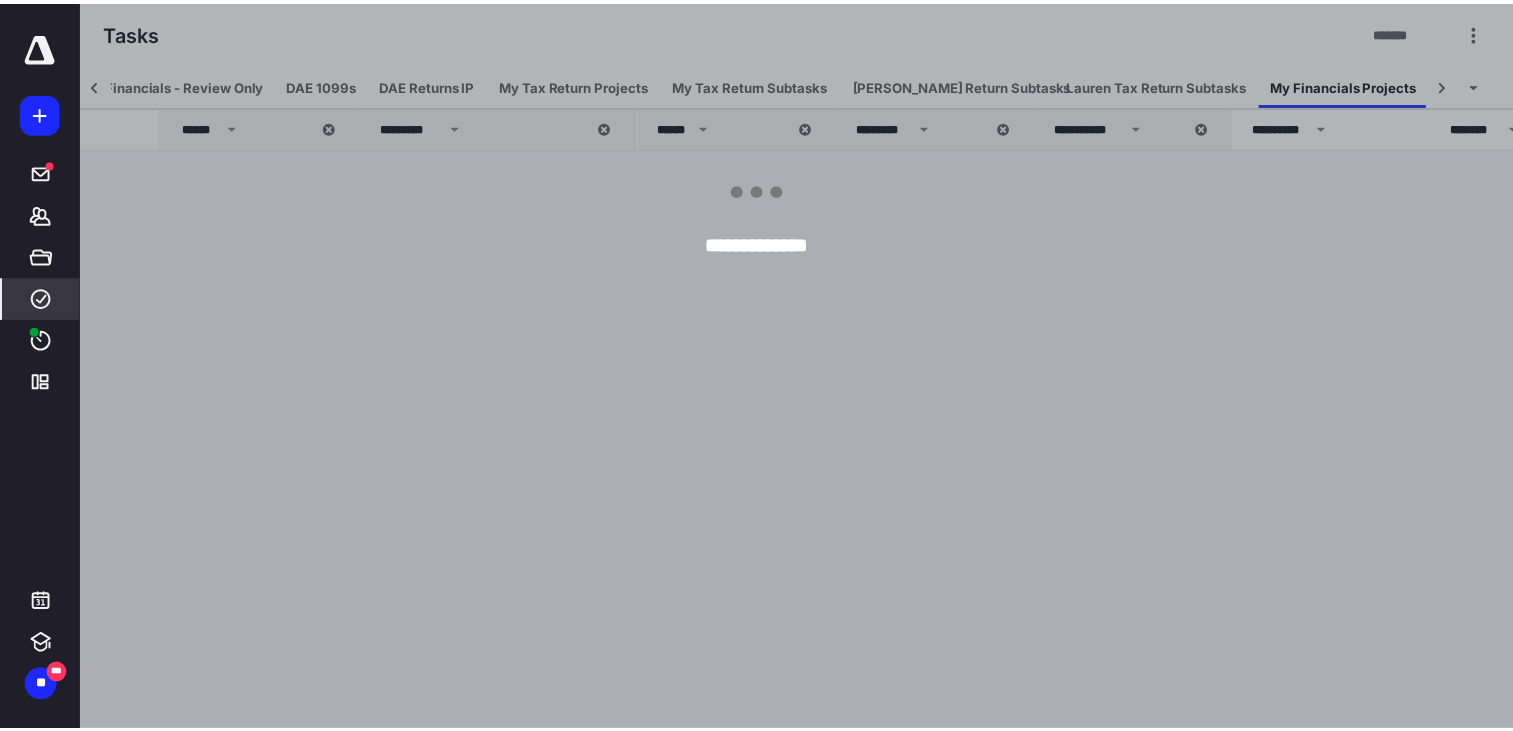 scroll, scrollTop: 0, scrollLeft: 756, axis: horizontal 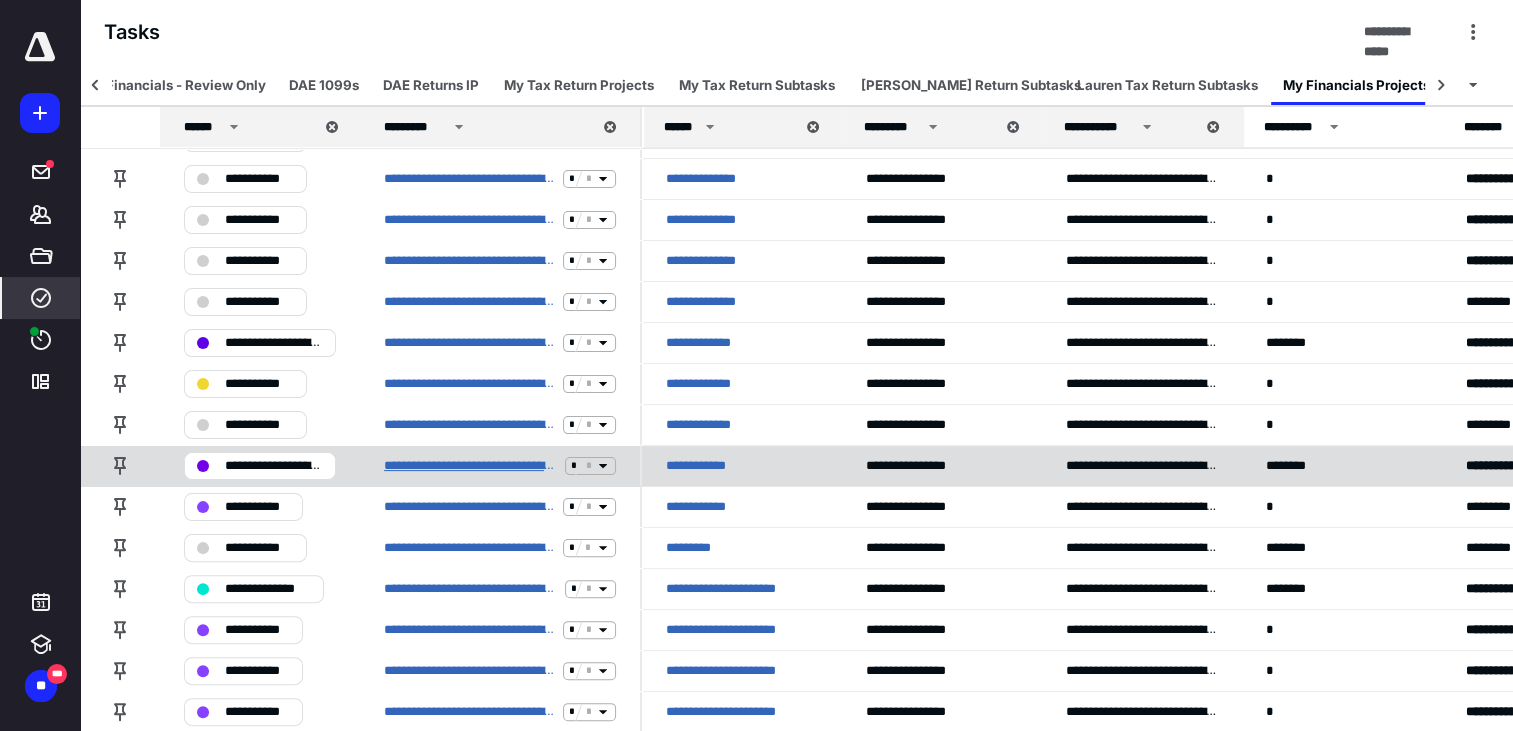 click on "**********" at bounding box center (470, 466) 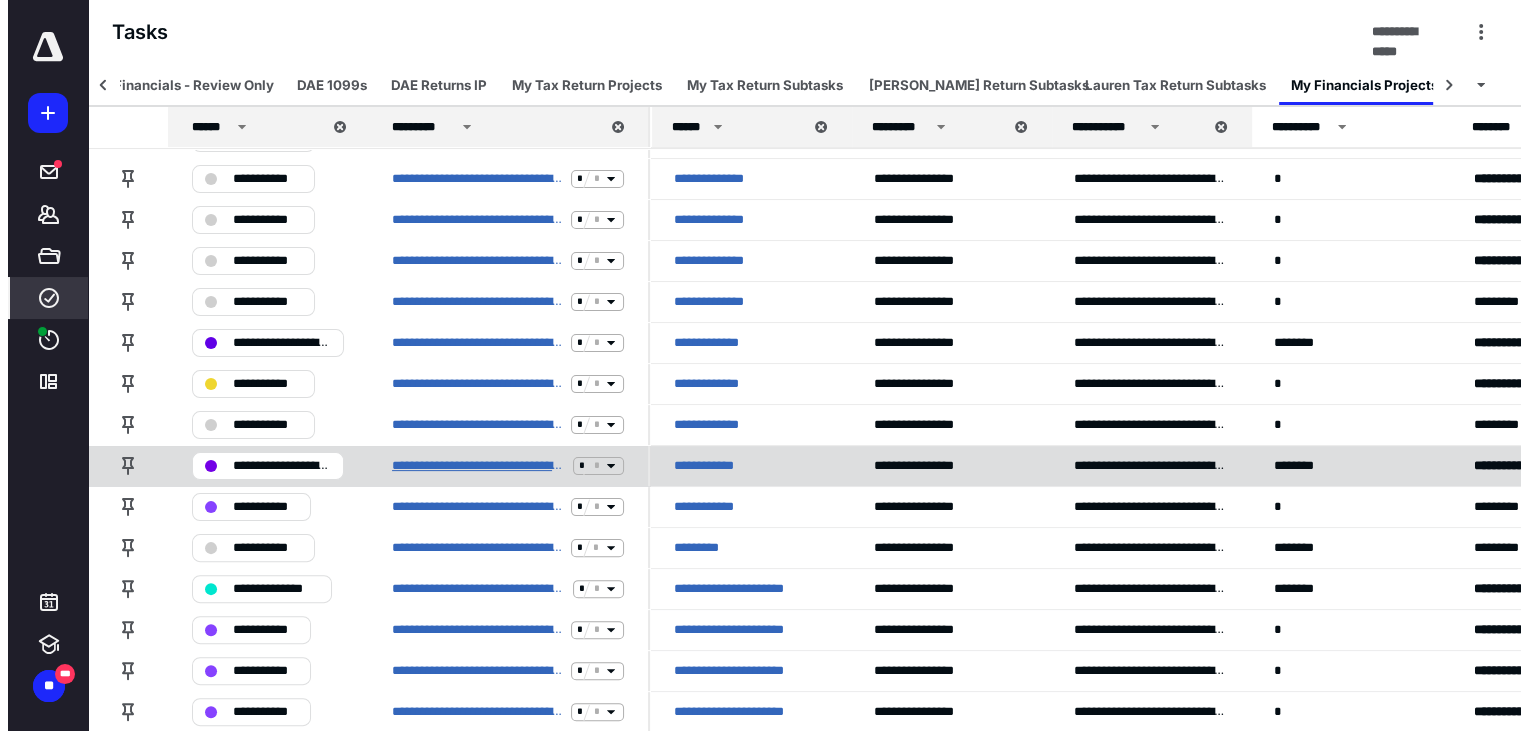 scroll, scrollTop: 0, scrollLeft: 0, axis: both 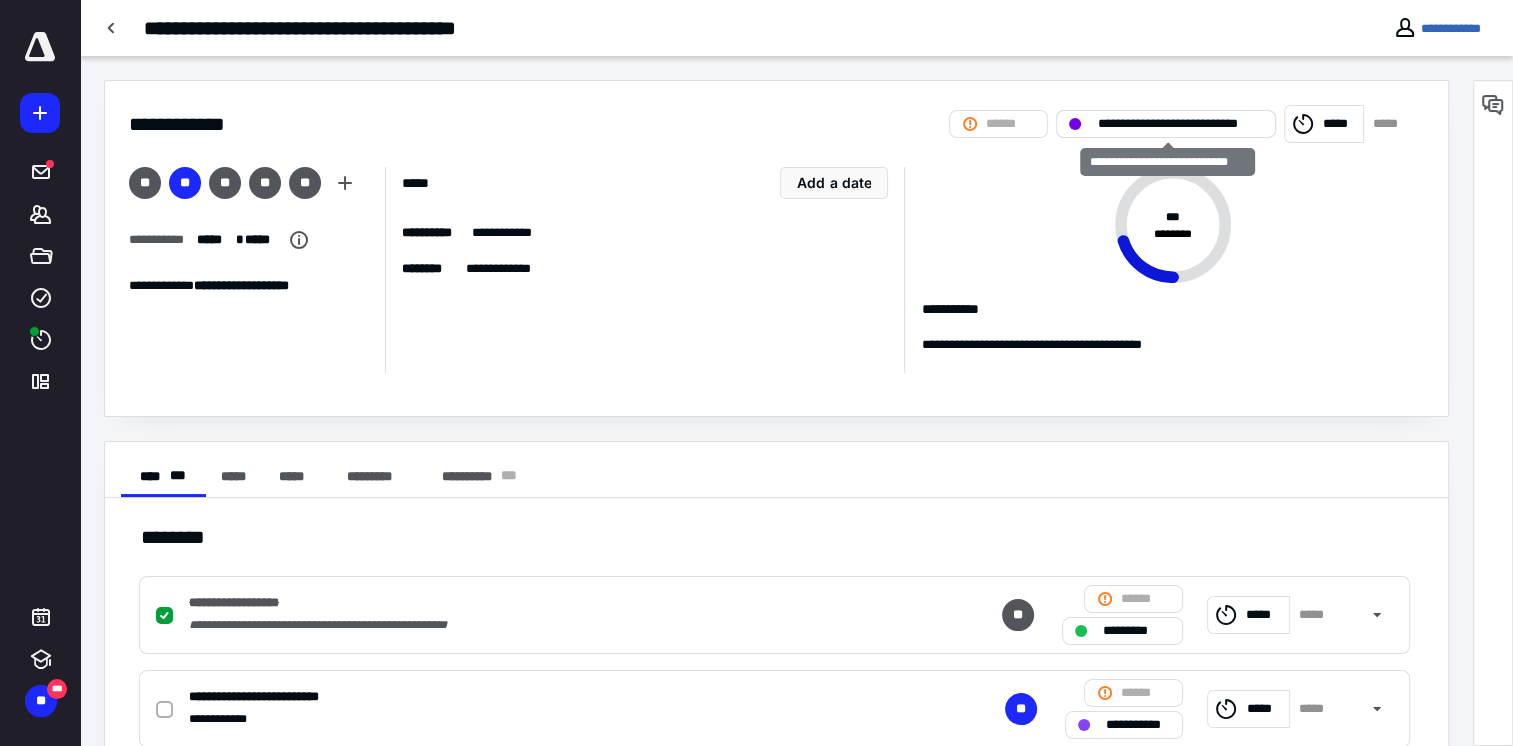 click on "**********" at bounding box center (1180, 124) 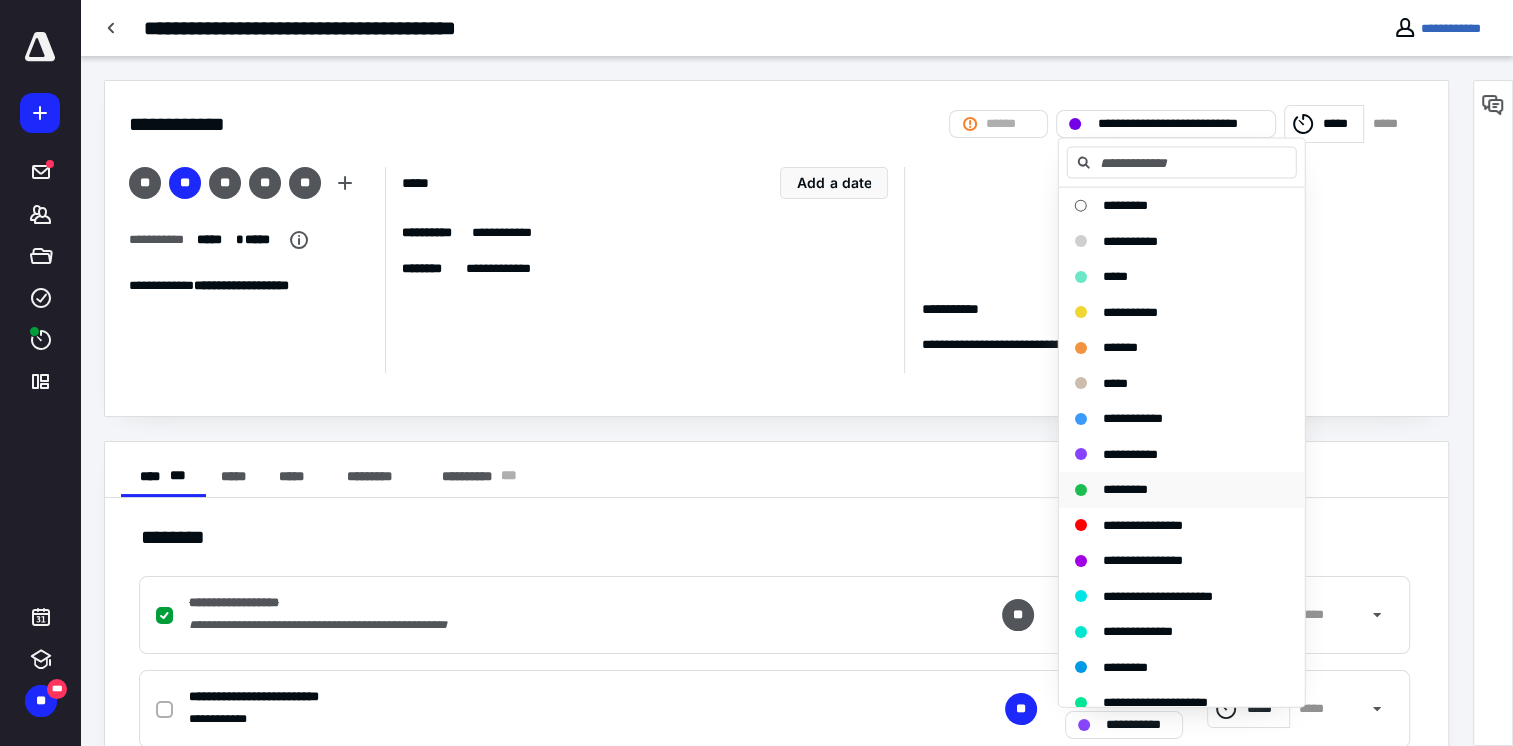 click on "*********" at bounding box center (1125, 489) 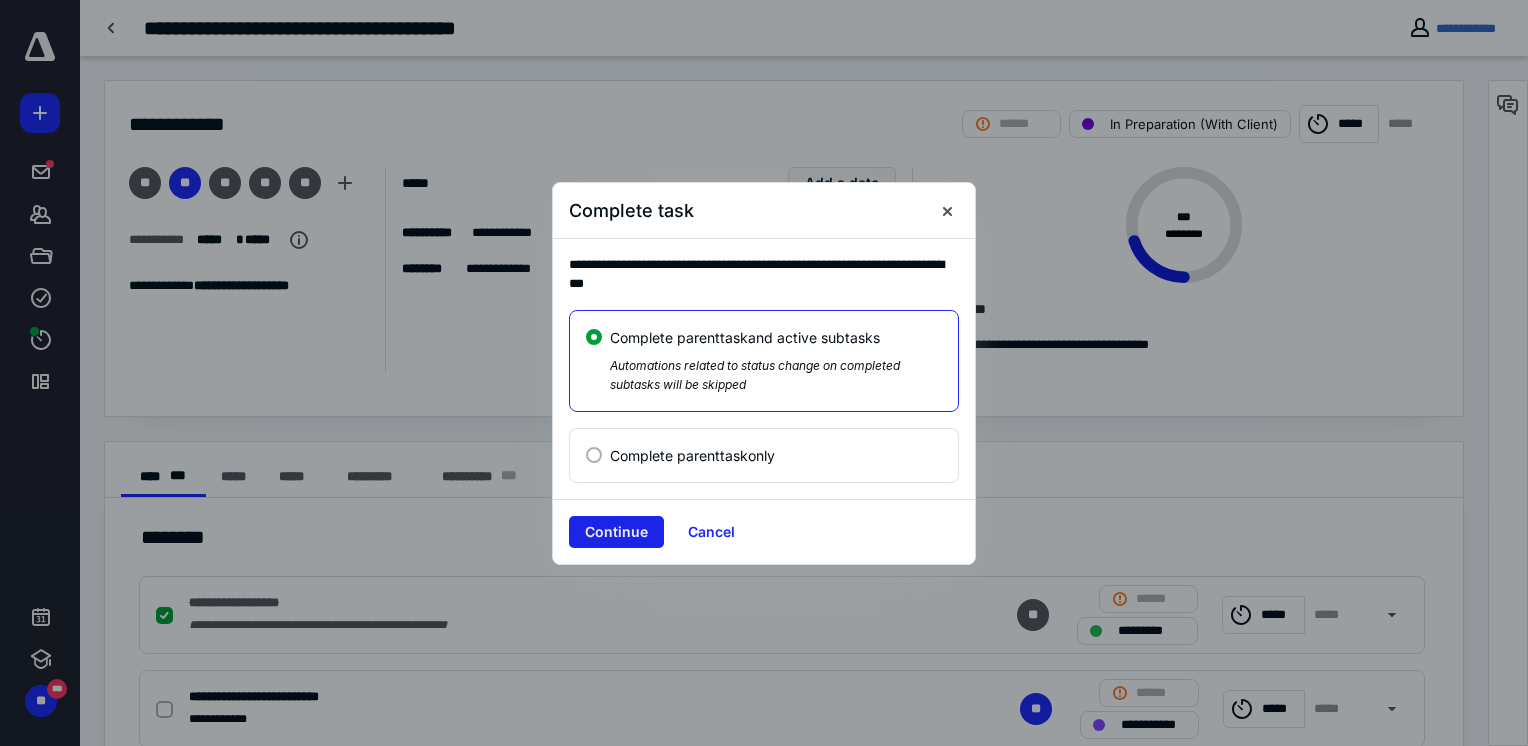 click on "Continue" at bounding box center (616, 532) 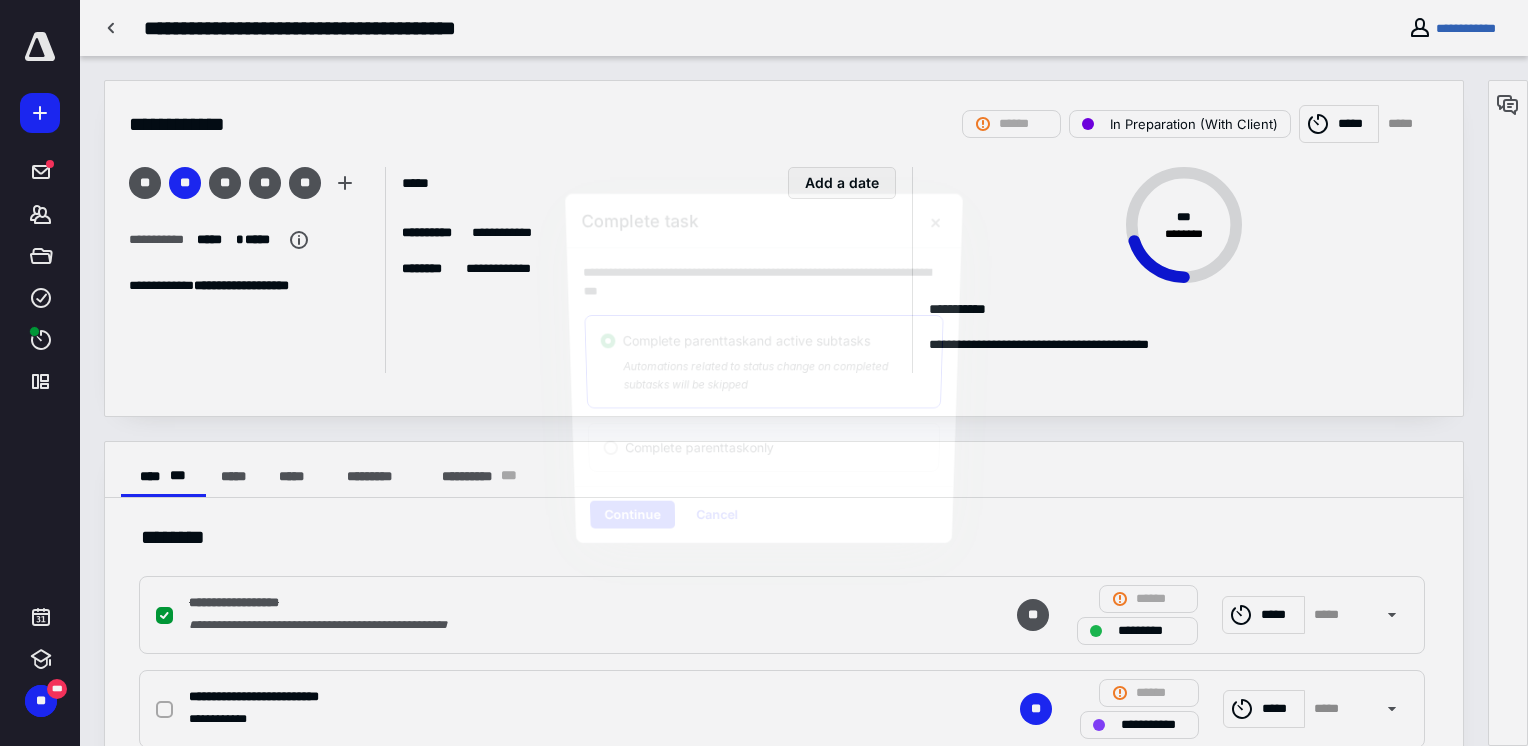 checkbox on "true" 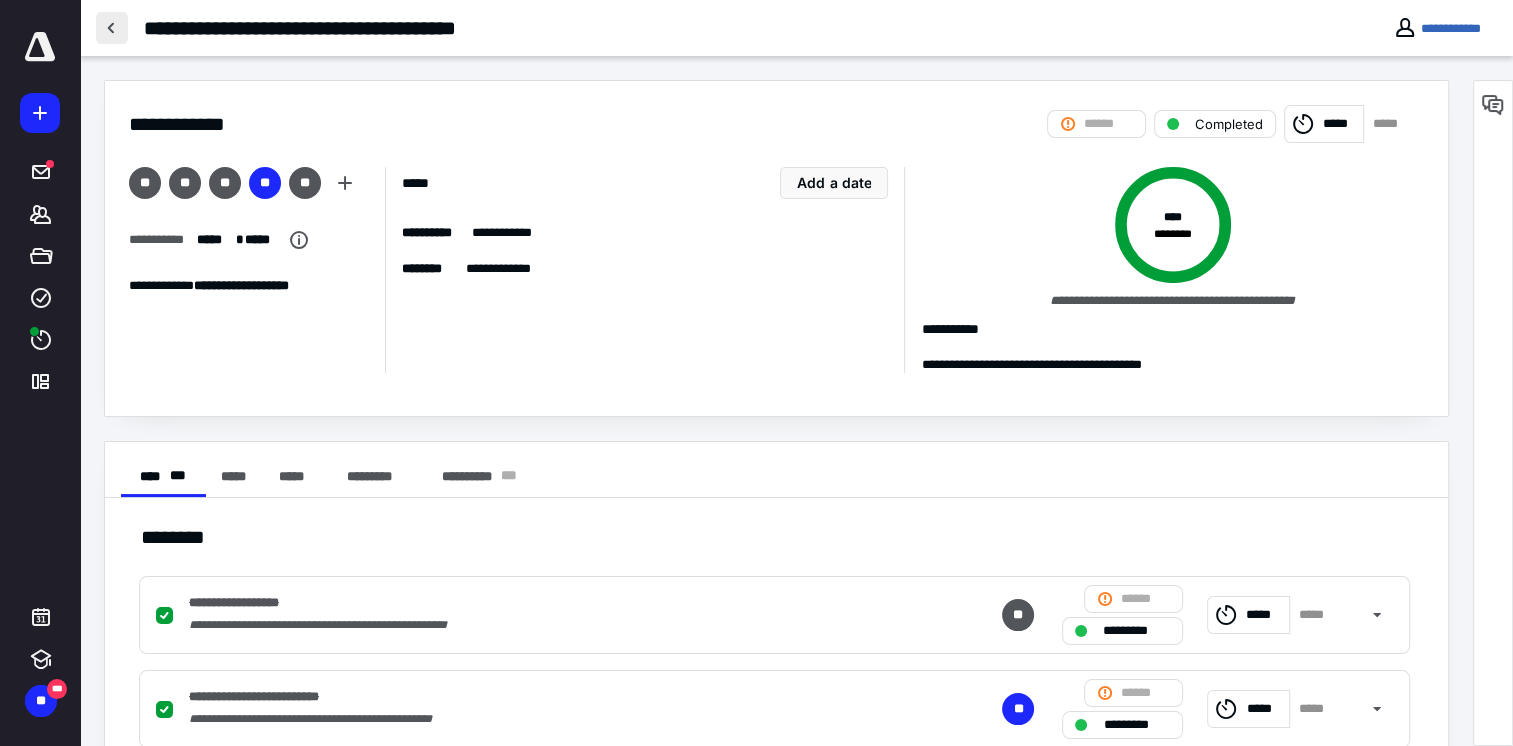 click at bounding box center (112, 28) 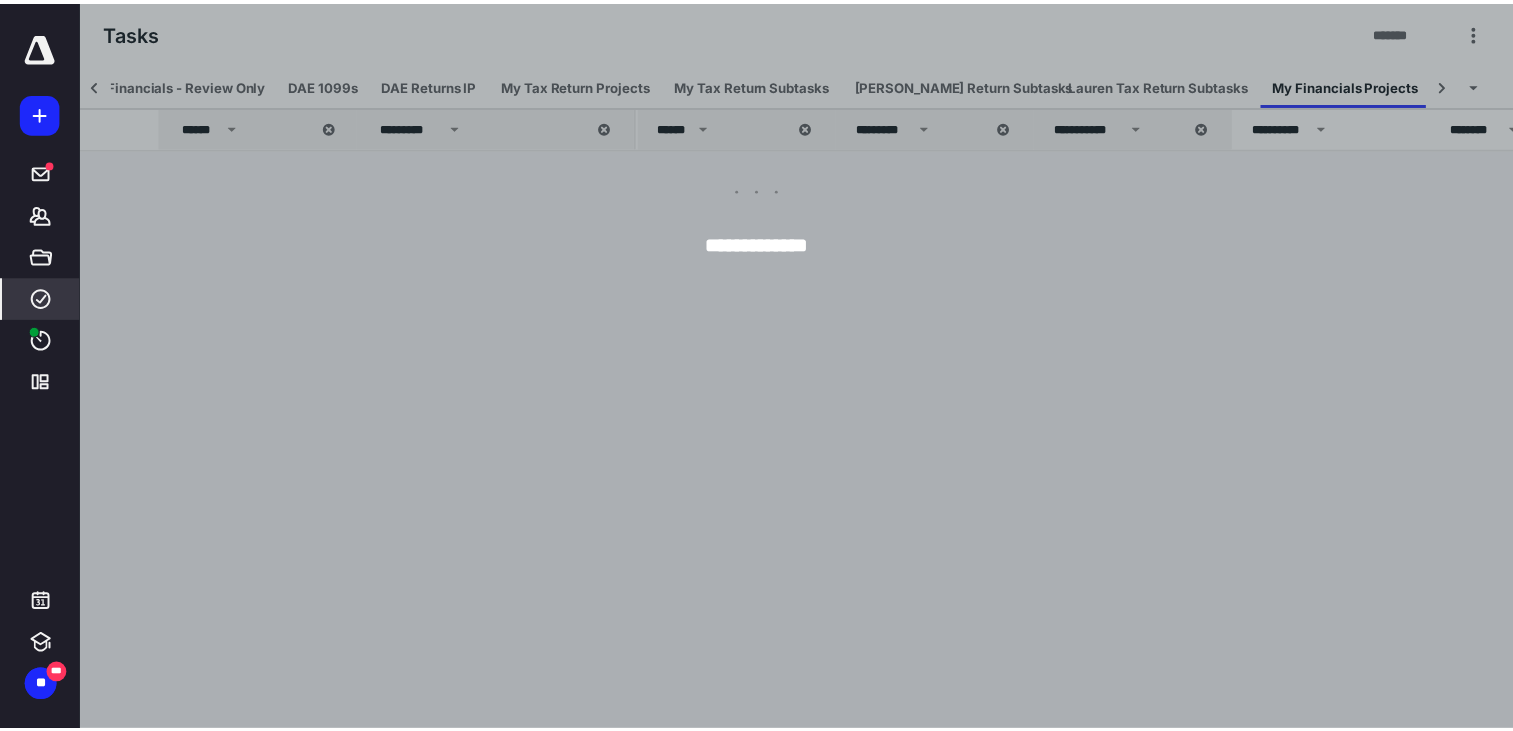 scroll, scrollTop: 0, scrollLeft: 756, axis: horizontal 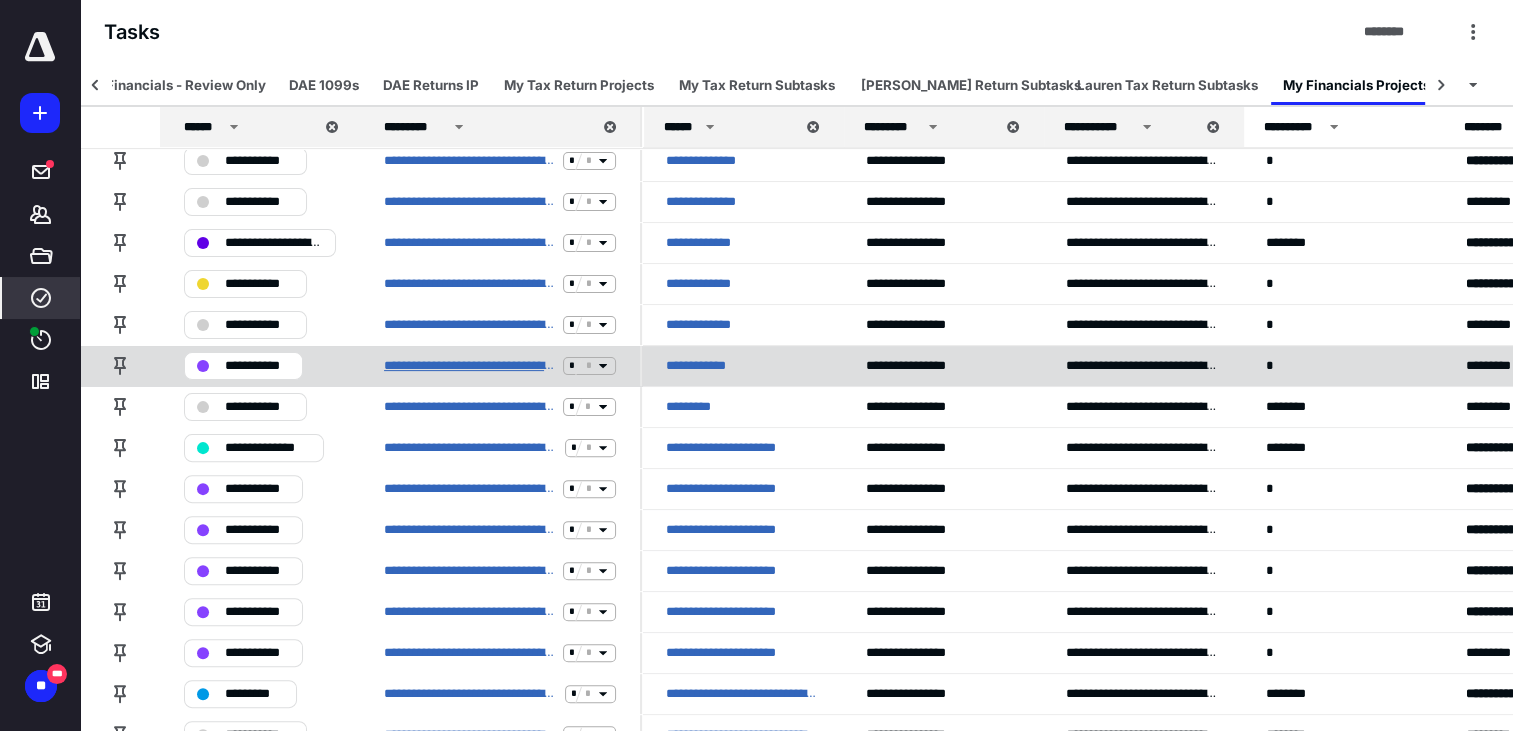 click on "**********" at bounding box center (469, 366) 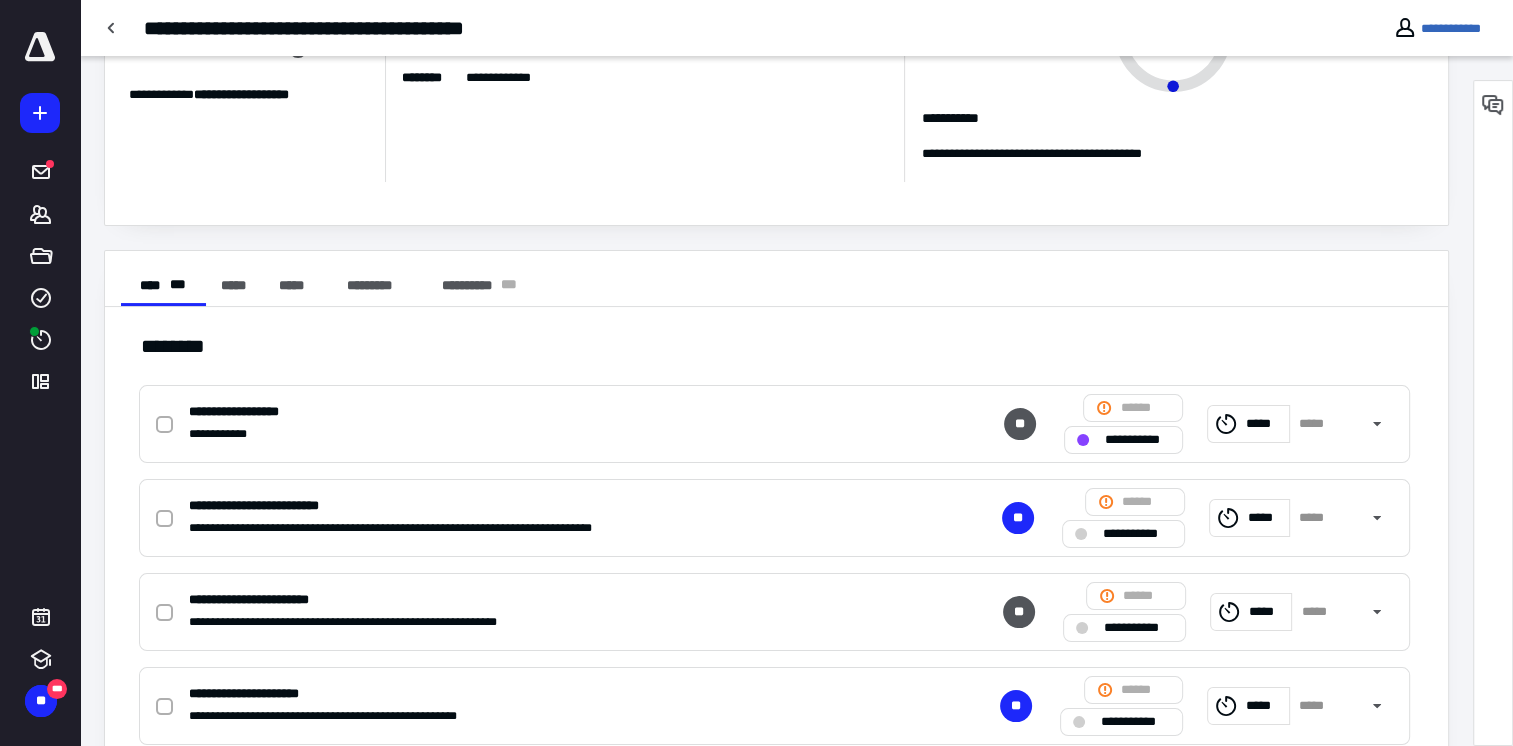 scroll, scrollTop: 200, scrollLeft: 0, axis: vertical 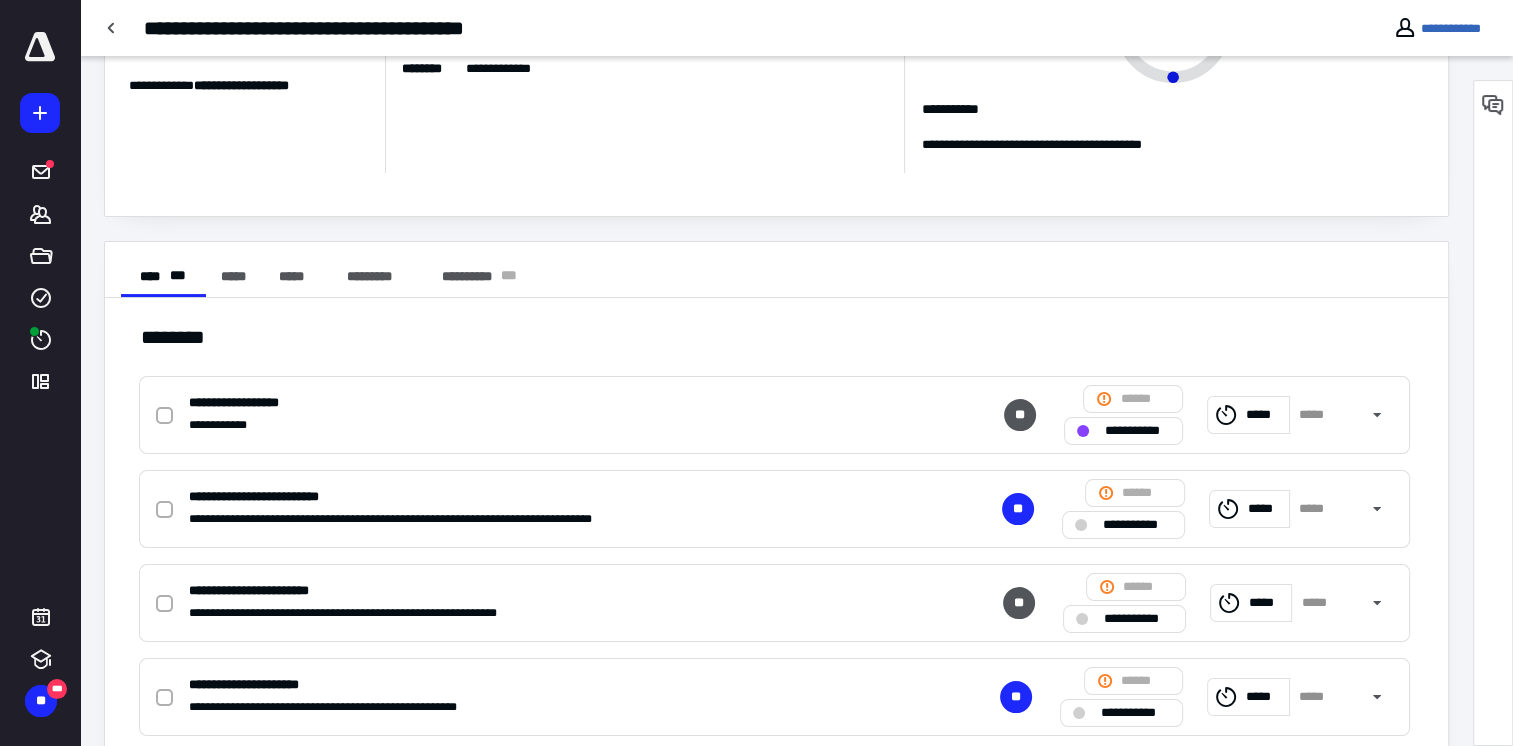 click 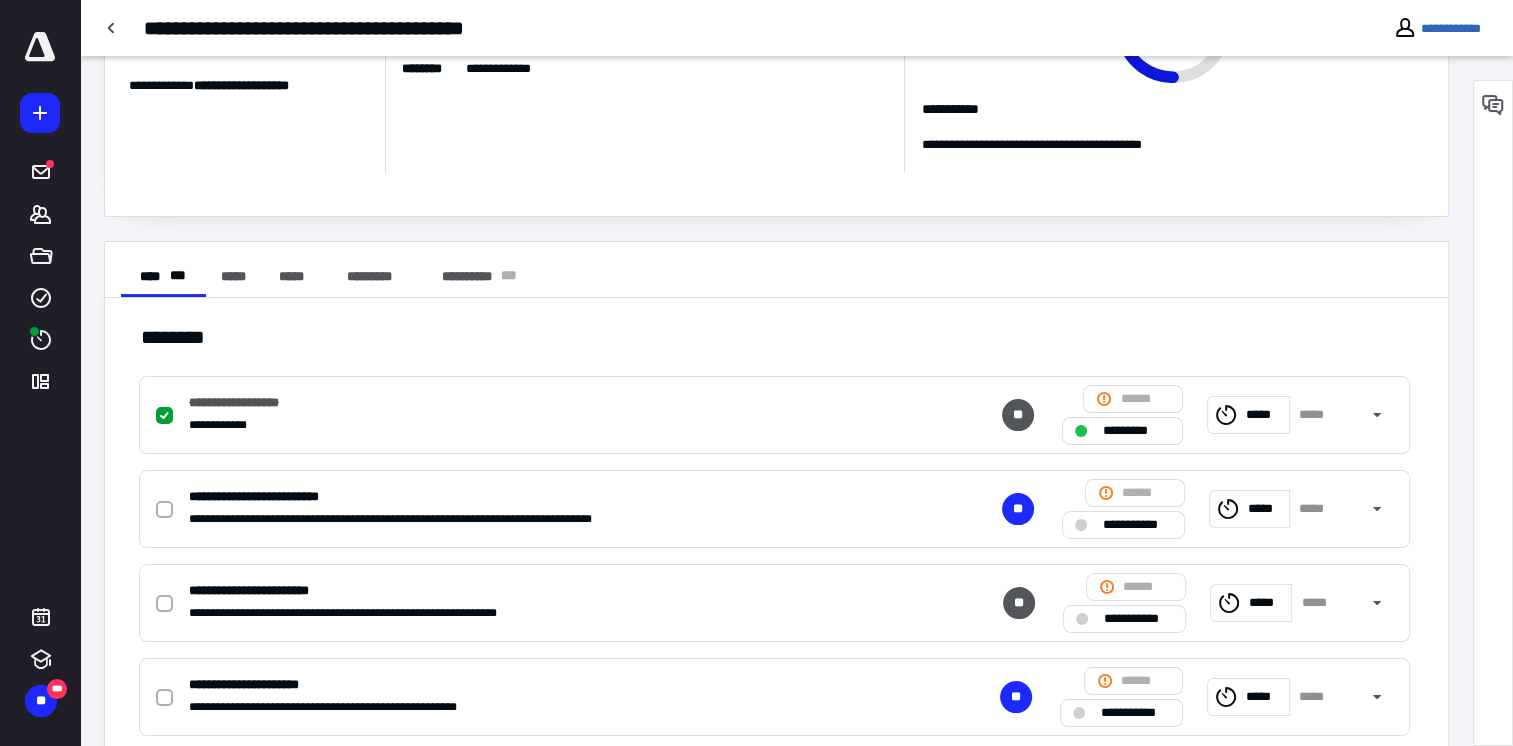 click on "**********" at bounding box center [774, 509] 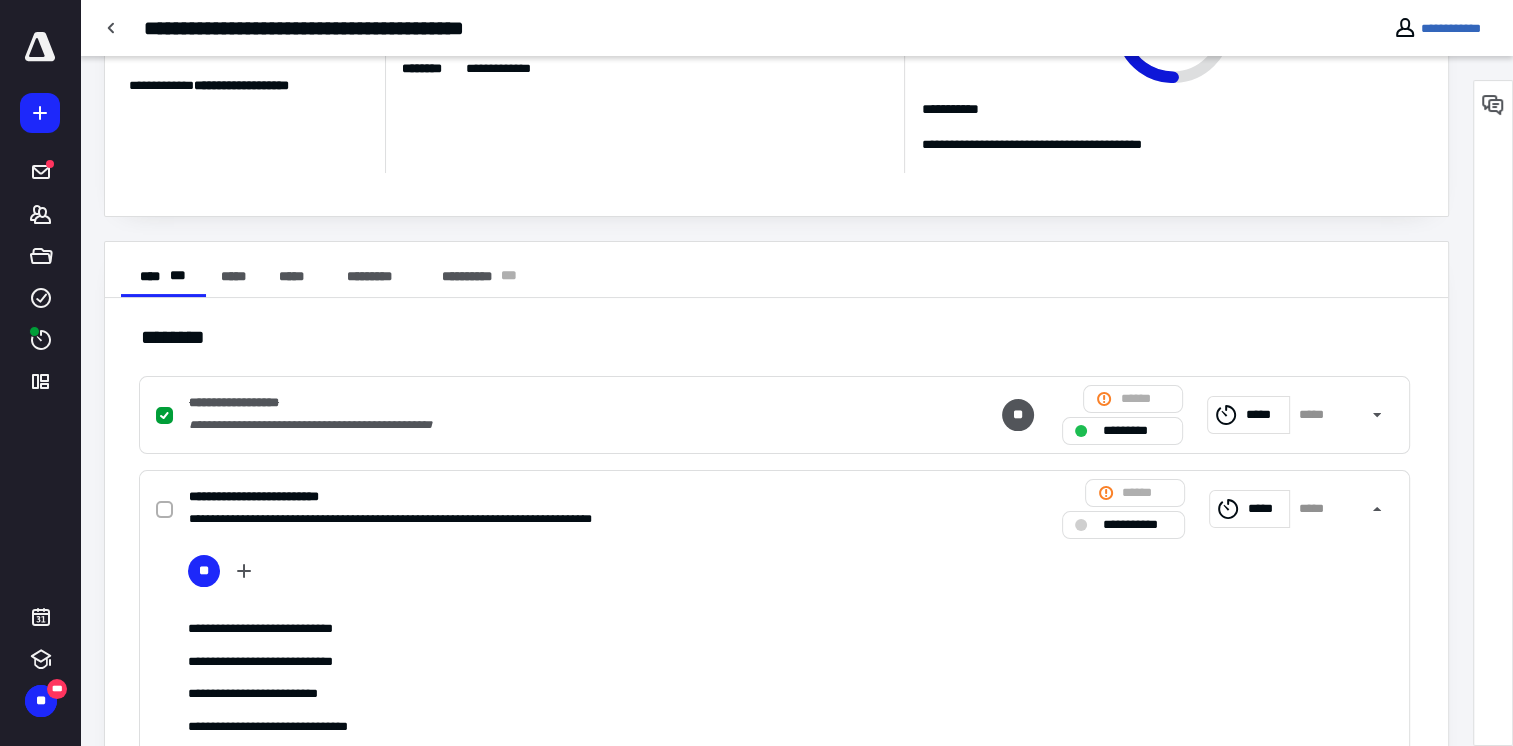 click on "**********" at bounding box center [774, 836] 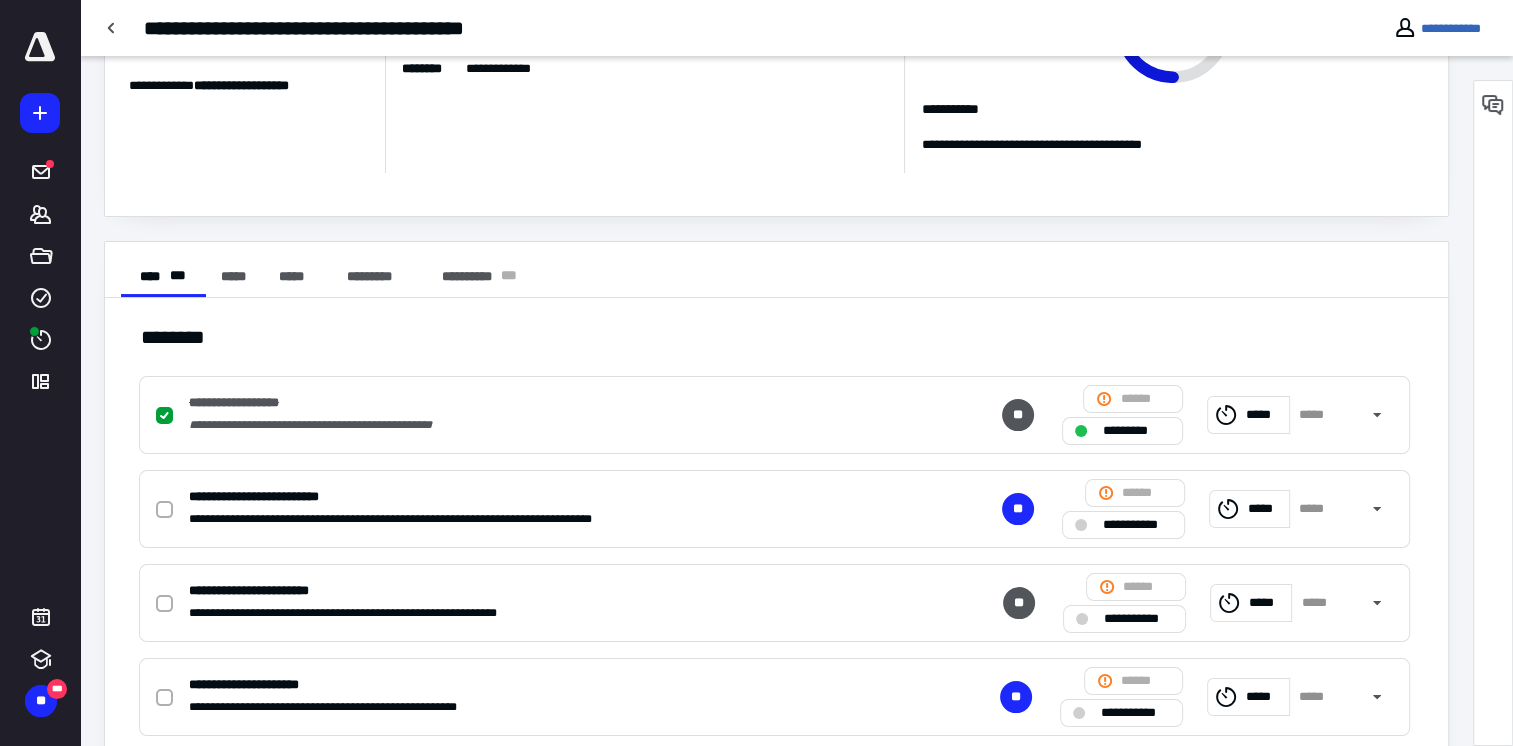click 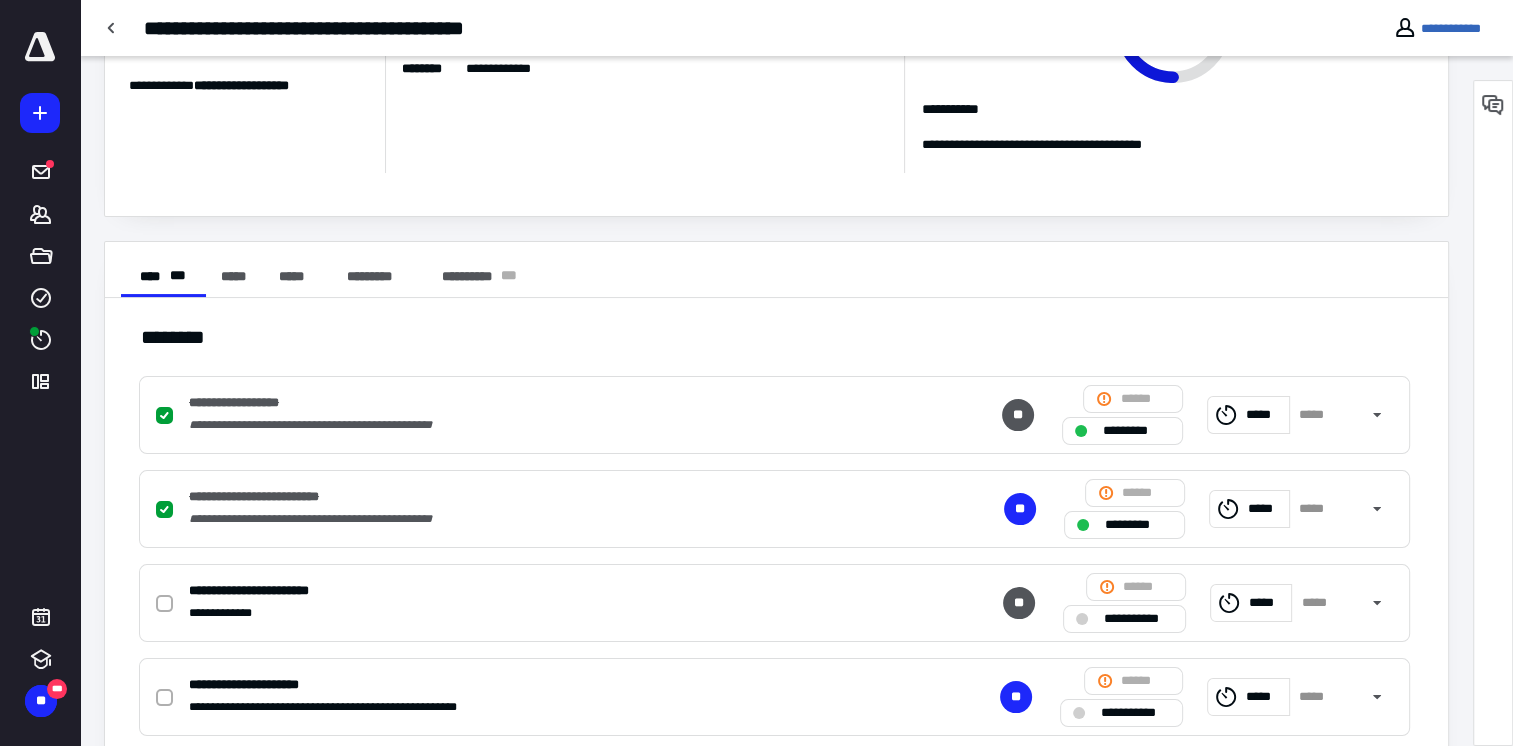 click on "**********" at bounding box center (1124, 619) 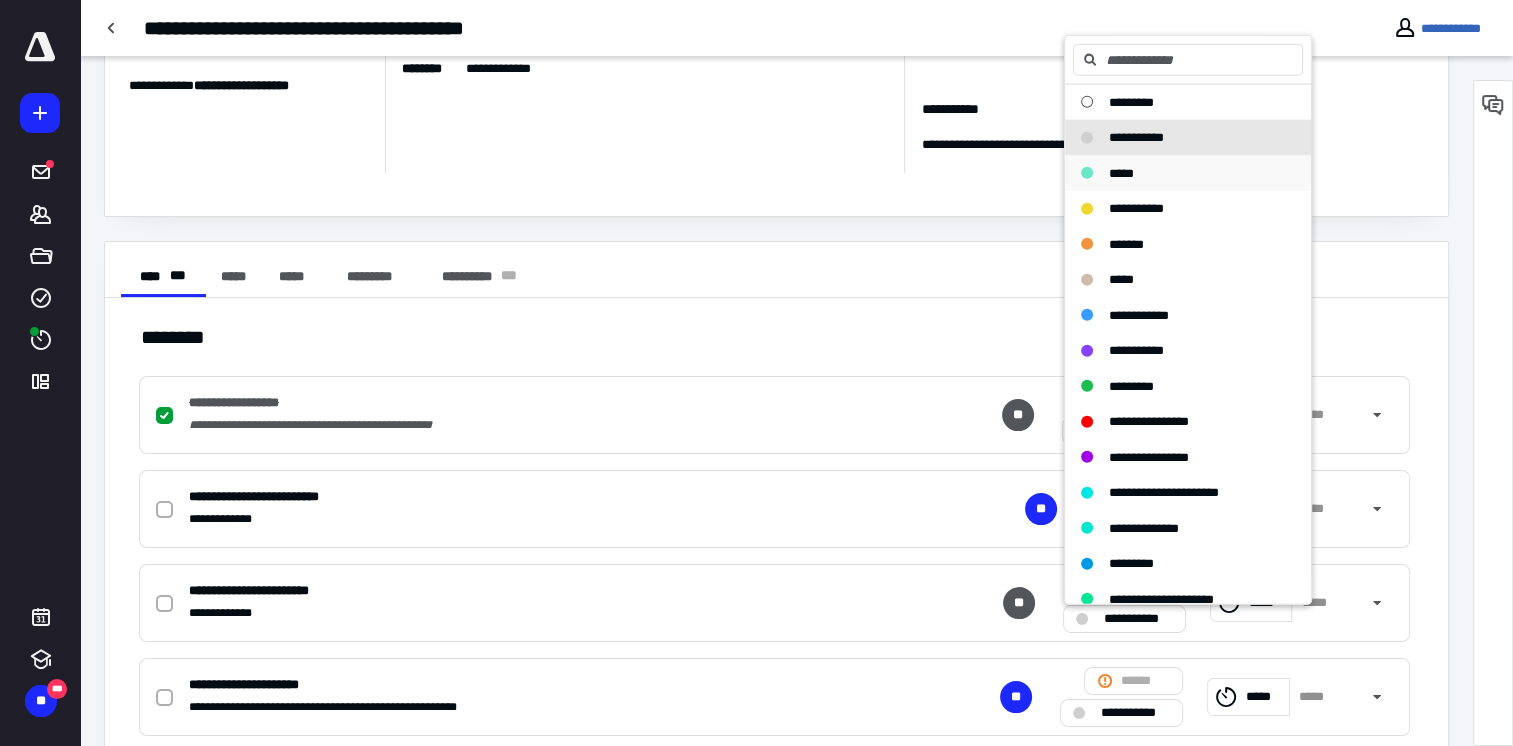 click on "*****" at bounding box center (1121, 172) 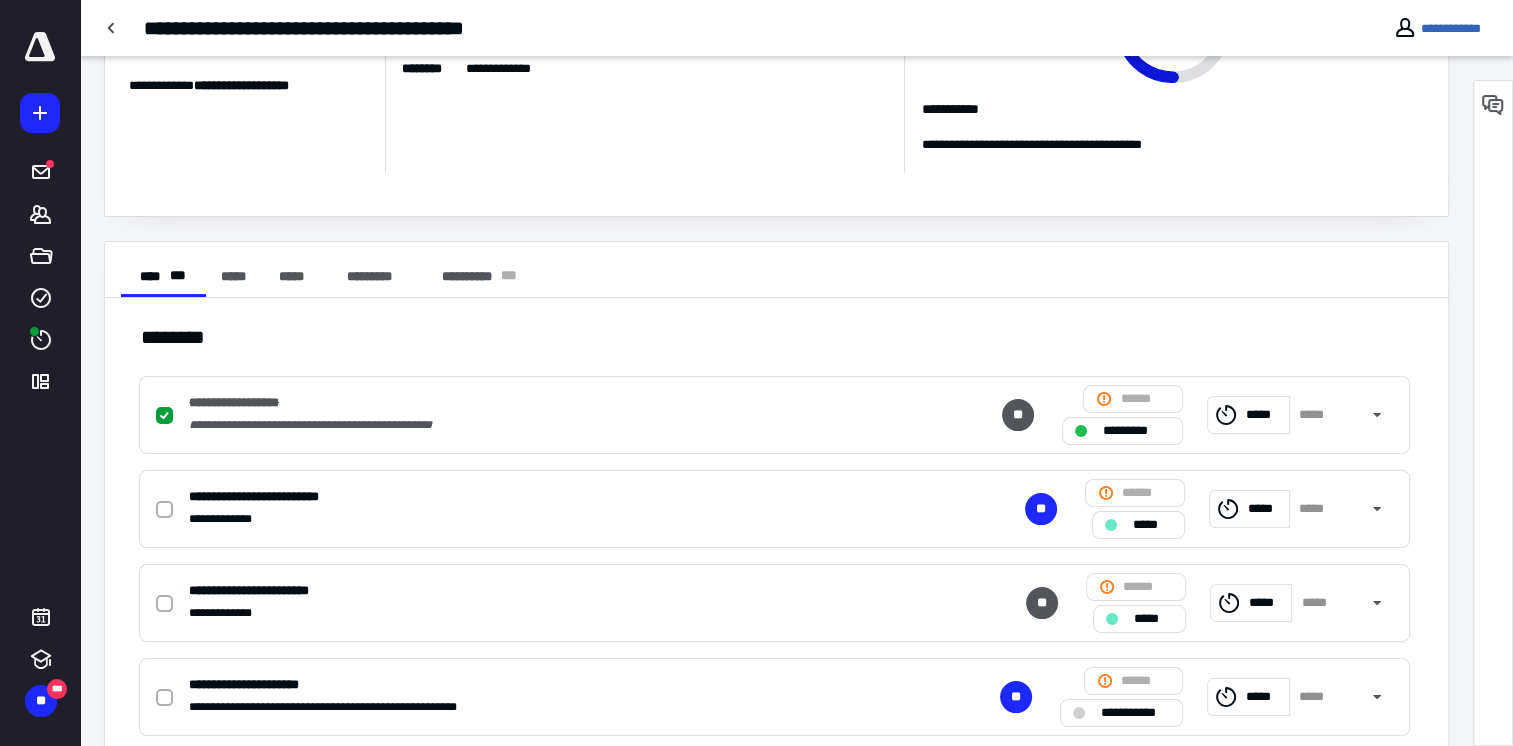 click 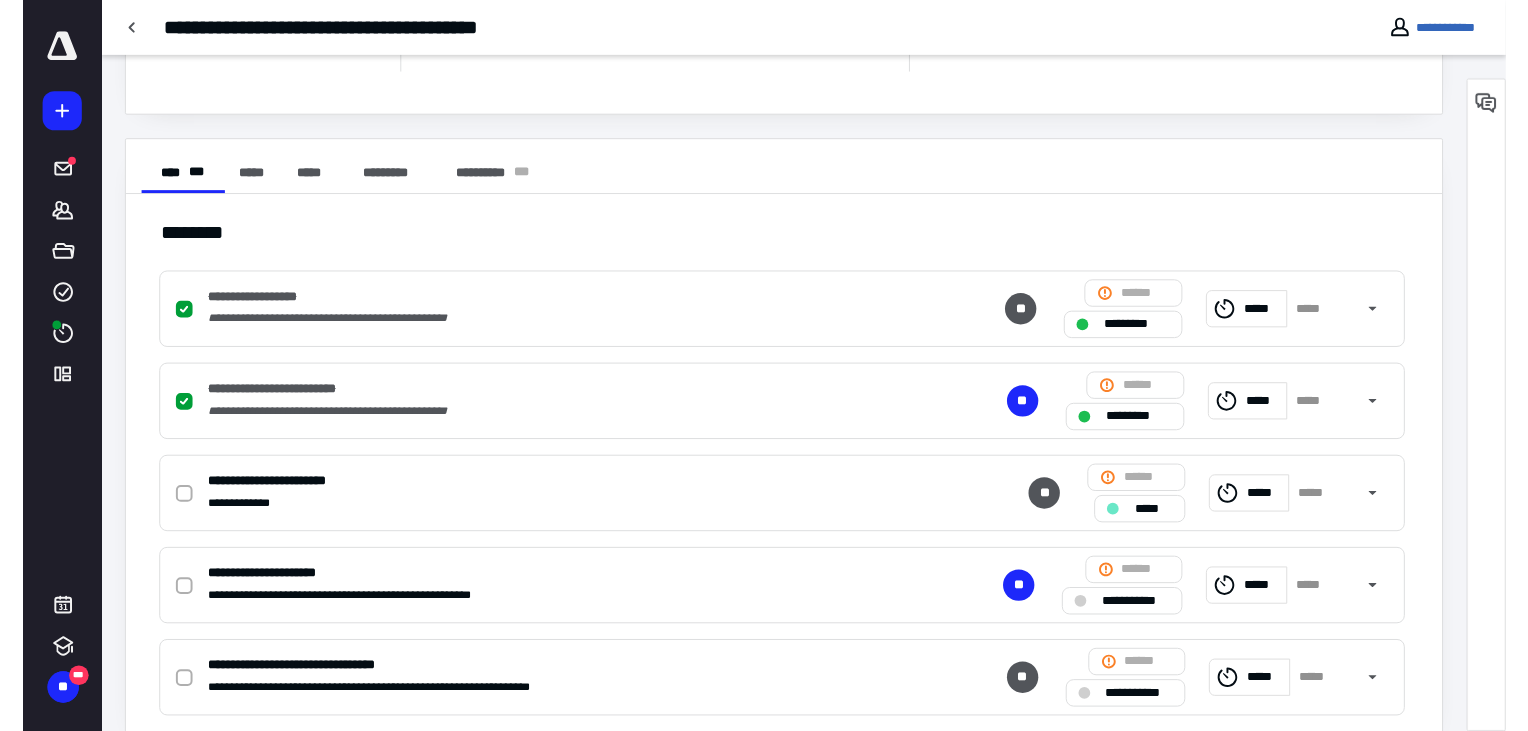 scroll, scrollTop: 0, scrollLeft: 0, axis: both 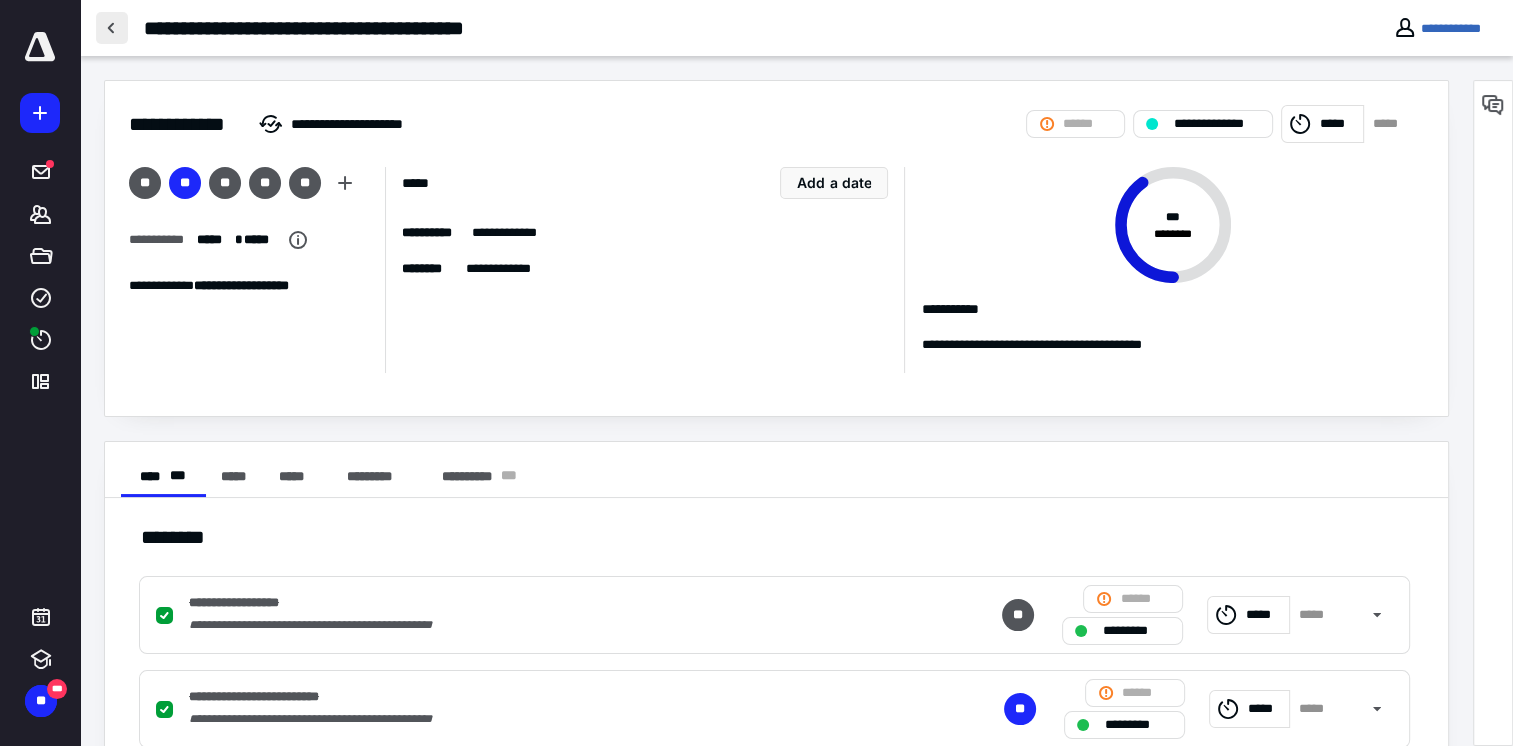click at bounding box center (112, 28) 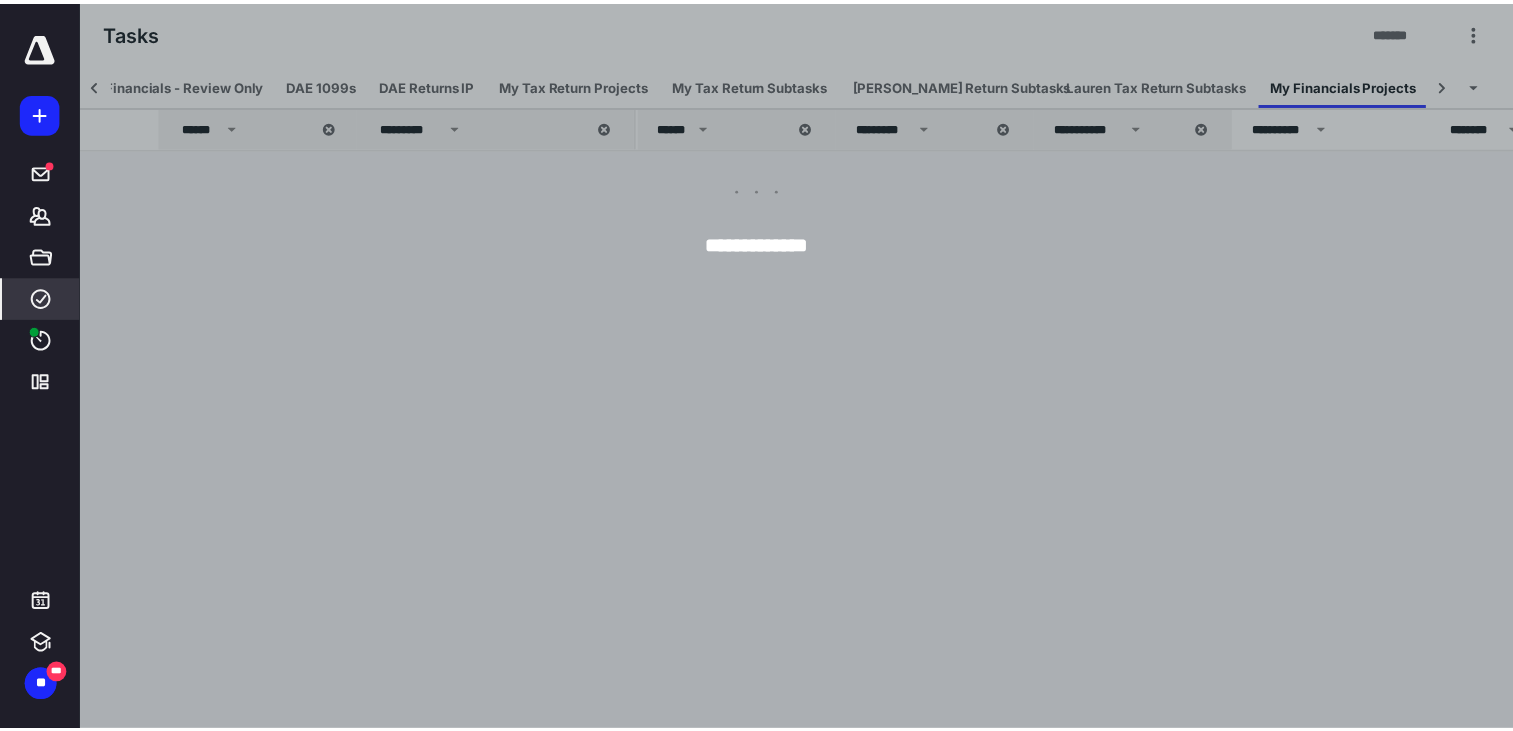 scroll, scrollTop: 0, scrollLeft: 756, axis: horizontal 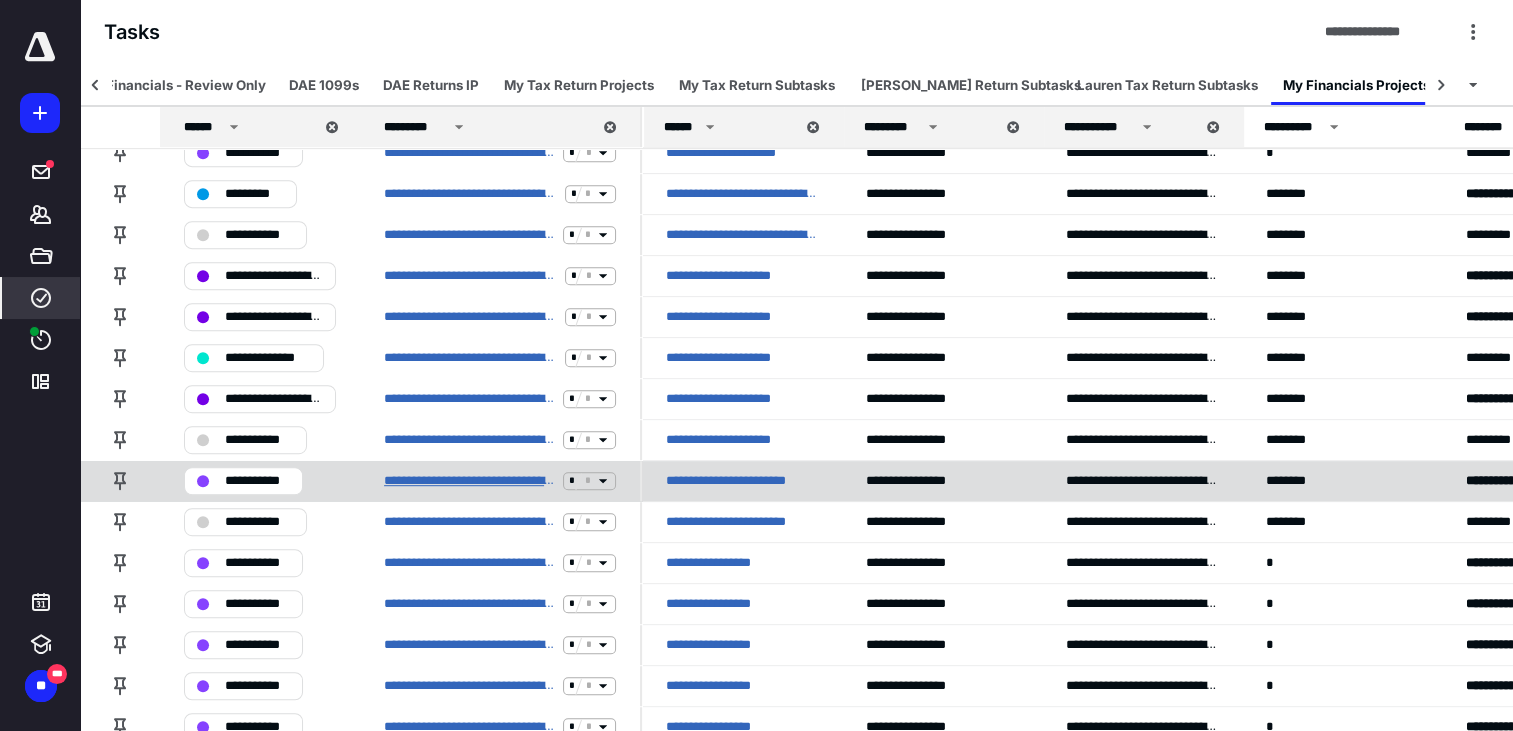 click on "**********" at bounding box center (469, 481) 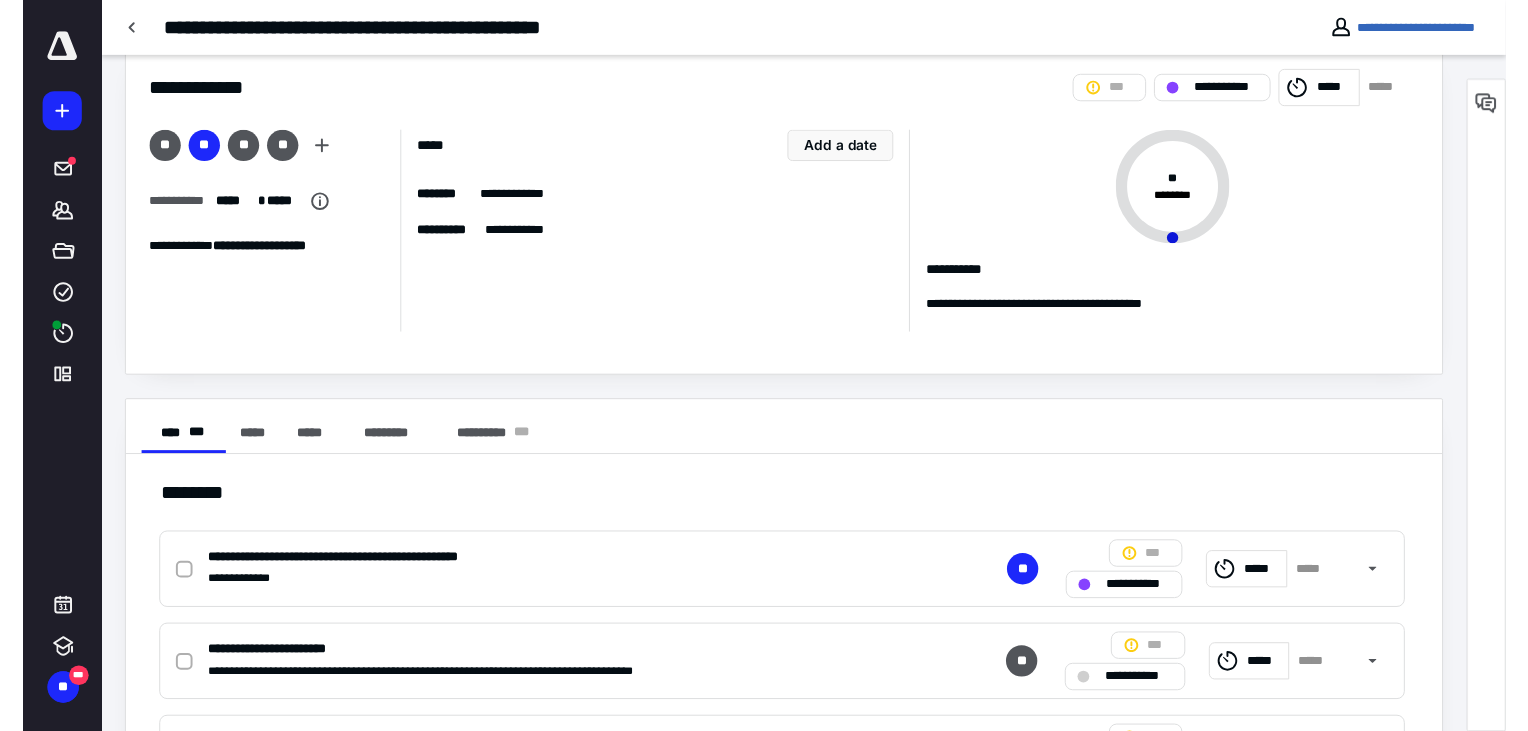 scroll, scrollTop: 0, scrollLeft: 0, axis: both 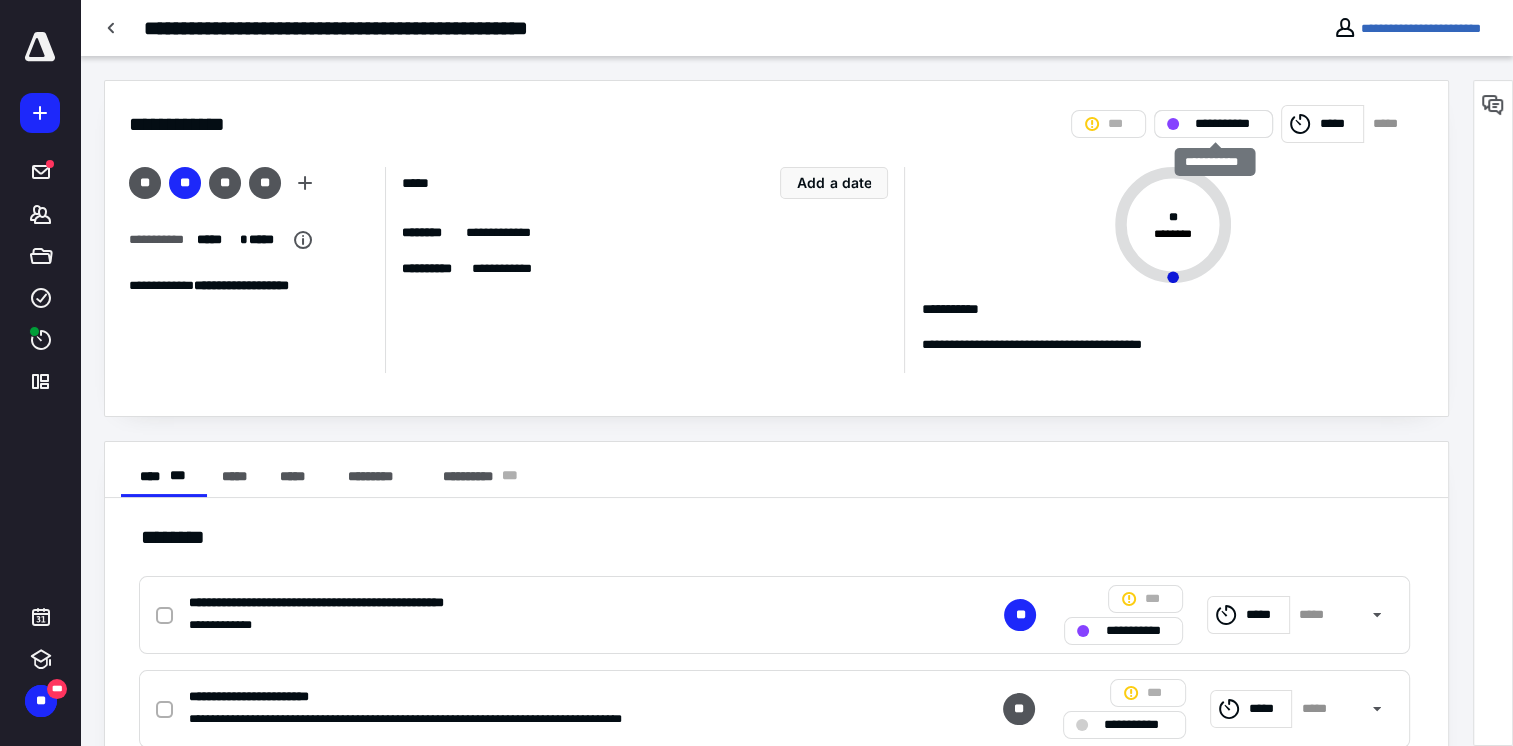 click on "**********" at bounding box center (1227, 124) 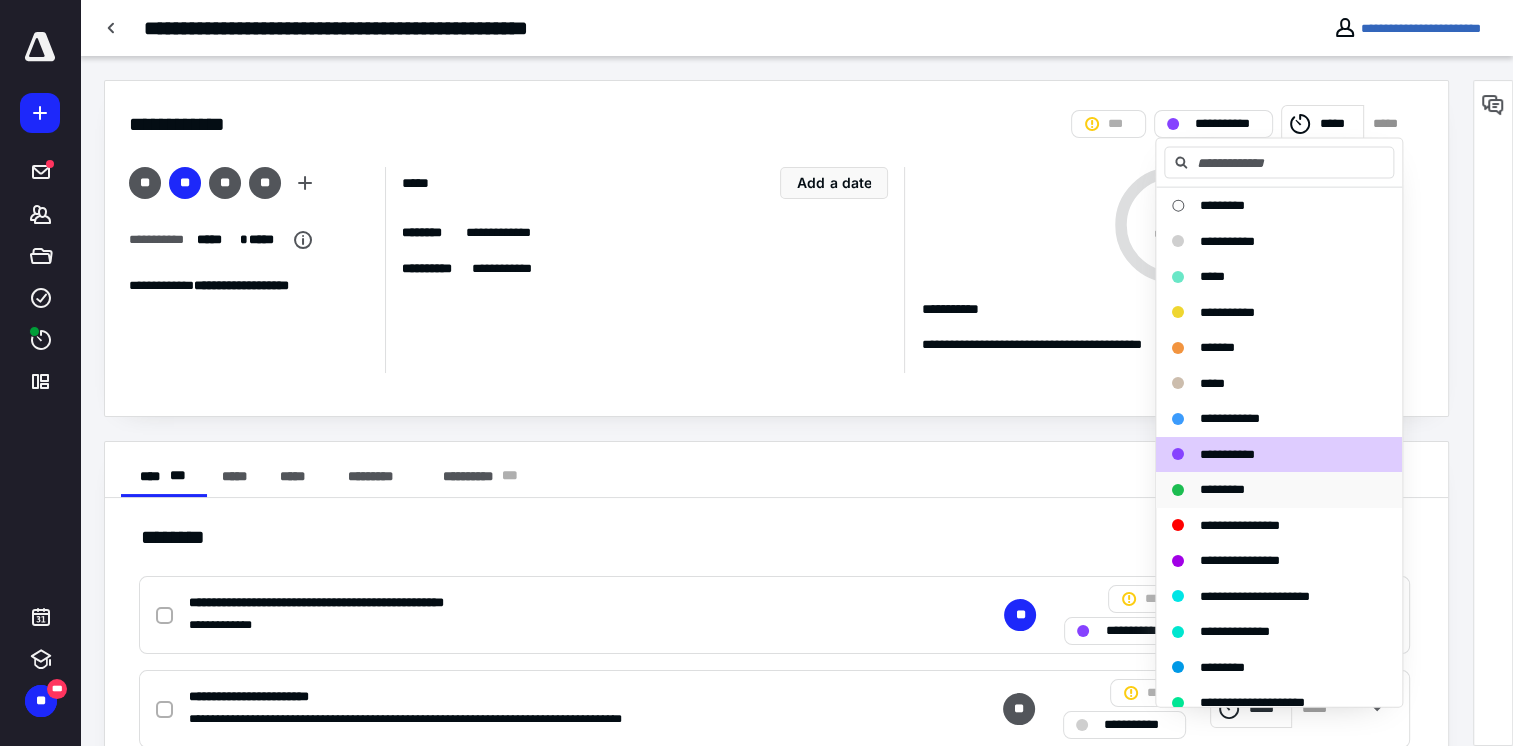 click on "*********" at bounding box center (1222, 489) 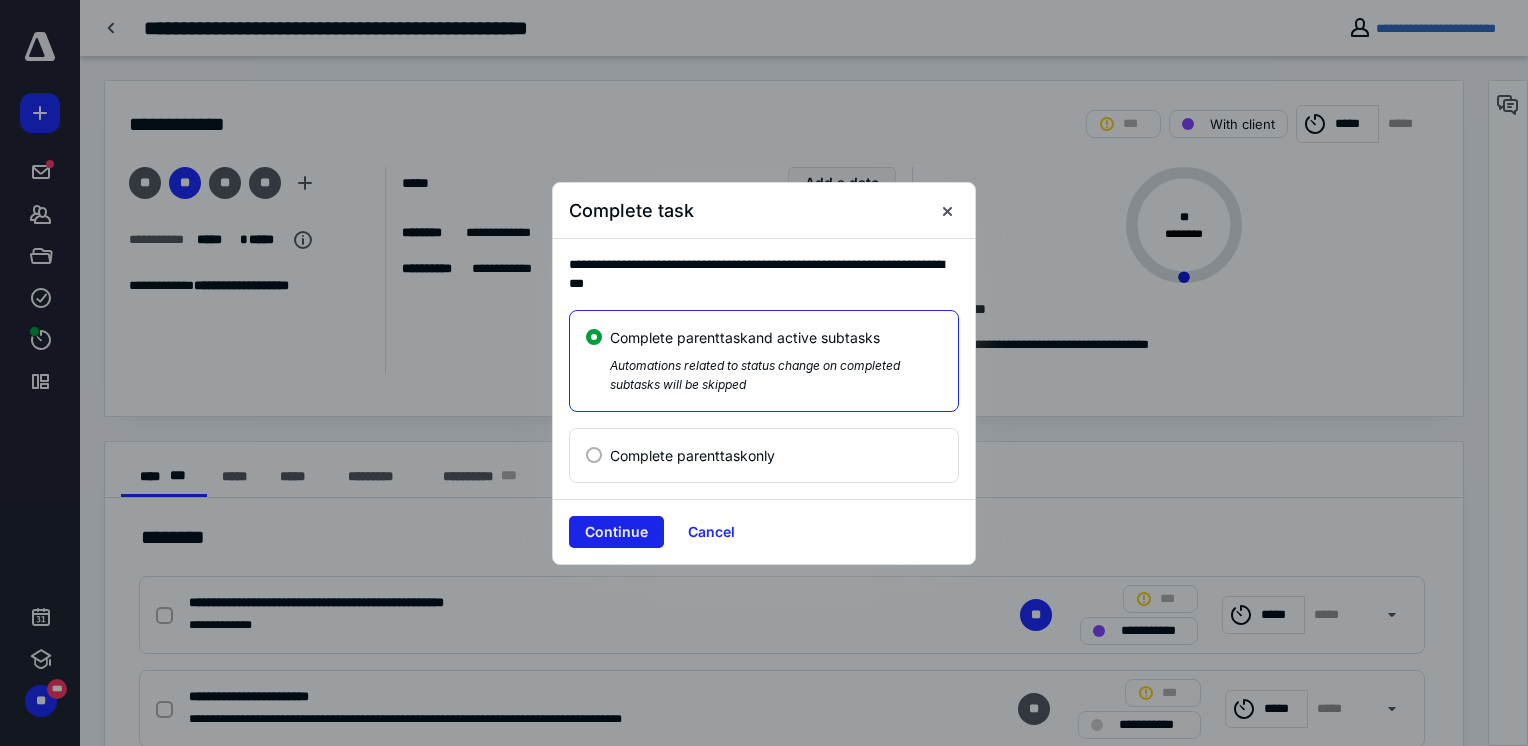 click on "Continue" at bounding box center (616, 532) 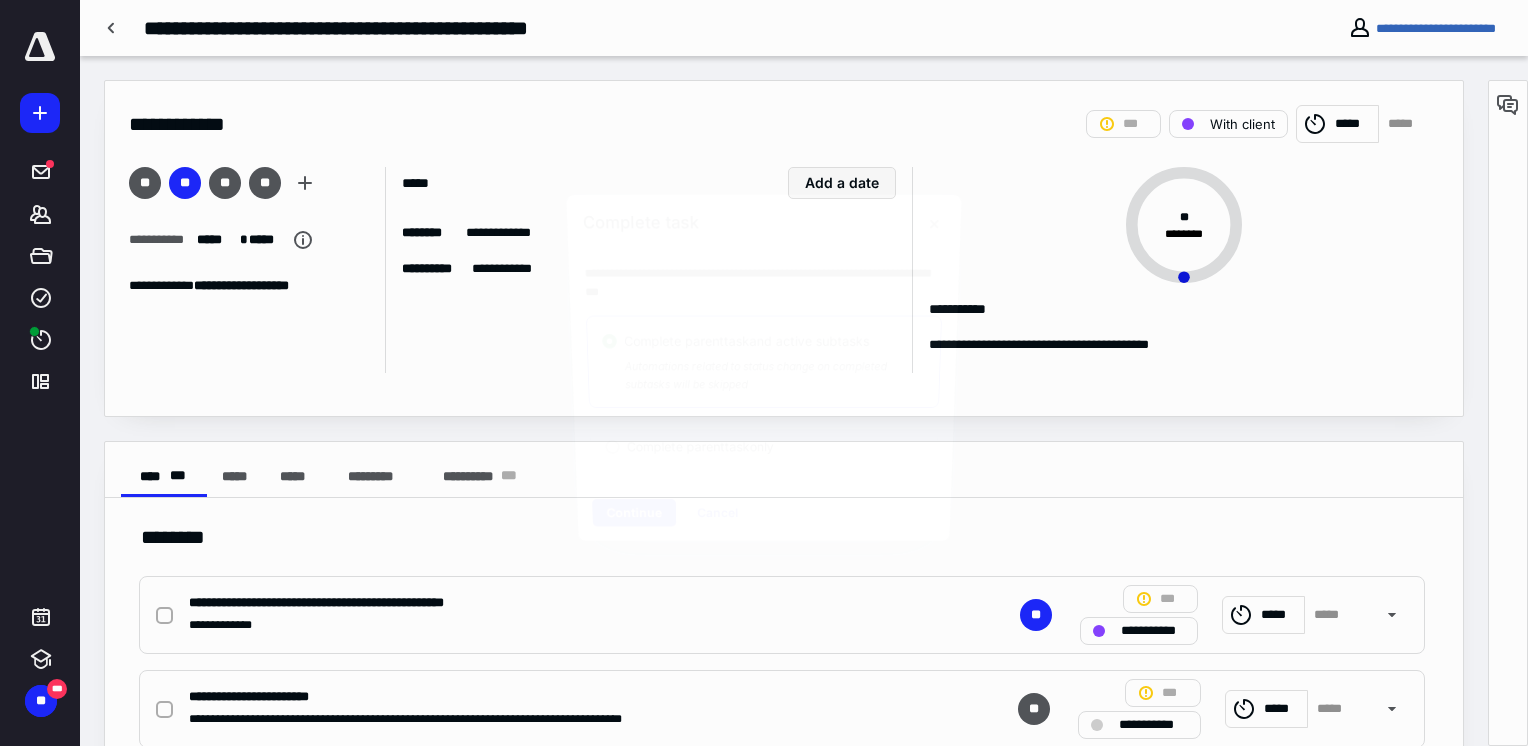 checkbox on "true" 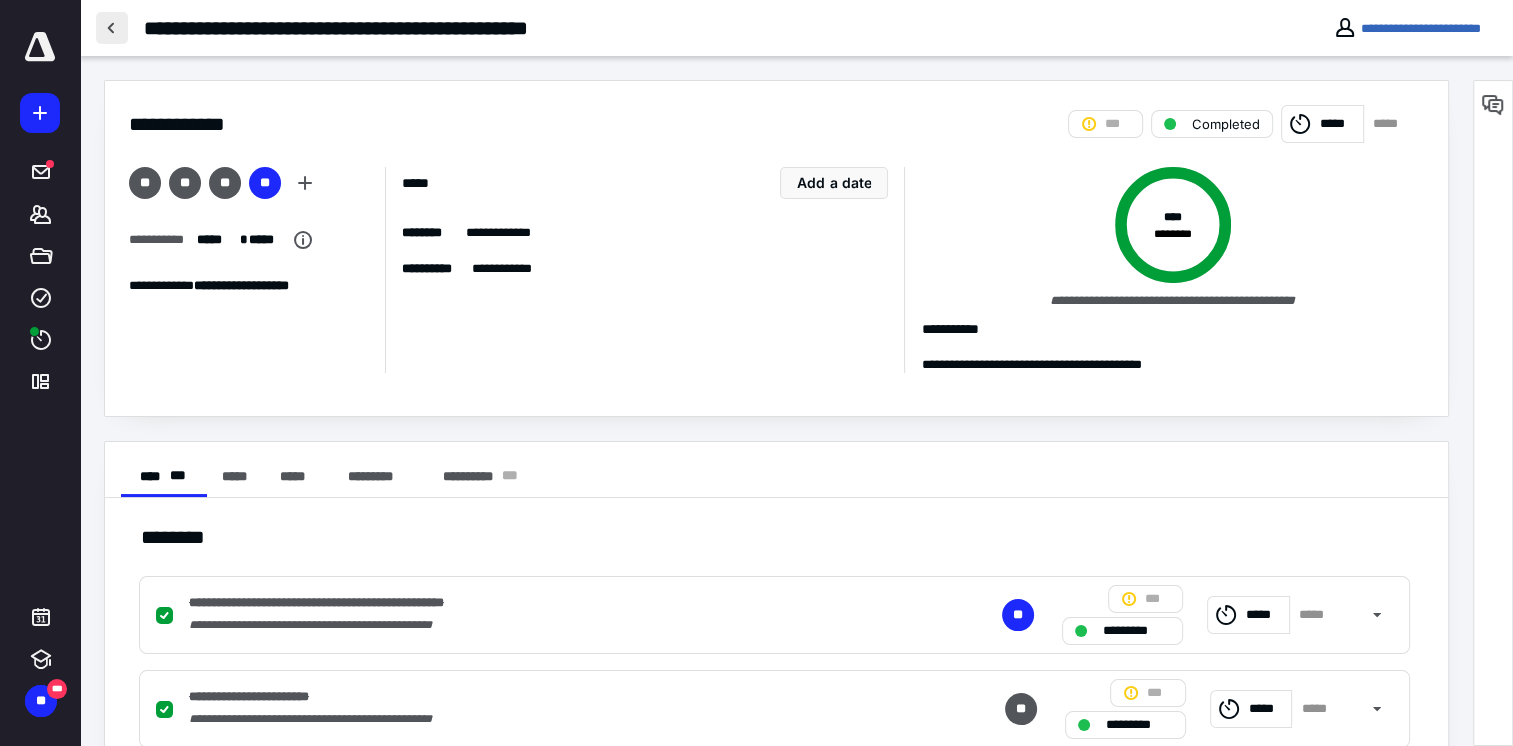 click at bounding box center [112, 28] 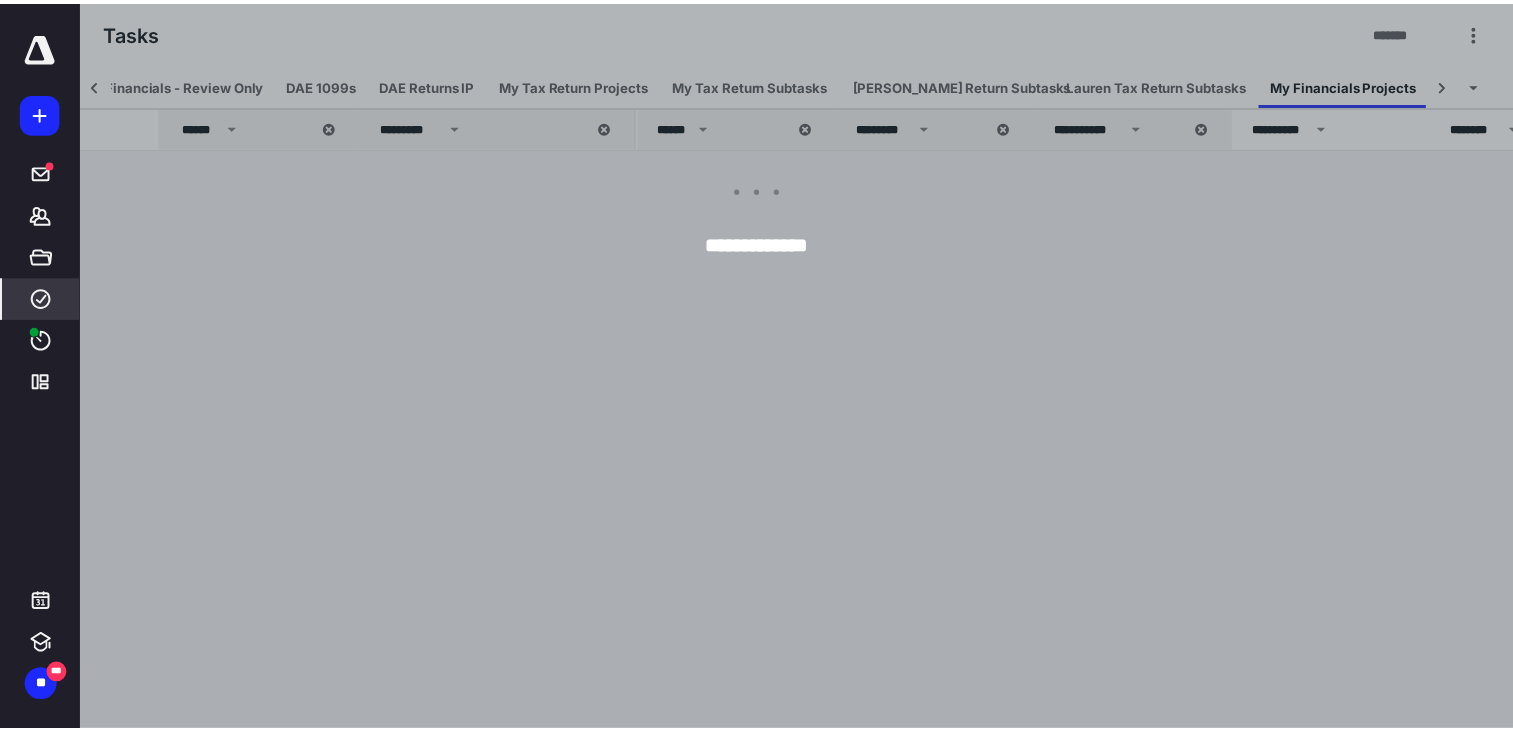scroll, scrollTop: 0, scrollLeft: 756, axis: horizontal 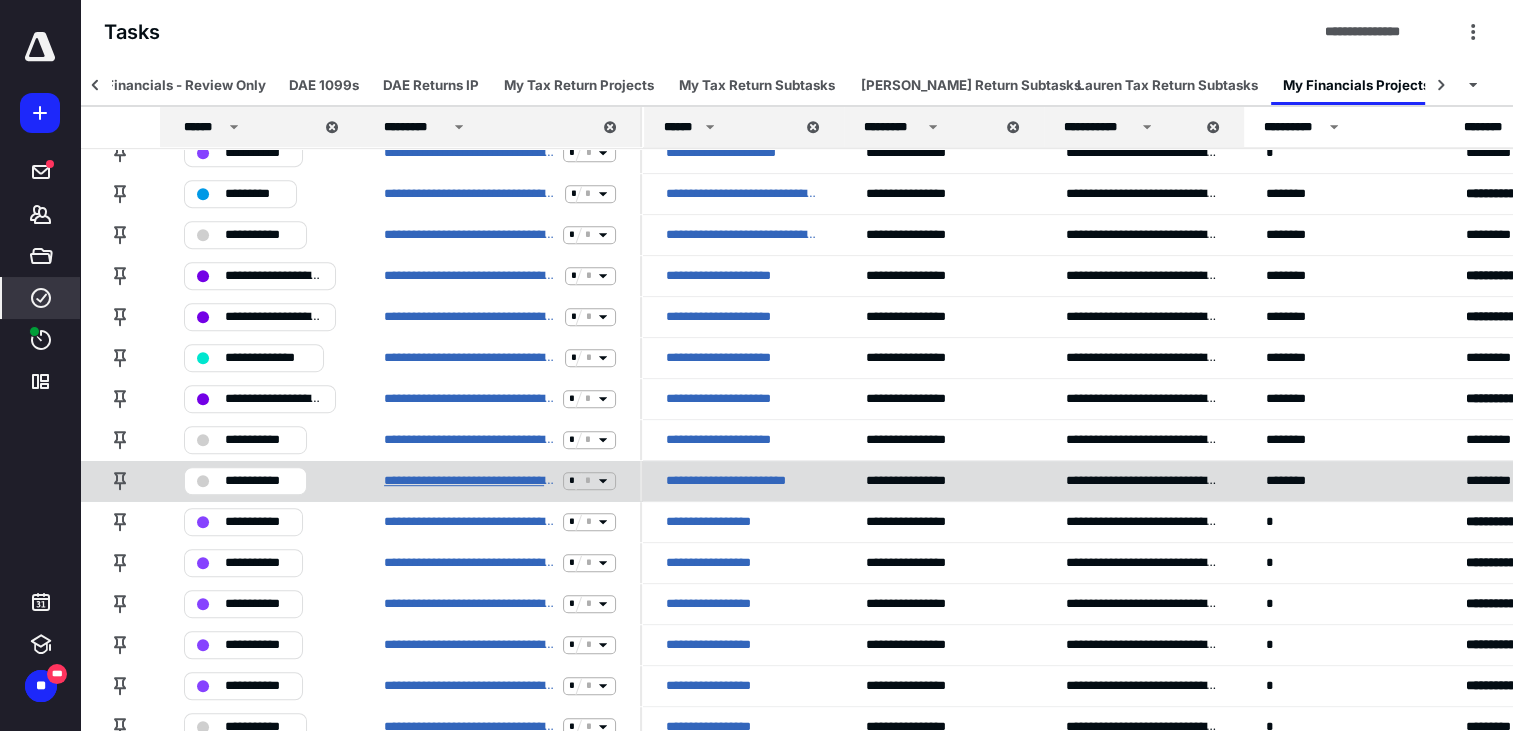 click on "**********" at bounding box center (469, 481) 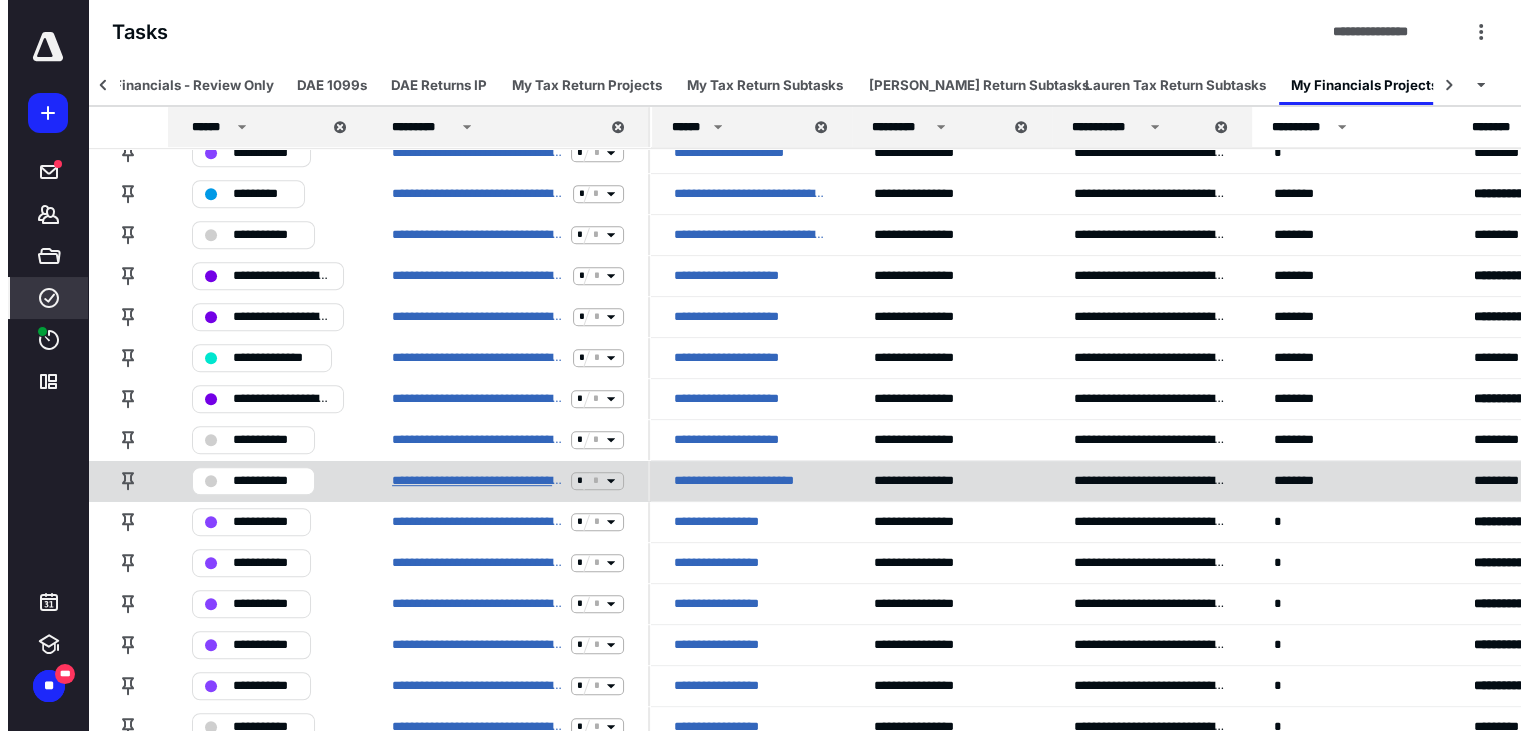 scroll, scrollTop: 0, scrollLeft: 0, axis: both 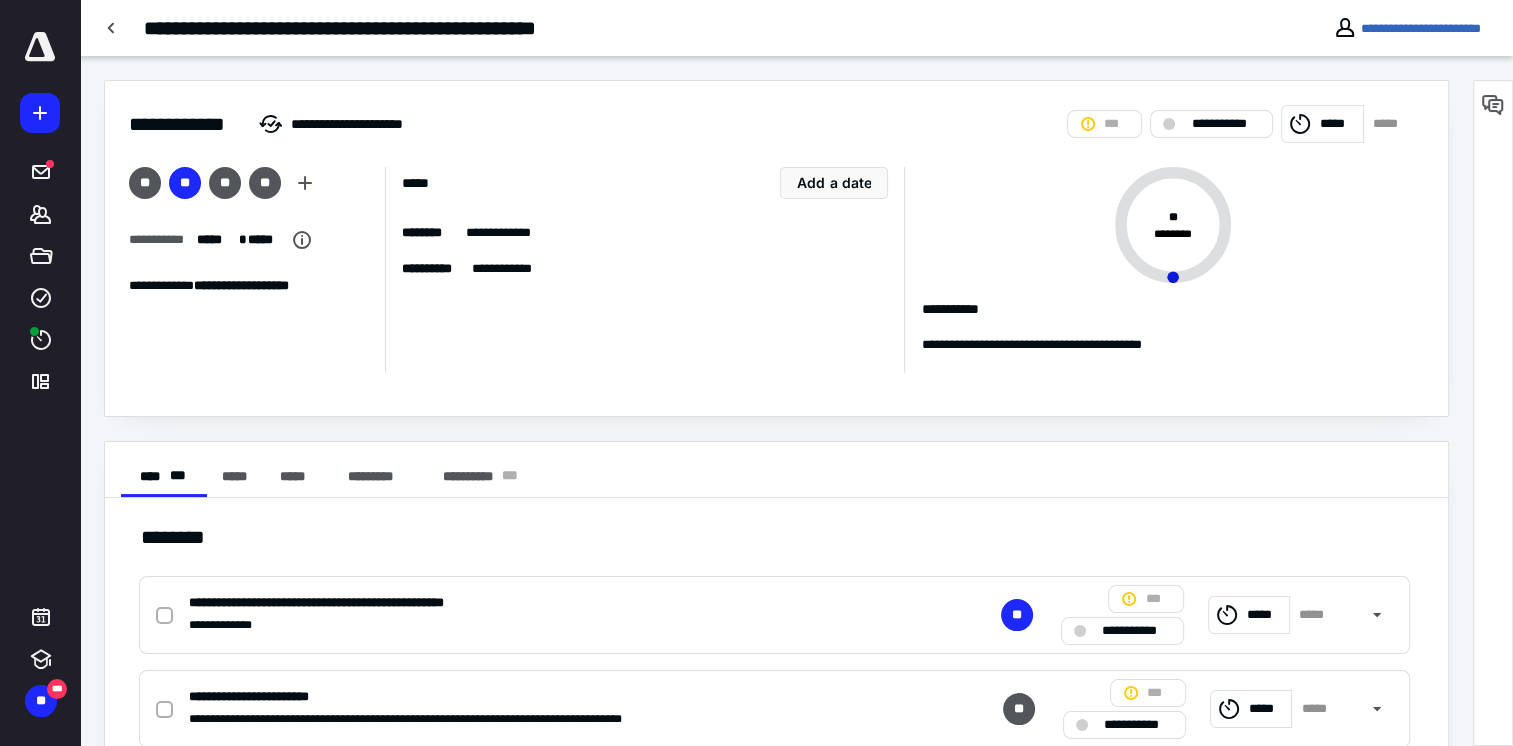 click 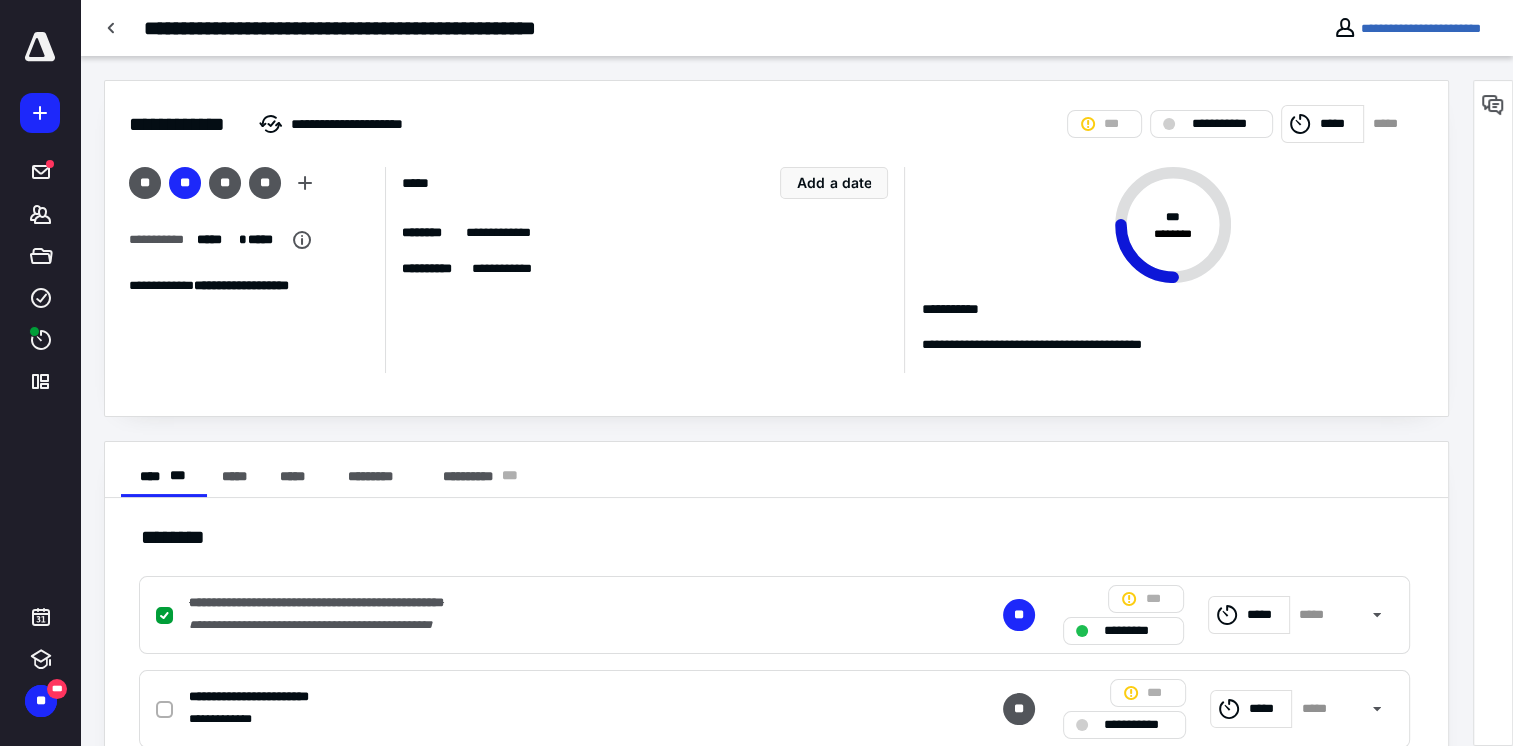 click on "**********" at bounding box center (1124, 725) 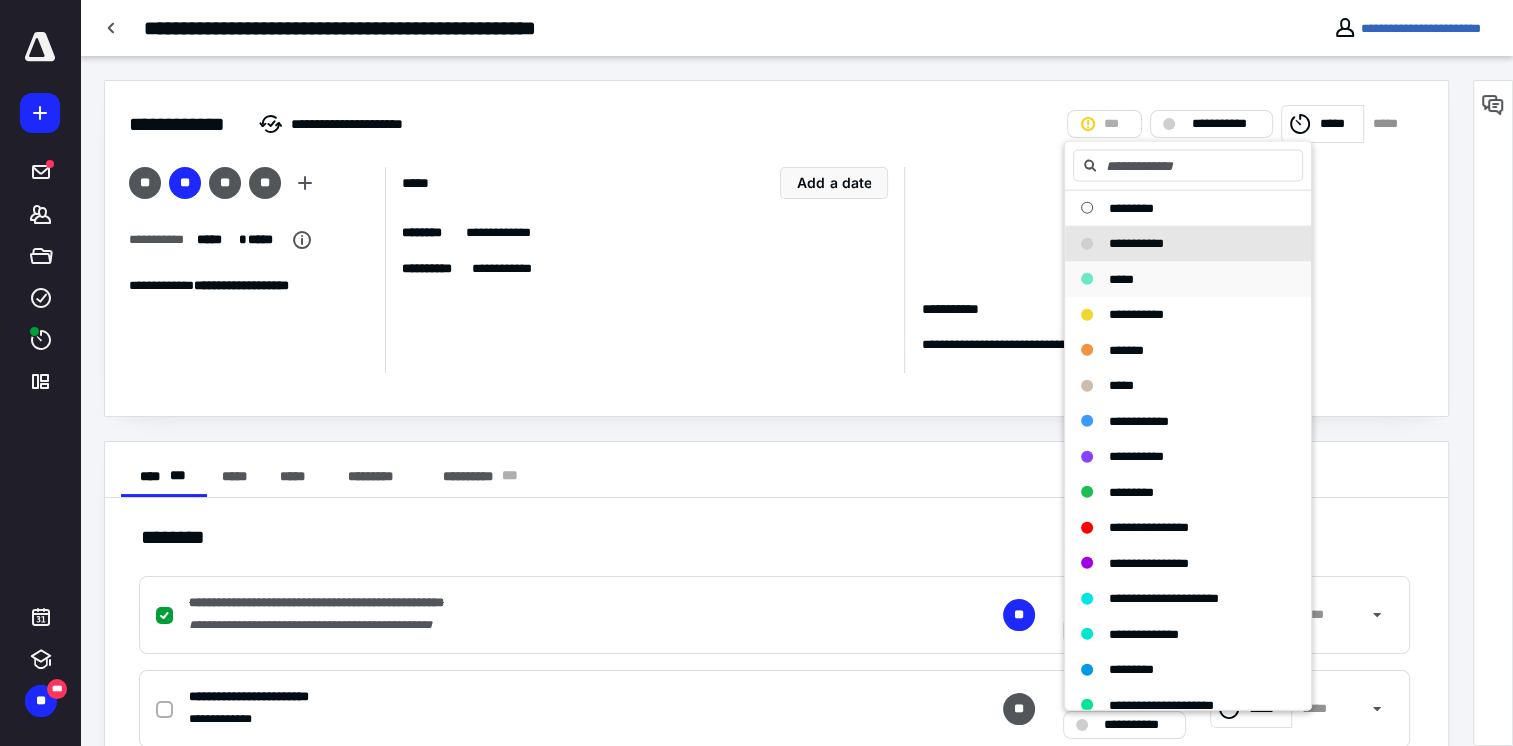 click on "*****" at bounding box center [1121, 278] 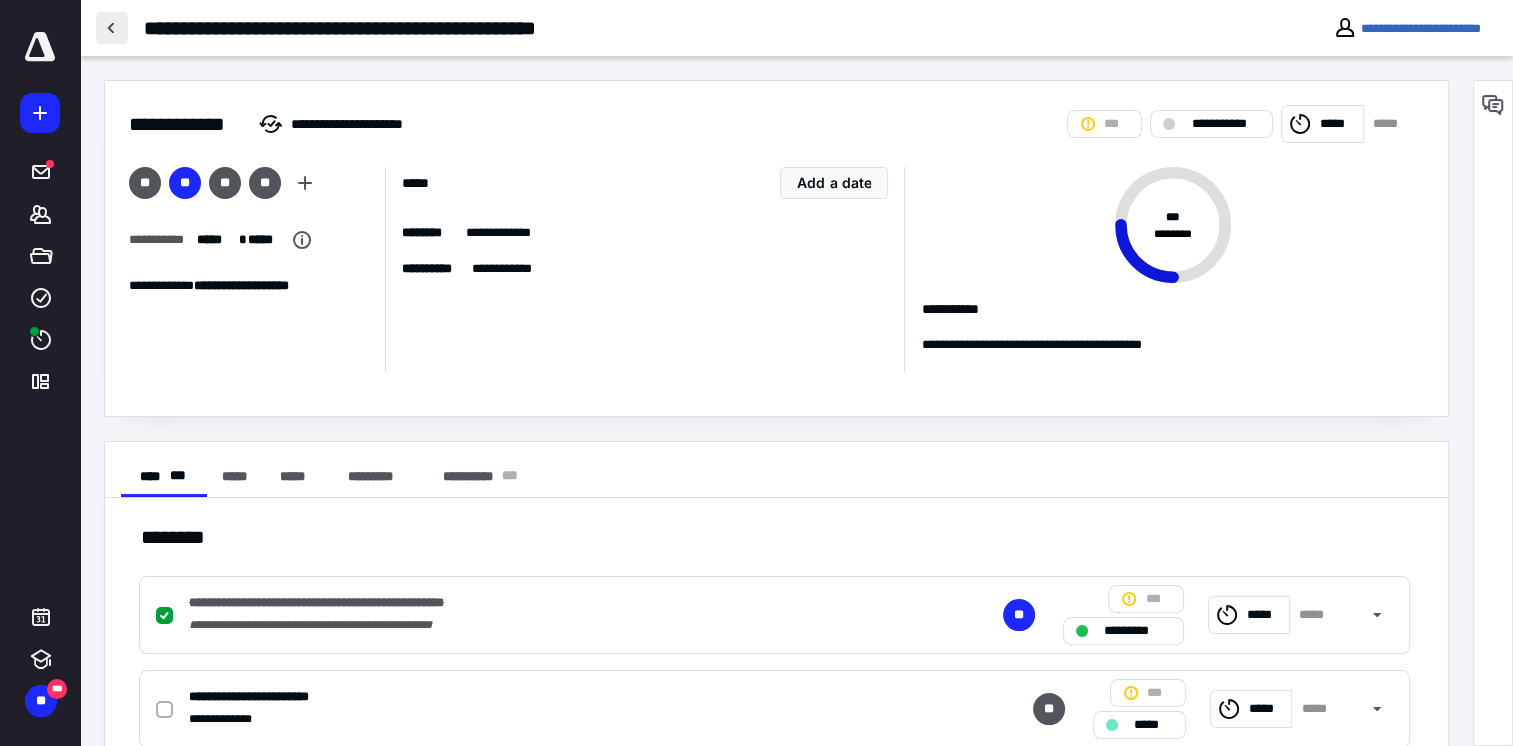 click at bounding box center [112, 28] 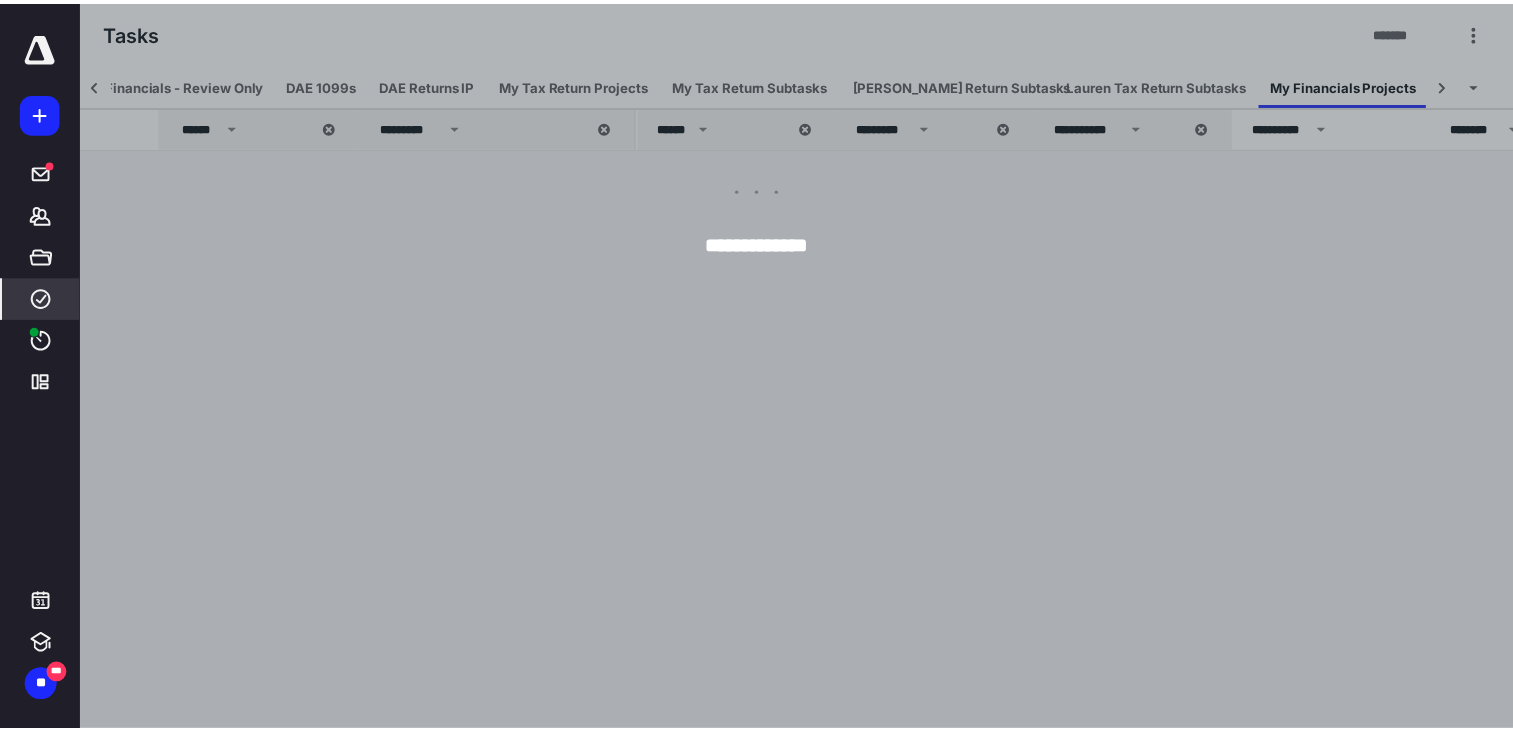 scroll, scrollTop: 0, scrollLeft: 756, axis: horizontal 